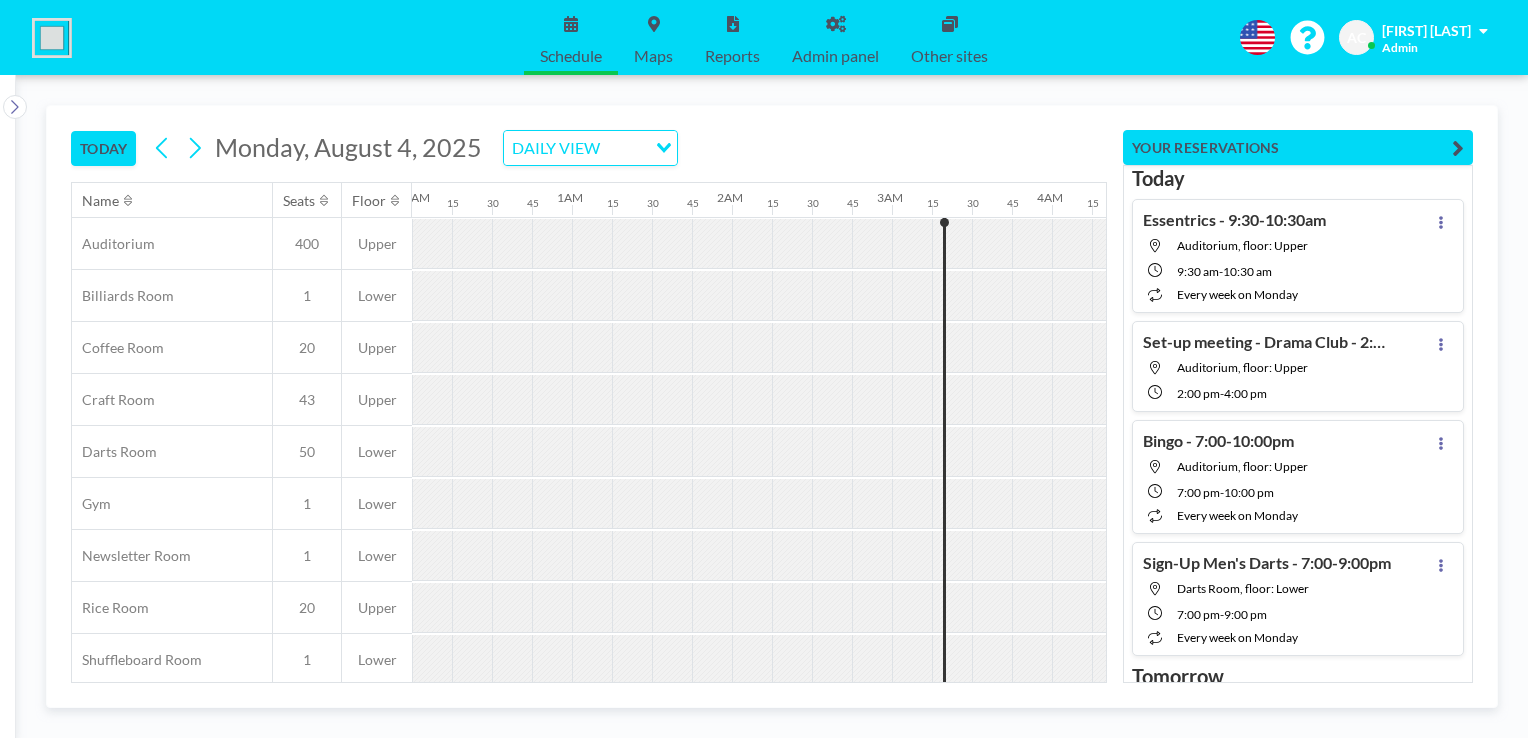 scroll, scrollTop: 0, scrollLeft: 0, axis: both 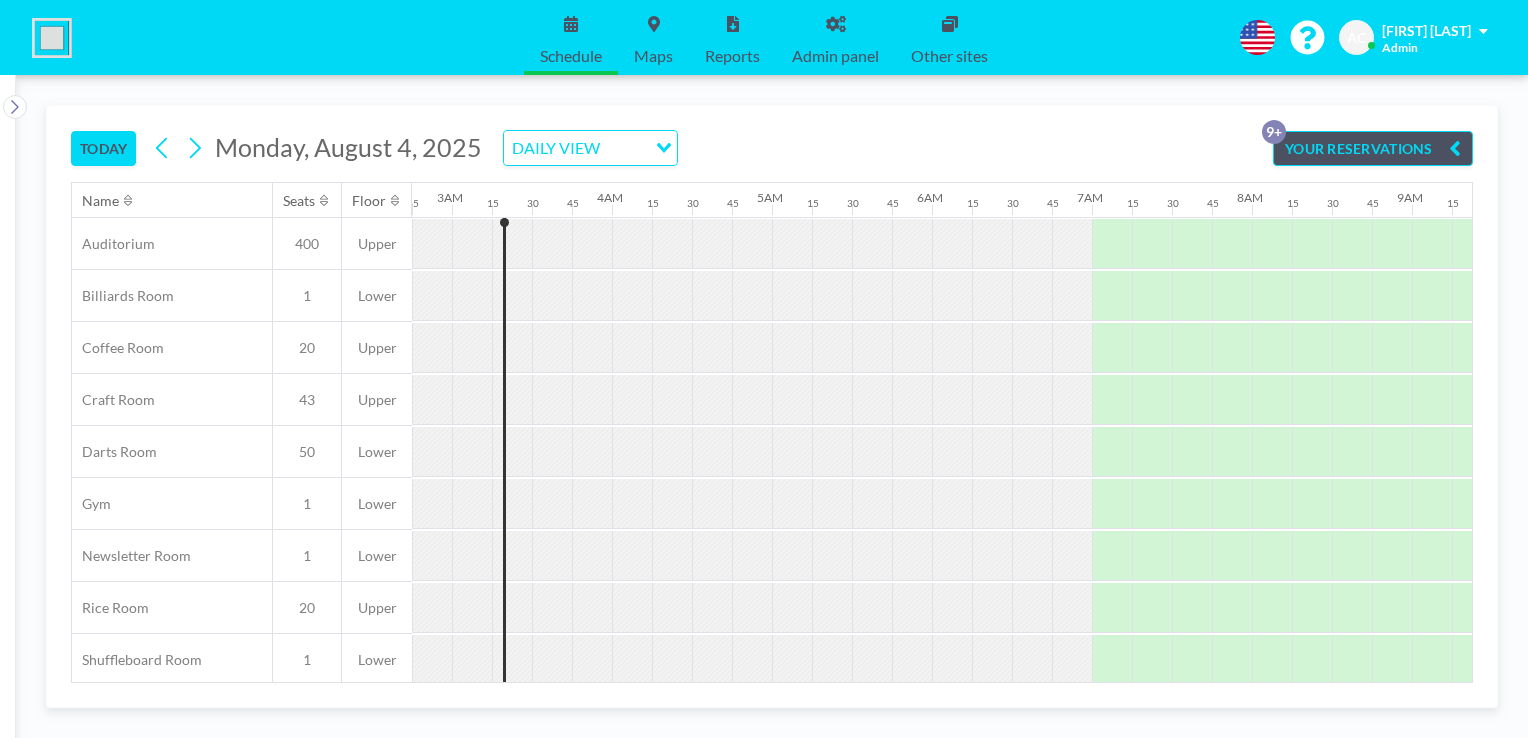 click on "TODAY" at bounding box center (103, 148) 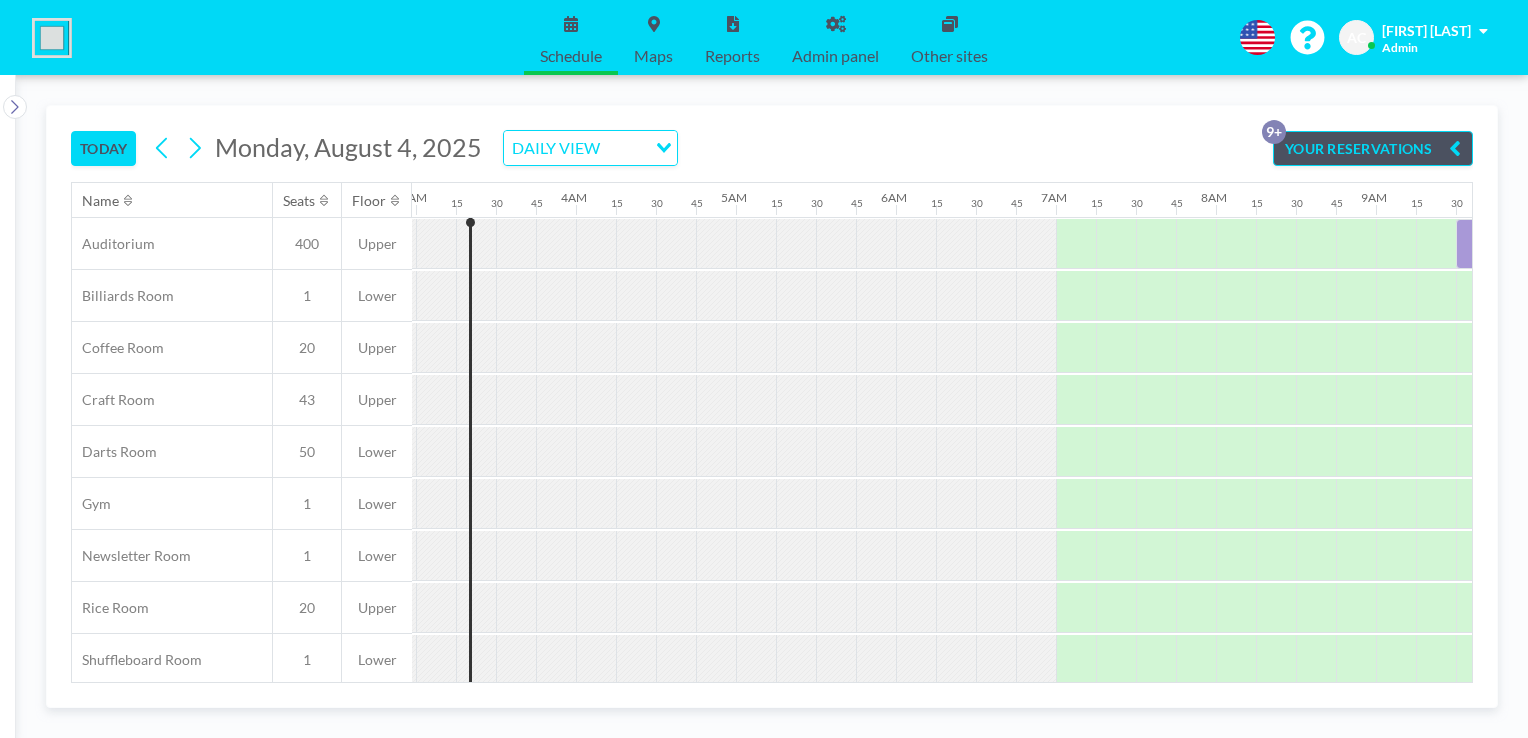scroll, scrollTop: 0, scrollLeft: 480, axis: horizontal 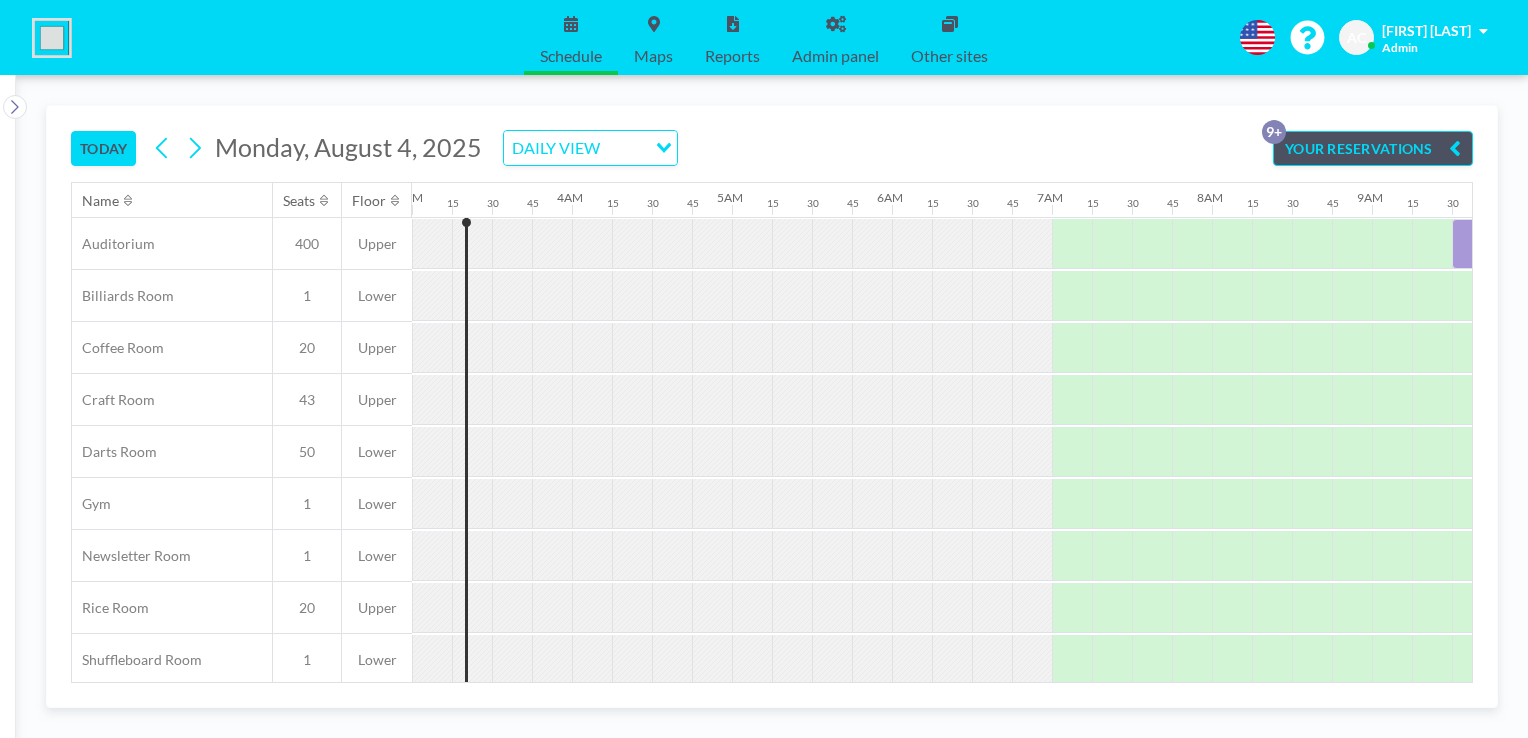 click 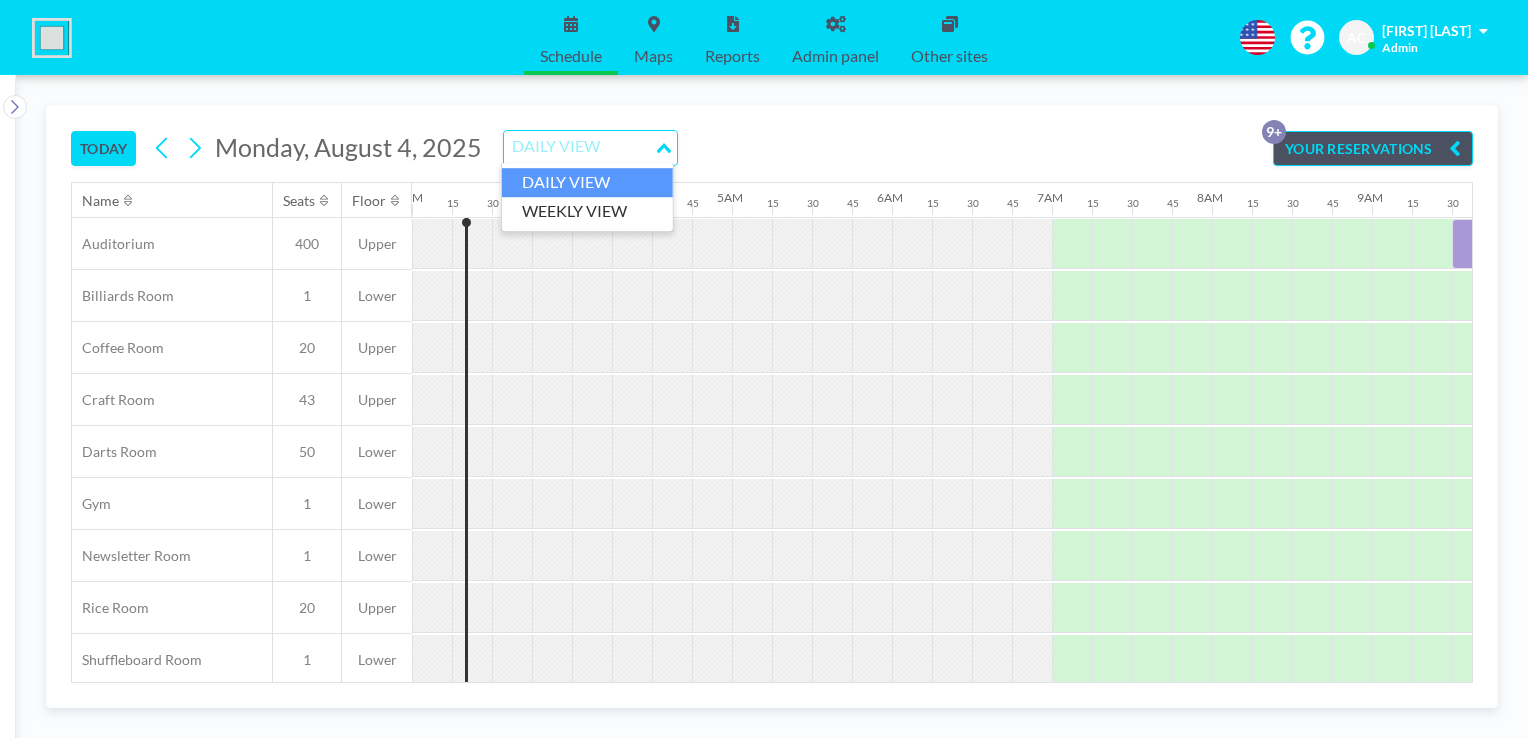 click 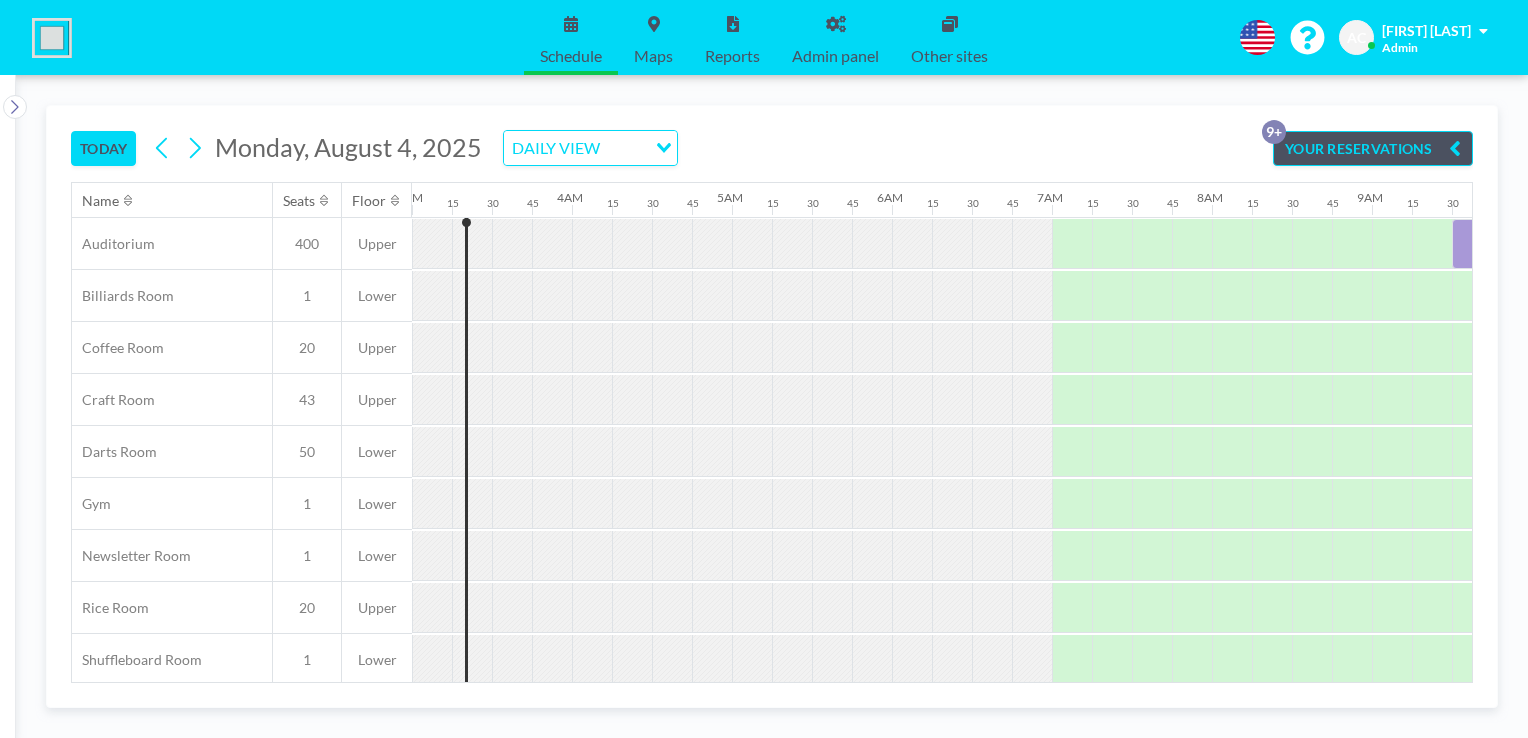 click 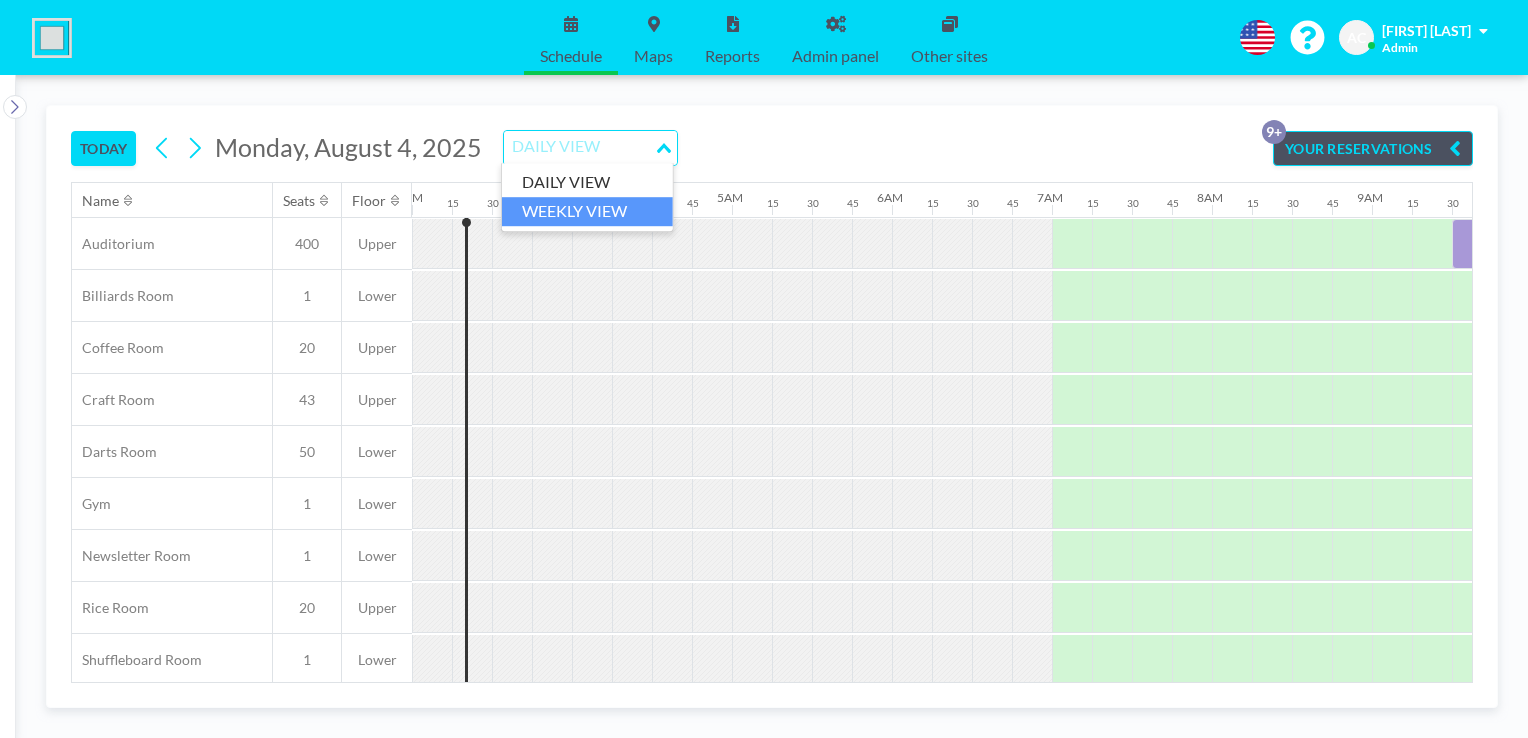 click on "WEEKLY VIEW" at bounding box center [587, 211] 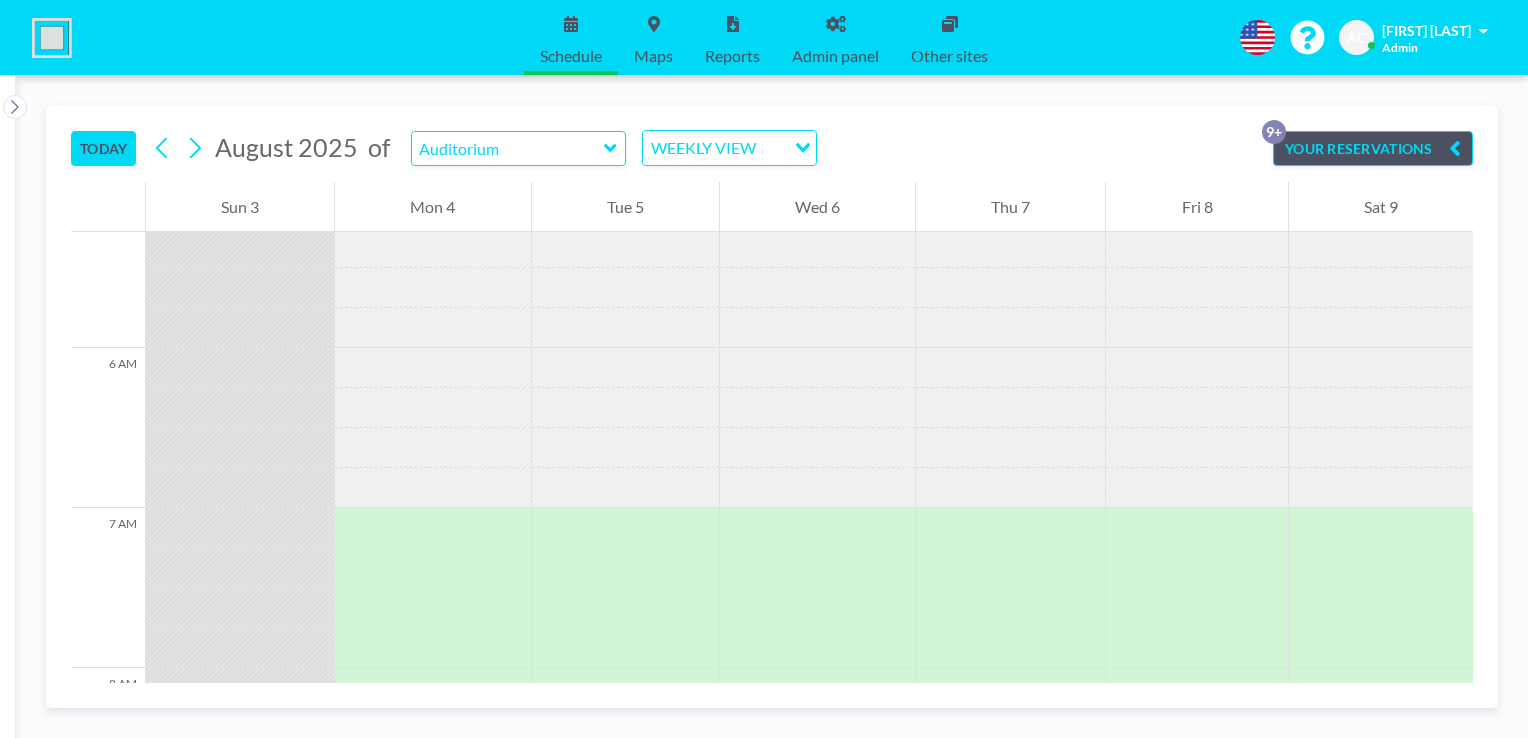 scroll, scrollTop: 880, scrollLeft: 0, axis: vertical 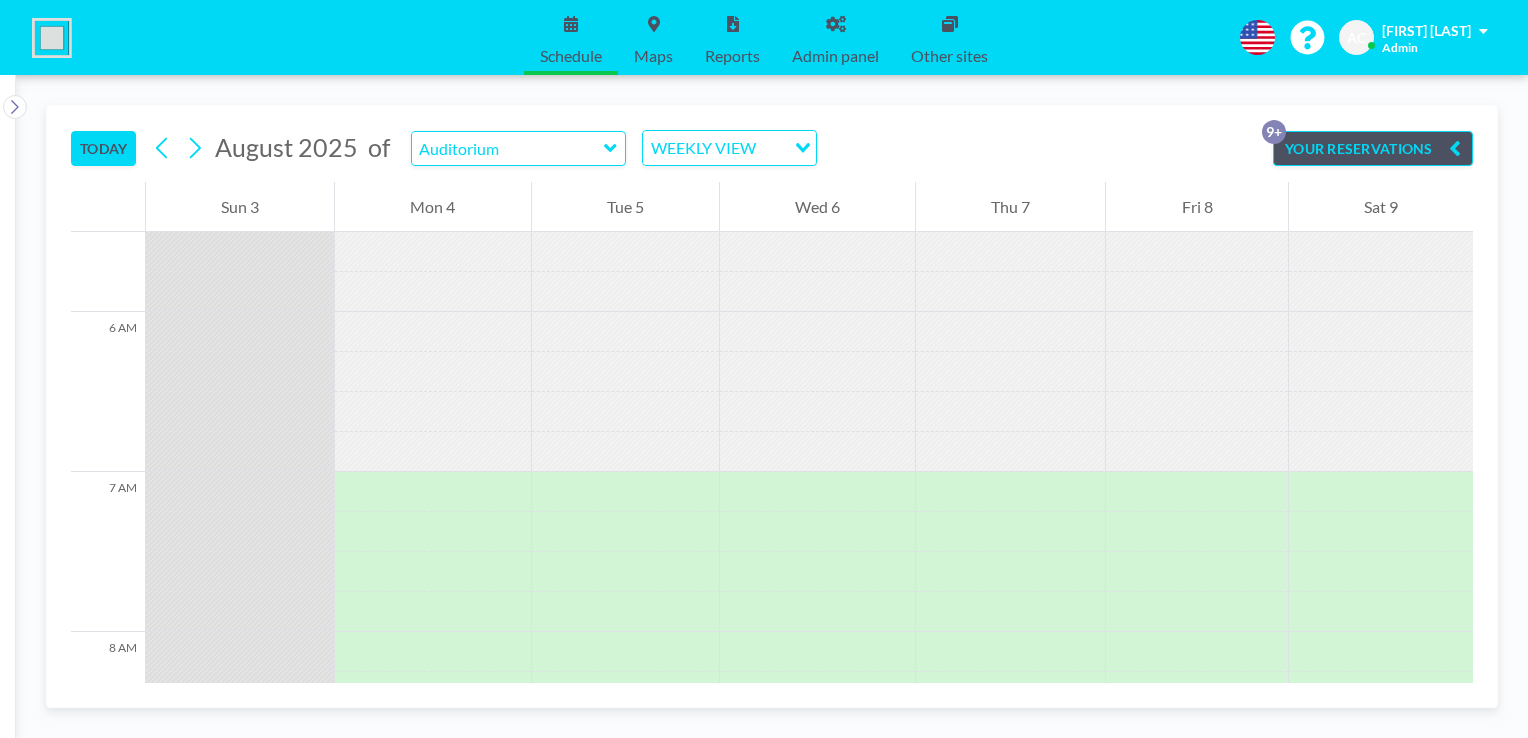click on "YOUR RESERVATIONS   9+" at bounding box center (1373, 148) 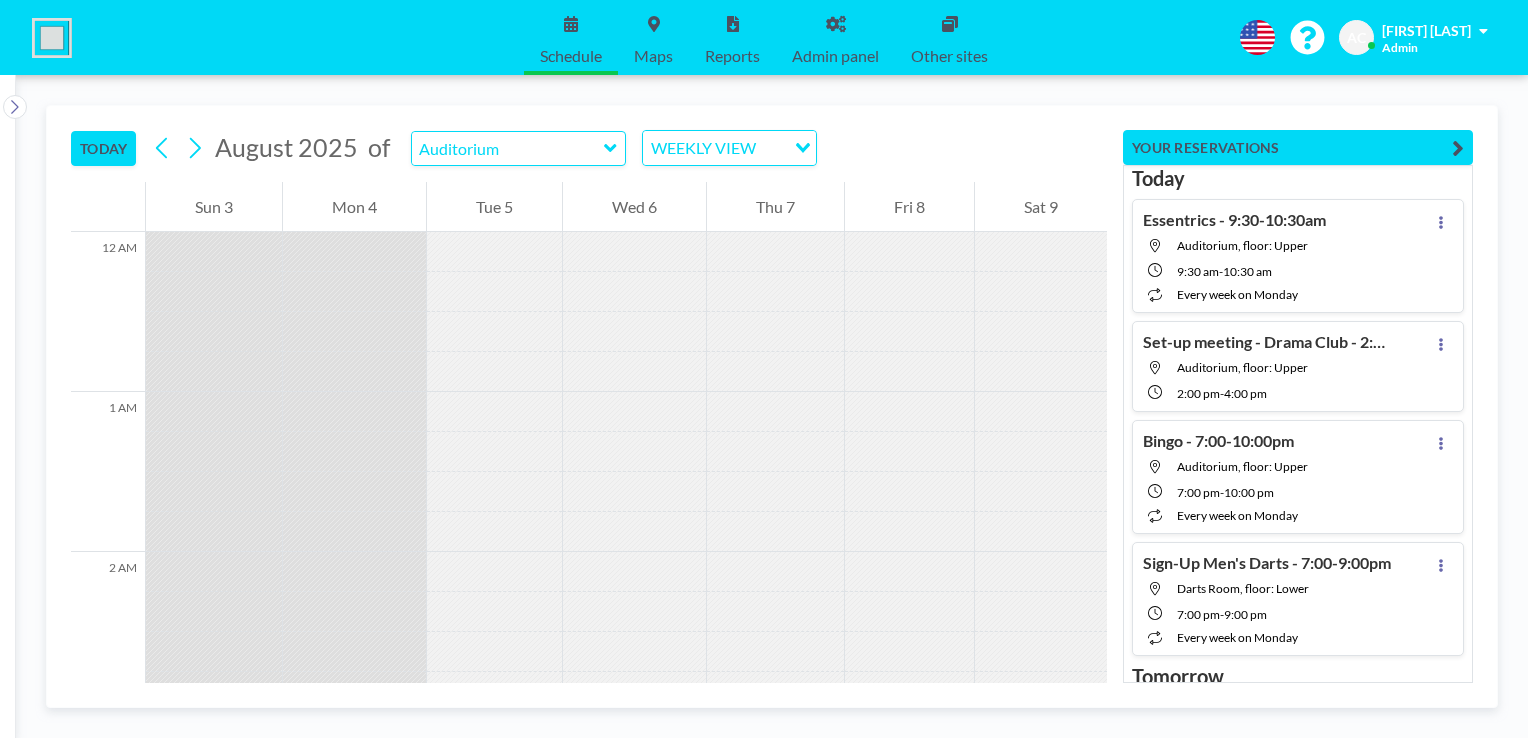 scroll, scrollTop: 0, scrollLeft: 0, axis: both 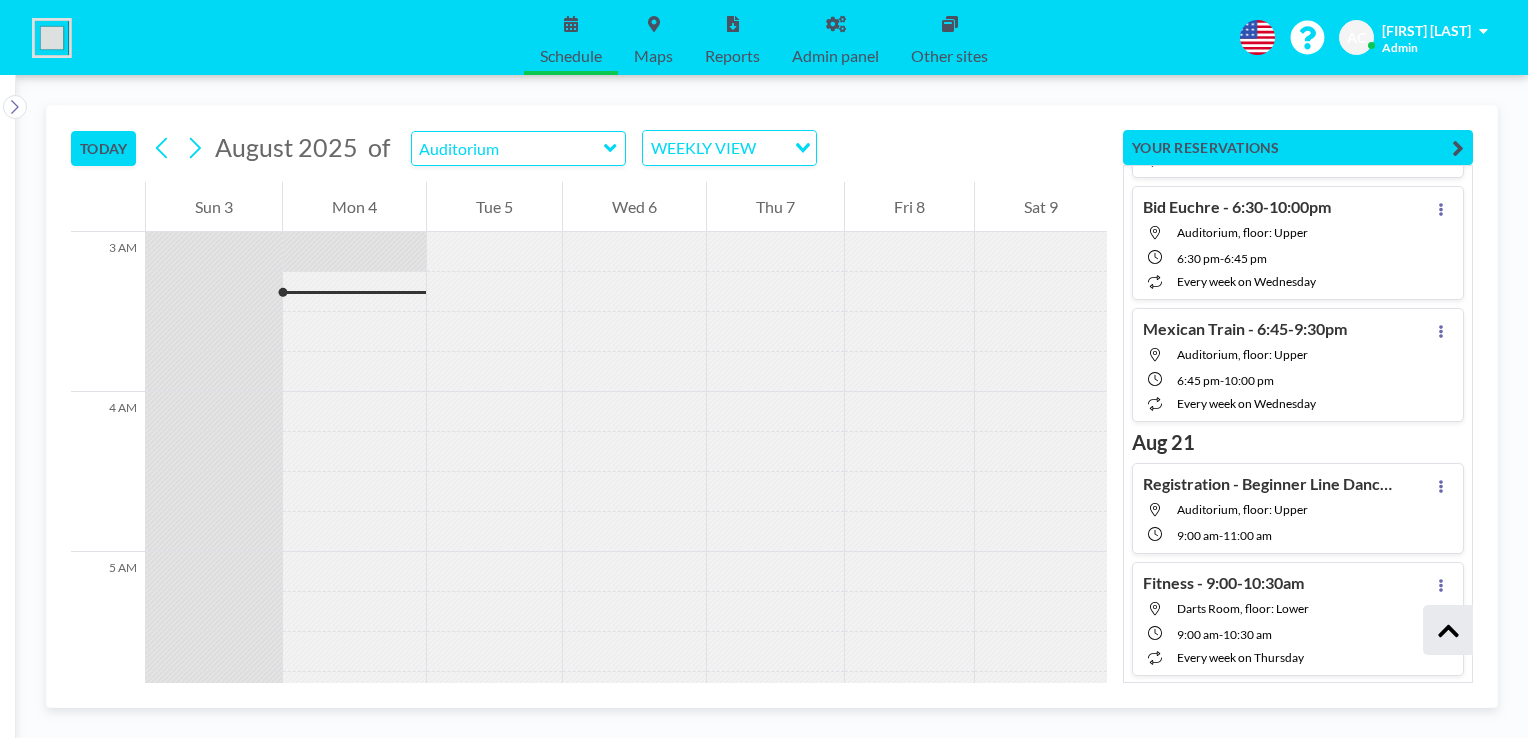 click on "Registration - Beginner Line Dancing - 9:00-11:00am" at bounding box center [1268, 484] 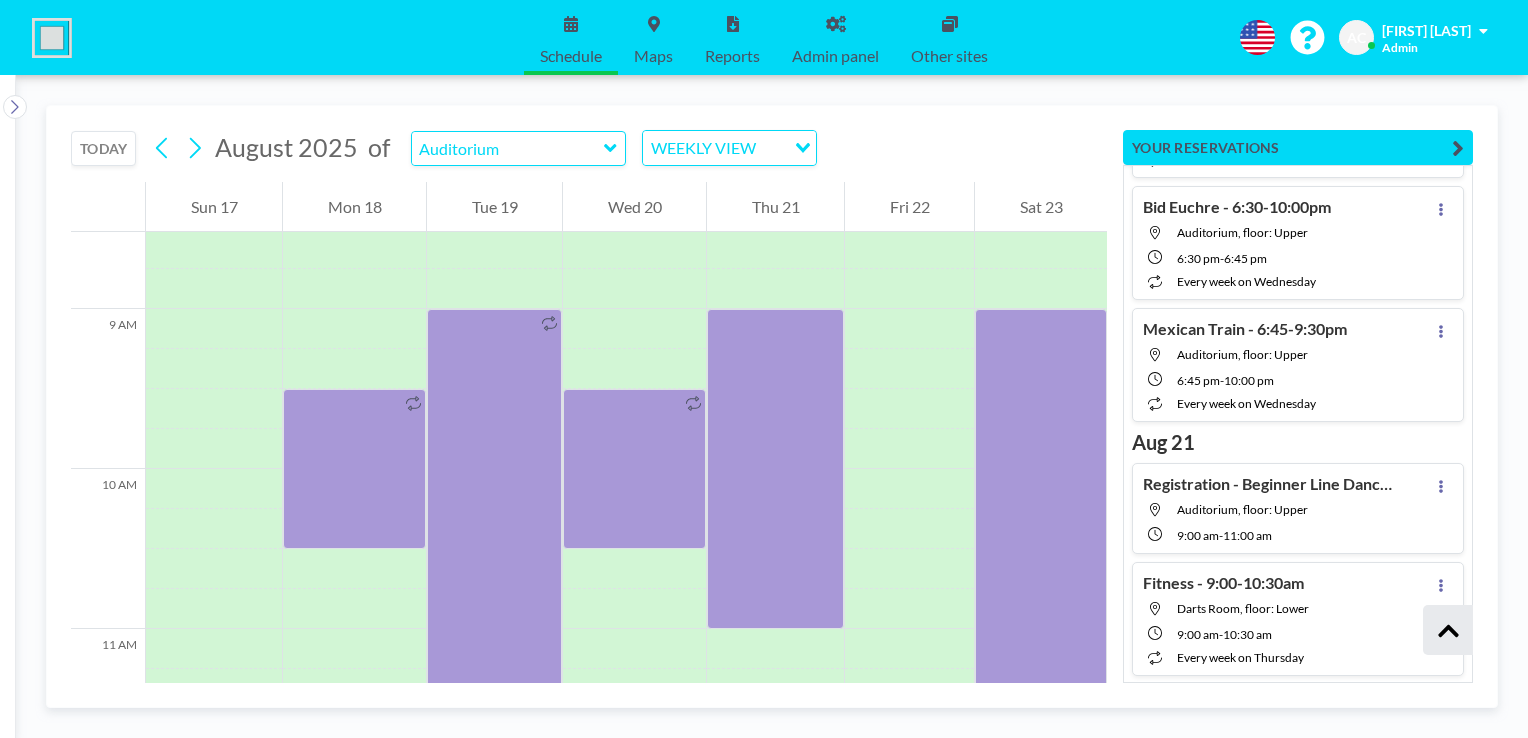 scroll, scrollTop: 1400, scrollLeft: 0, axis: vertical 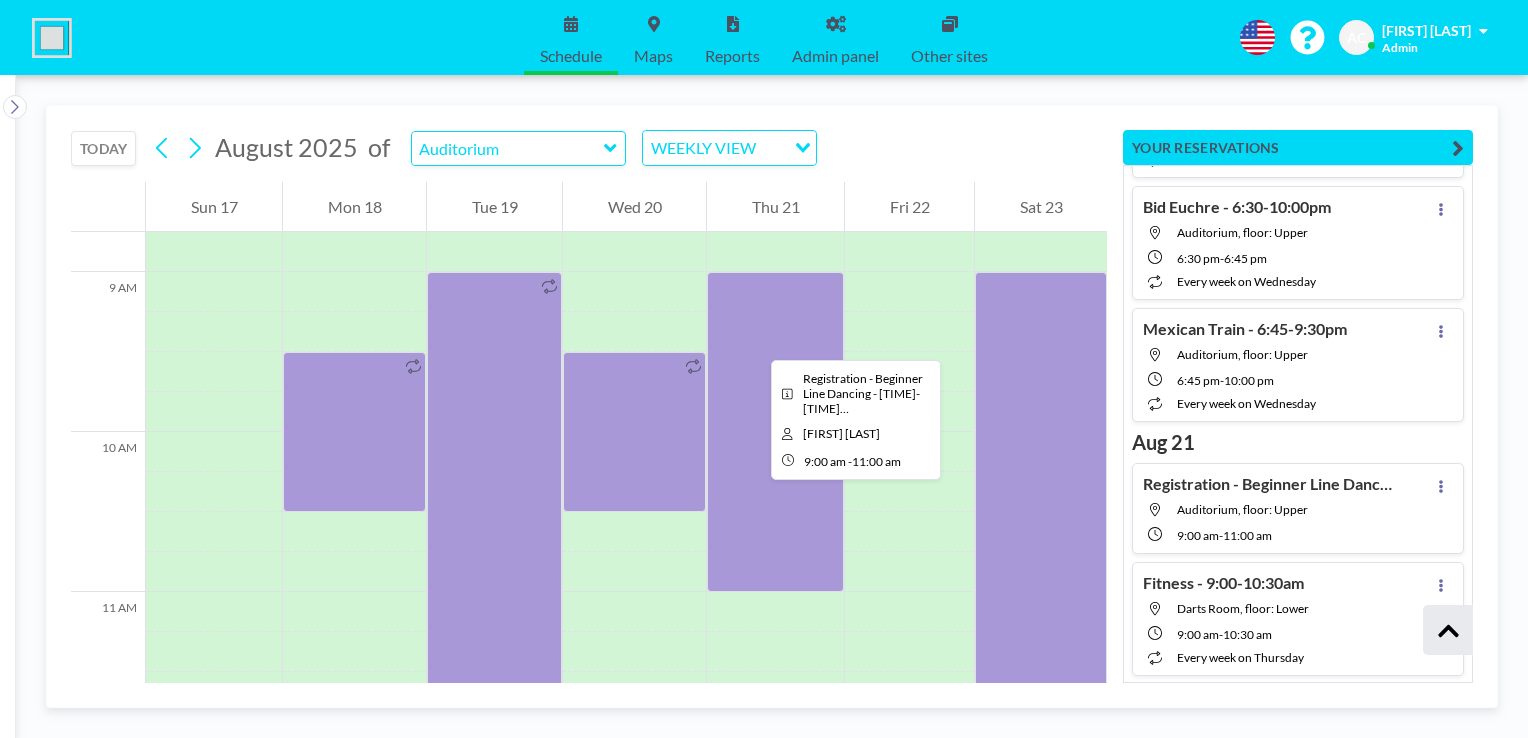 click at bounding box center [775, 432] 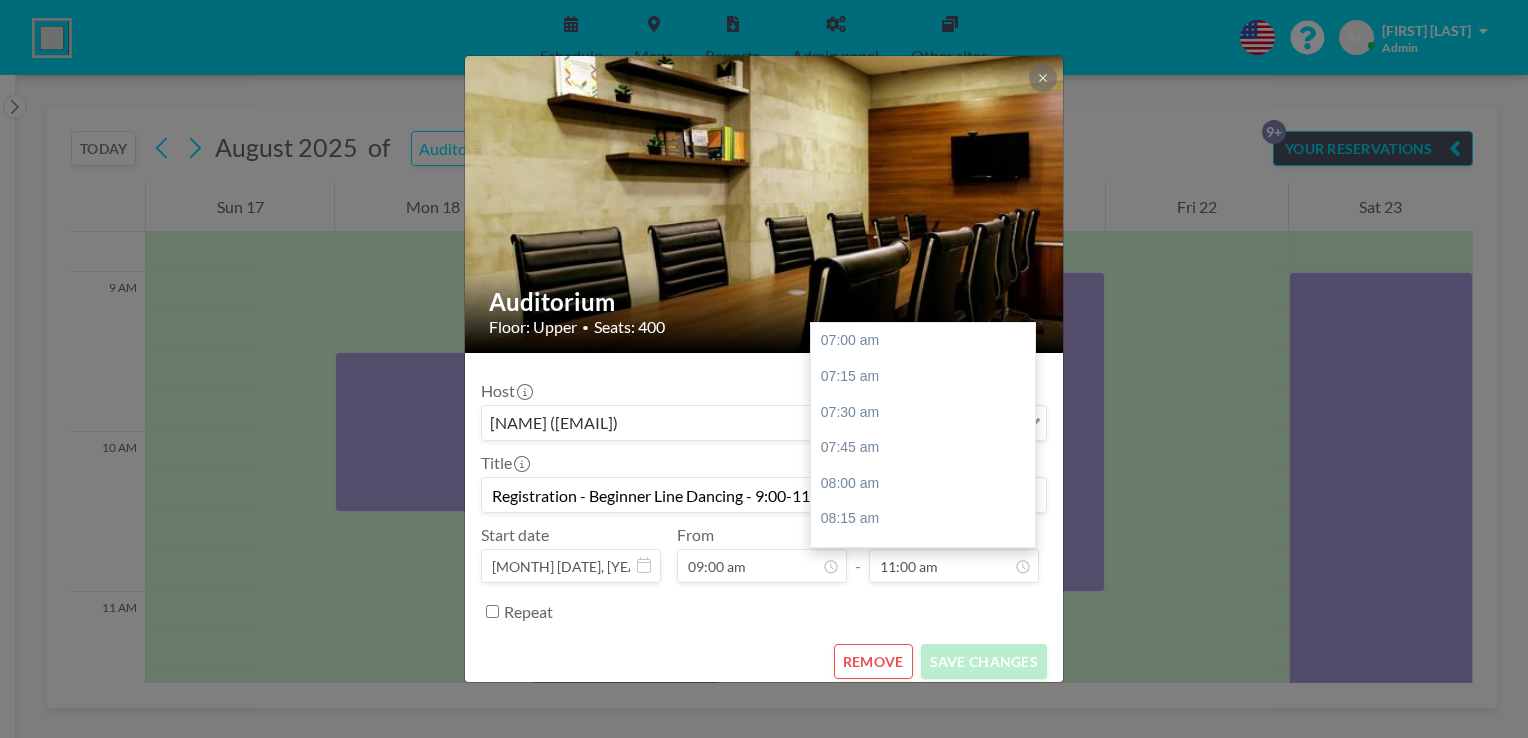 scroll, scrollTop: 570, scrollLeft: 0, axis: vertical 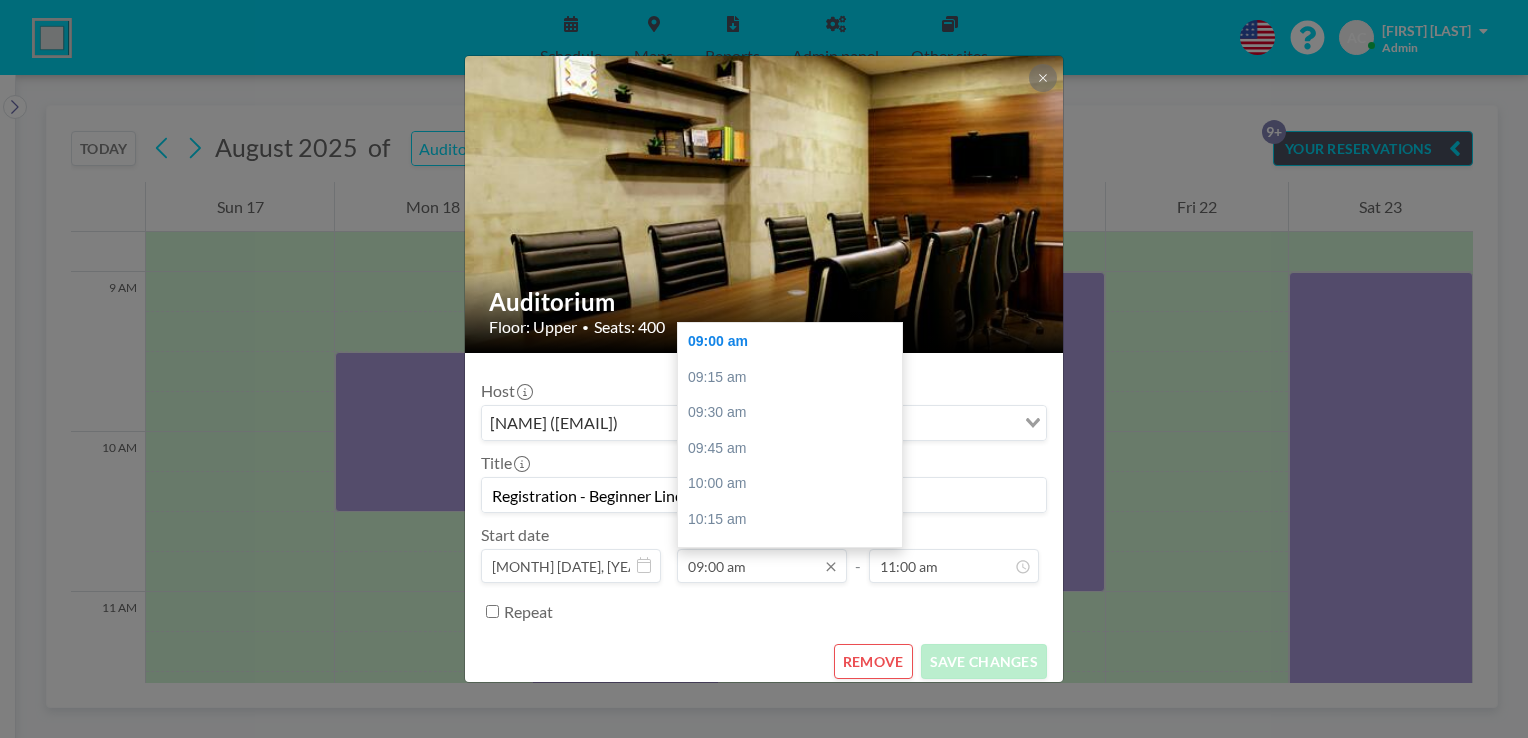 click on "09:00 am" at bounding box center [762, 566] 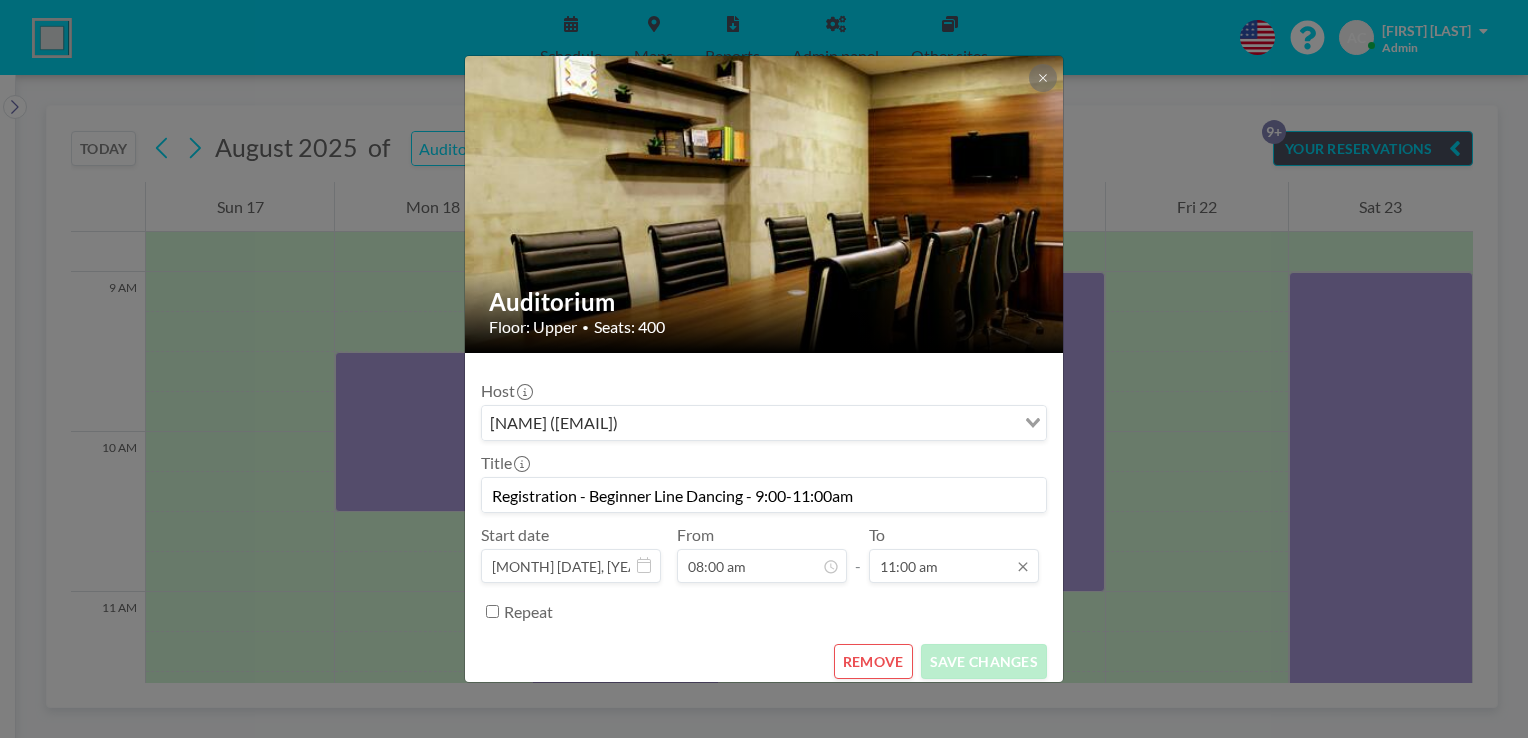 scroll, scrollTop: 570, scrollLeft: 0, axis: vertical 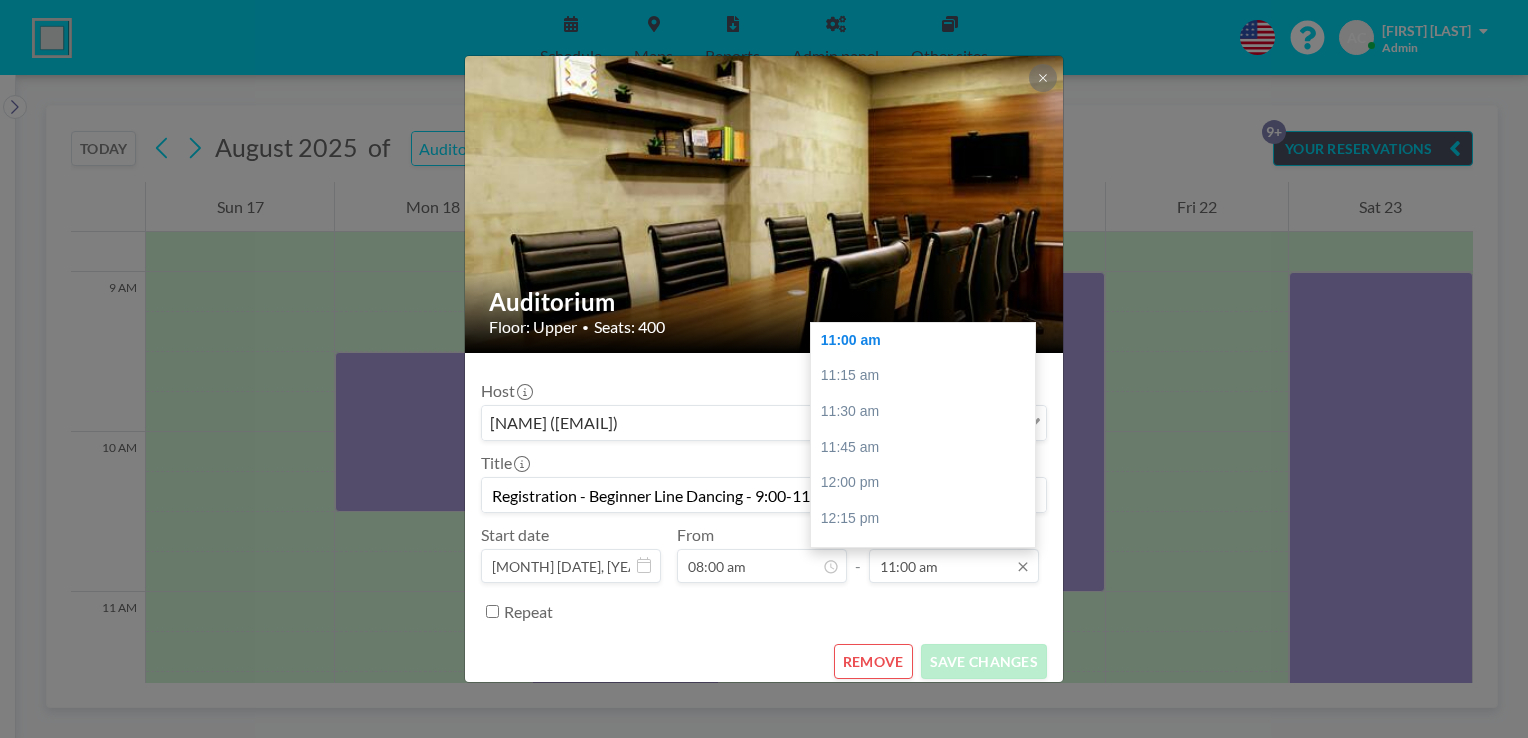 type on "08:00 am" 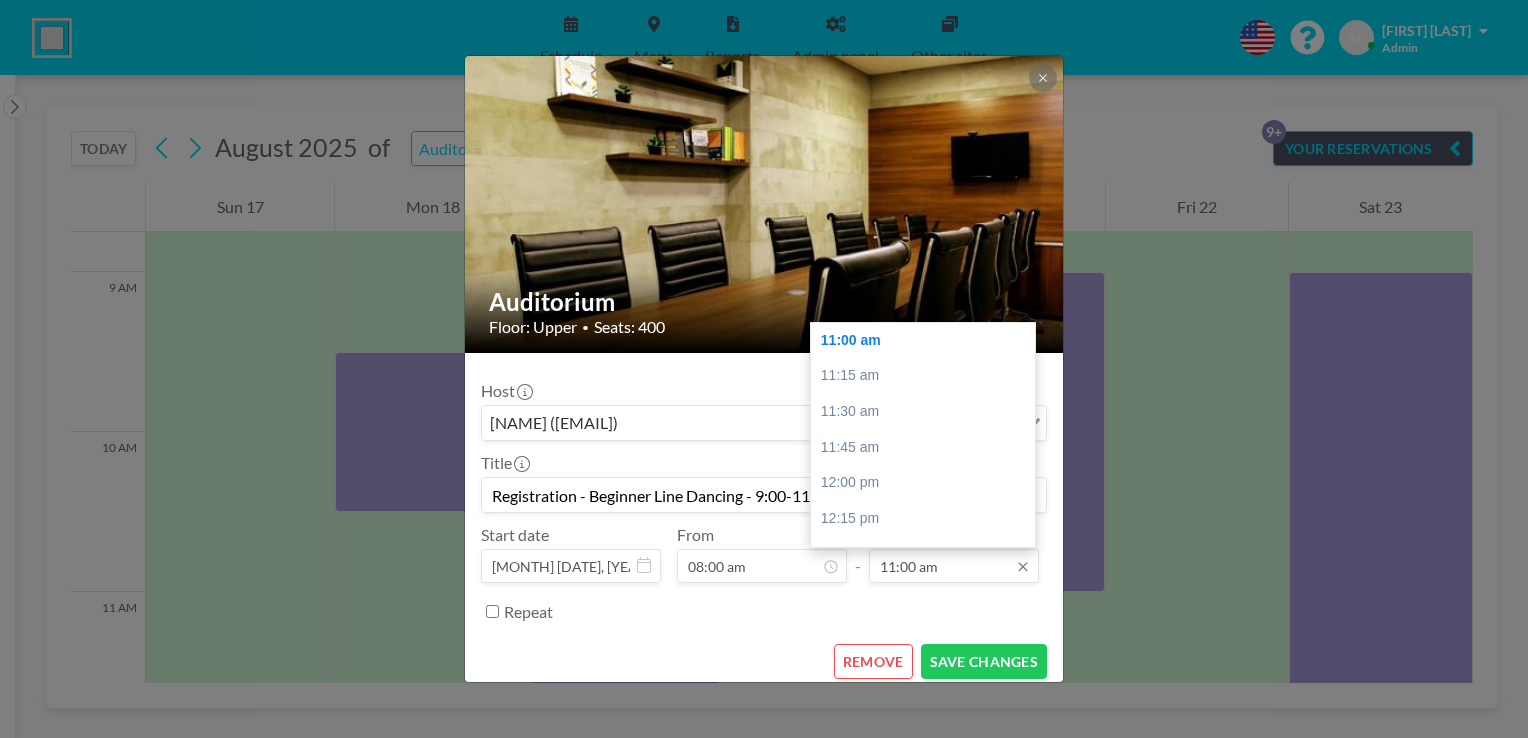 drag, startPoint x: 888, startPoint y: 561, endPoint x: 873, endPoint y: 566, distance: 15.811388 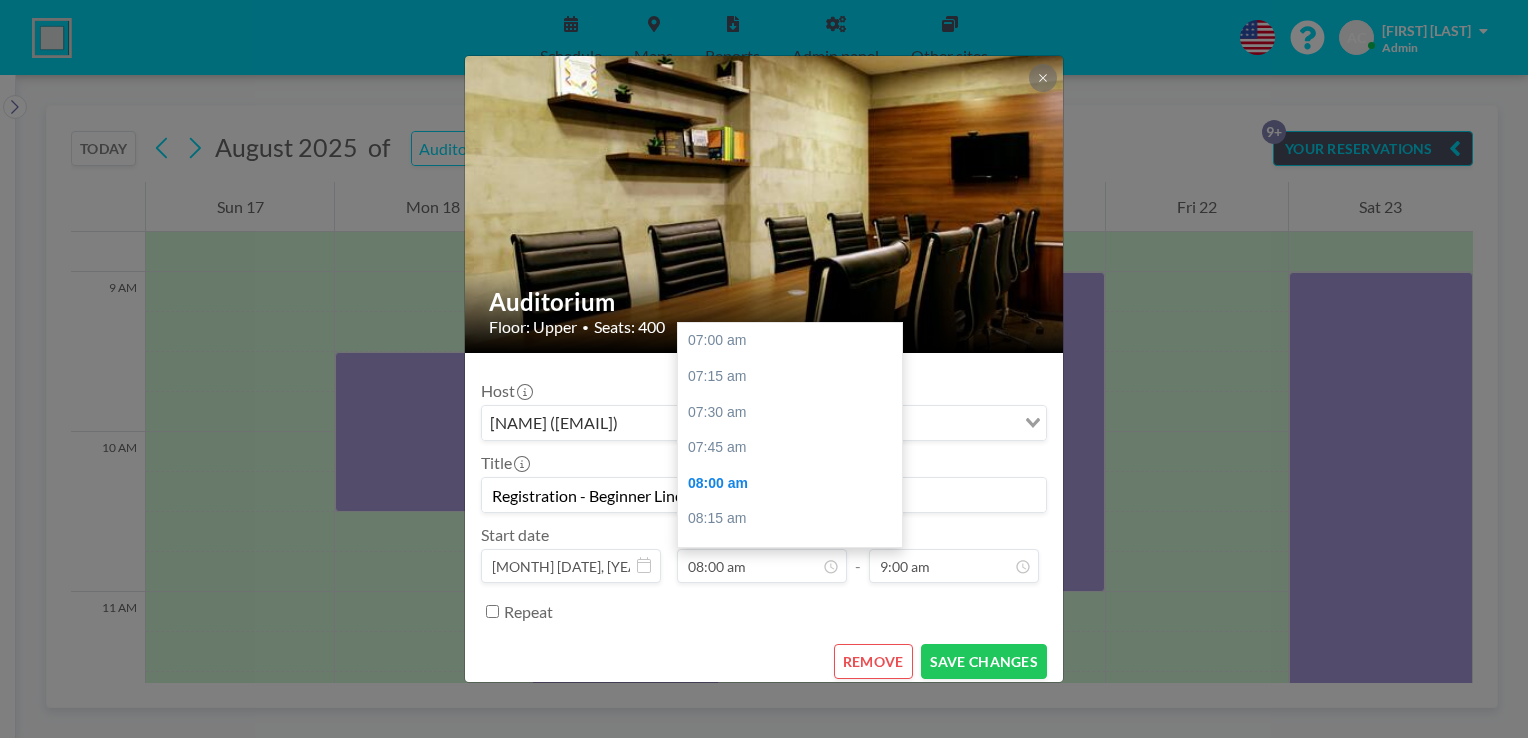 scroll, scrollTop: 0, scrollLeft: 0, axis: both 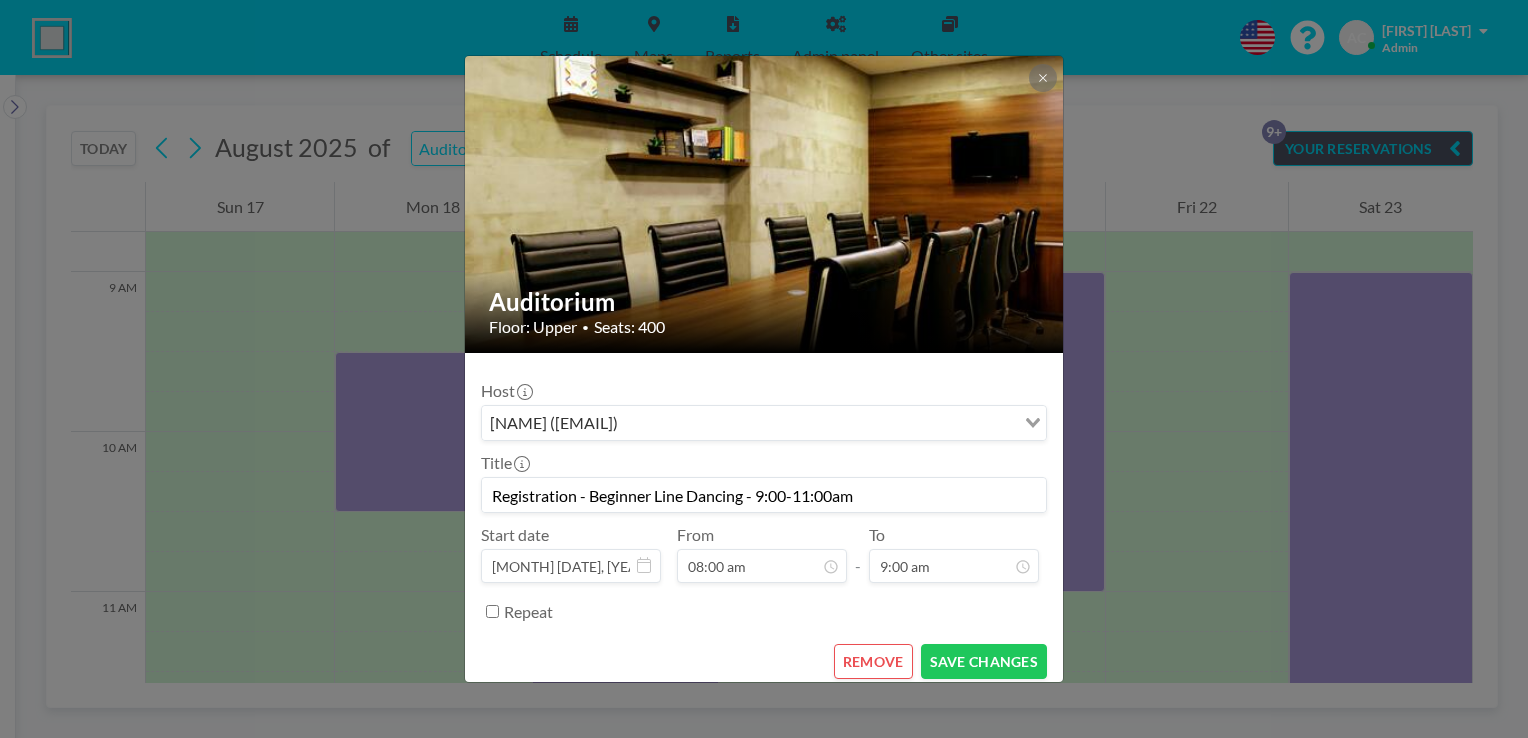type on "11:00 am" 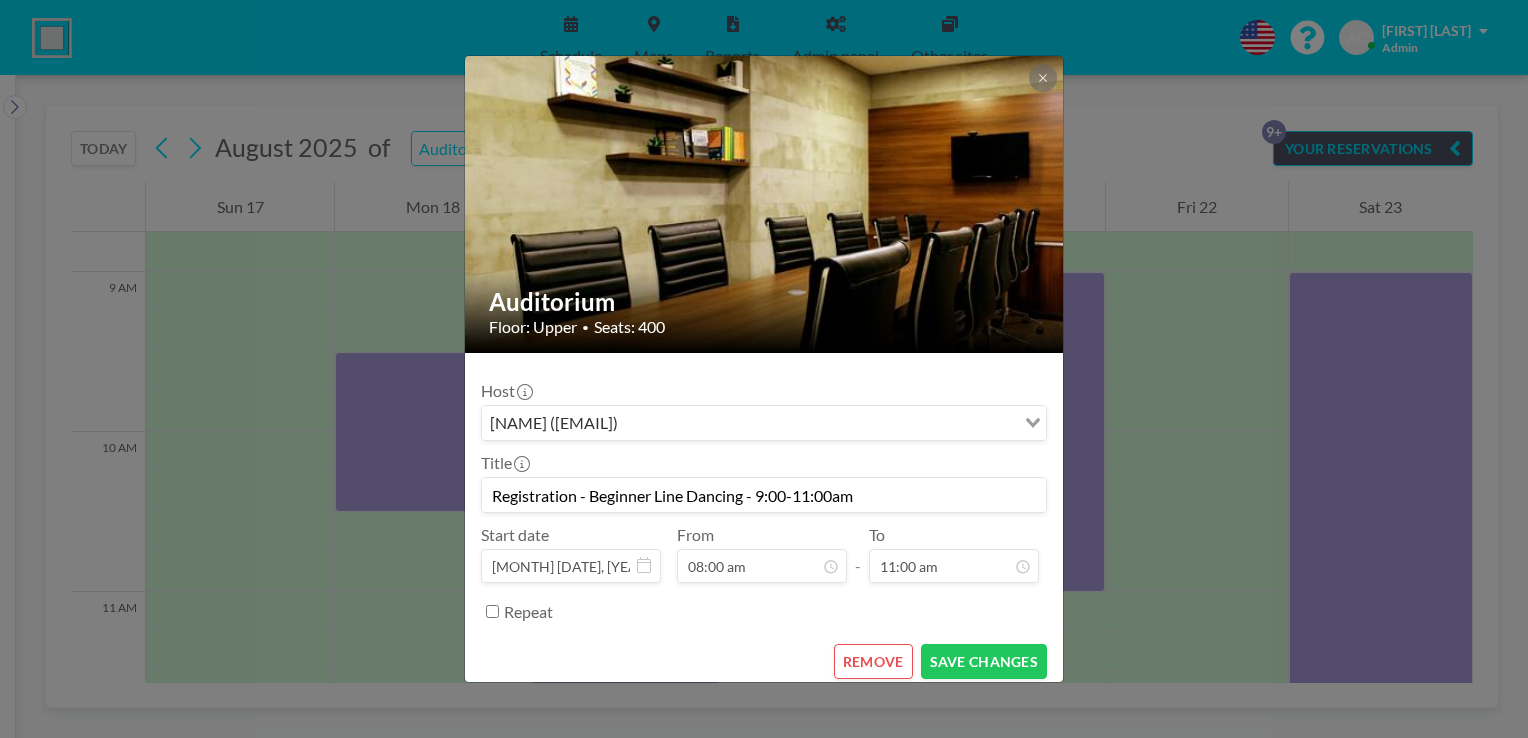 click on "Registration - Beginner Line Dancing - 9:00-11:00am" at bounding box center (764, 495) 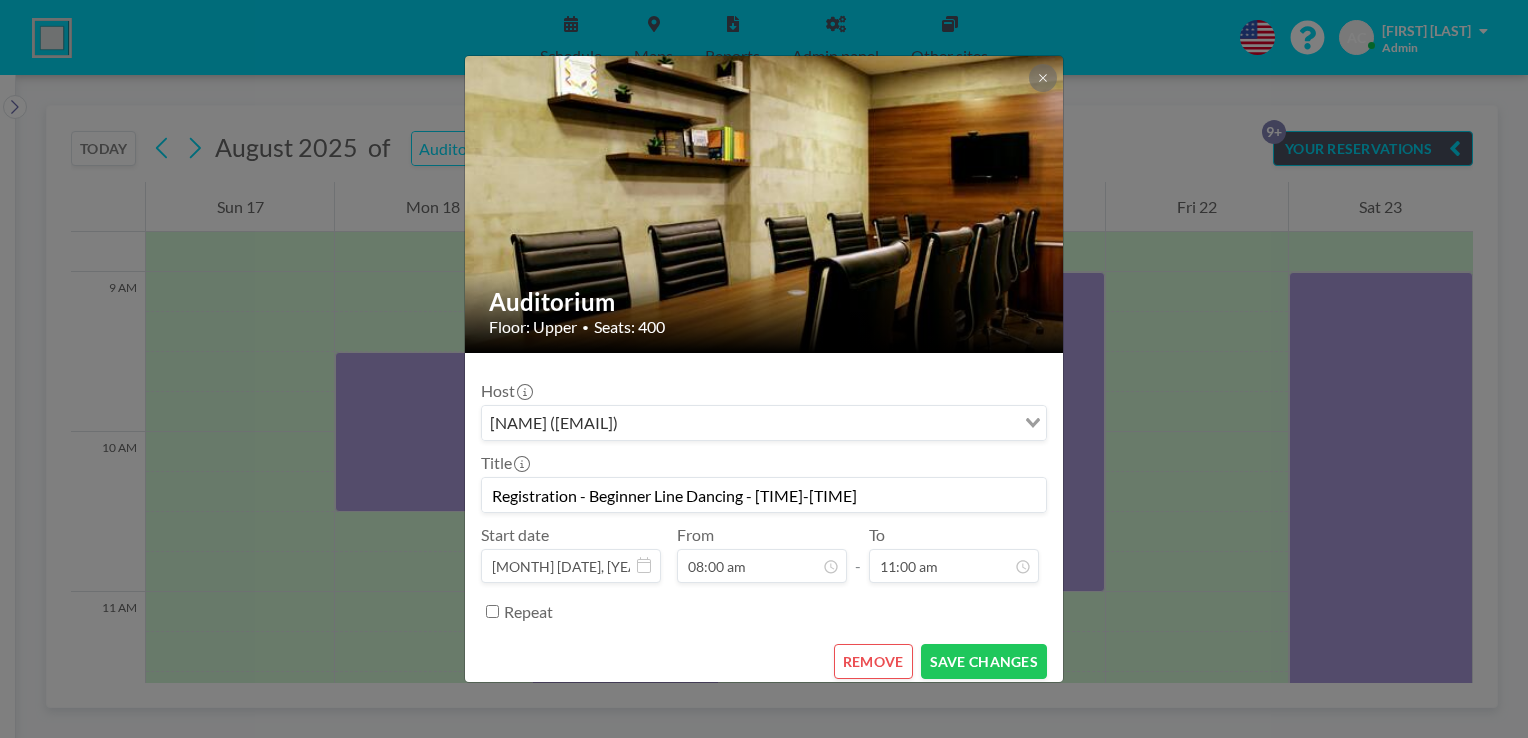drag, startPoint x: 808, startPoint y: 485, endPoint x: 836, endPoint y: 490, distance: 28.442924 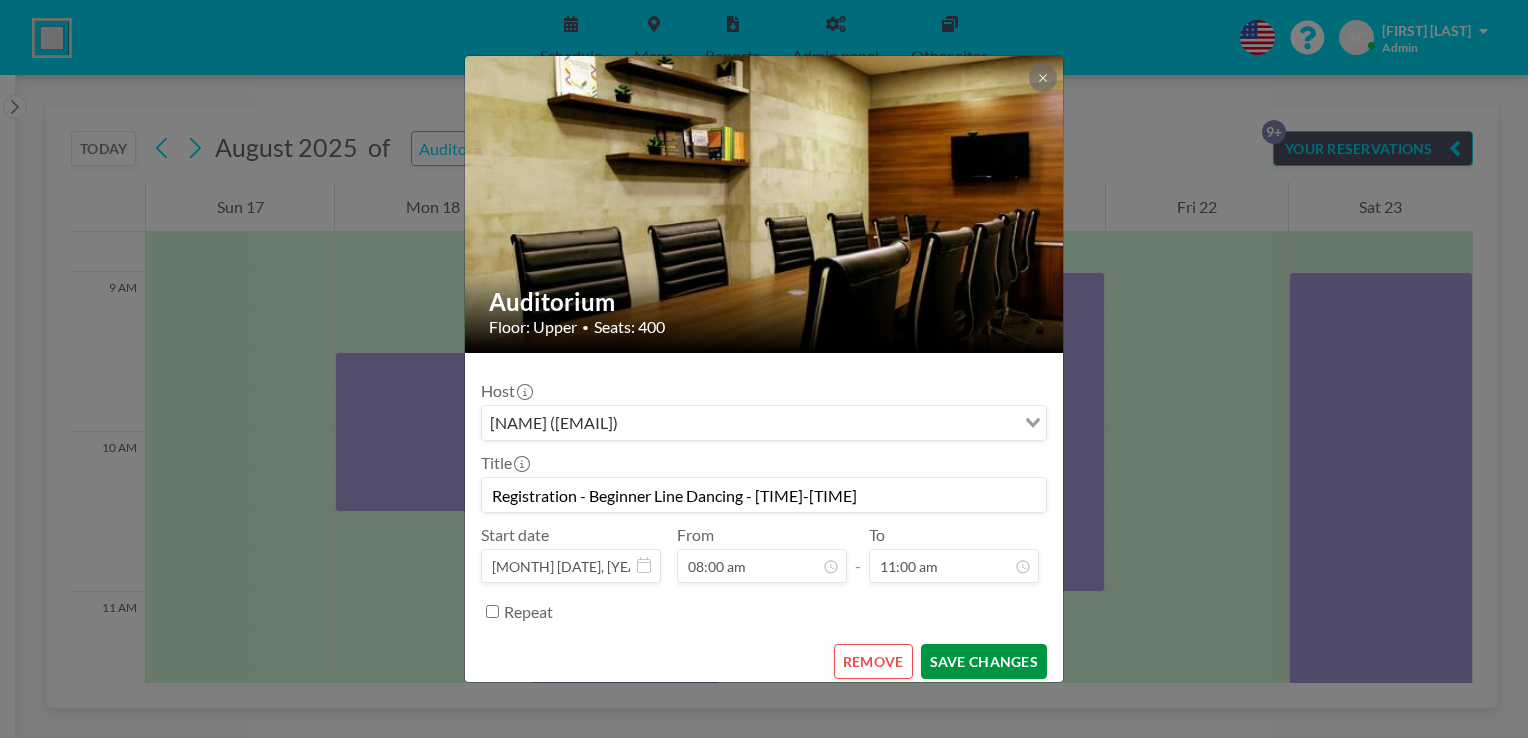 type on "Registration - Beginner Line Dancing - [TIME]-[TIME]" 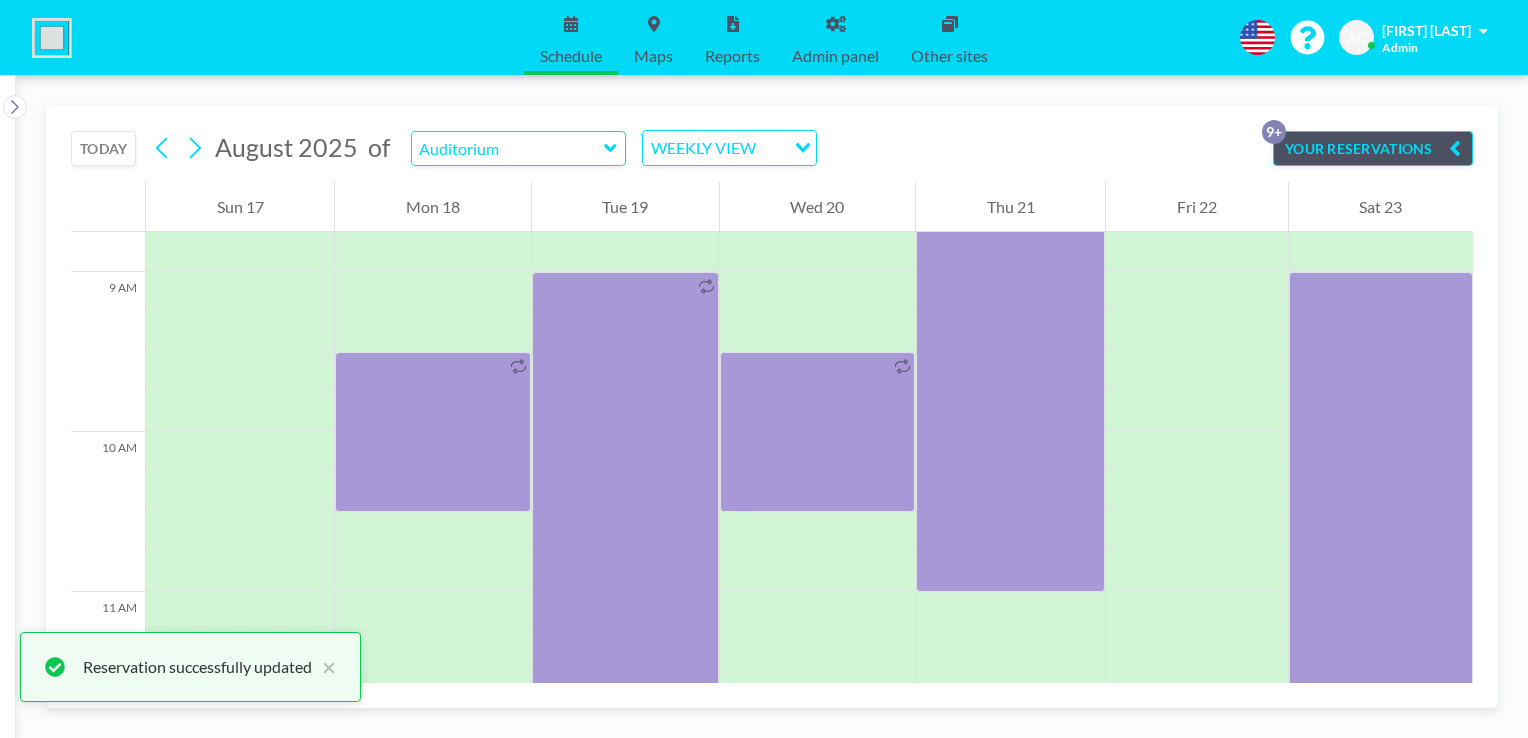 click on "YOUR RESERVATIONS   9+" at bounding box center [1373, 148] 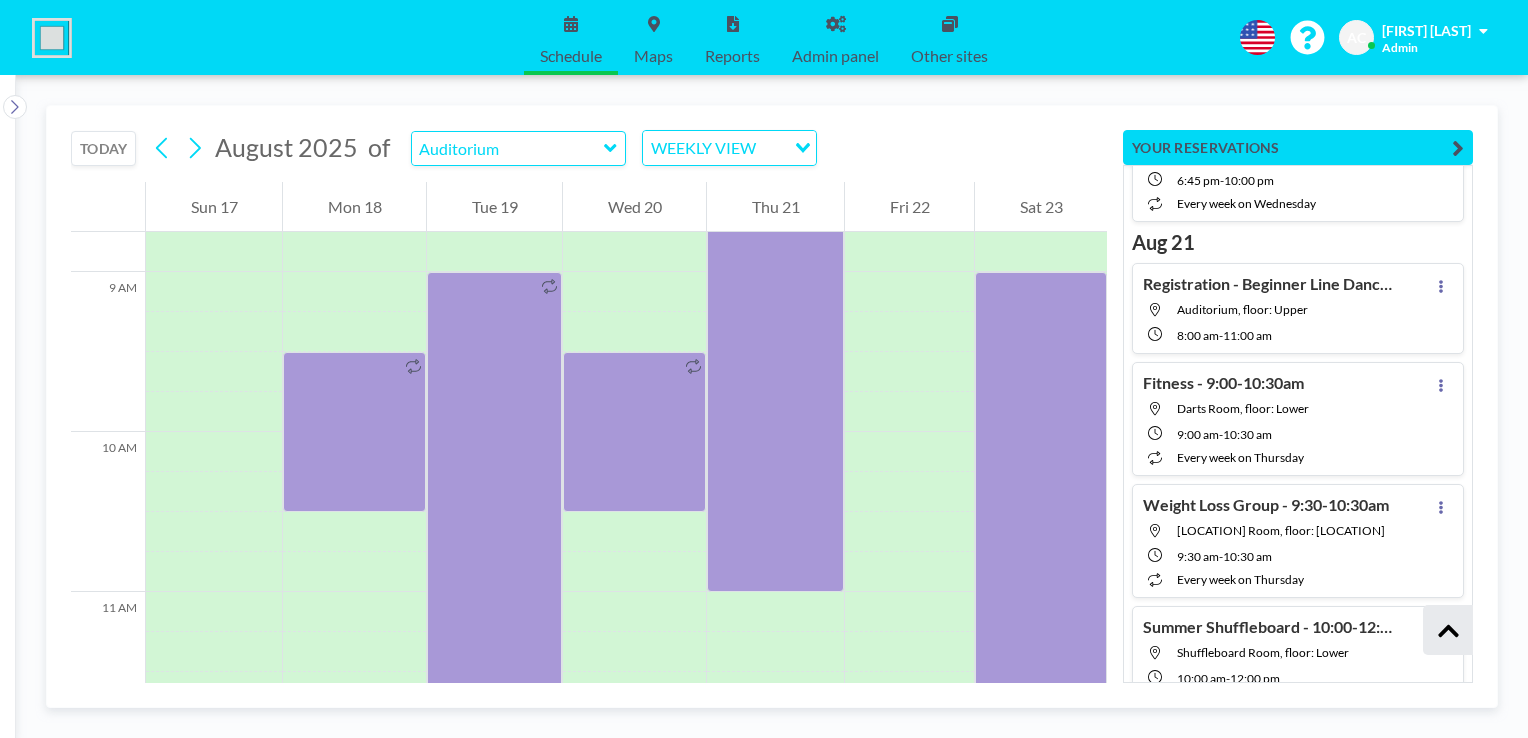 scroll, scrollTop: 14965, scrollLeft: 0, axis: vertical 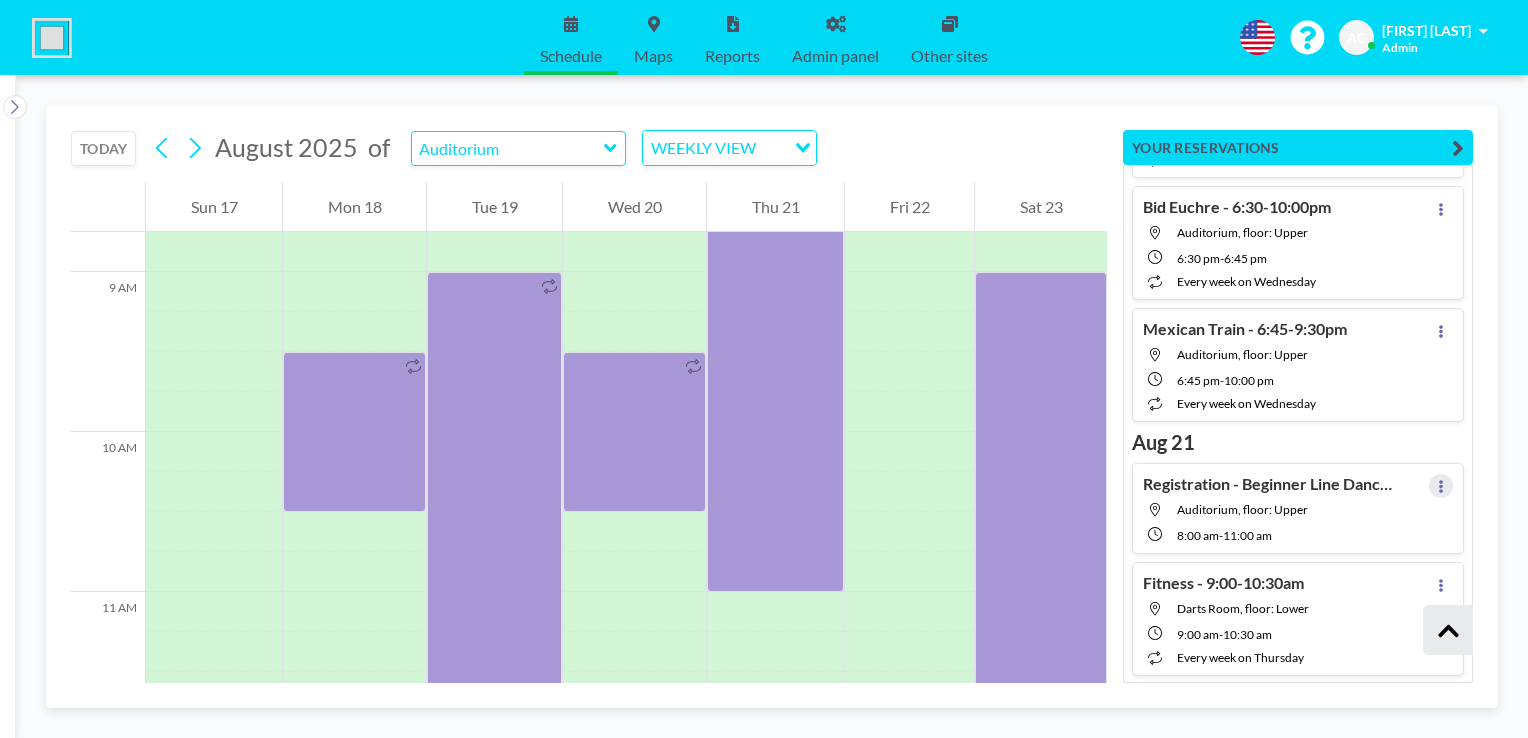 click 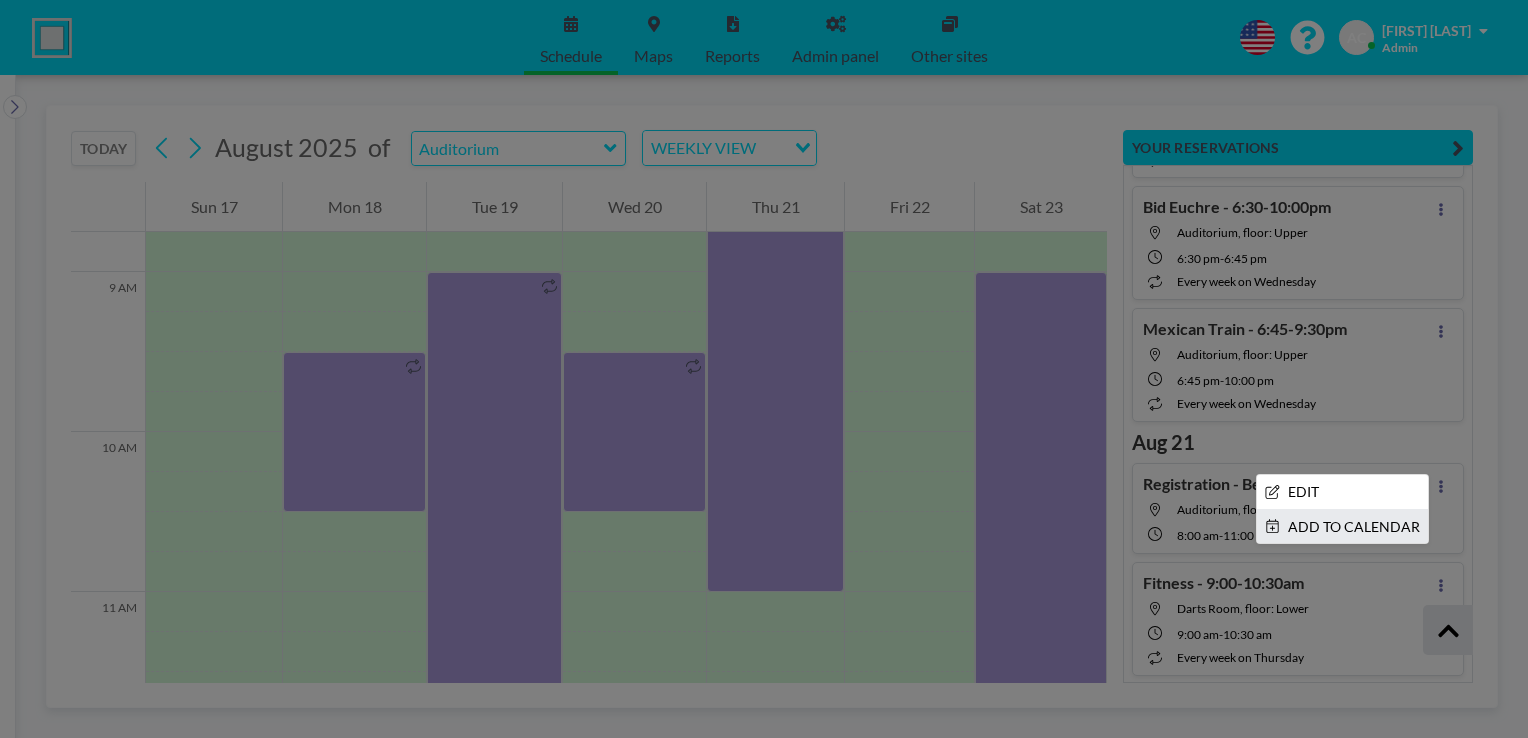 click on "ADD TO CALENDAR" at bounding box center (1342, 527) 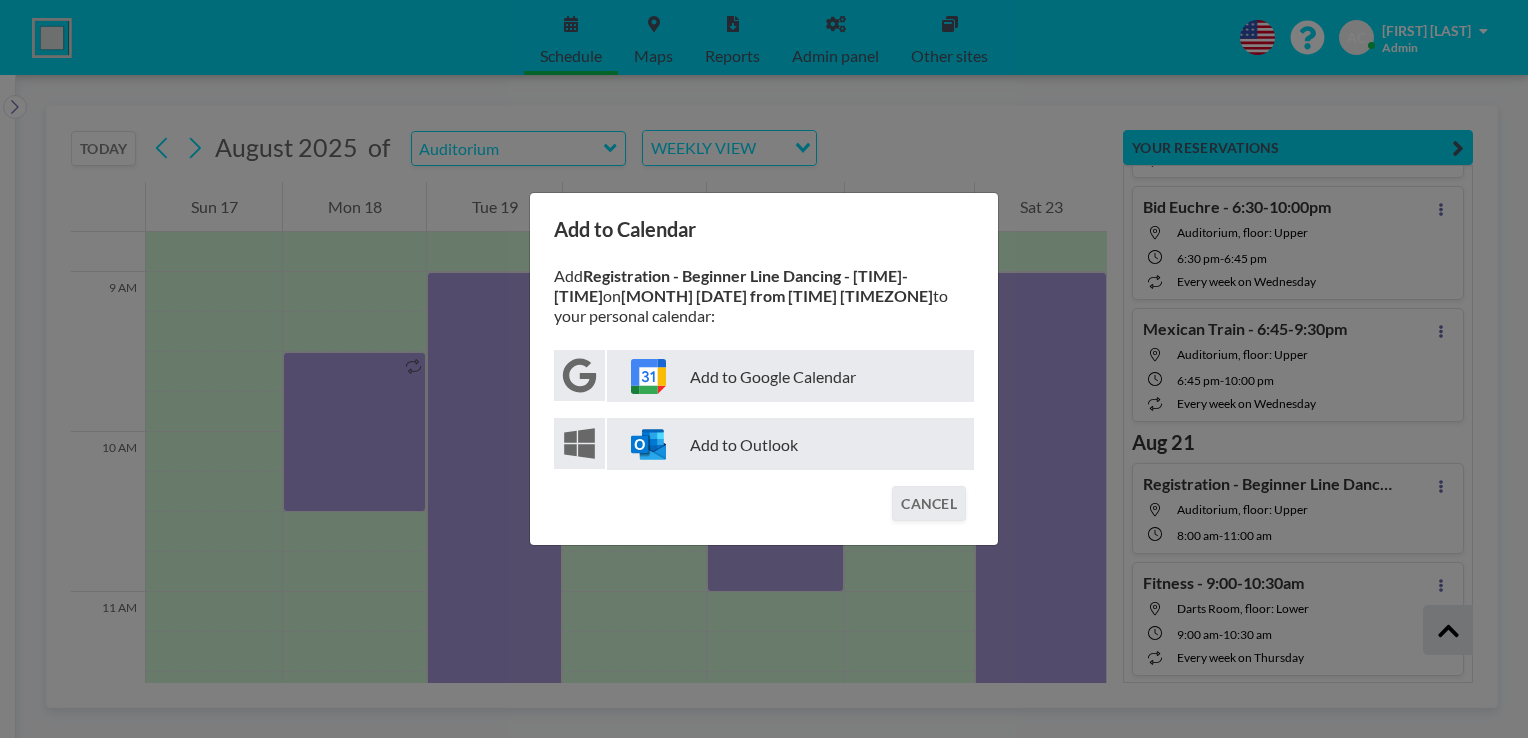 click on "Add to Google Calendar" at bounding box center [790, 376] 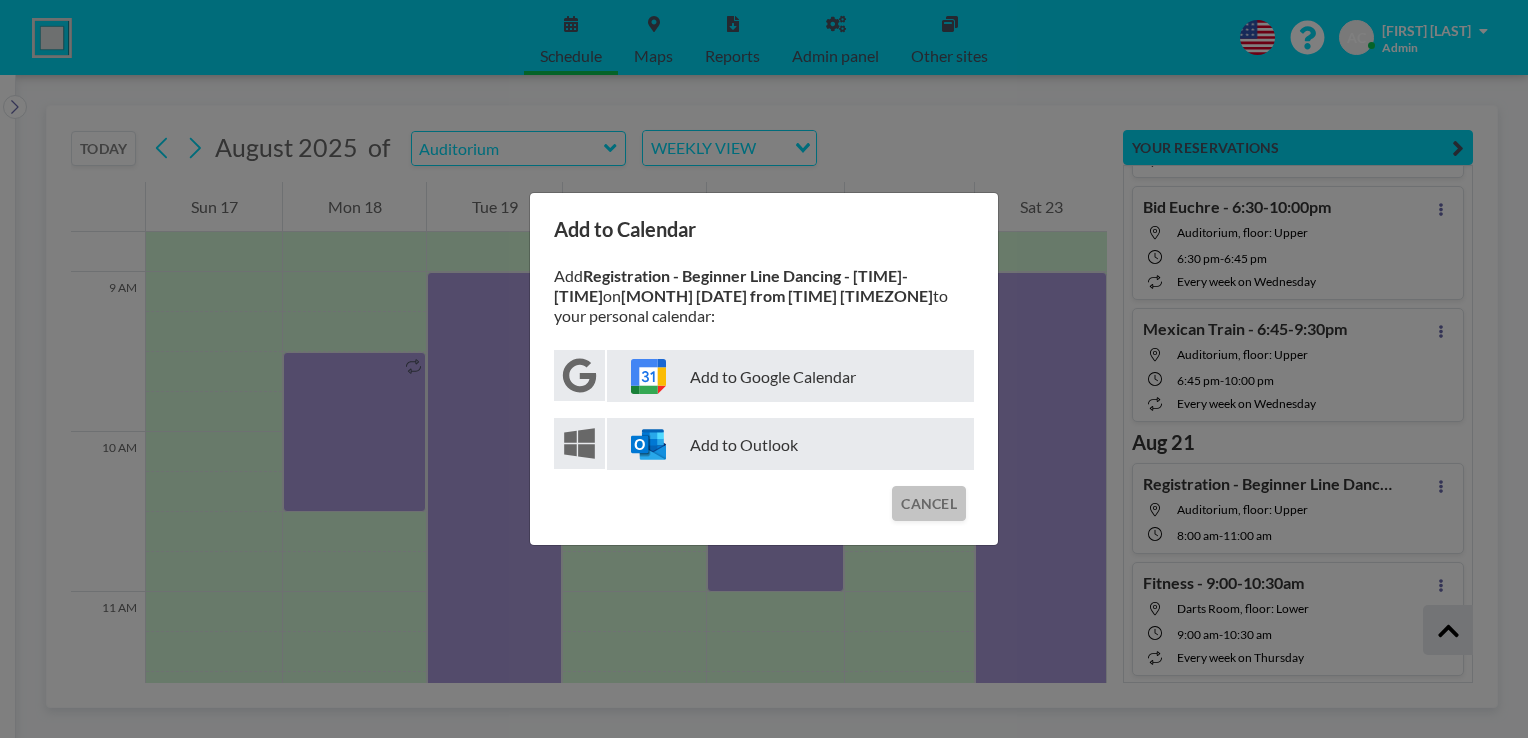 click on "CANCEL" at bounding box center [929, 503] 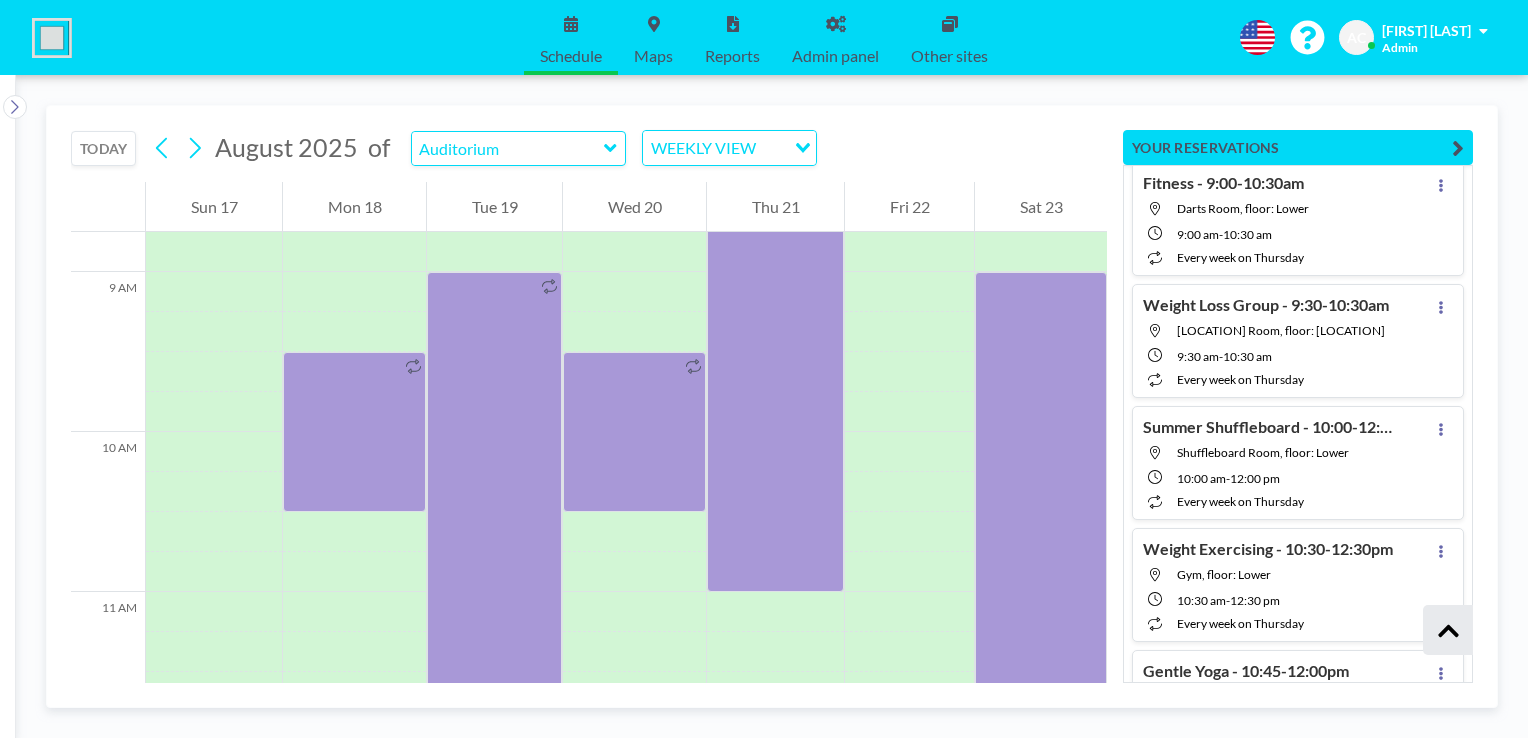 scroll, scrollTop: 15564, scrollLeft: 0, axis: vertical 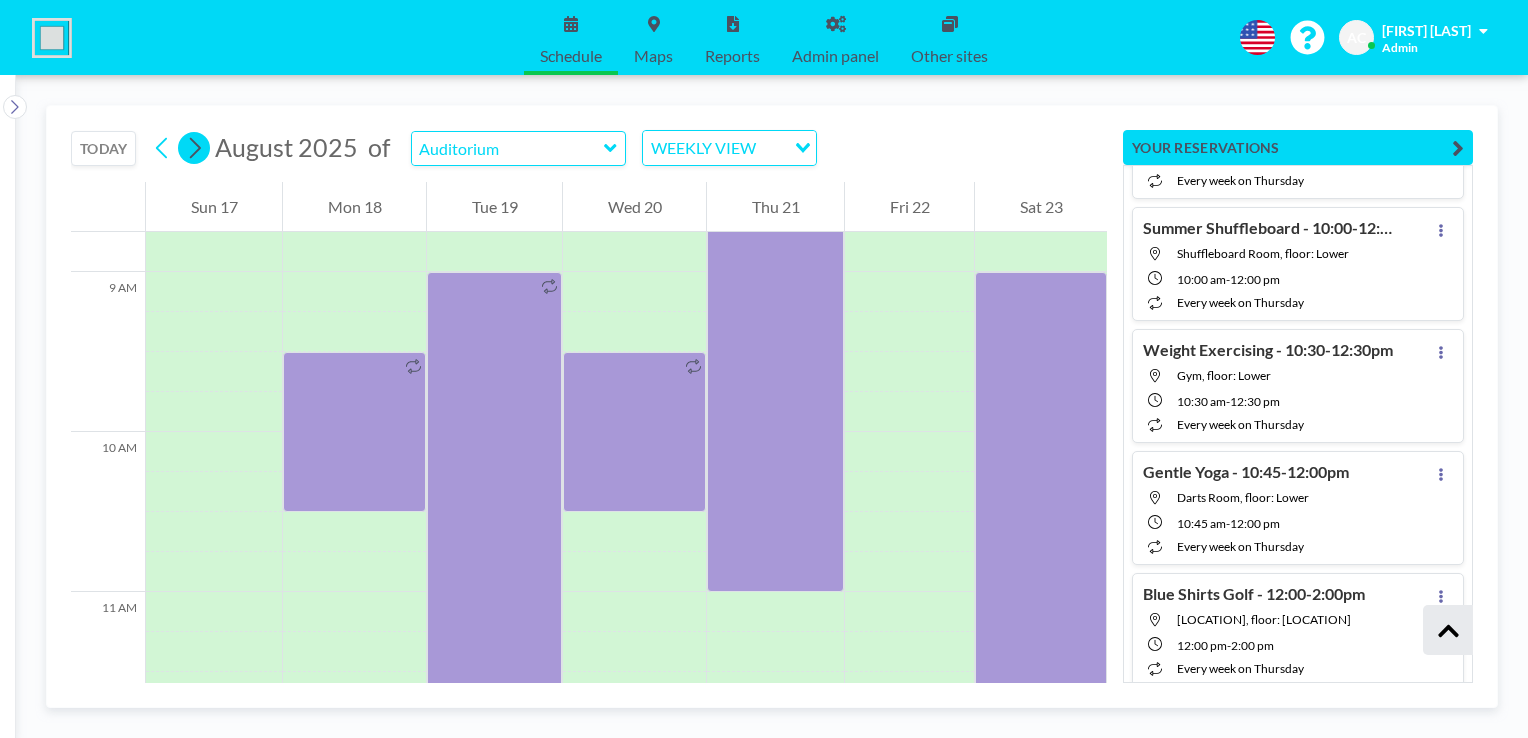 click 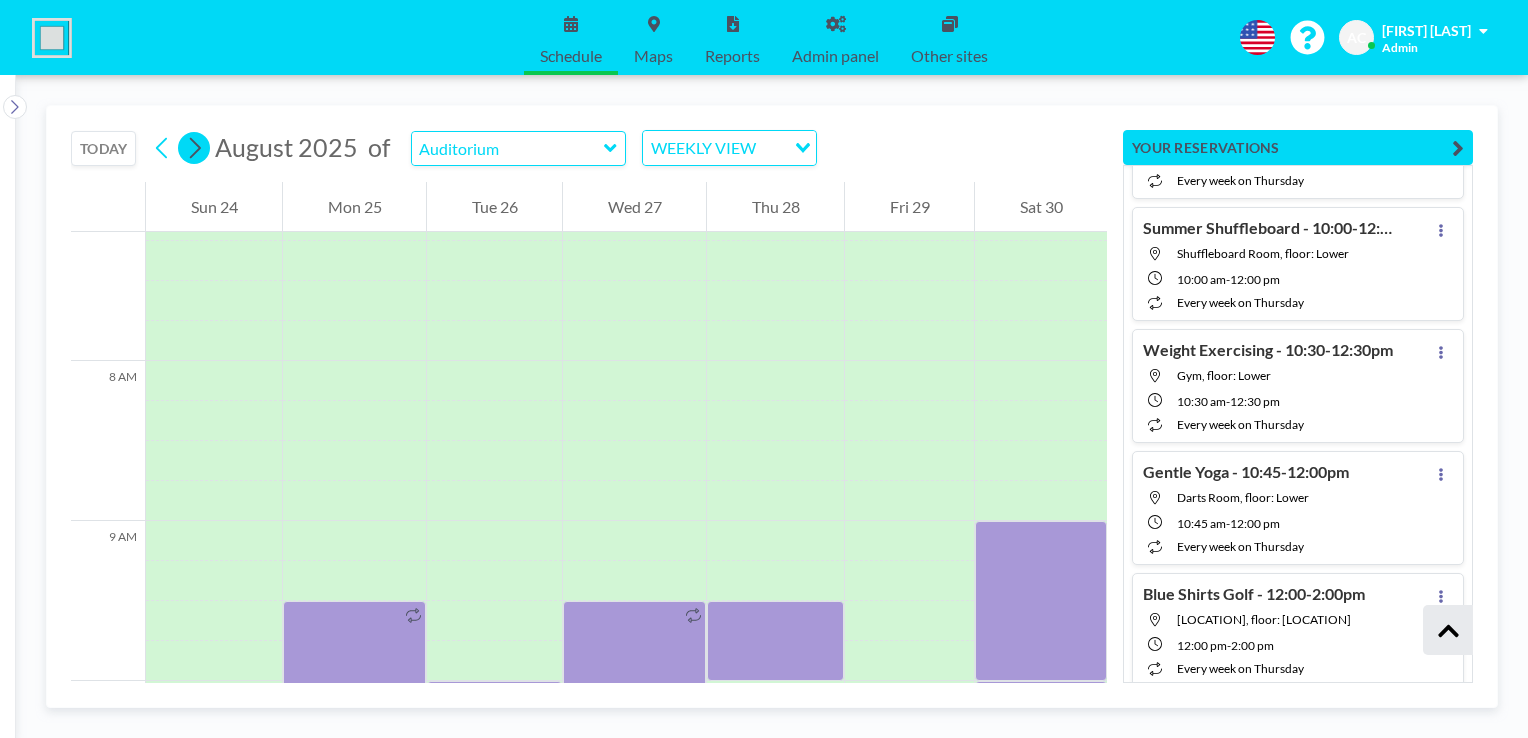 scroll, scrollTop: 1240, scrollLeft: 0, axis: vertical 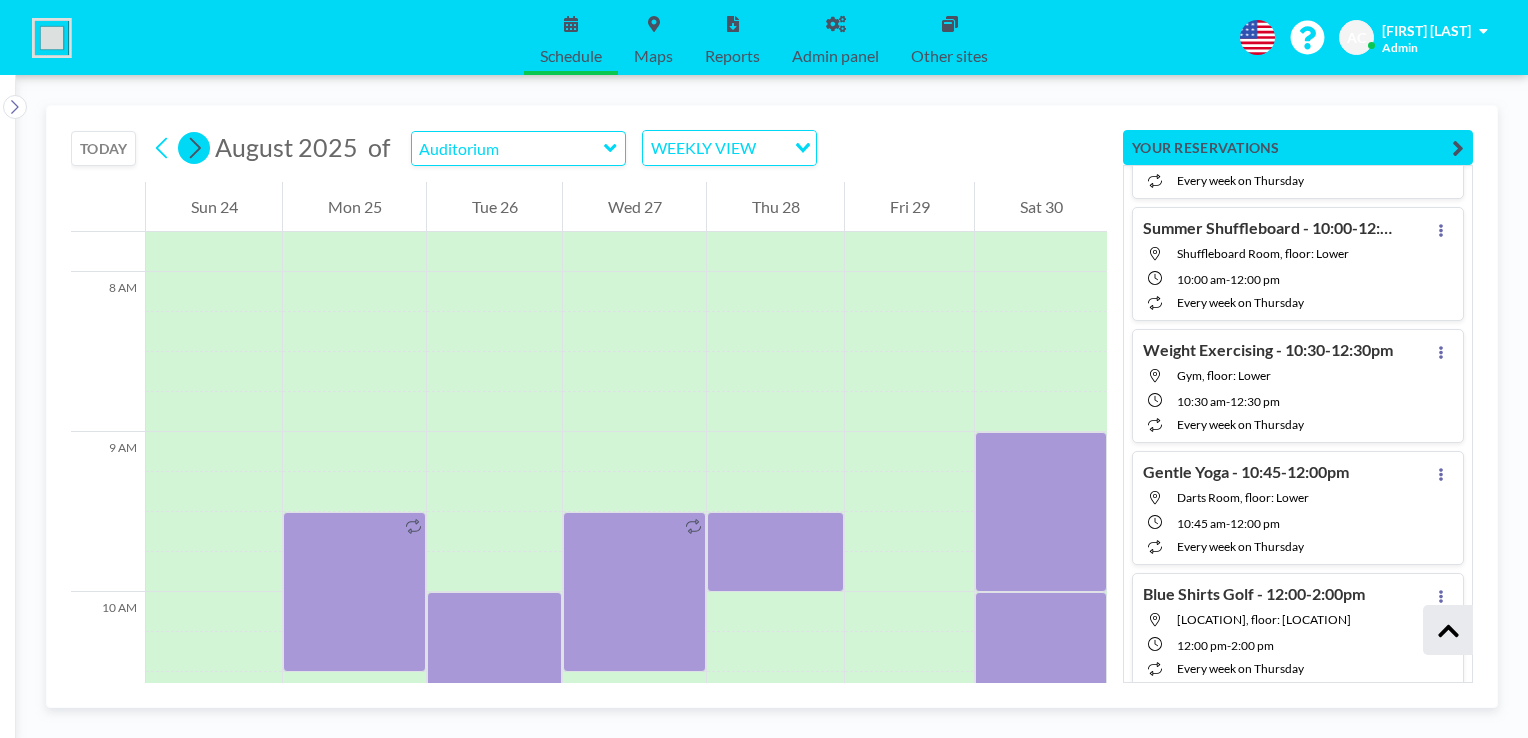 click 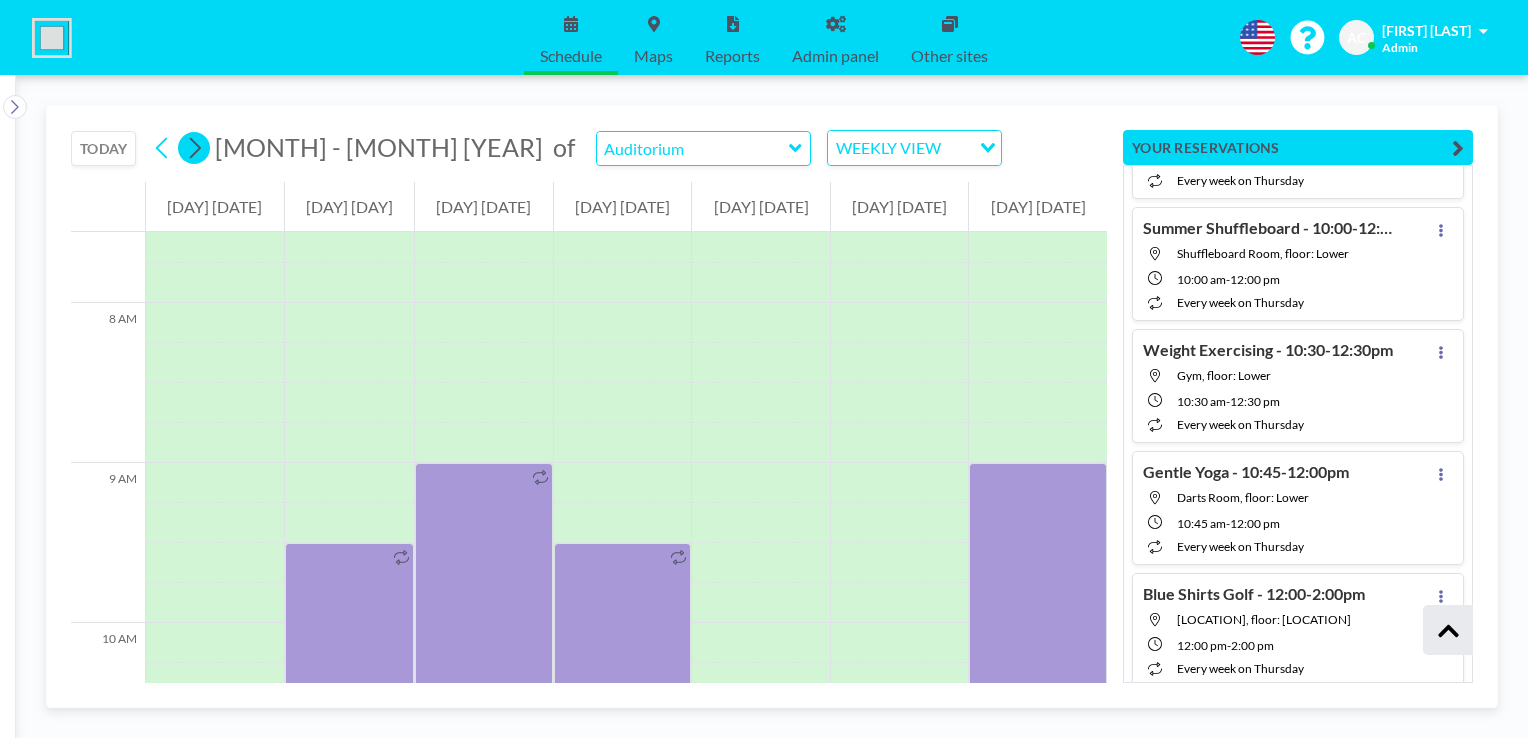scroll, scrollTop: 1240, scrollLeft: 0, axis: vertical 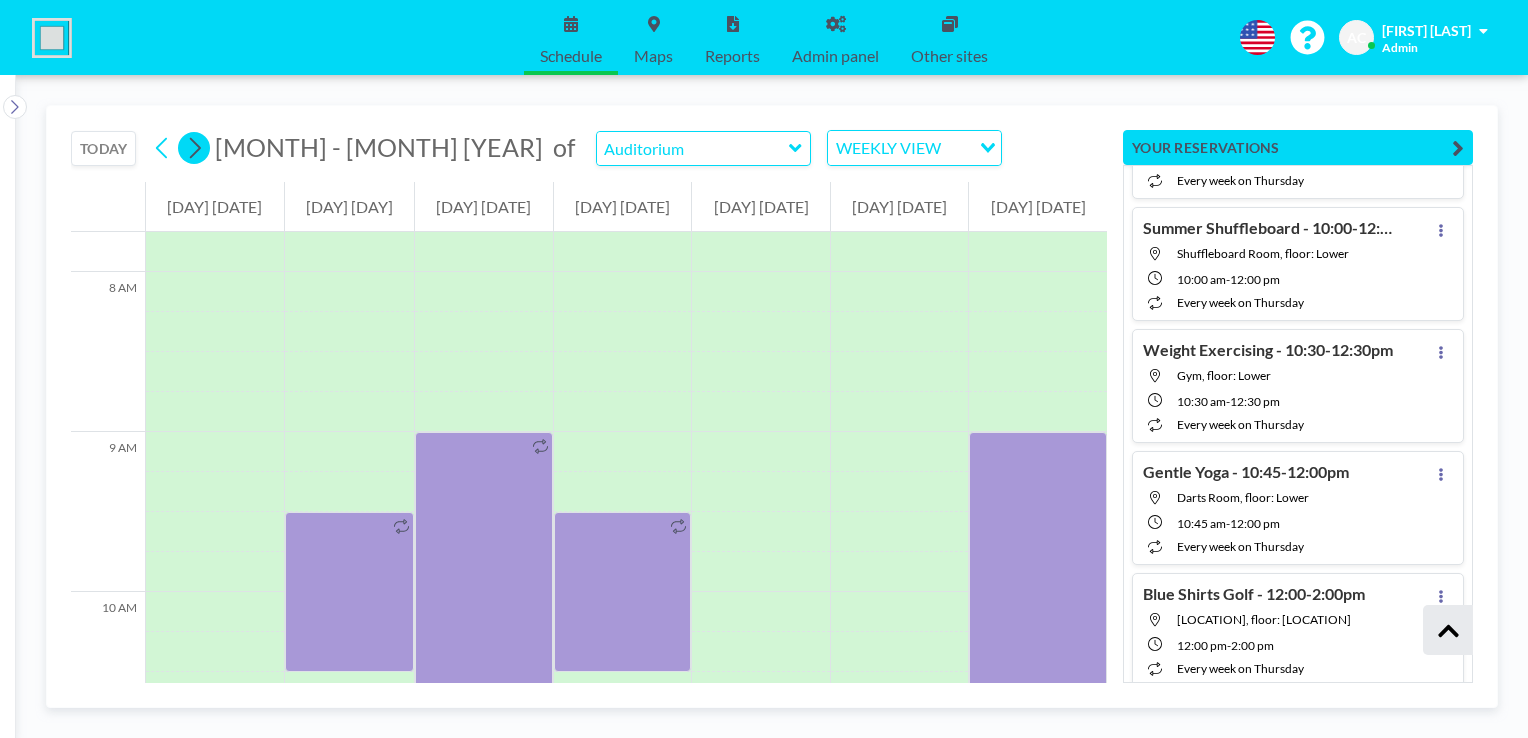click 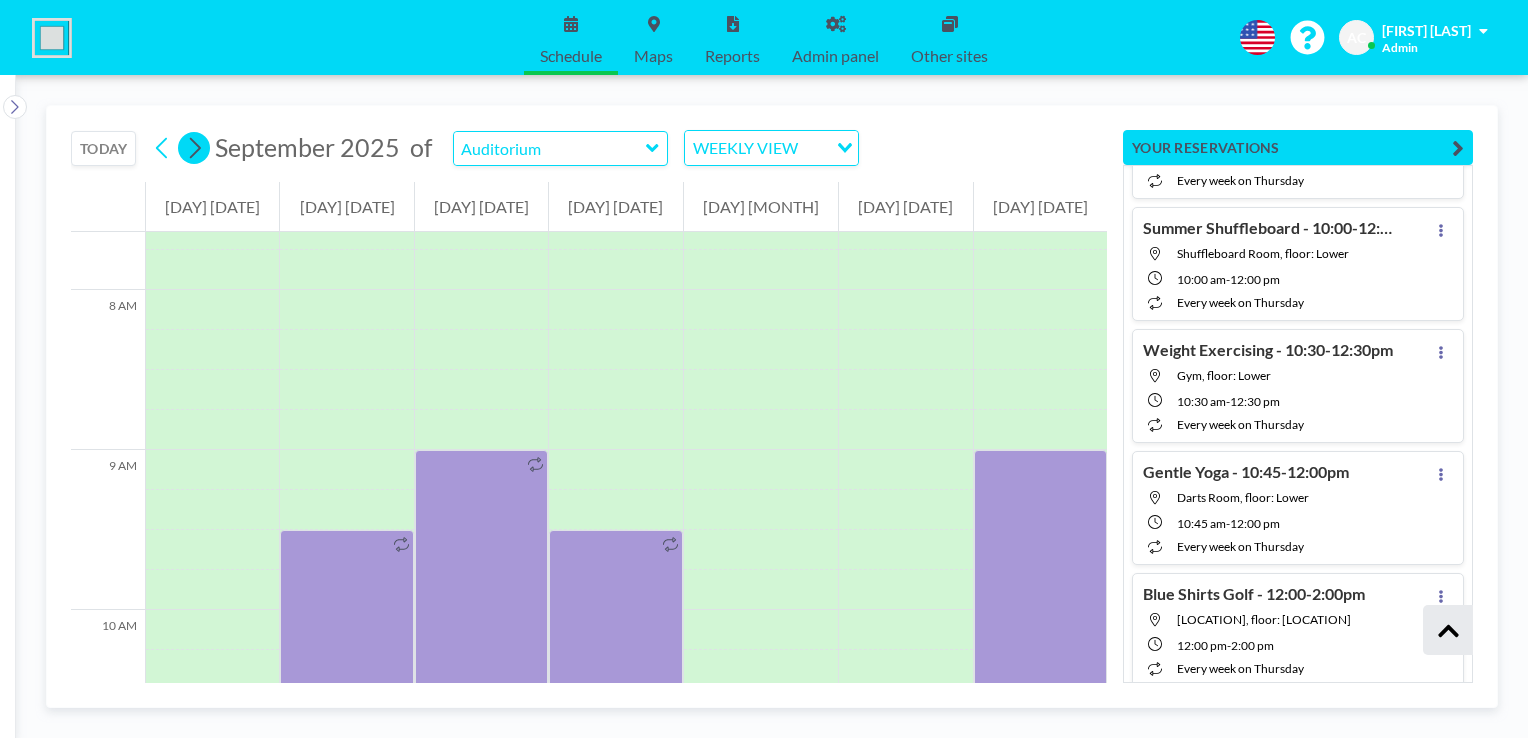 scroll, scrollTop: 1240, scrollLeft: 0, axis: vertical 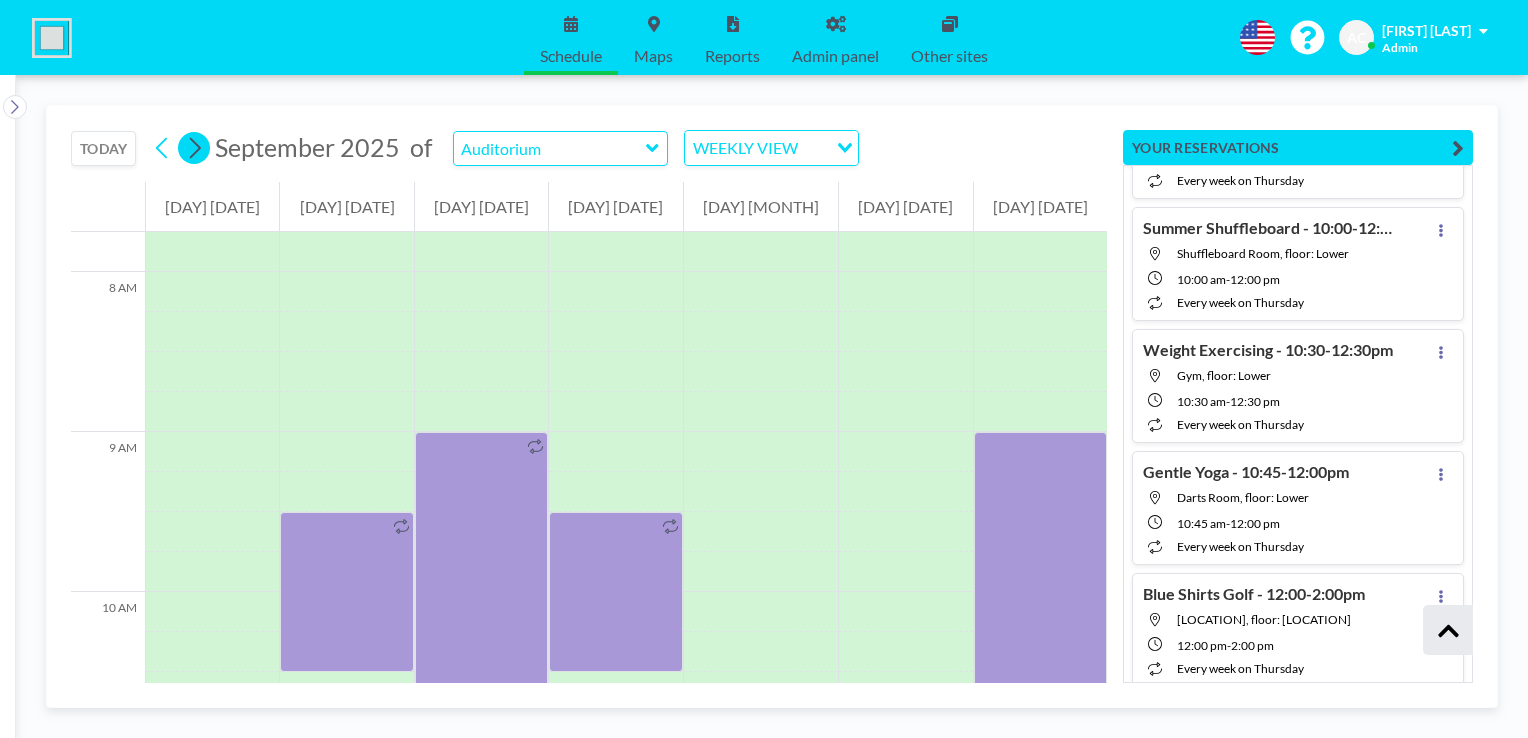click 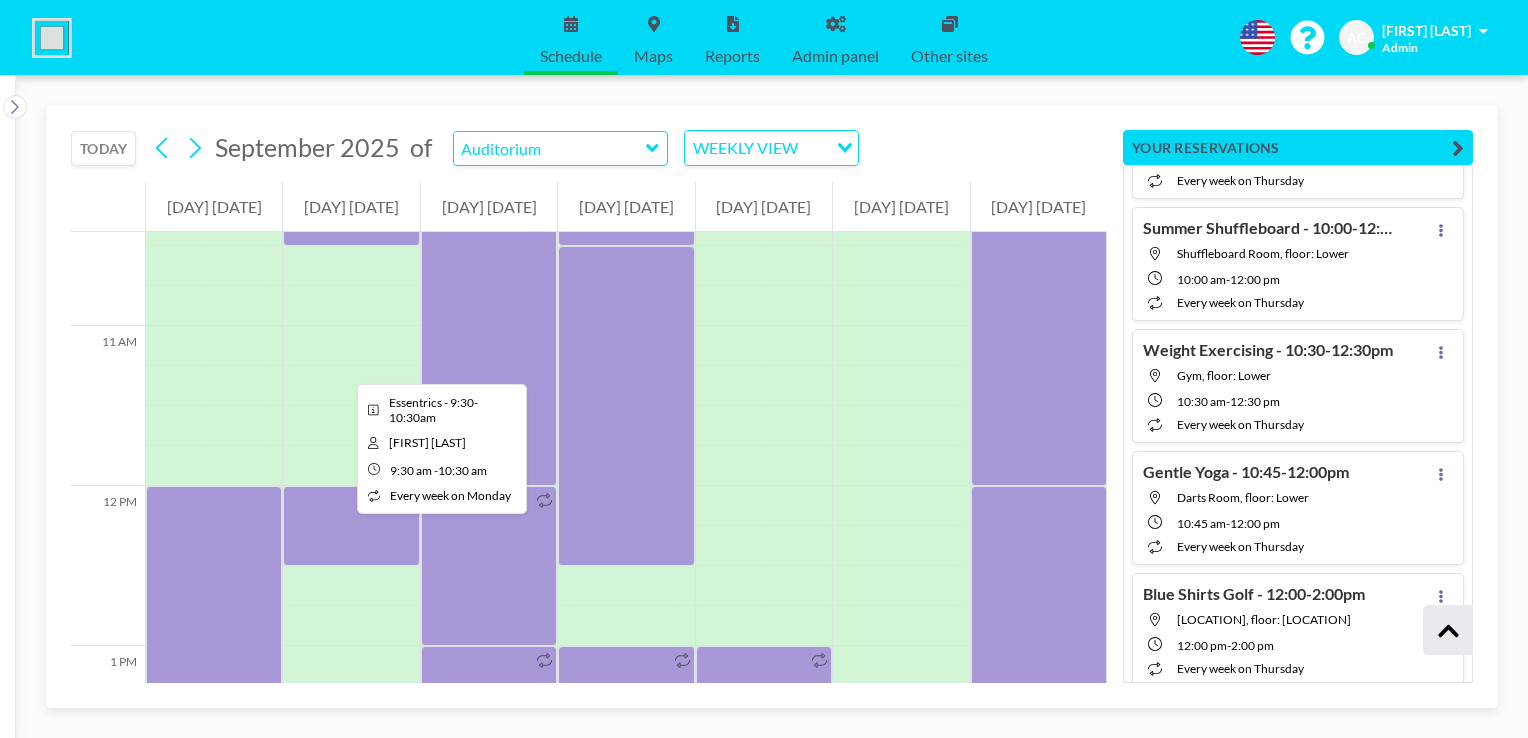 scroll, scrollTop: 1740, scrollLeft: 0, axis: vertical 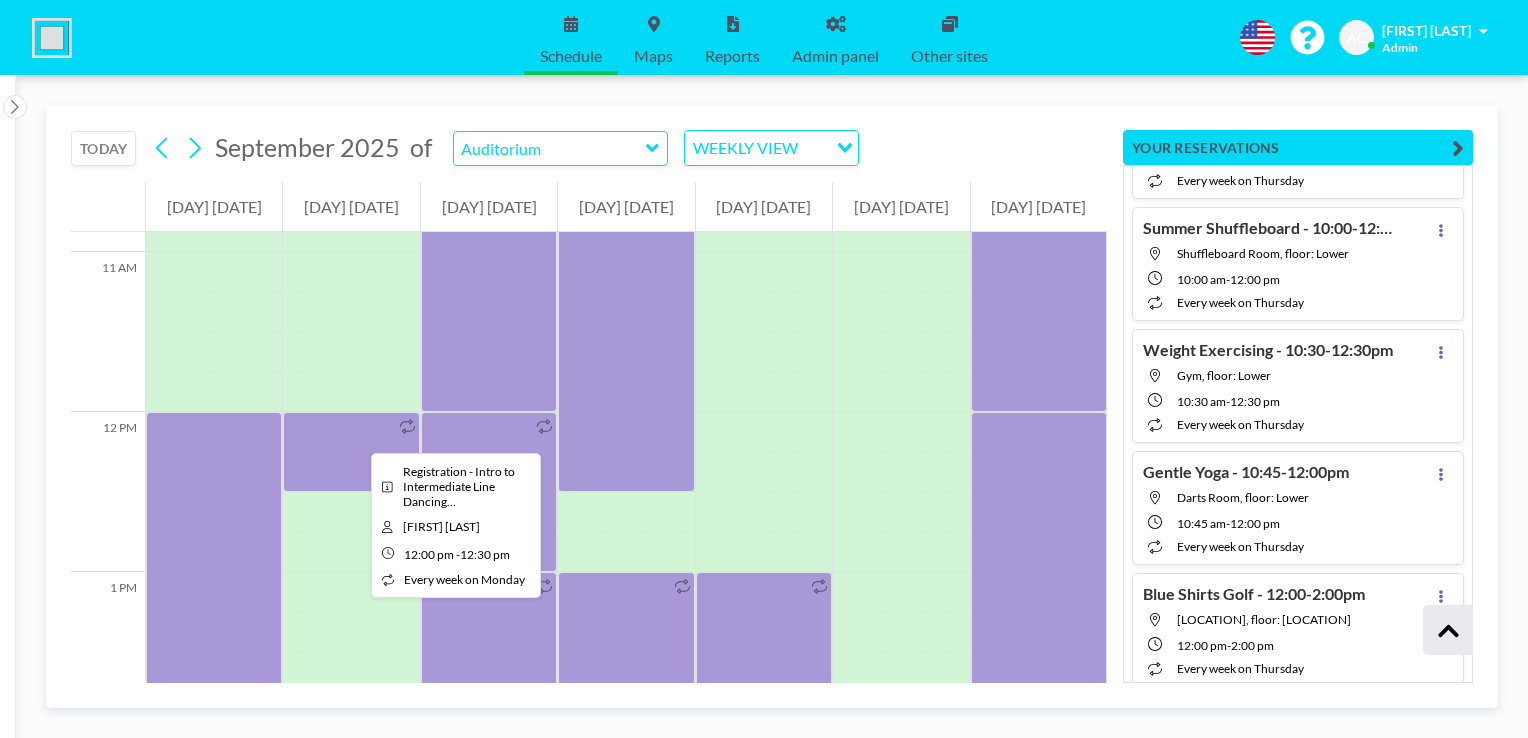 click at bounding box center [351, 452] 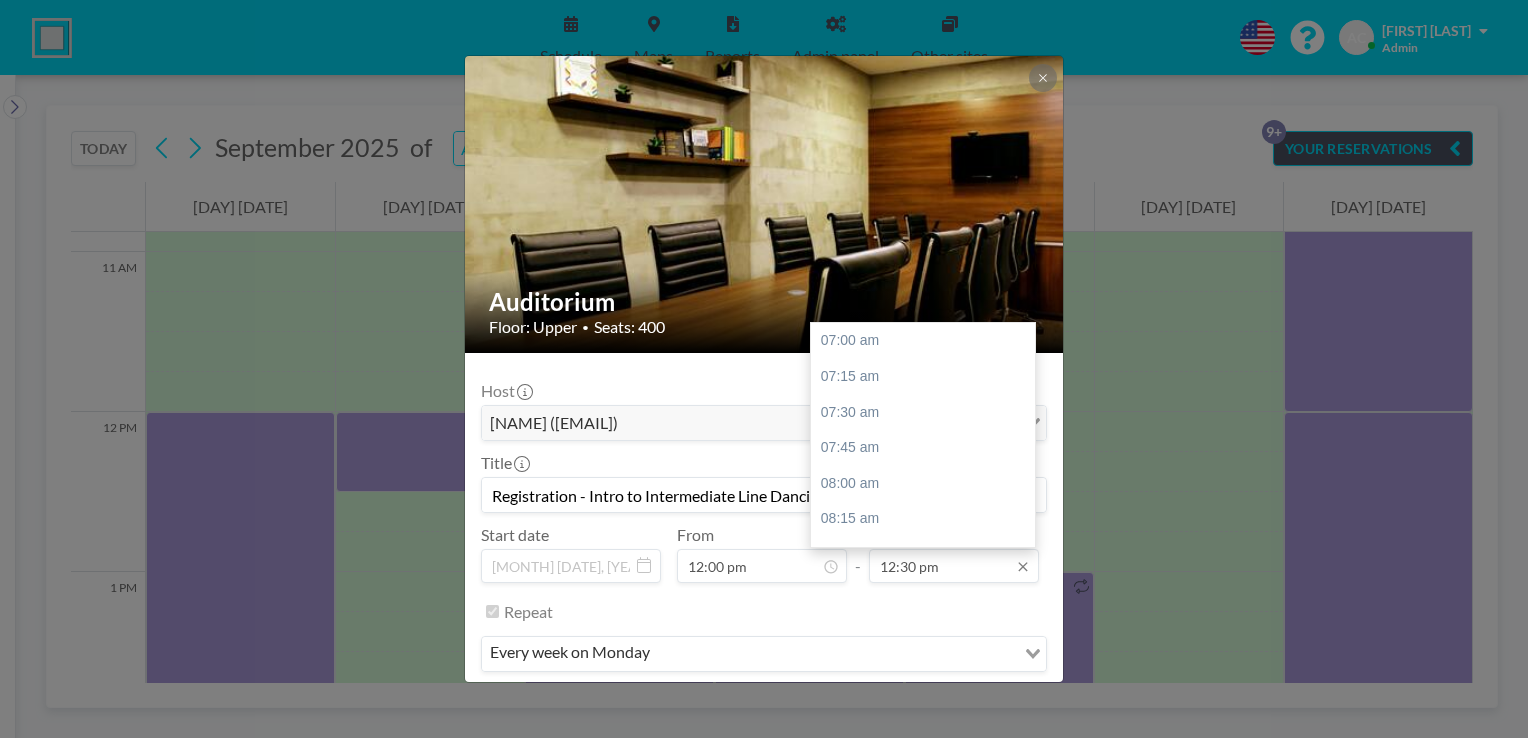 scroll, scrollTop: 783, scrollLeft: 0, axis: vertical 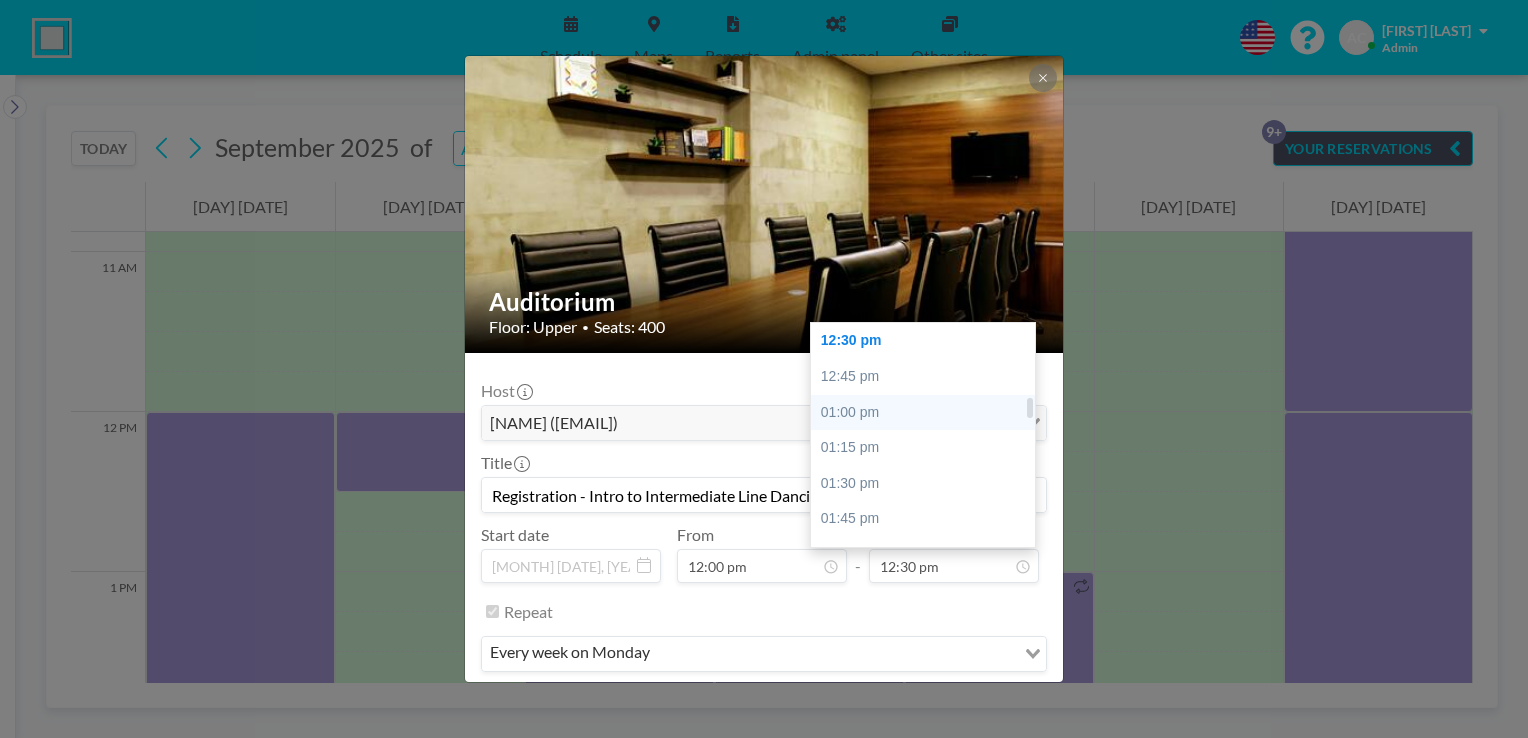 click on "01:00 pm" at bounding box center (928, 413) 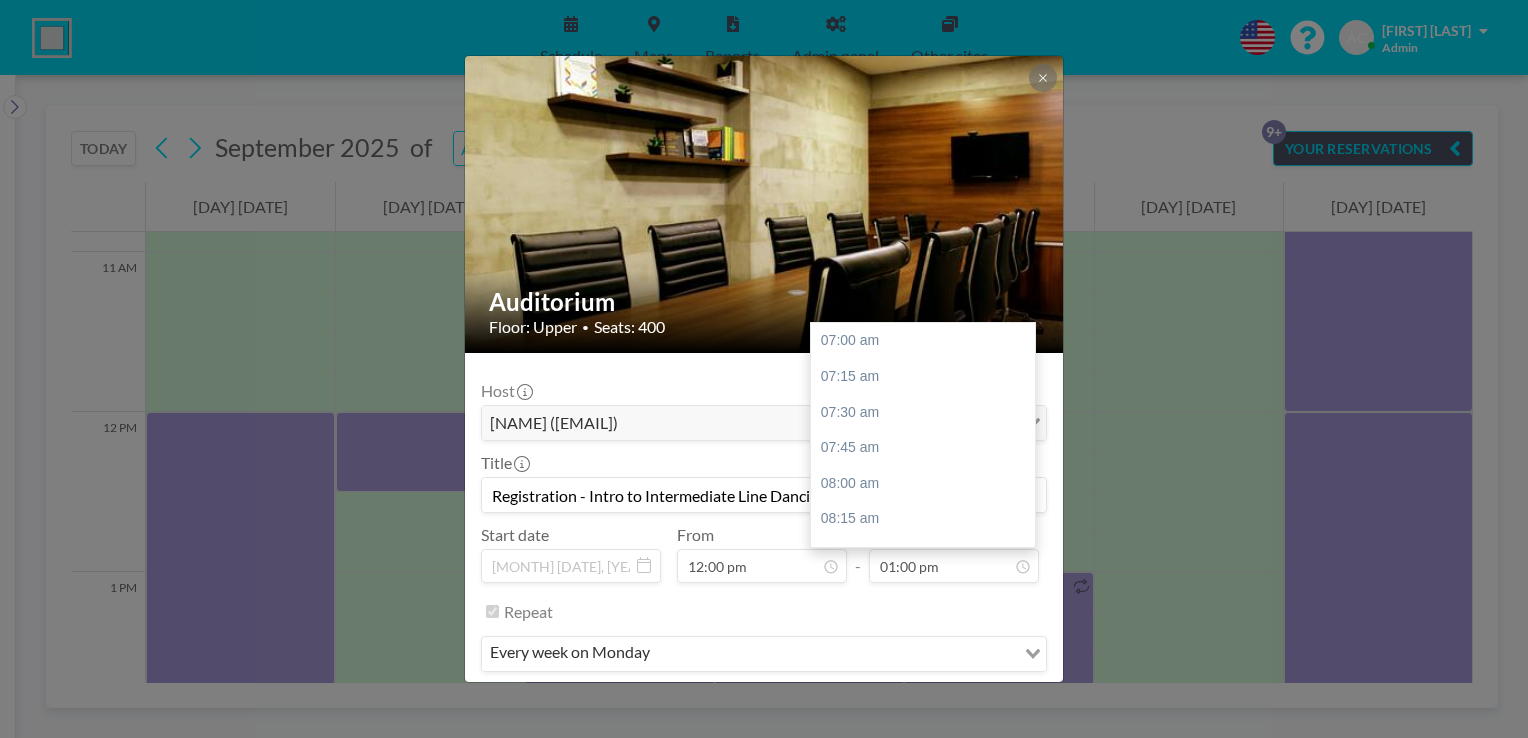 scroll, scrollTop: 854, scrollLeft: 0, axis: vertical 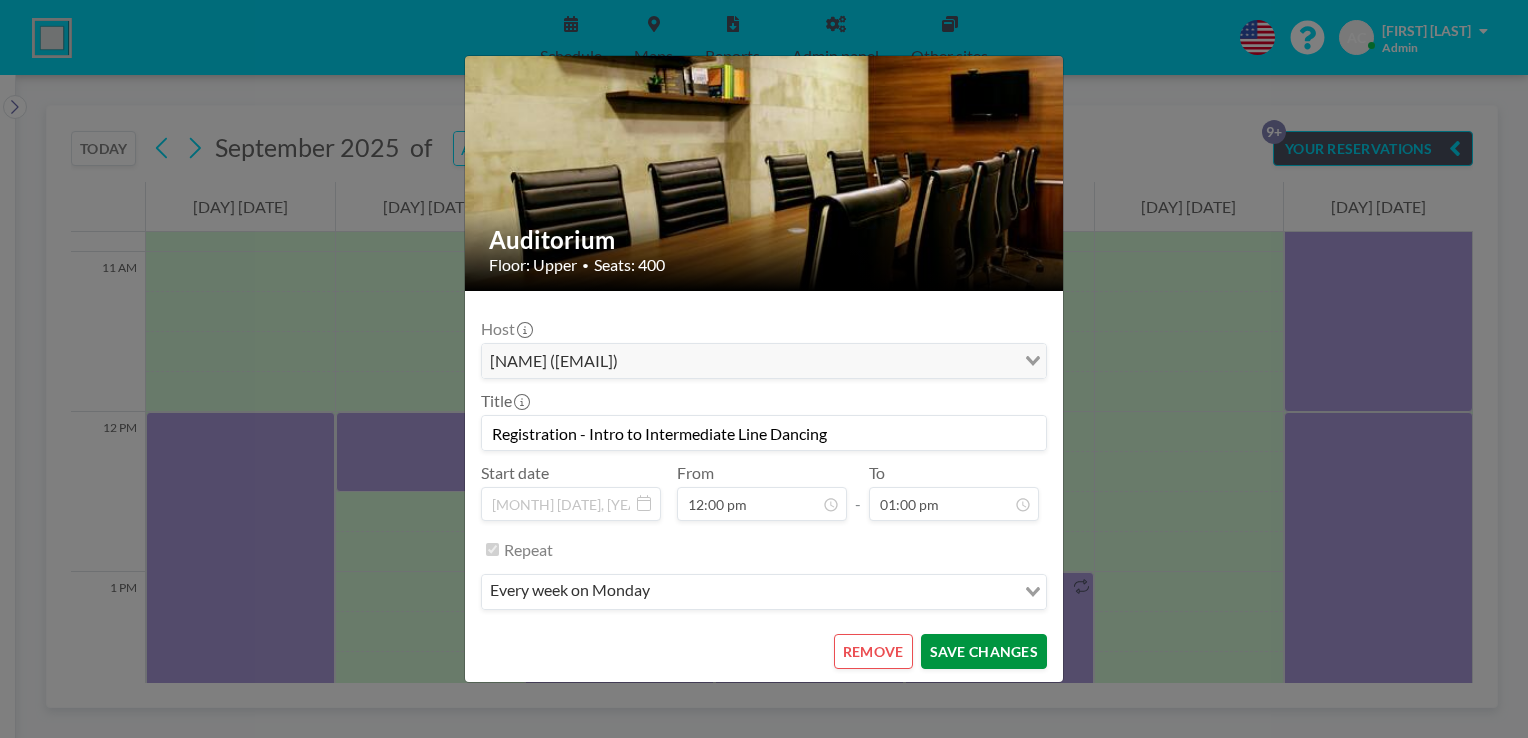 click on "SAVE CHANGES" at bounding box center (984, 651) 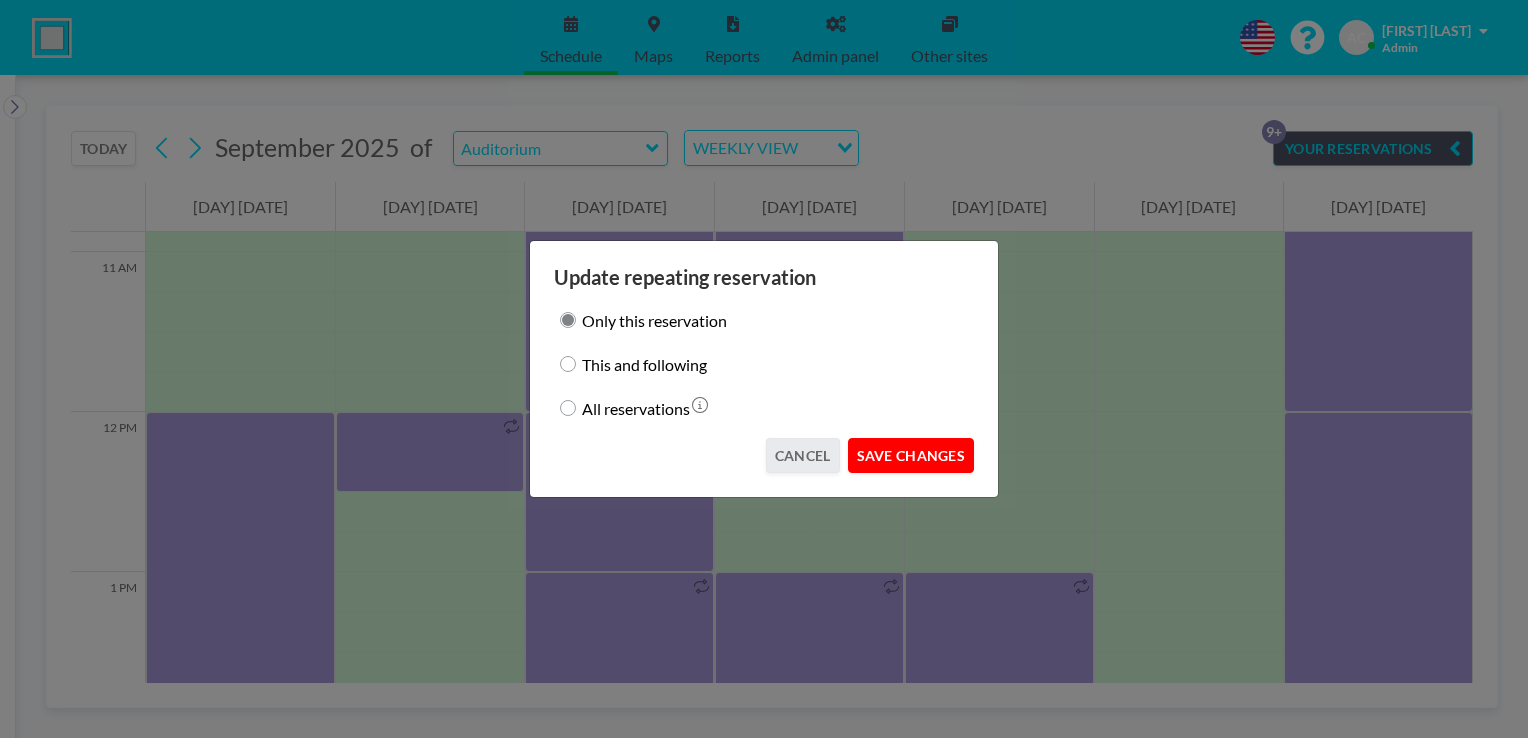 click on "SAVE CHANGES" at bounding box center (911, 455) 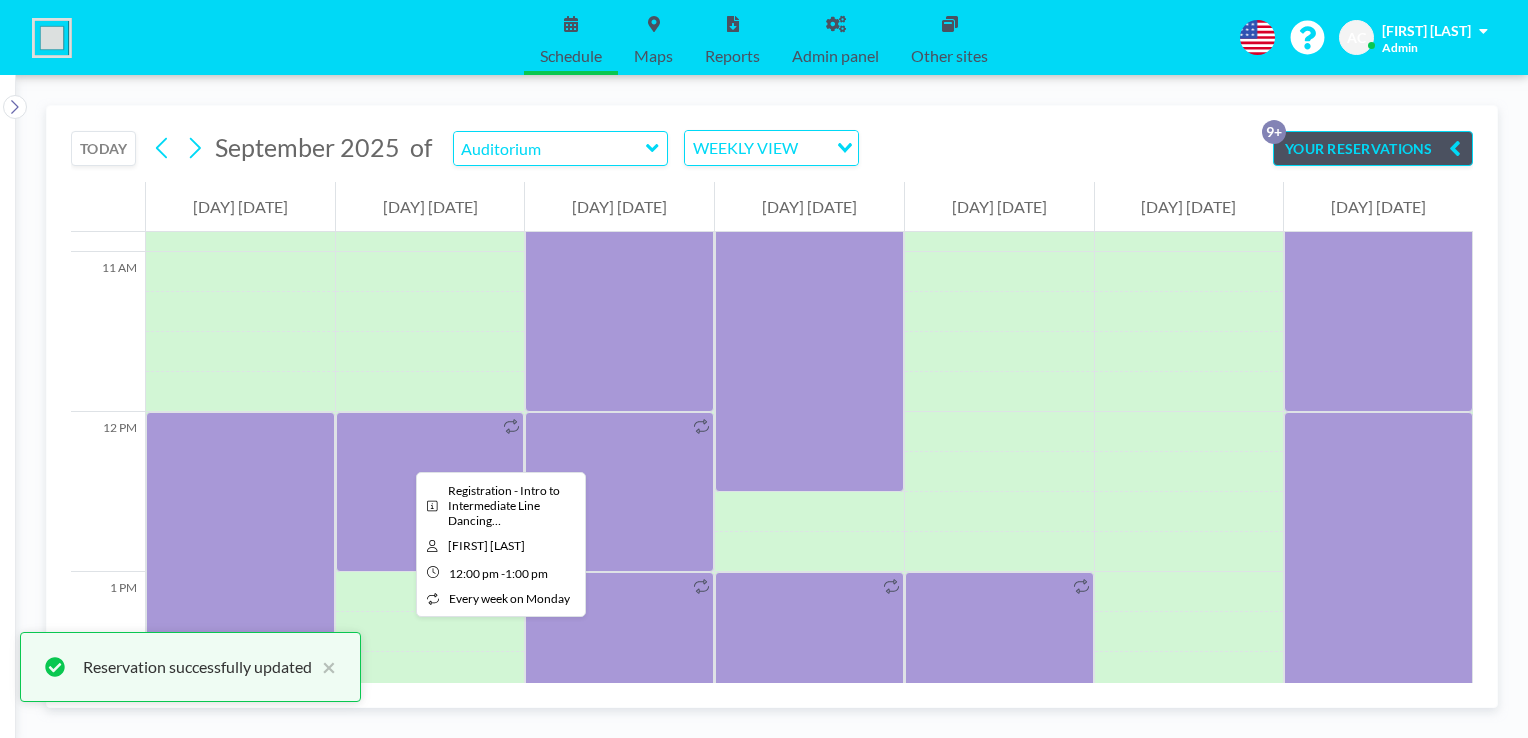 click at bounding box center [430, 492] 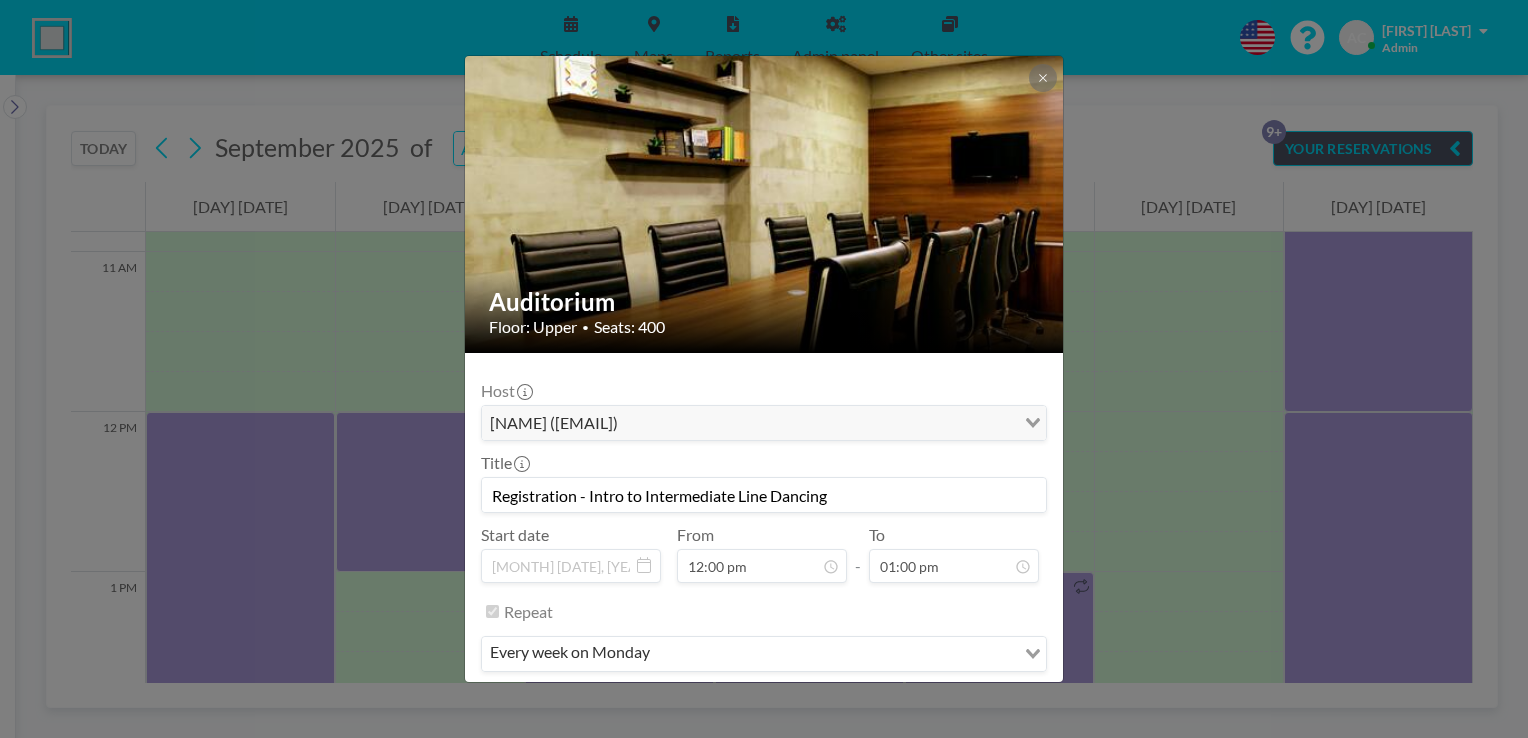 click on "Registration - Intro to Intermediate Line Dancing" at bounding box center (764, 495) 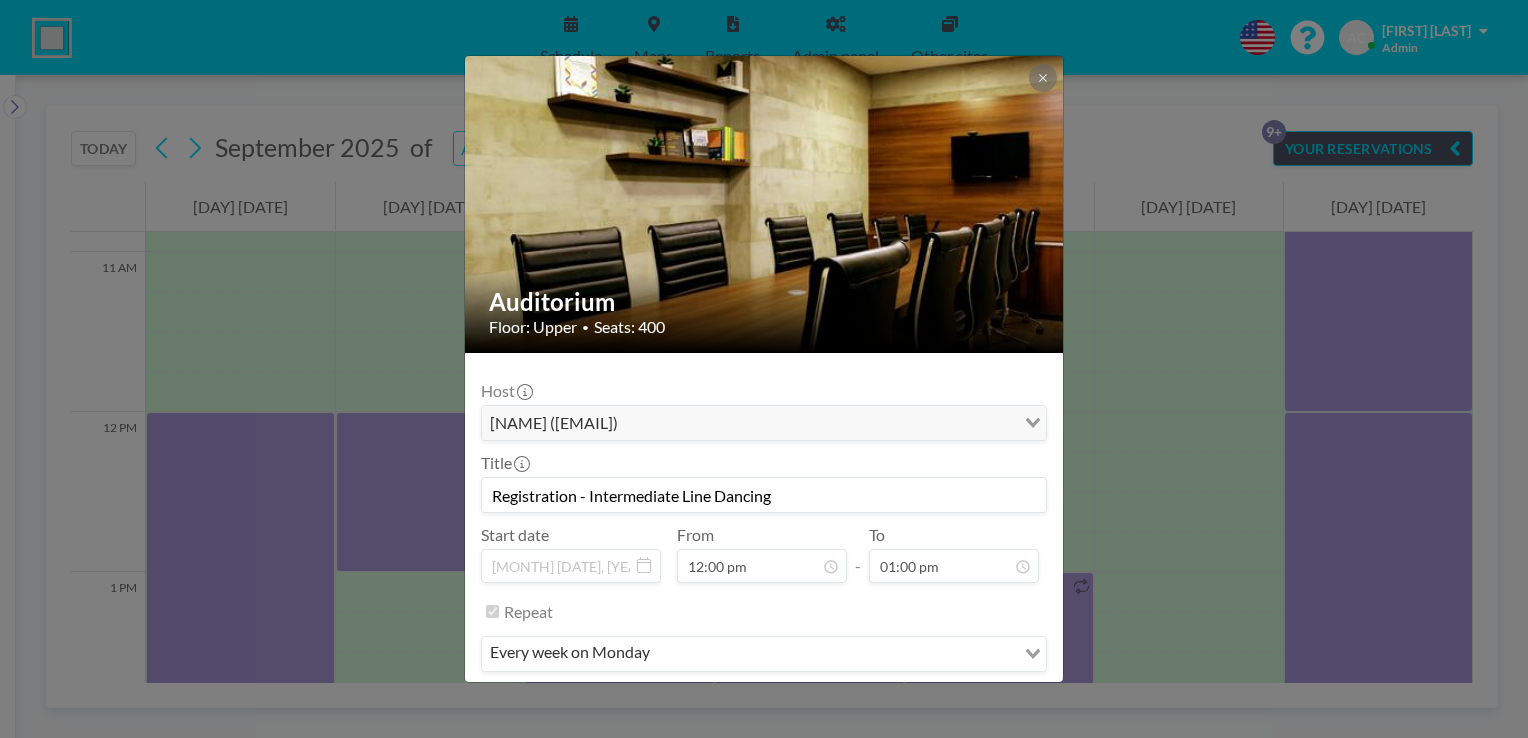 scroll, scrollTop: 62, scrollLeft: 0, axis: vertical 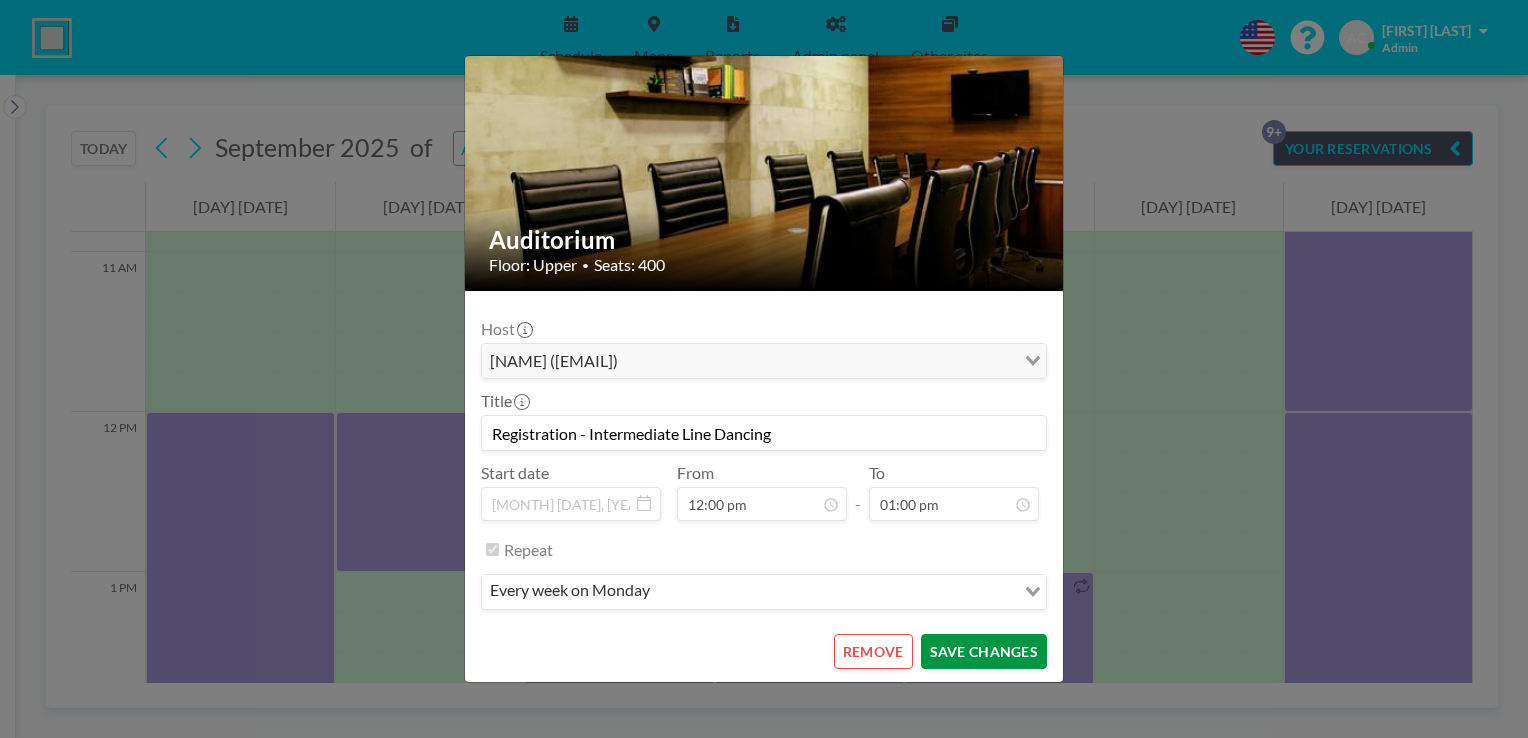 type on "Registration - Intermediate Line Dancing" 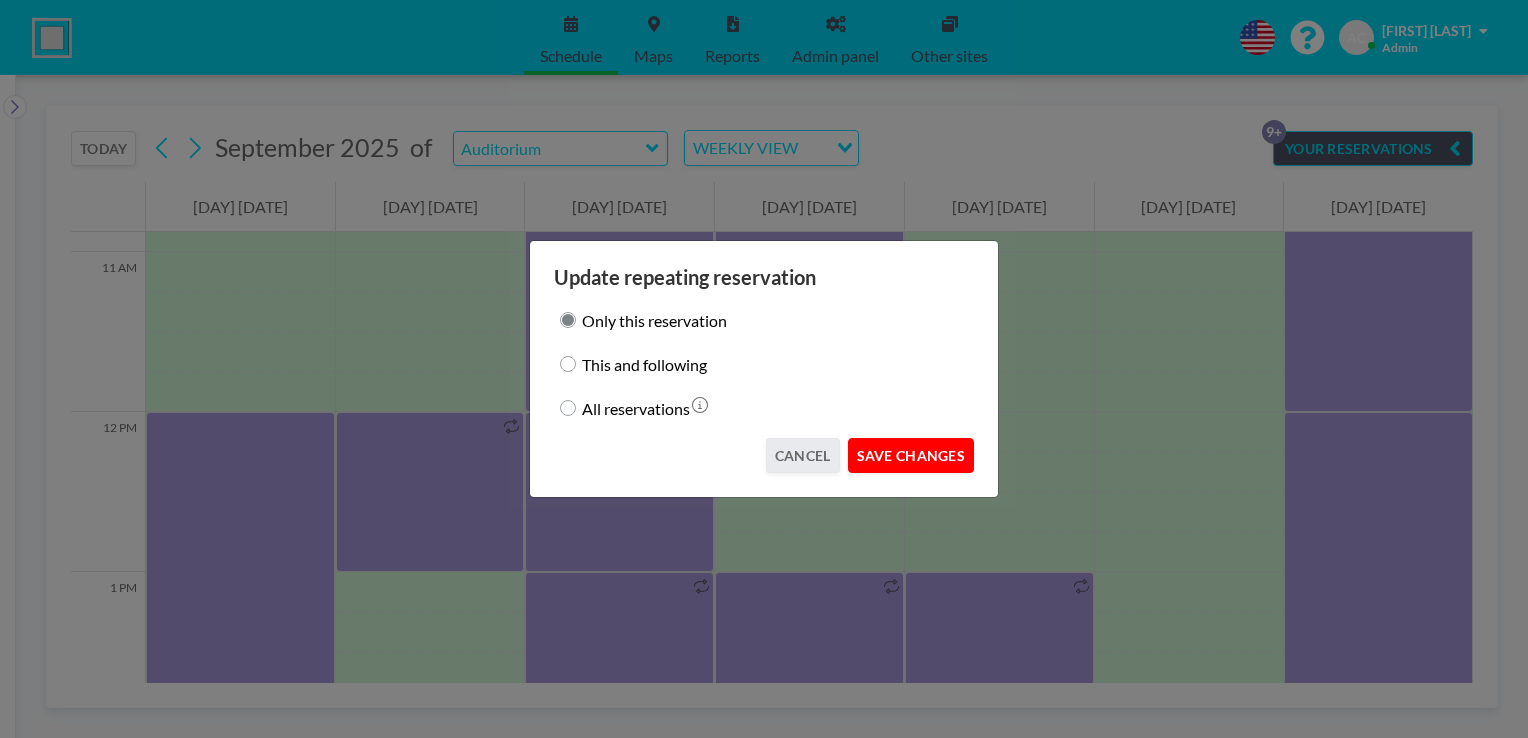click on "SAVE CHANGES" at bounding box center [911, 455] 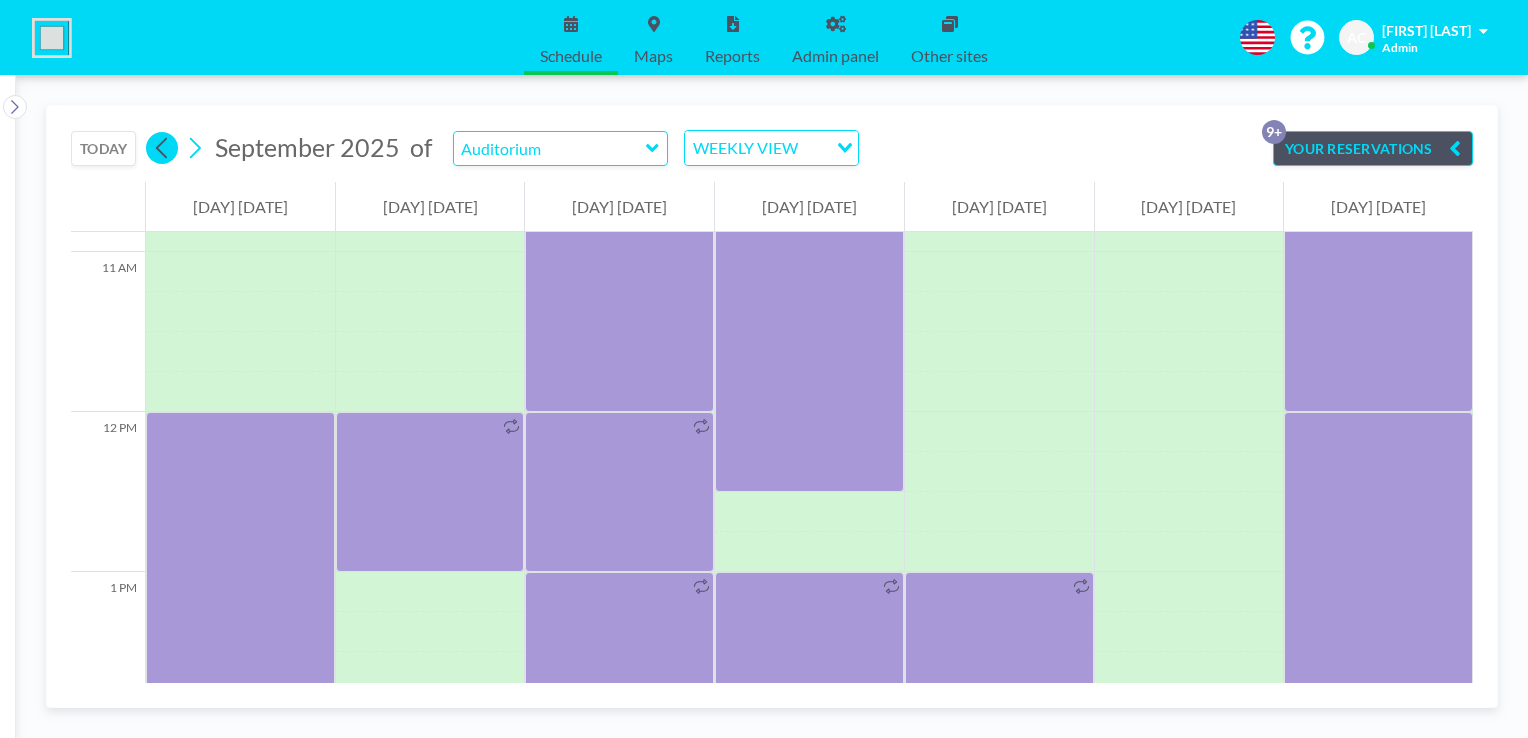 click 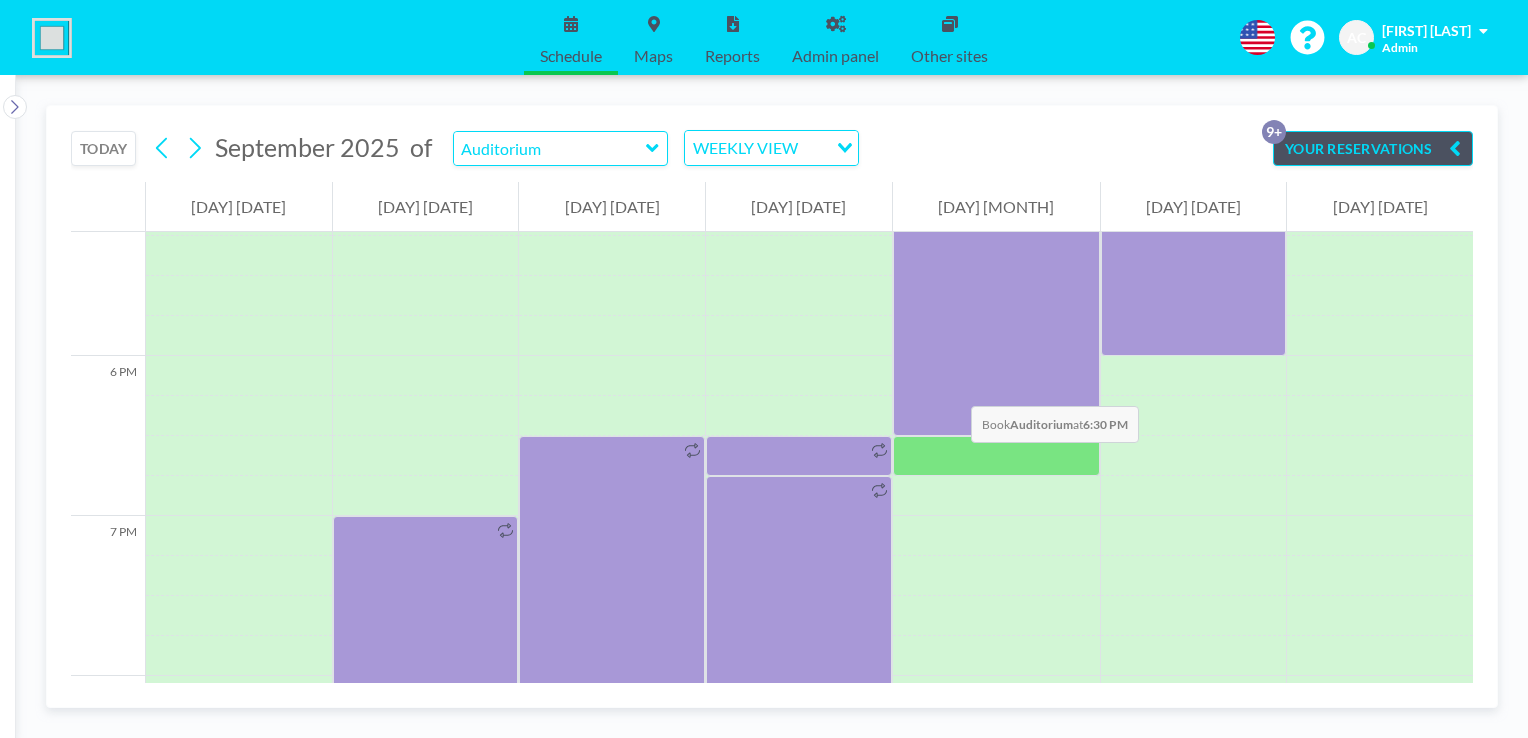 scroll, scrollTop: 2640, scrollLeft: 0, axis: vertical 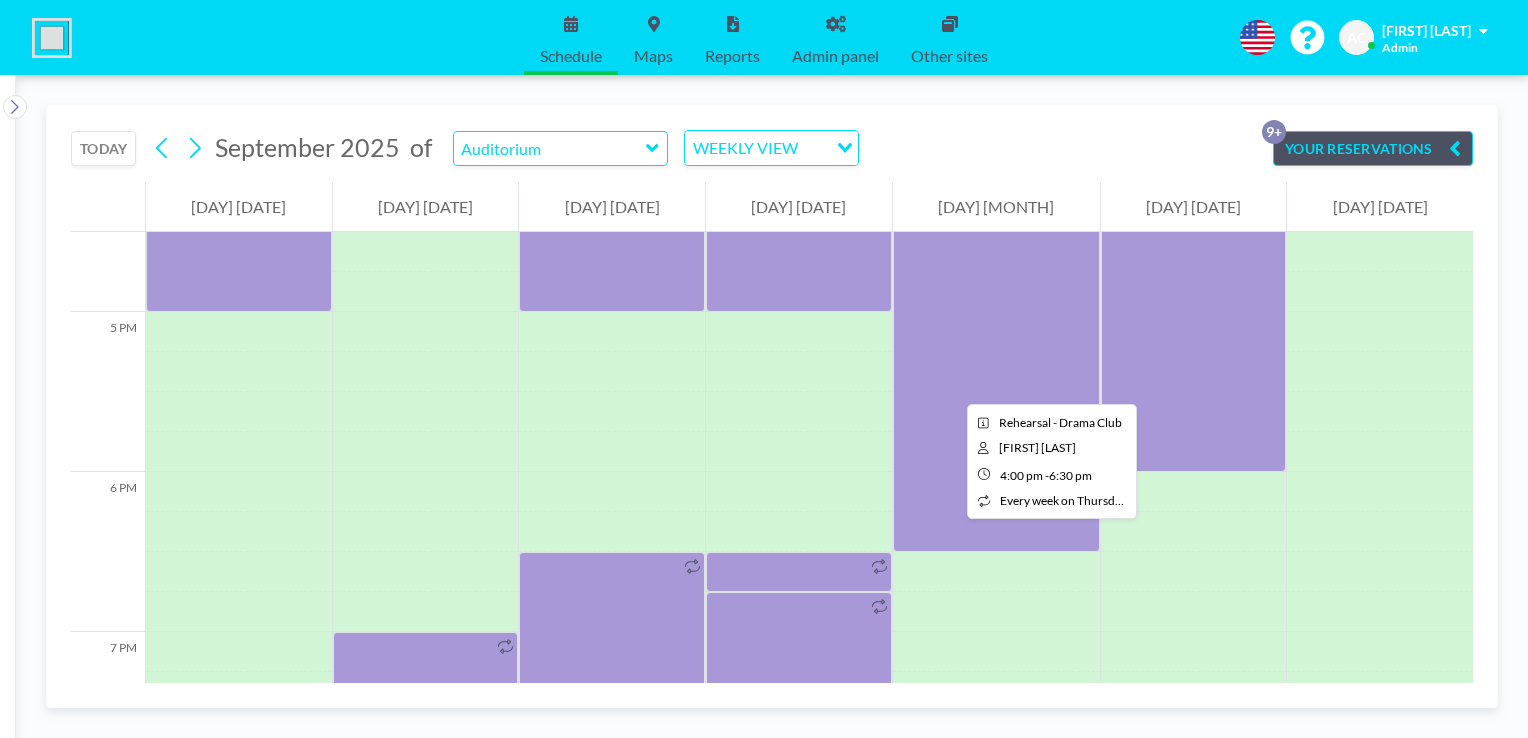 type 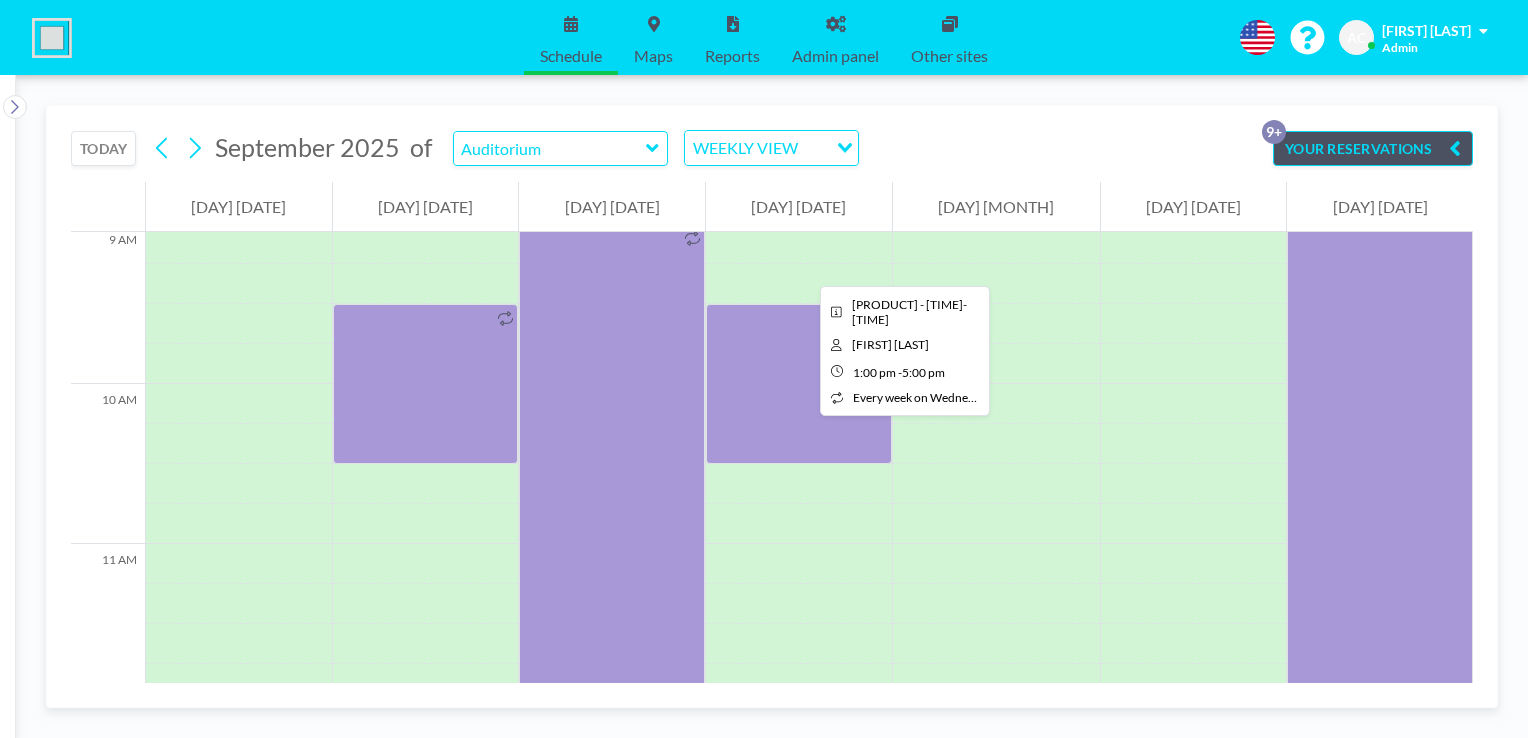 scroll, scrollTop: 1440, scrollLeft: 0, axis: vertical 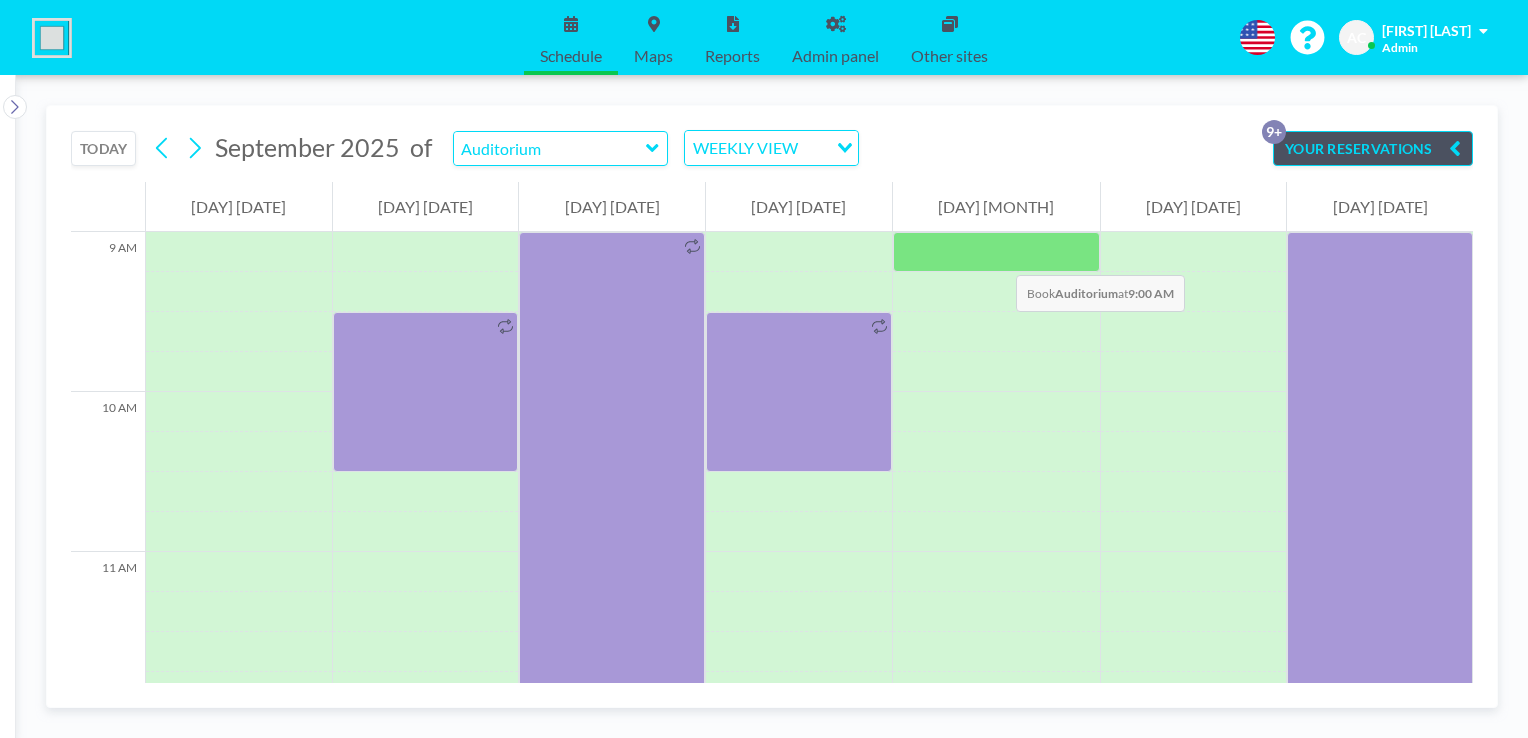 click at bounding box center [996, 252] 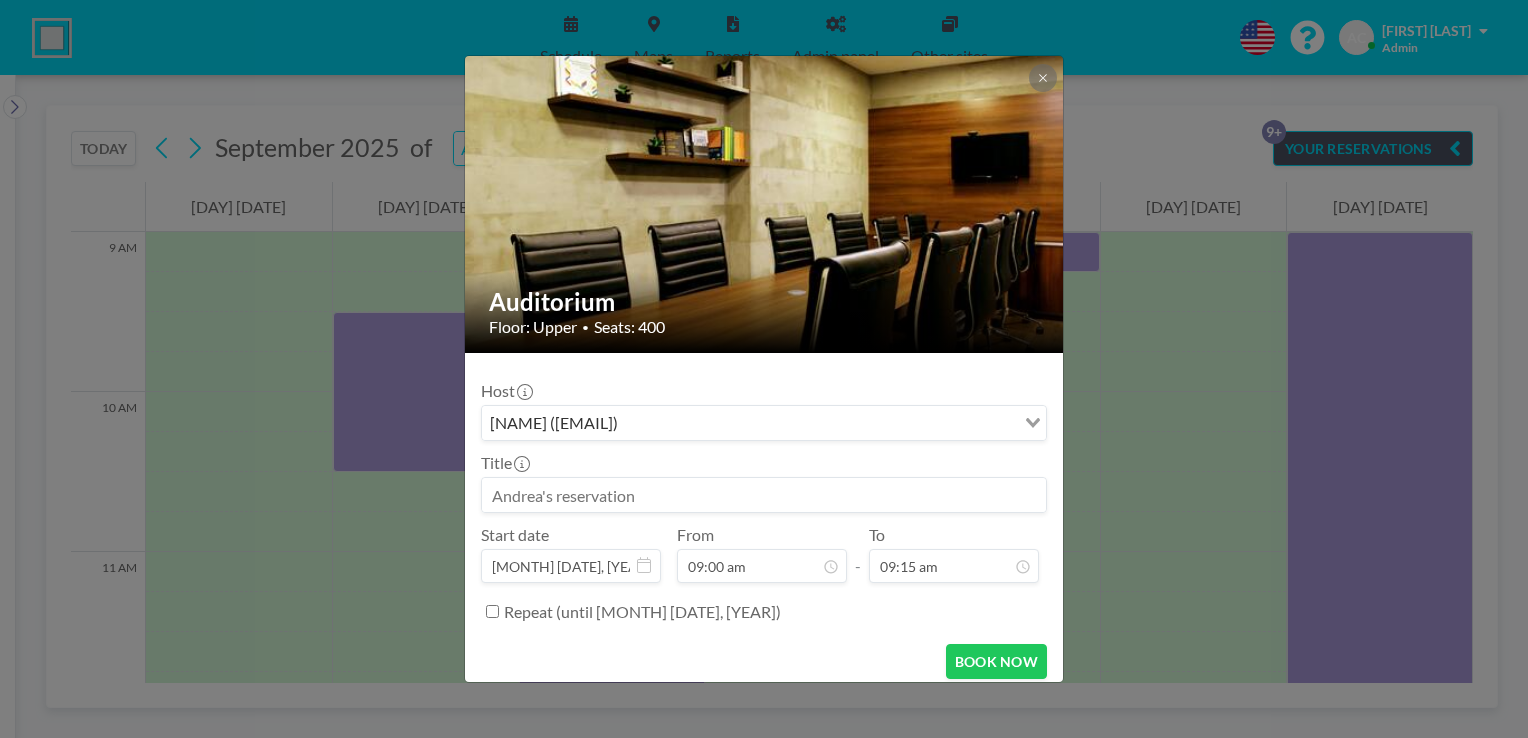 scroll, scrollTop: 284, scrollLeft: 0, axis: vertical 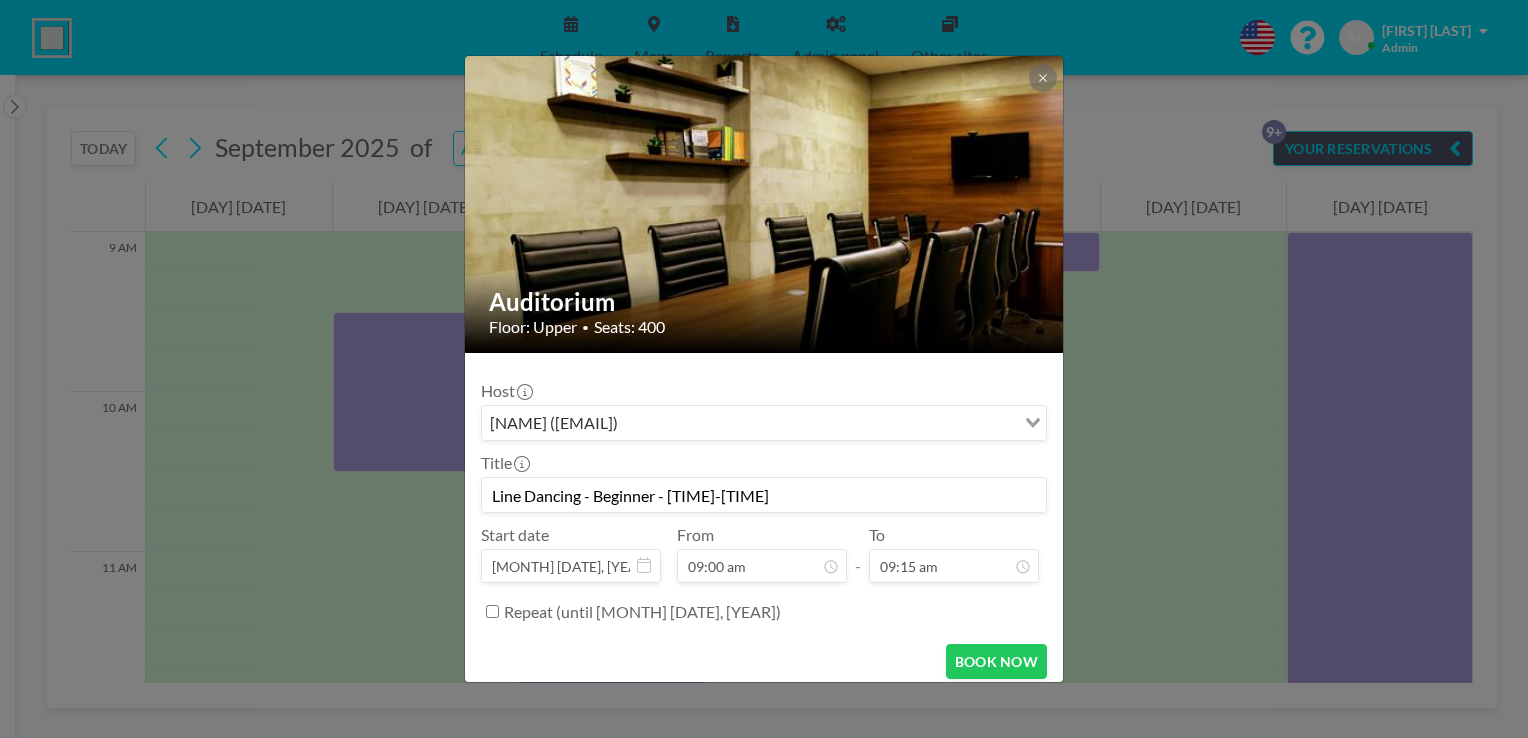 type on "Line Dancing - Beginner - [TIME]-[TIME]" 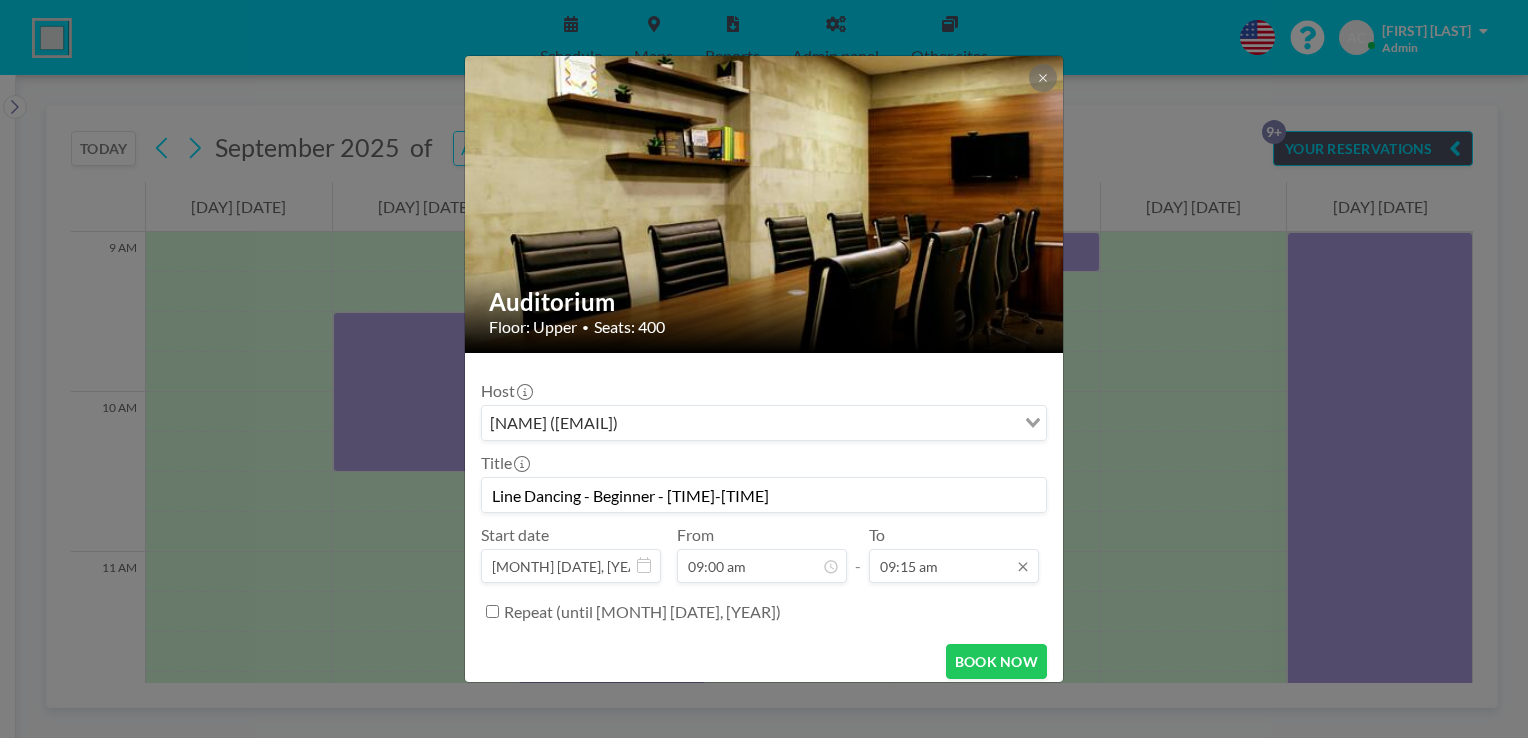 scroll, scrollTop: 284, scrollLeft: 0, axis: vertical 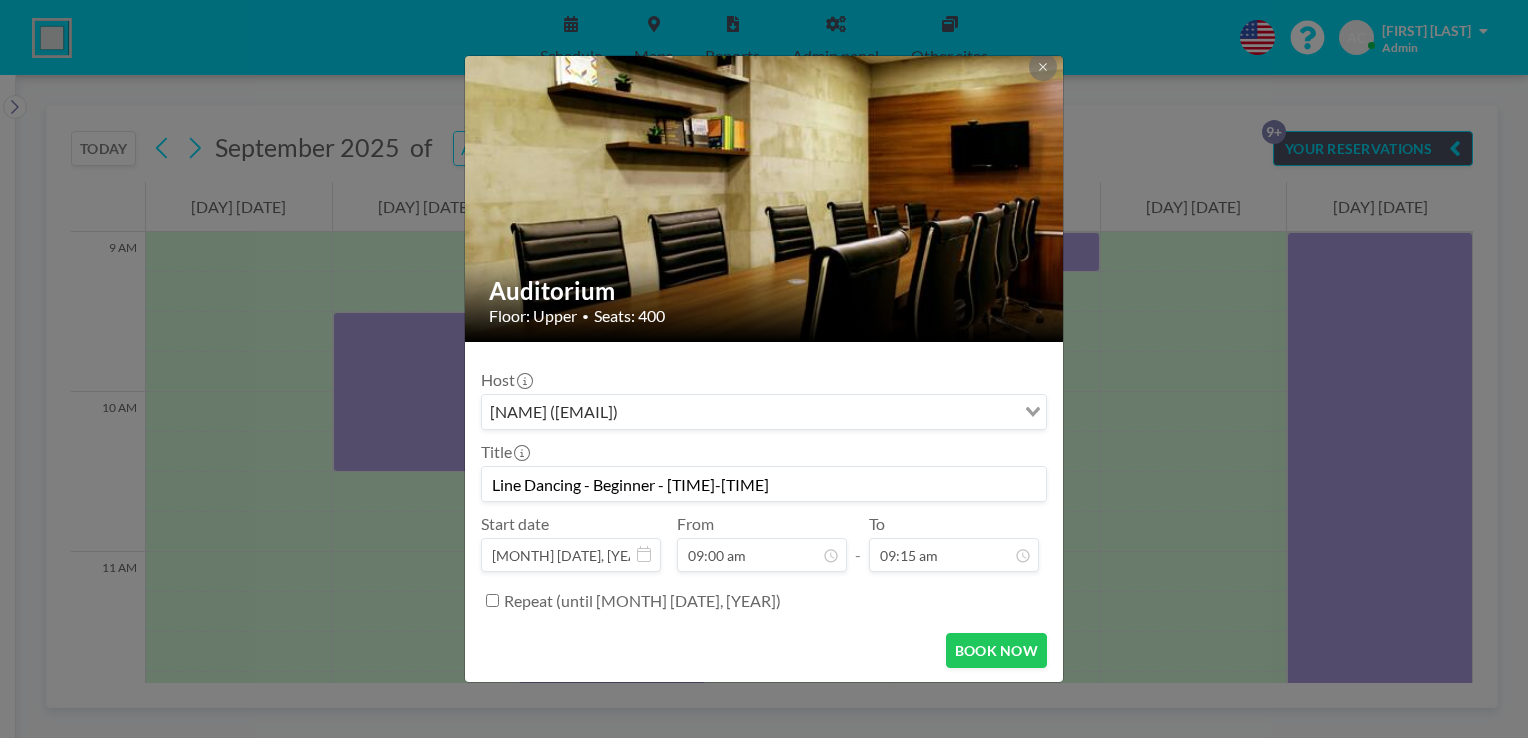 click on "Repeat (until [MONTH] [DATE], [YEAR])" at bounding box center [492, 600] 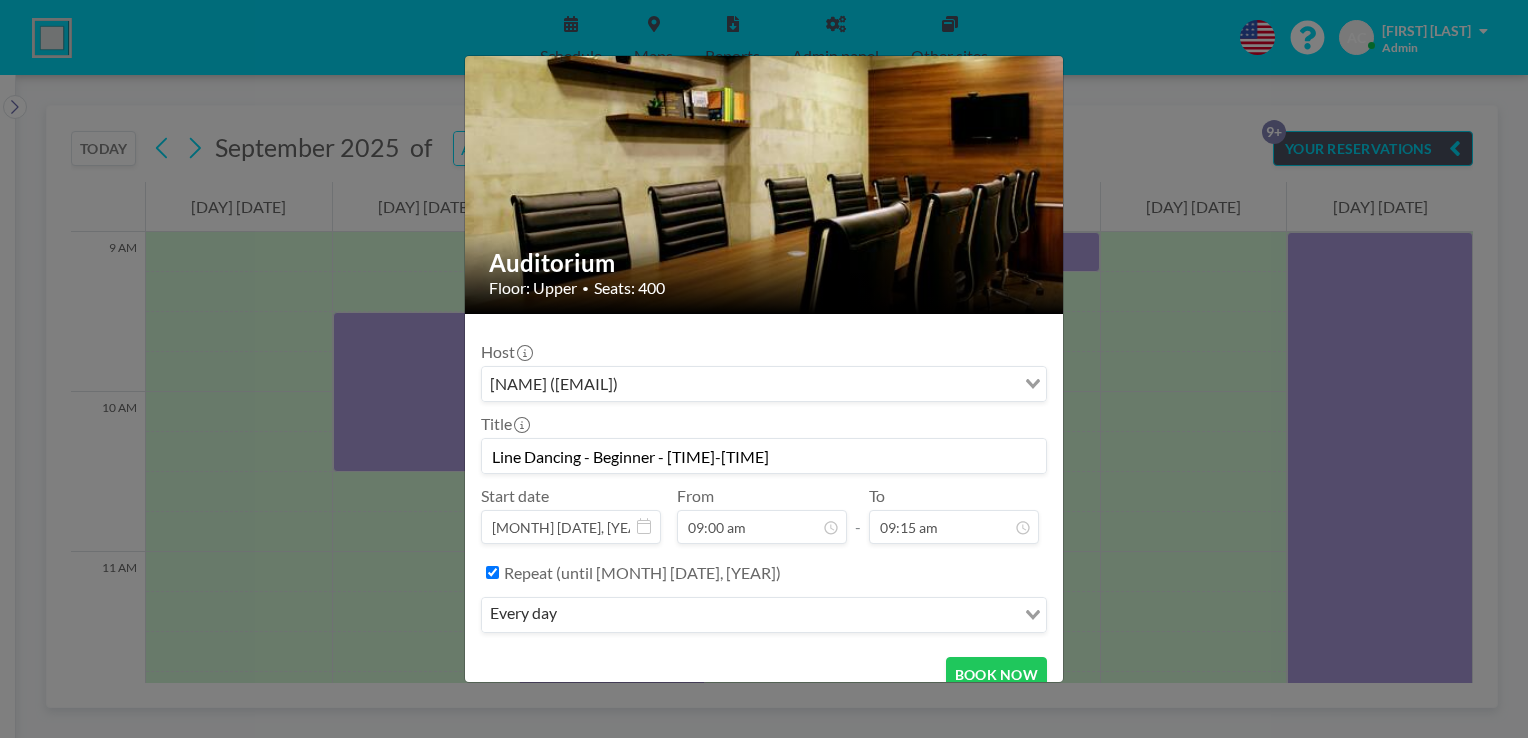 scroll, scrollTop: 62, scrollLeft: 0, axis: vertical 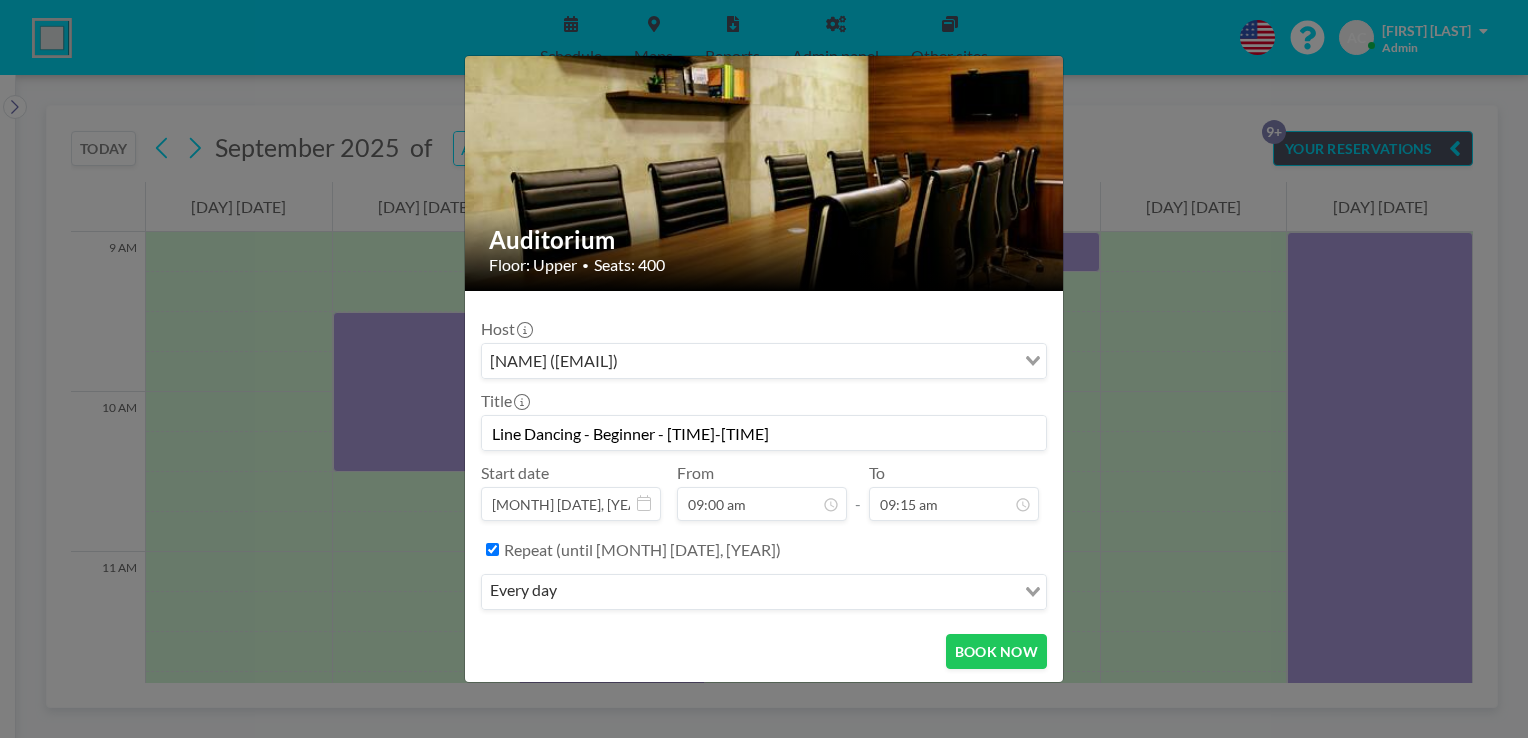click on "Loading..." at bounding box center (1030, 590) 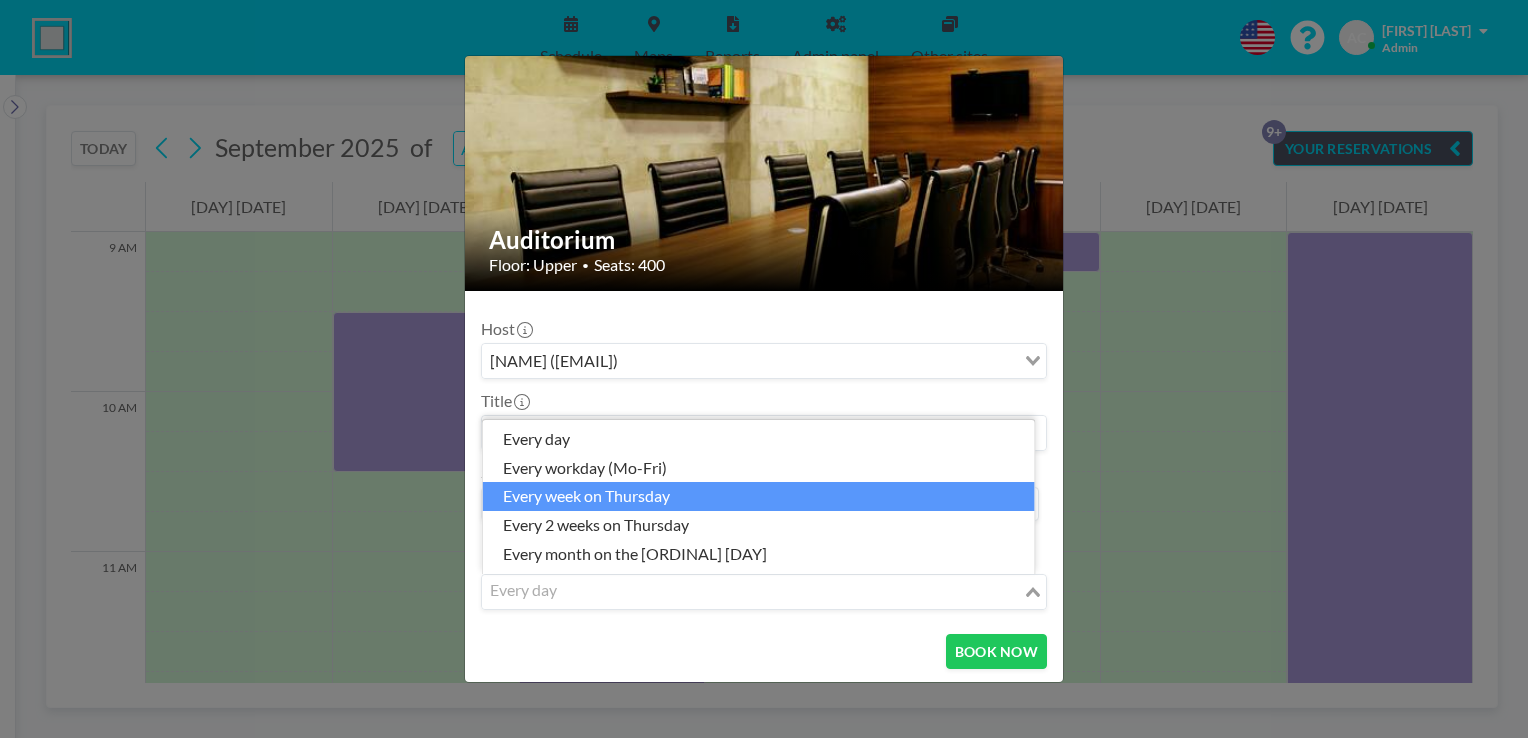click on "every week on Thursday" at bounding box center (759, 496) 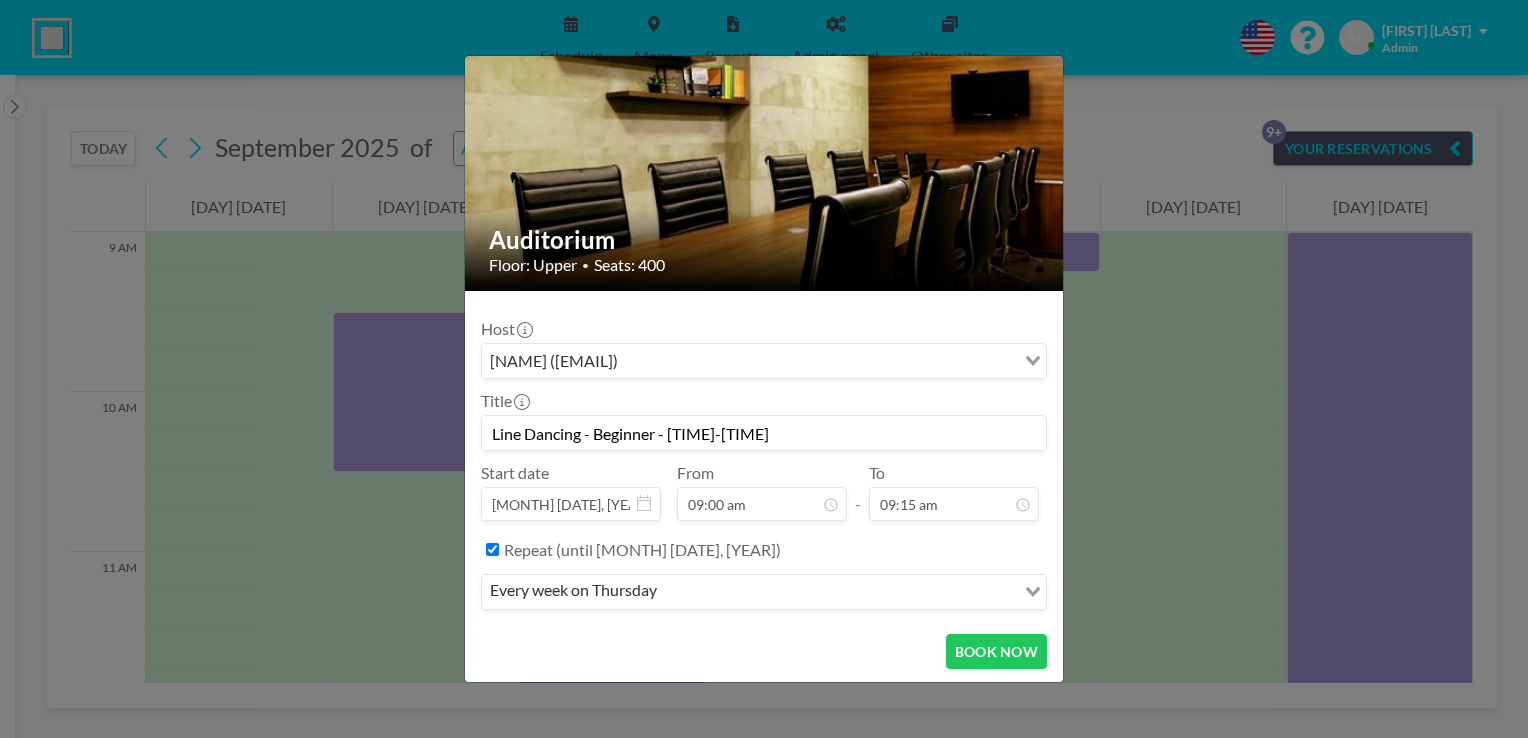 scroll, scrollTop: 284, scrollLeft: 0, axis: vertical 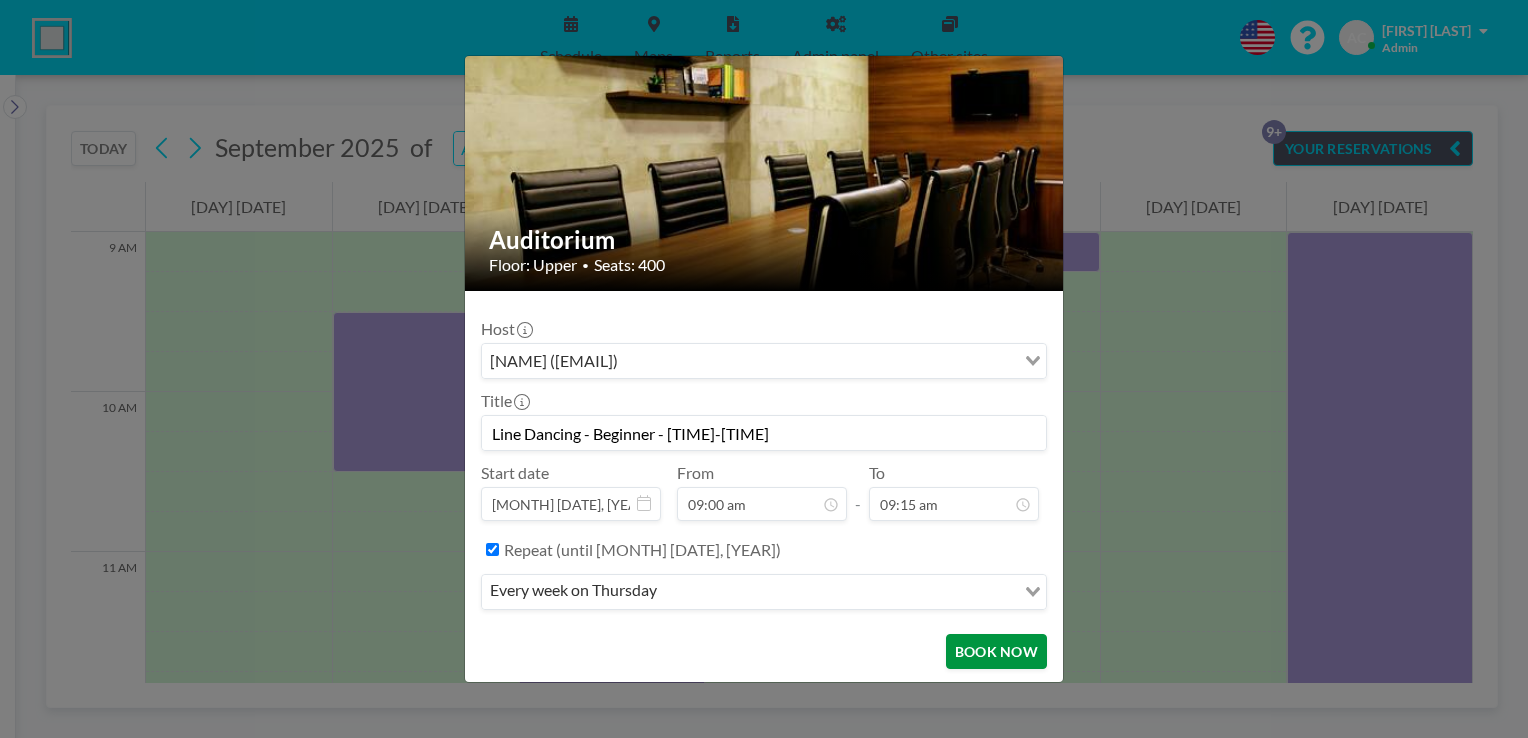 click on "BOOK NOW" at bounding box center (996, 651) 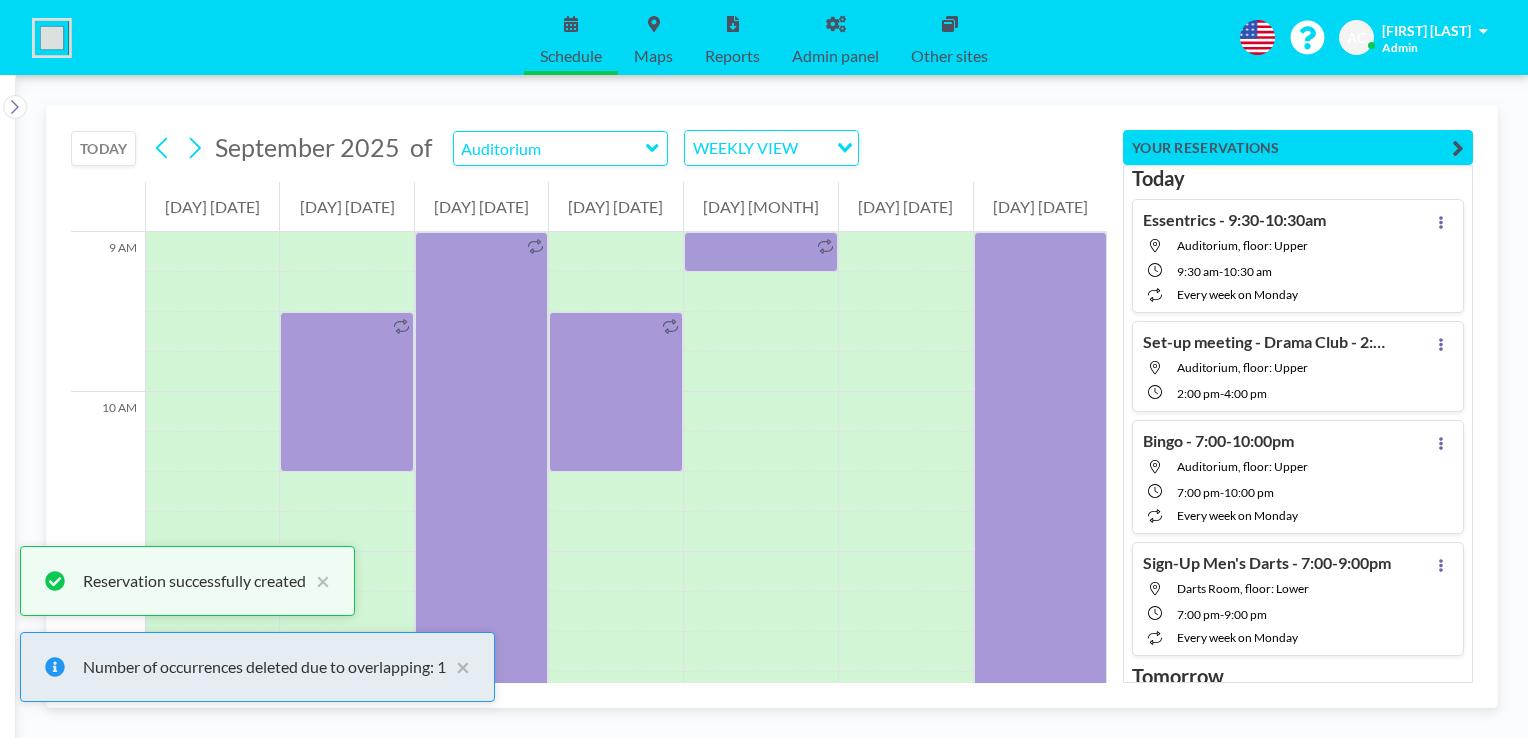 click on "Number of occurrences deleted due to overlapping: 1" at bounding box center (264, 667) 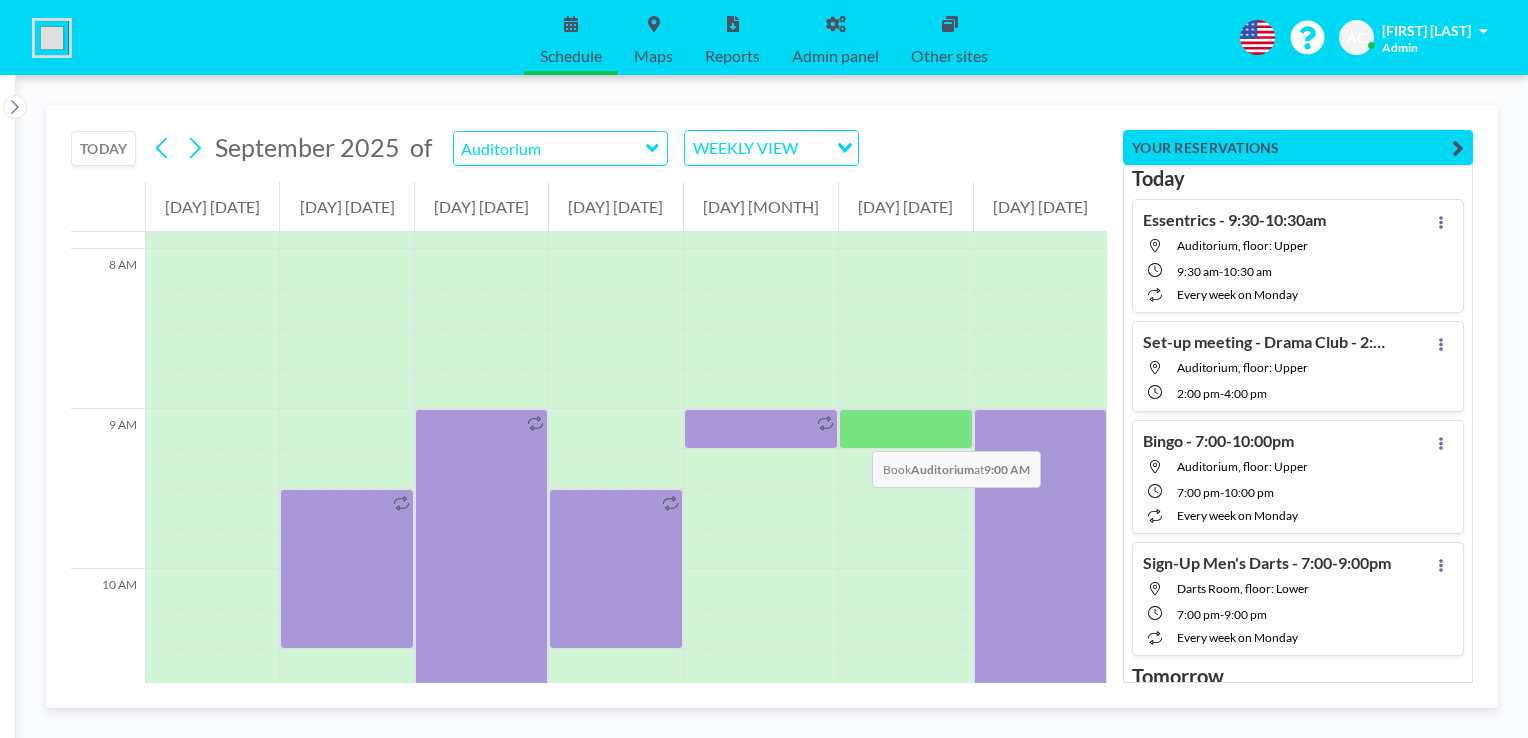 scroll, scrollTop: 1240, scrollLeft: 0, axis: vertical 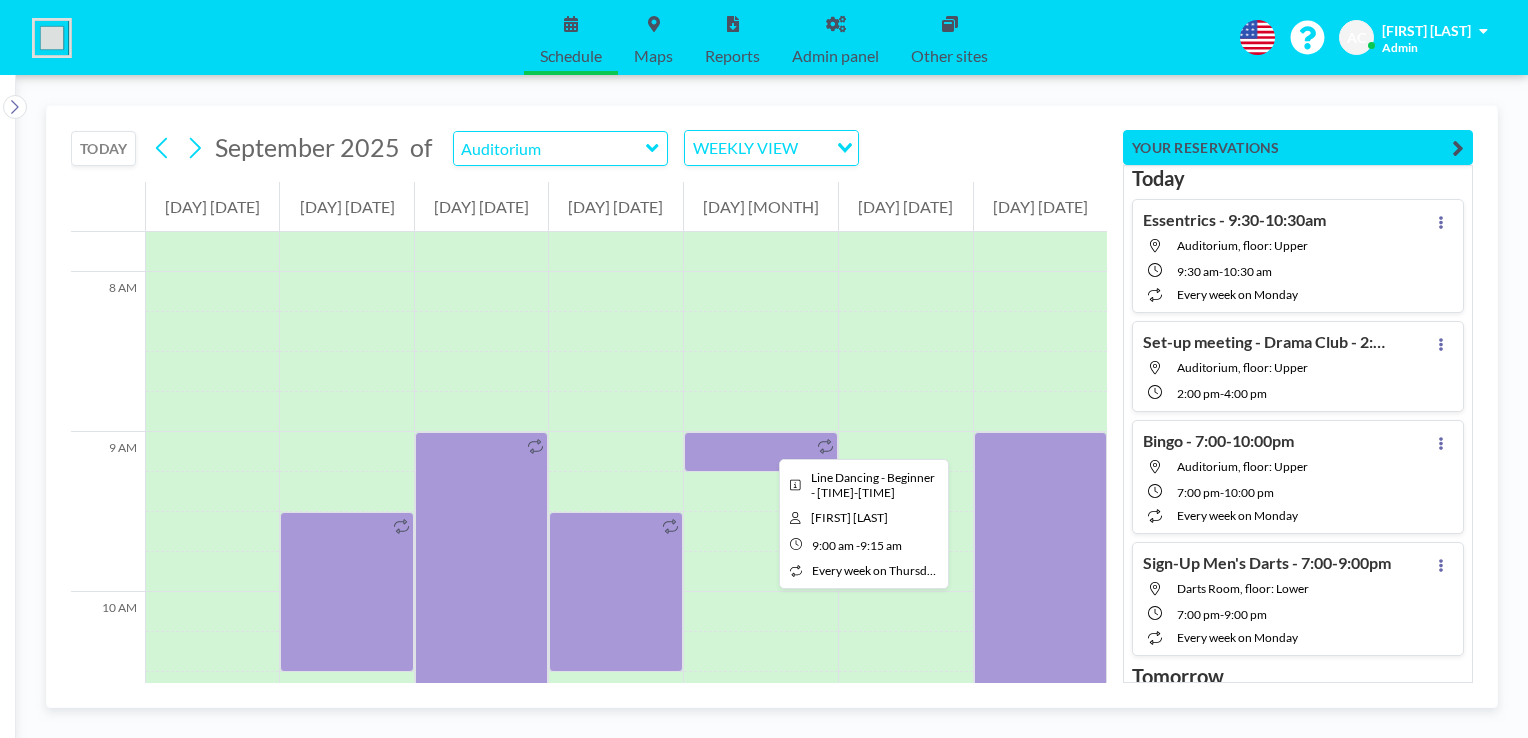 click at bounding box center (761, 452) 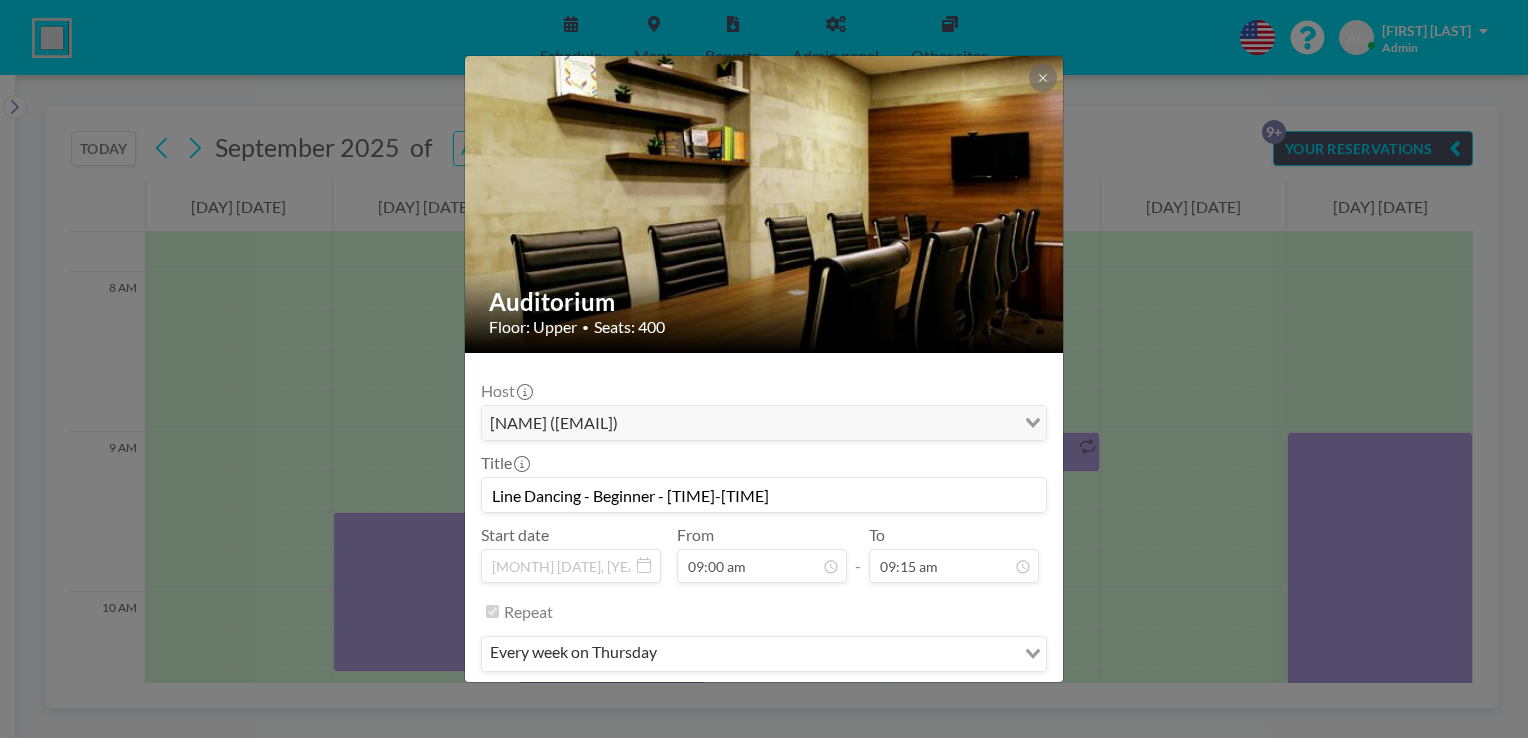 click on "[LOCATION] Floor: [LOCATION] • Seats: [NUMBER]" at bounding box center [764, 524] 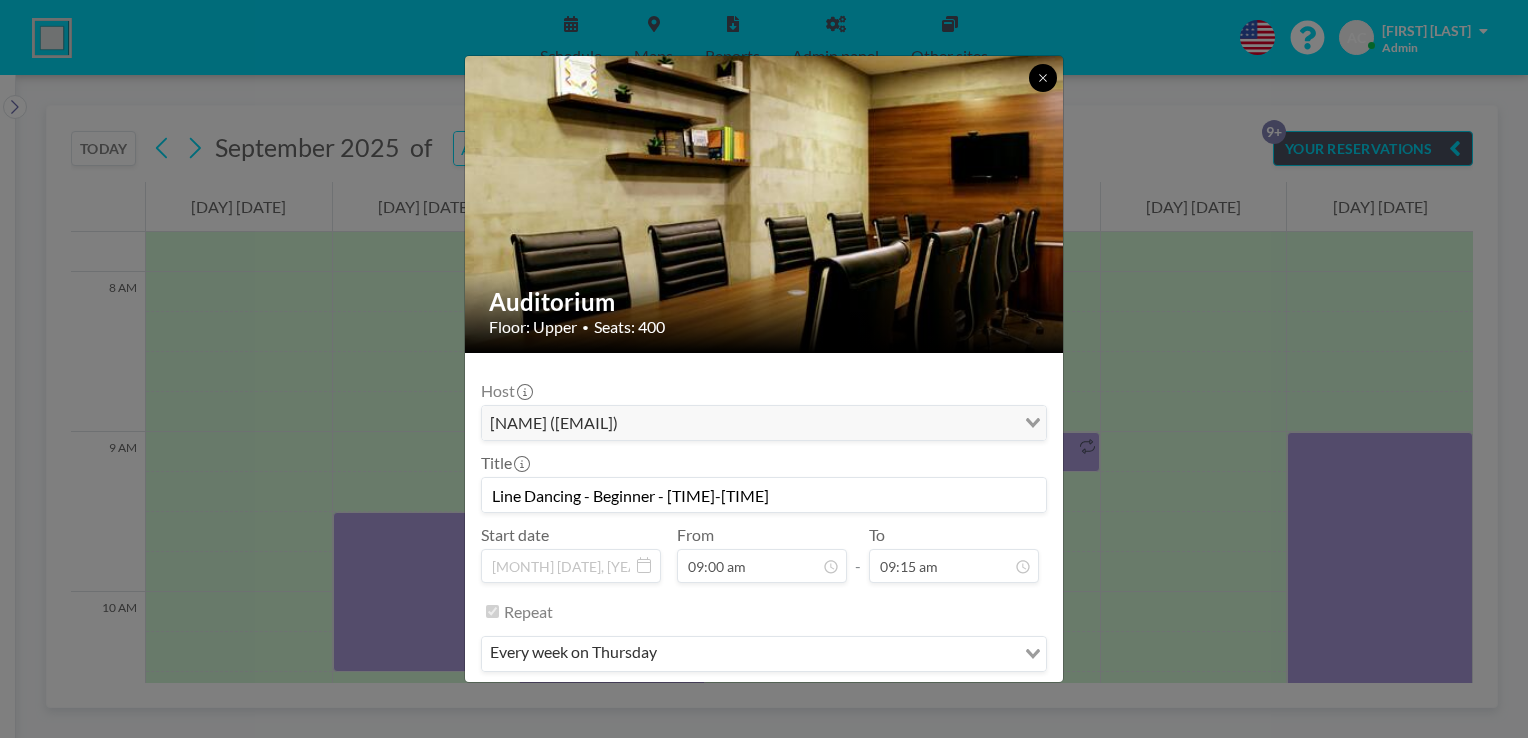 click 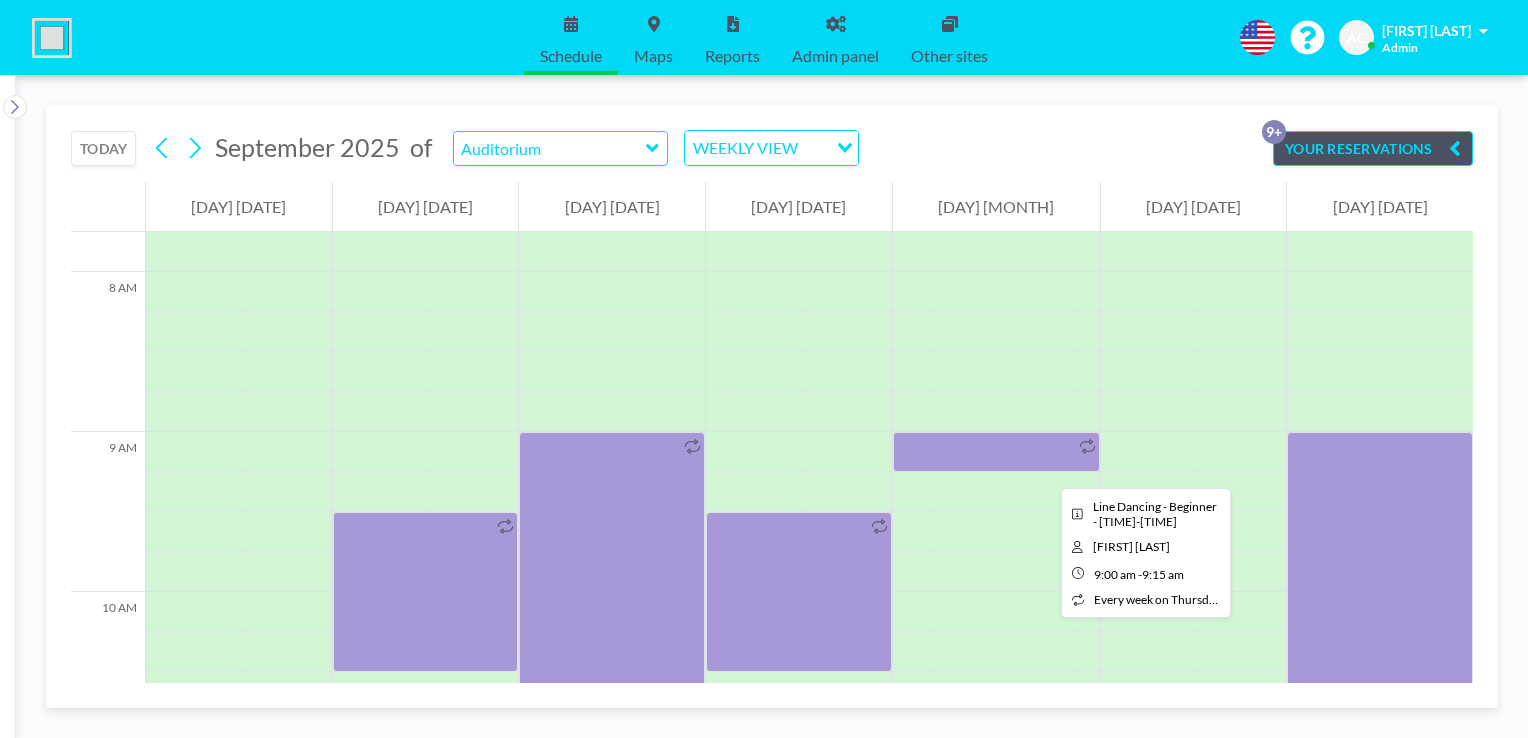 scroll, scrollTop: 1340, scrollLeft: 0, axis: vertical 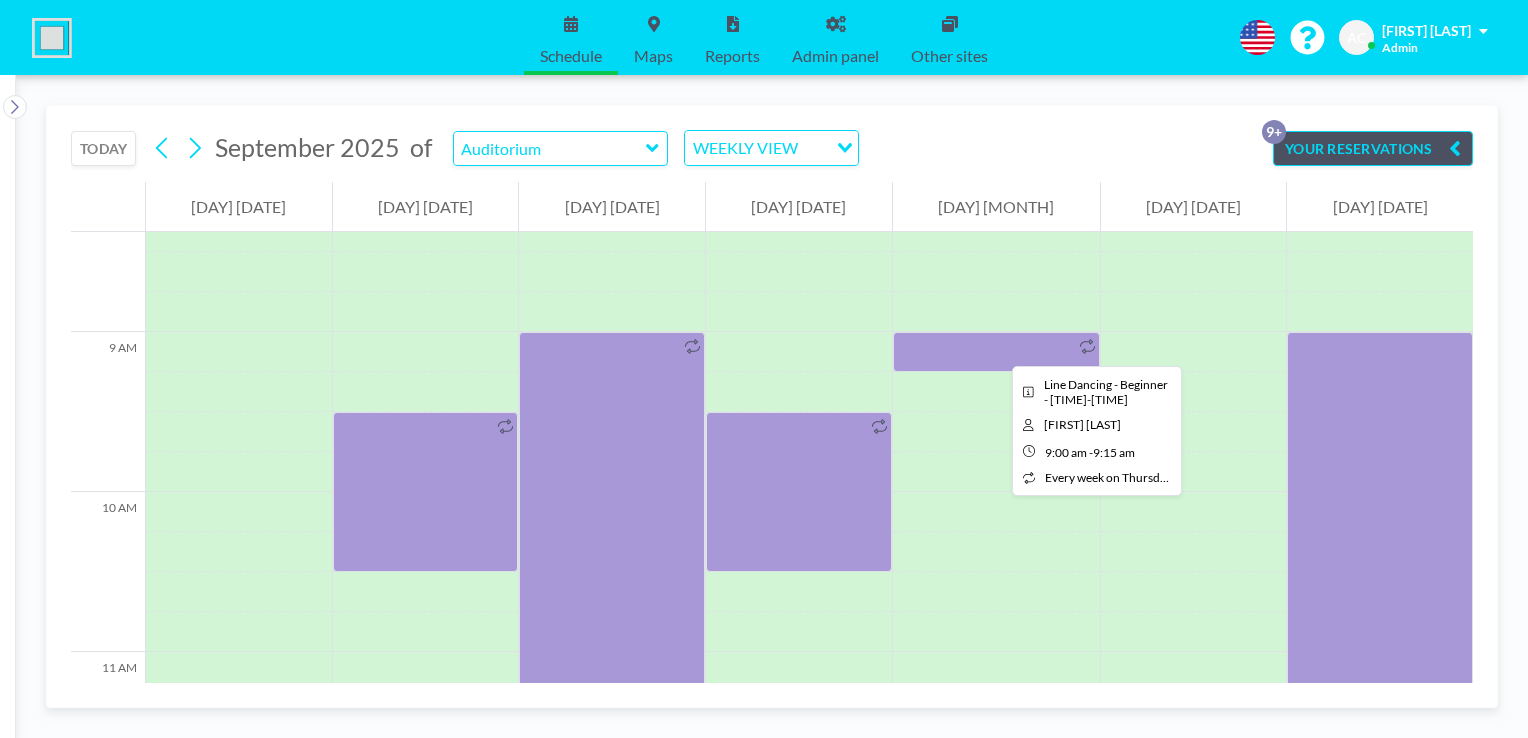 click at bounding box center [996, 352] 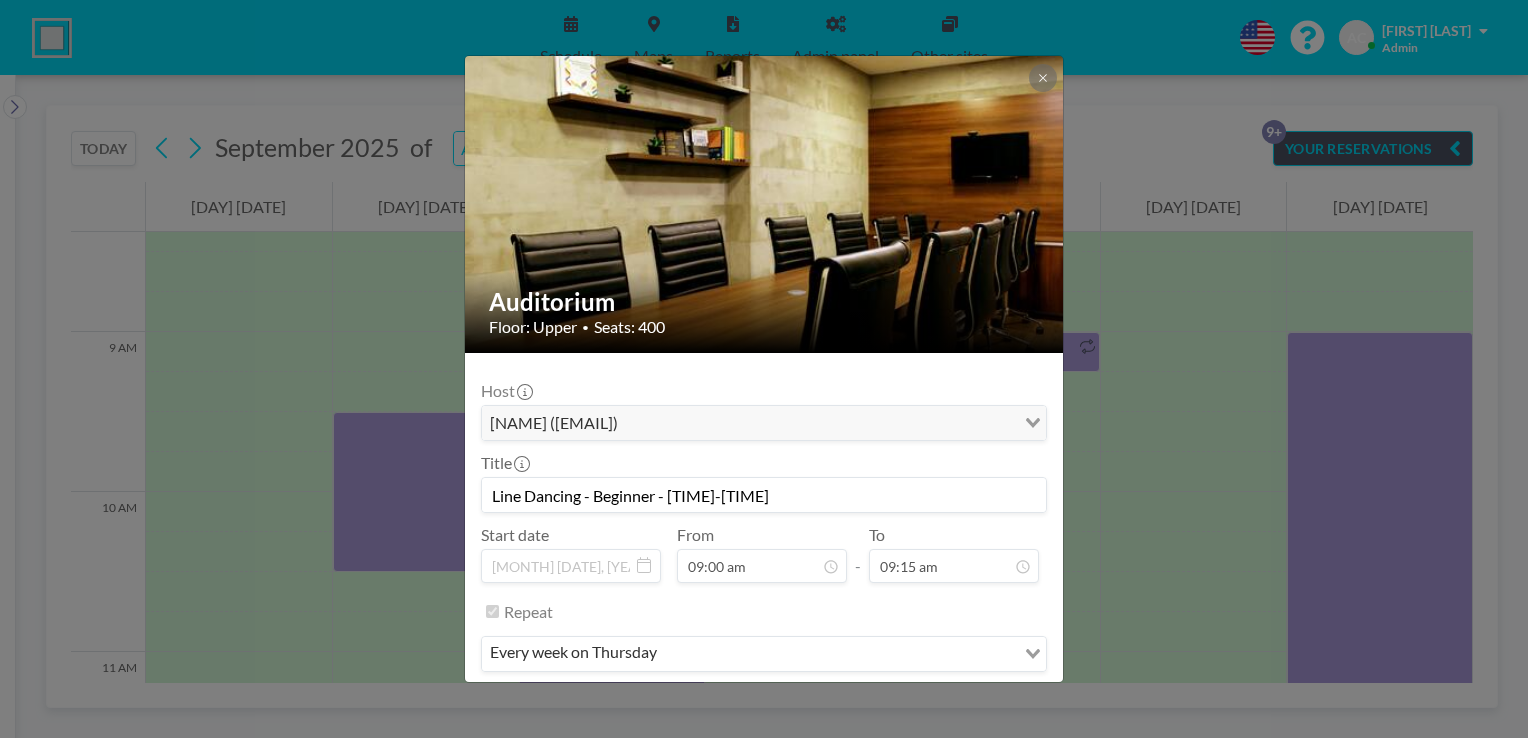 click on "[LOCATION] Floor: [LOCATION] • Seats: [NUMBER]" at bounding box center (765, 312) 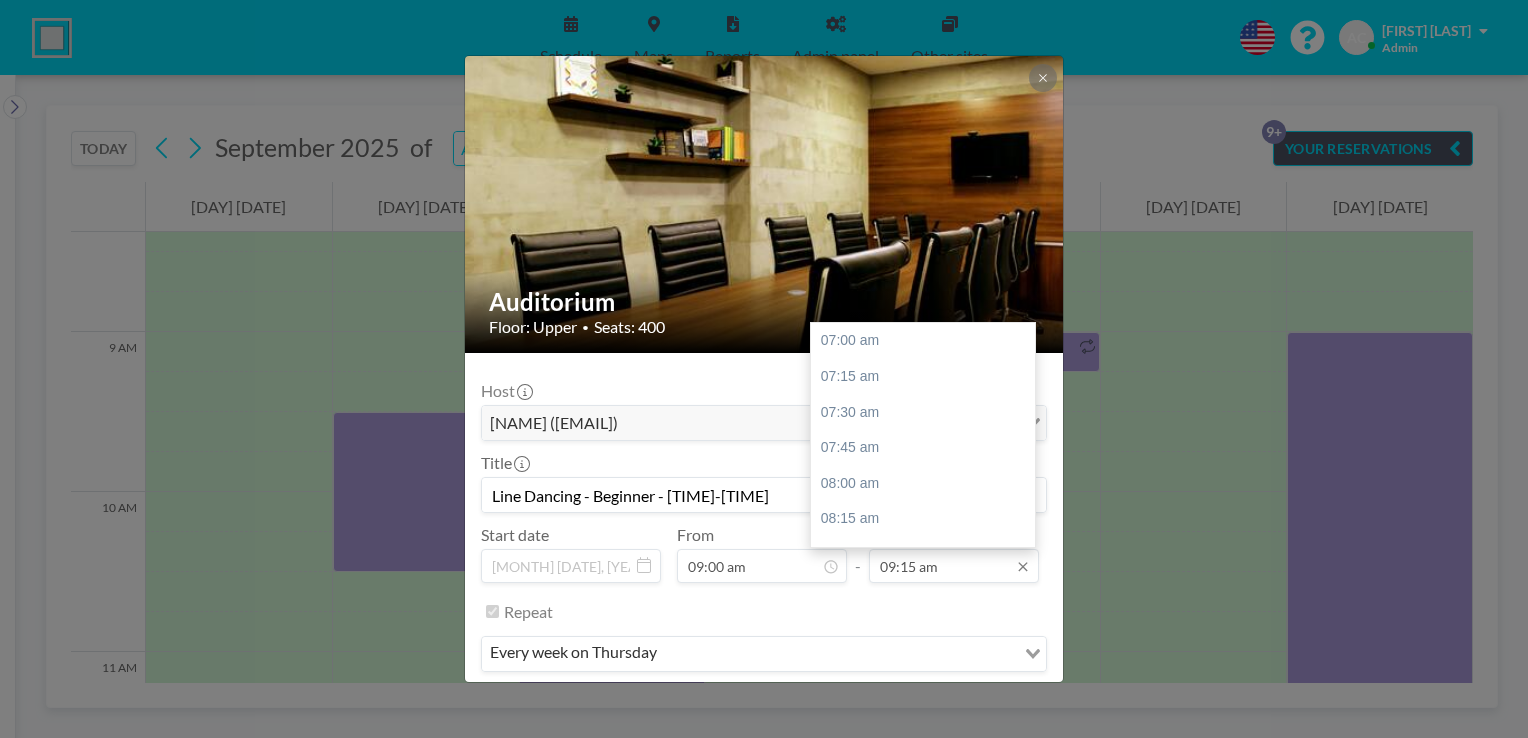 click on "09:15 am" at bounding box center (954, 566) 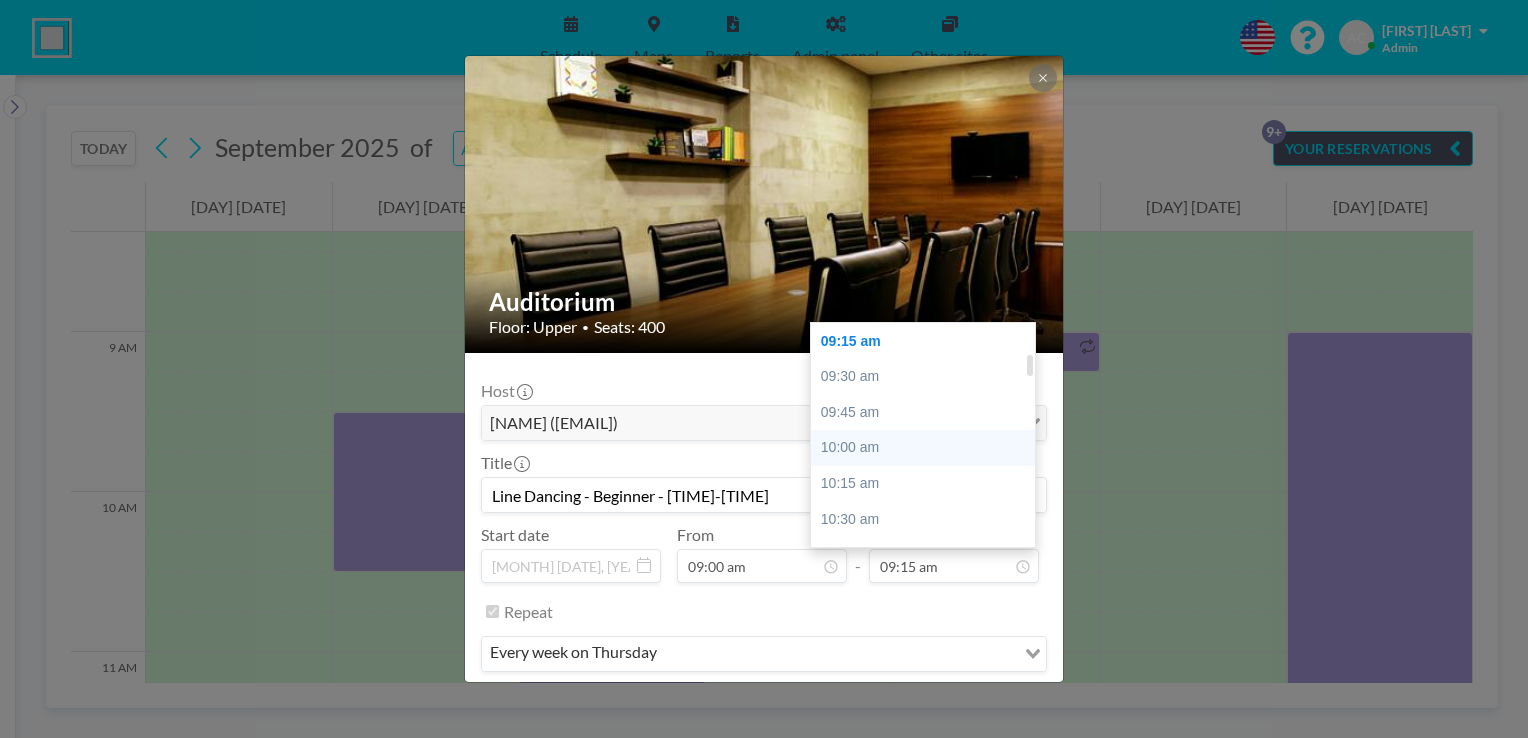 click on "10:00 am" at bounding box center [928, 448] 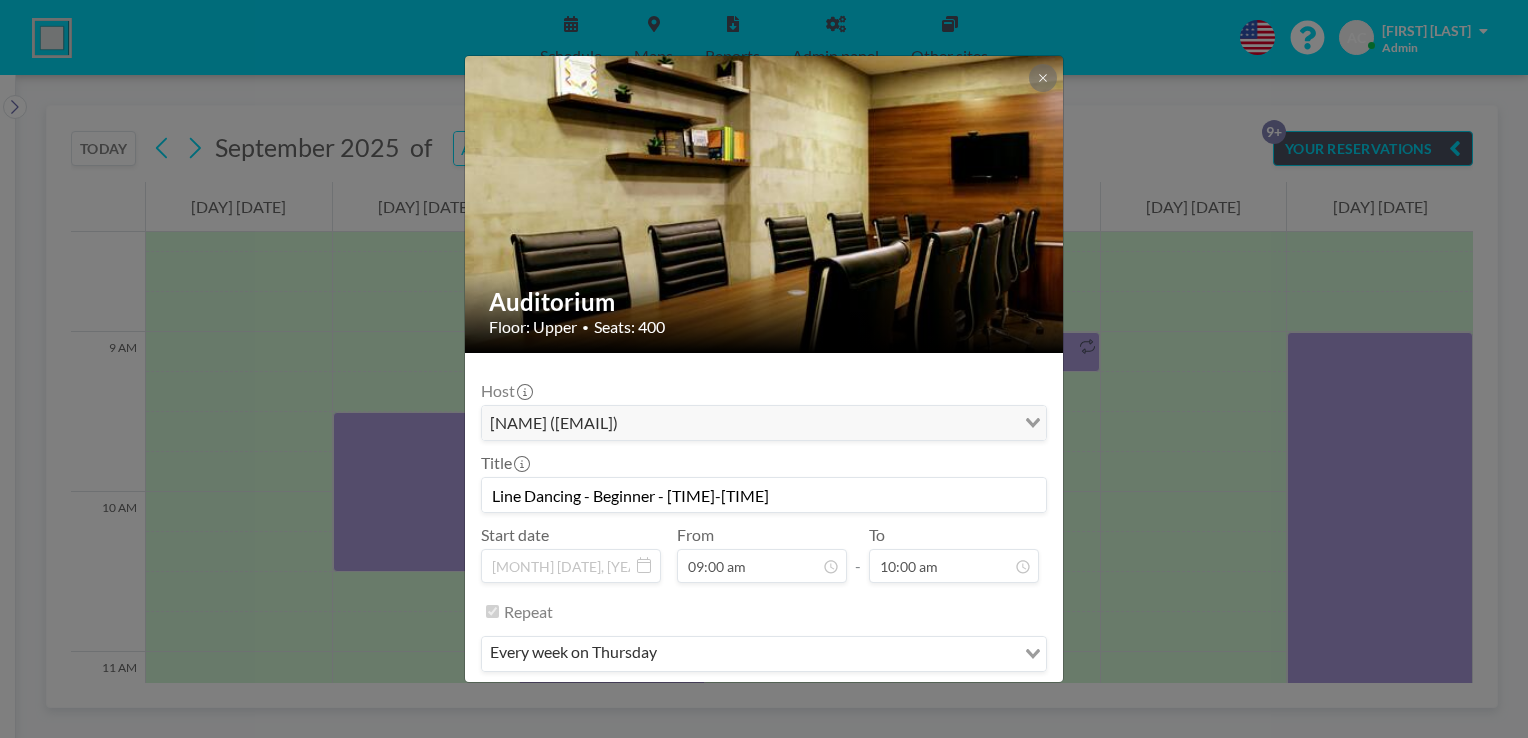 scroll, scrollTop: 62, scrollLeft: 0, axis: vertical 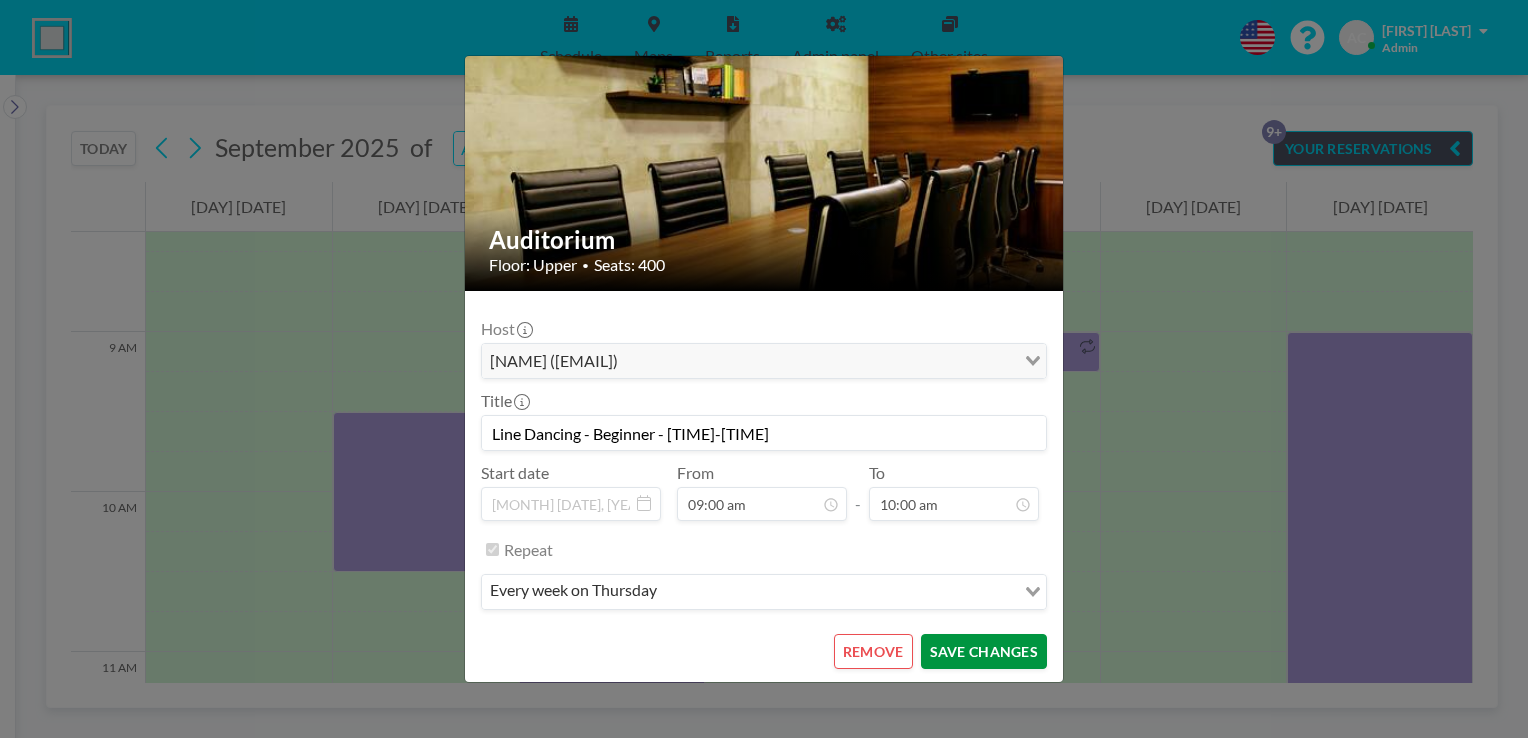 click on "SAVE CHANGES" at bounding box center [984, 651] 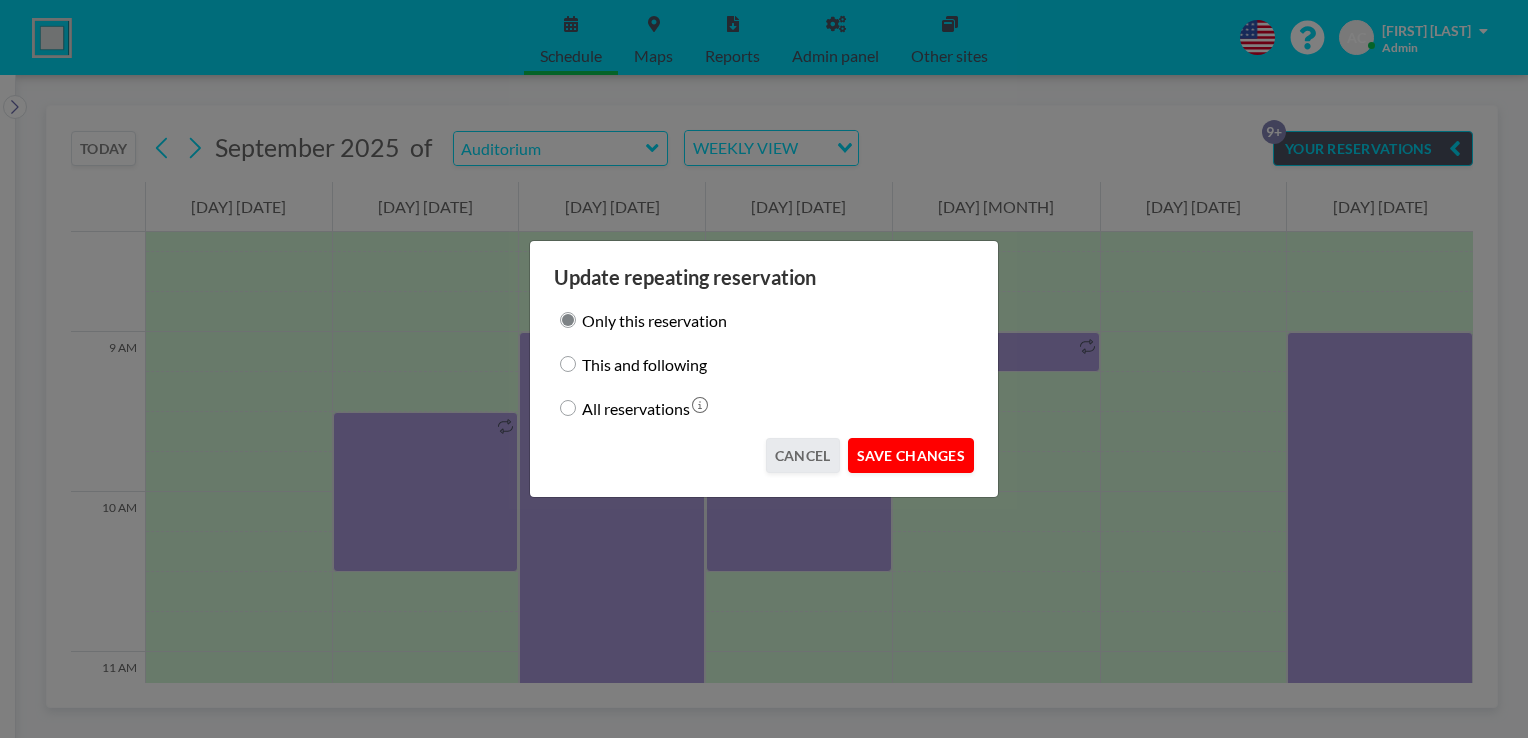 click on "SAVE CHANGES" at bounding box center [911, 455] 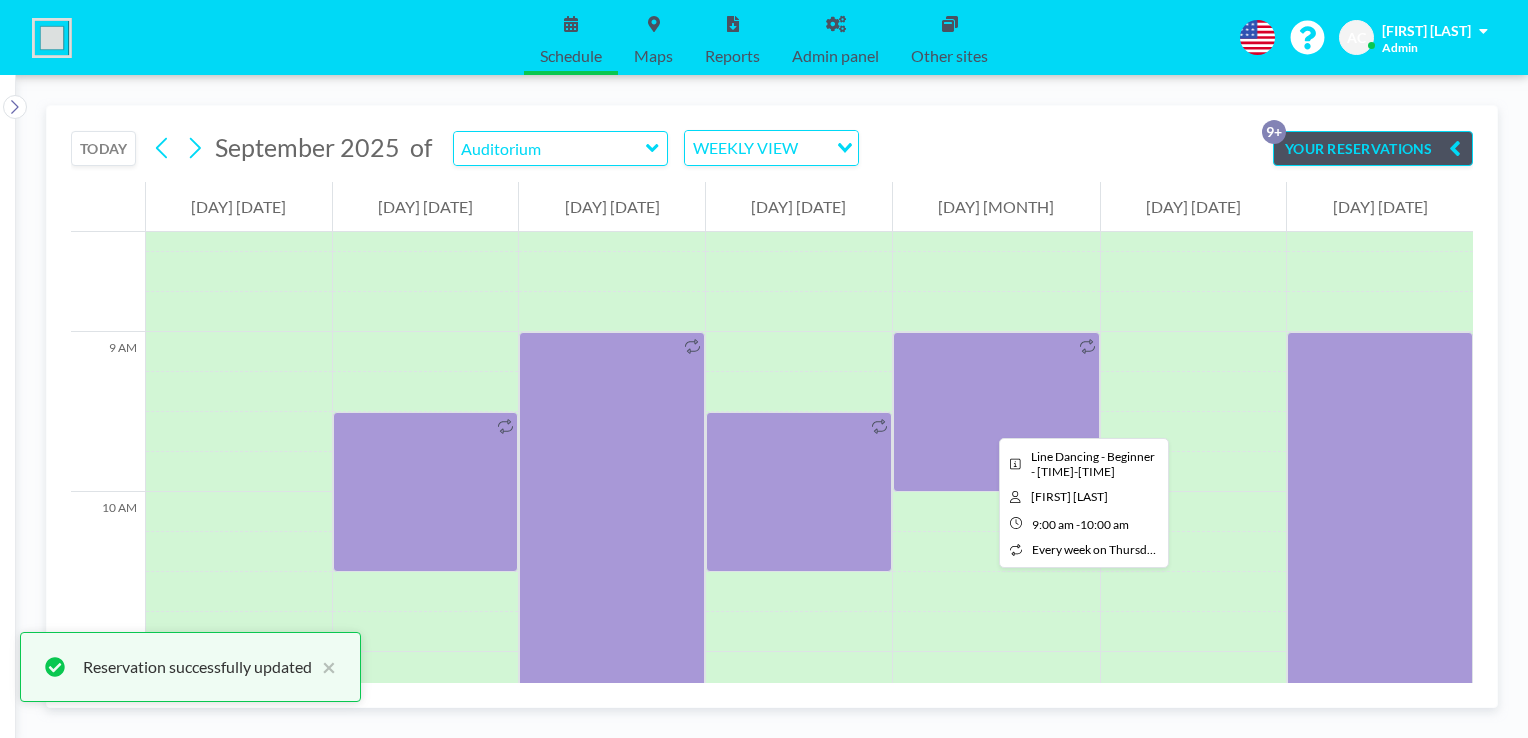click at bounding box center [996, 412] 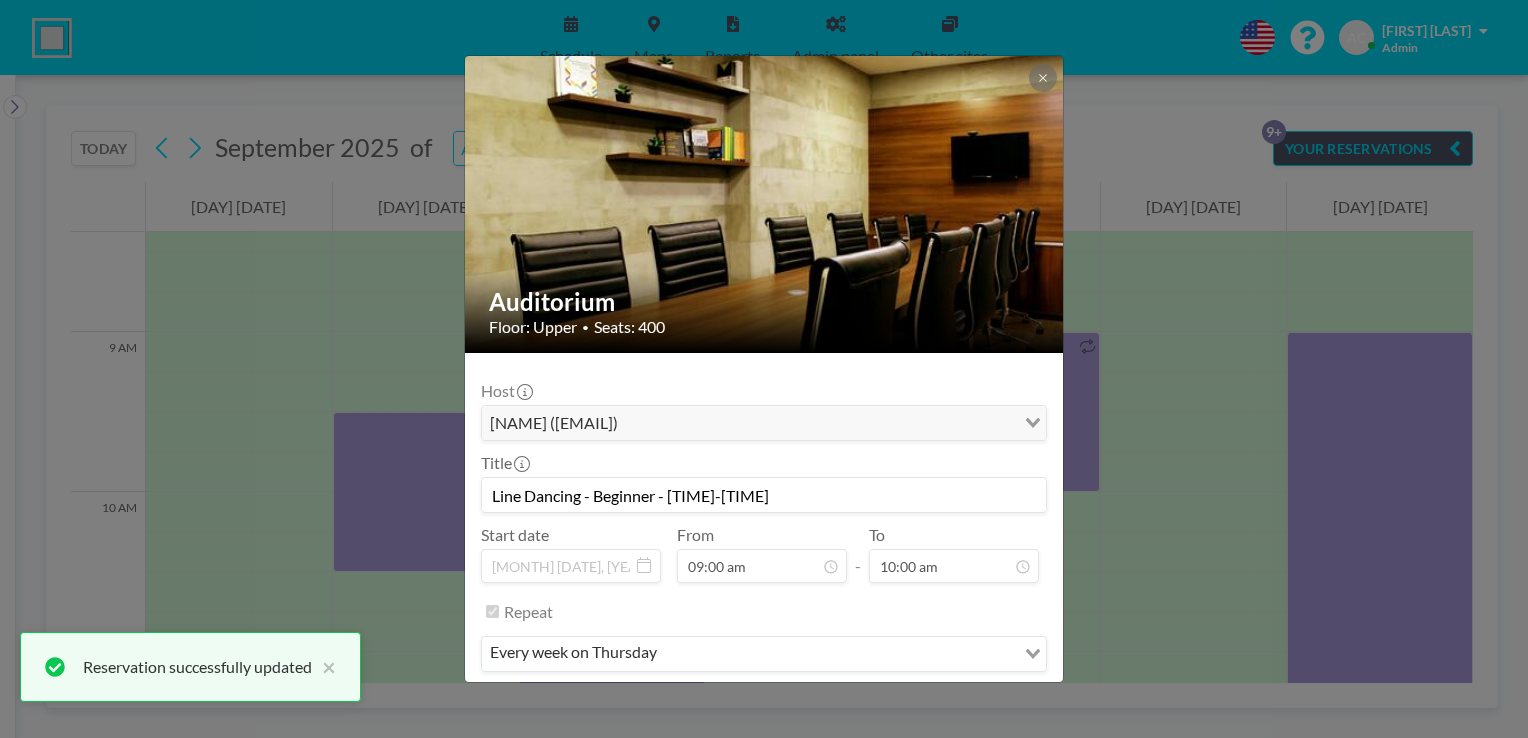 scroll, scrollTop: 62, scrollLeft: 0, axis: vertical 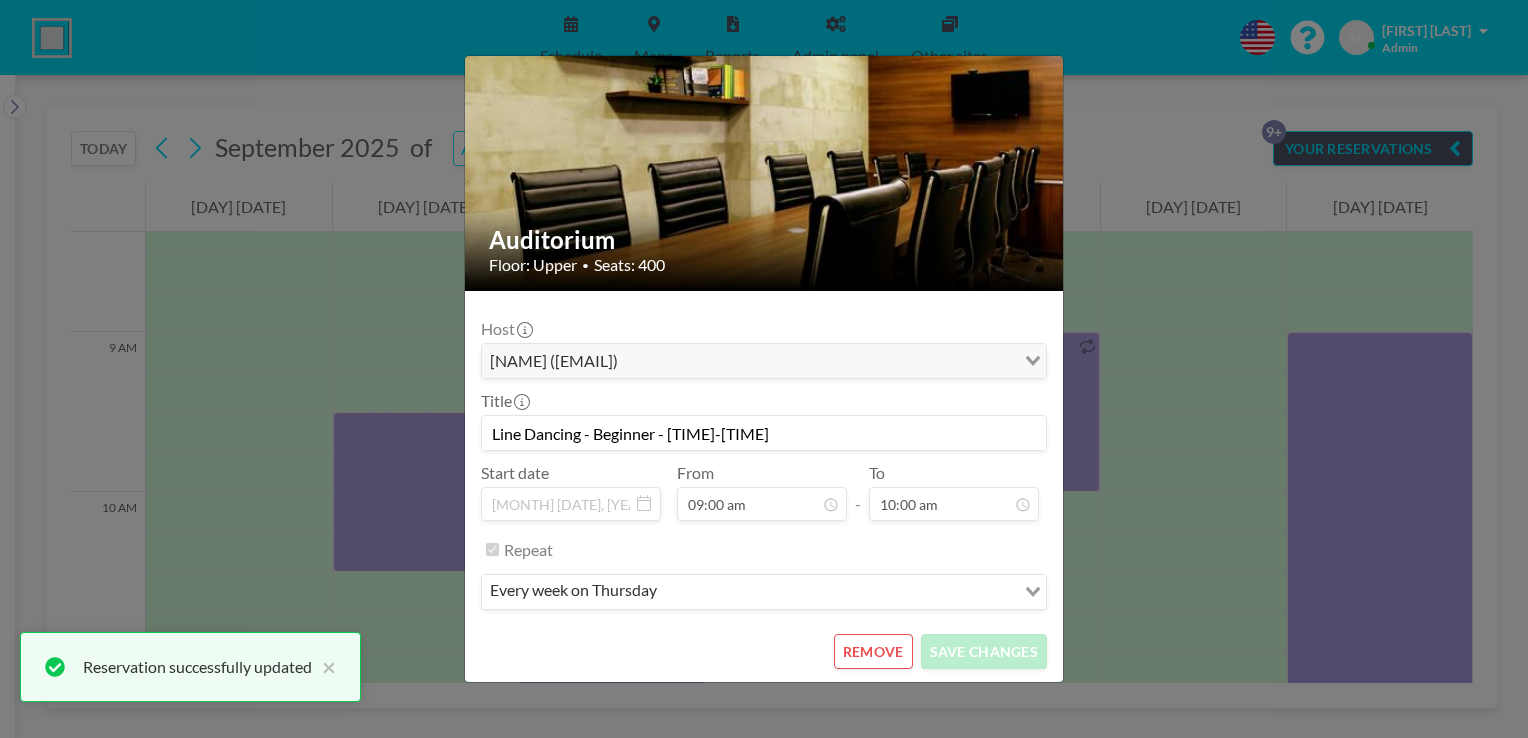 click on "[LOCATION] Floor: [LOCATION] Host
[FIRST] [LAST] ([EMAIL])
Loading...      Title  Line Dancing - Beginner - [TIME]  Start date  [MONTH] [DATE], [YEAR]  From  [TIME]      -   To  [TIME]      Repeat
every week on [DAY]
Loading...               REMOVE   SAVE CHANGES" at bounding box center [764, 369] 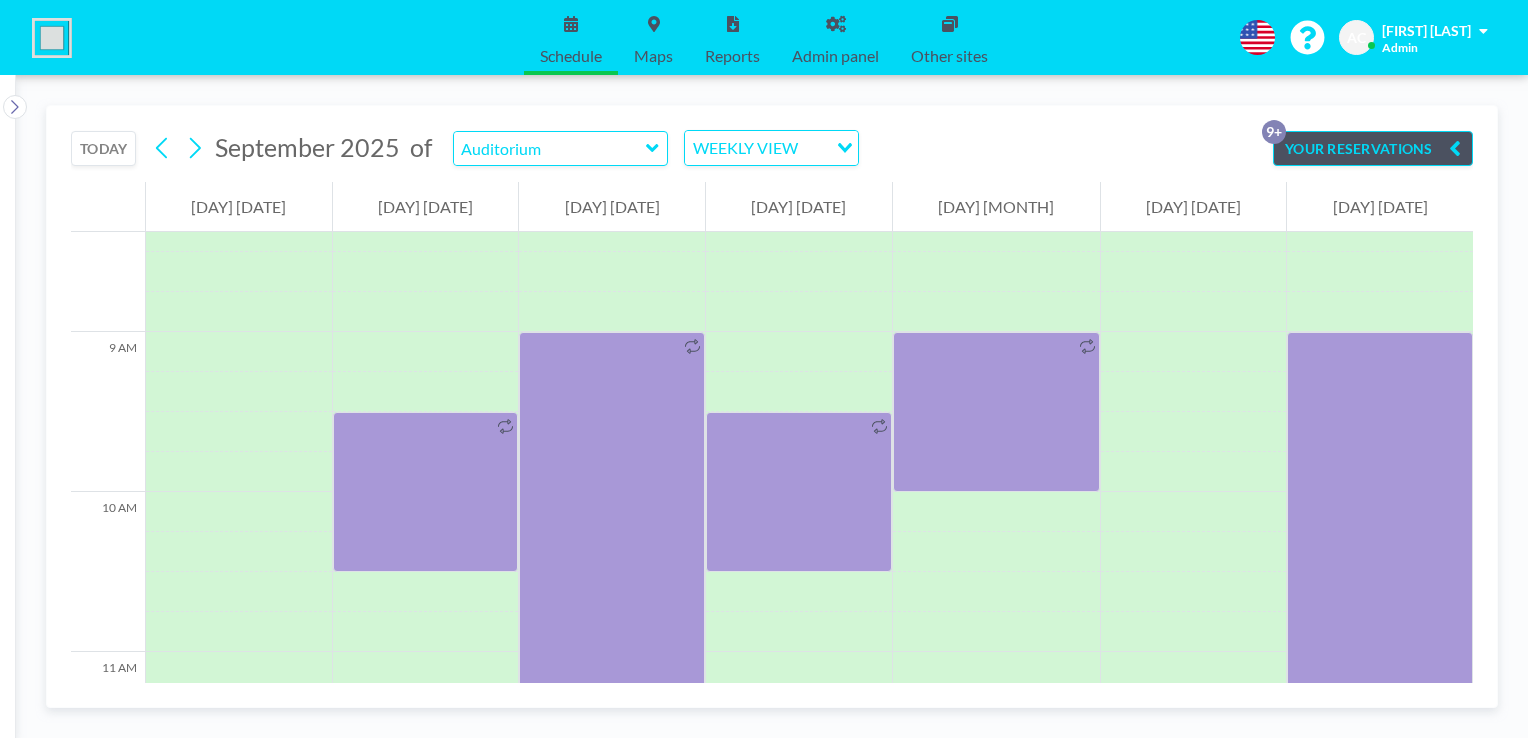 click at bounding box center [1455, 148] 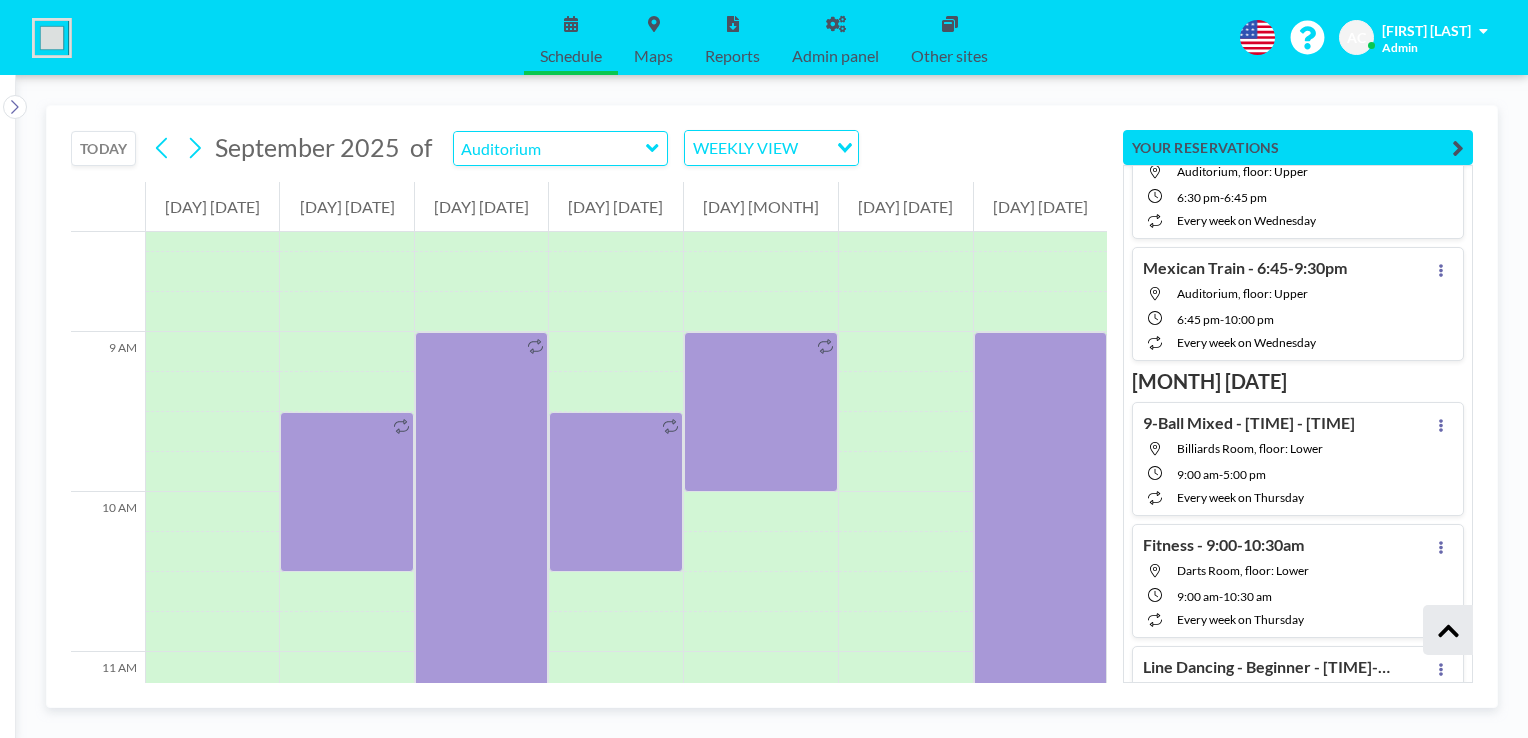 scroll, scrollTop: 37219, scrollLeft: 0, axis: vertical 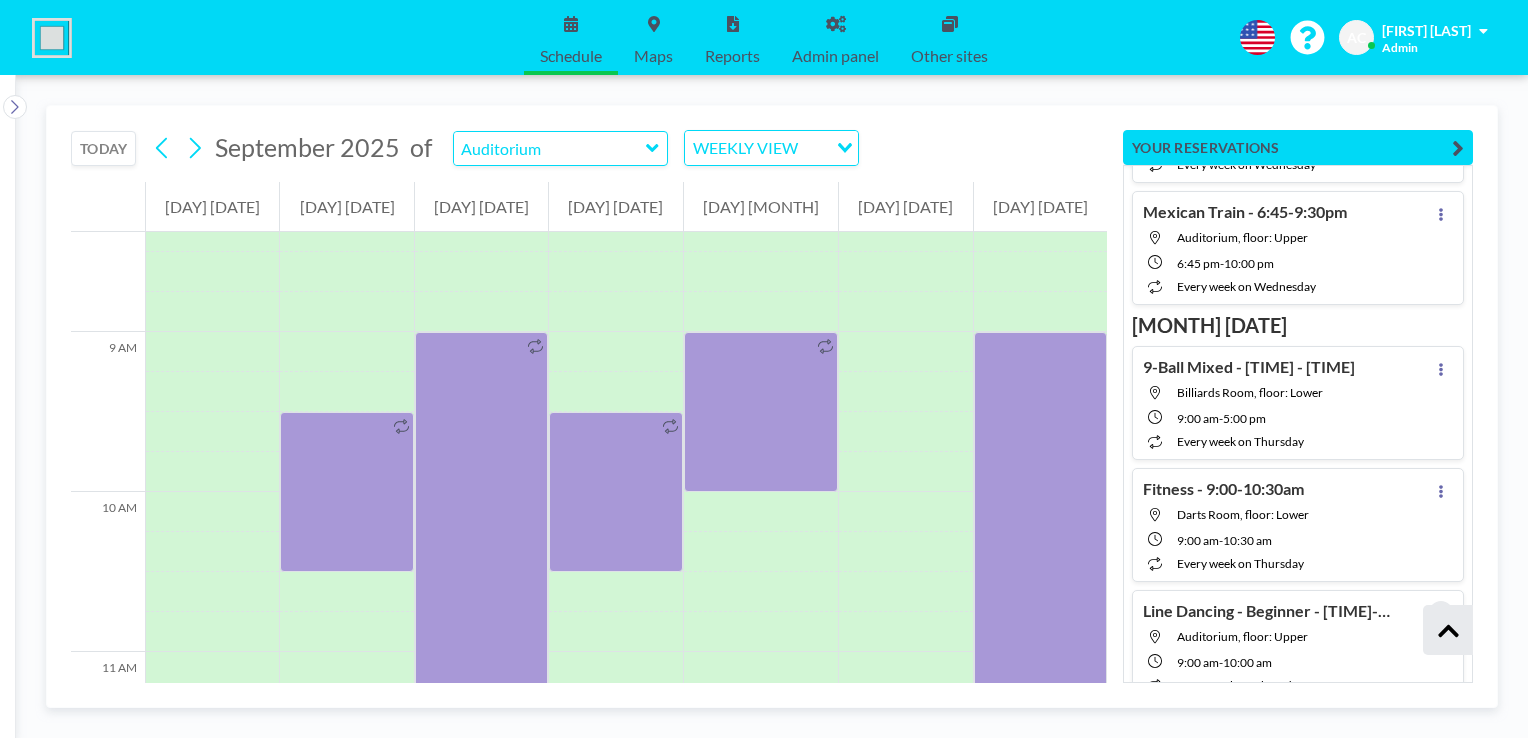 click 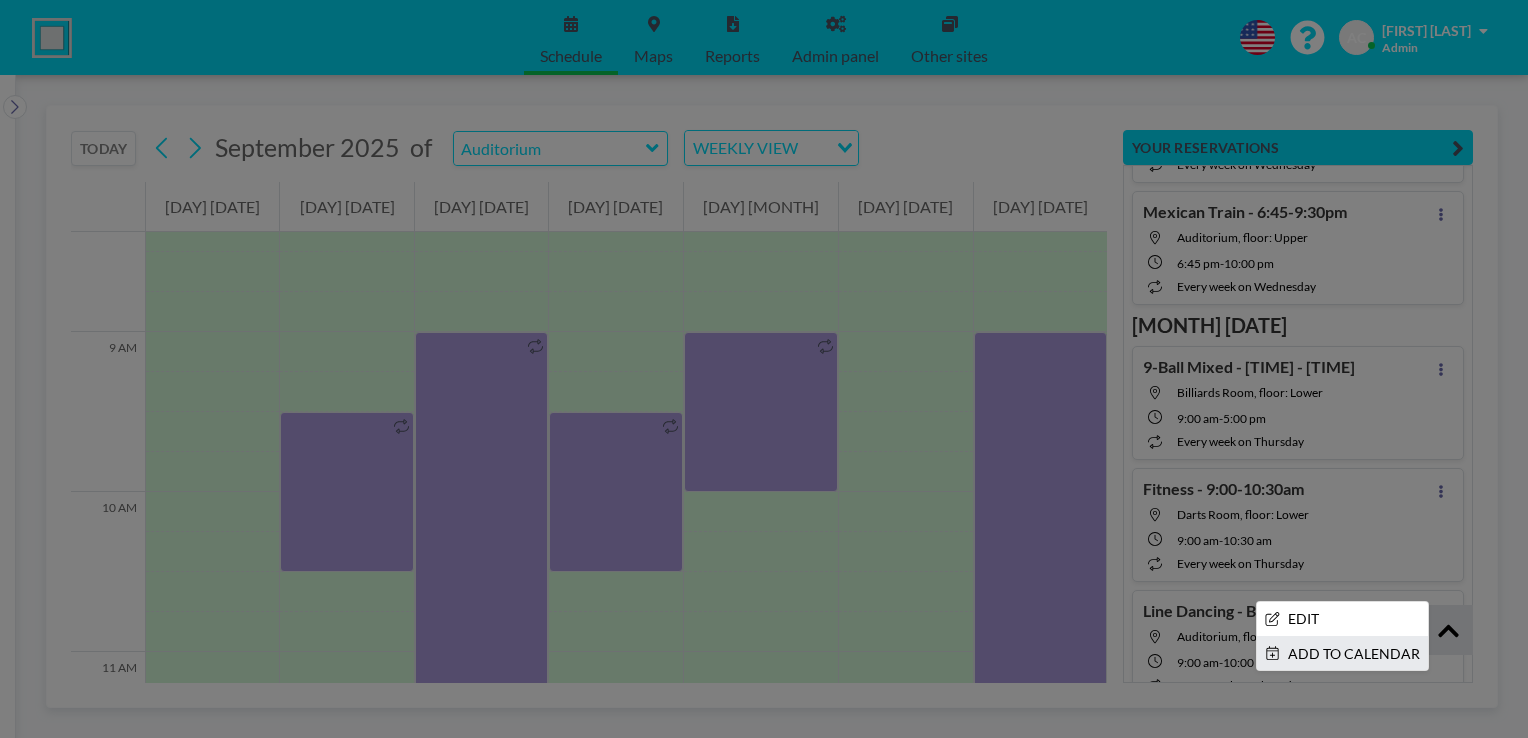 click on "ADD TO CALENDAR" at bounding box center [1342, 654] 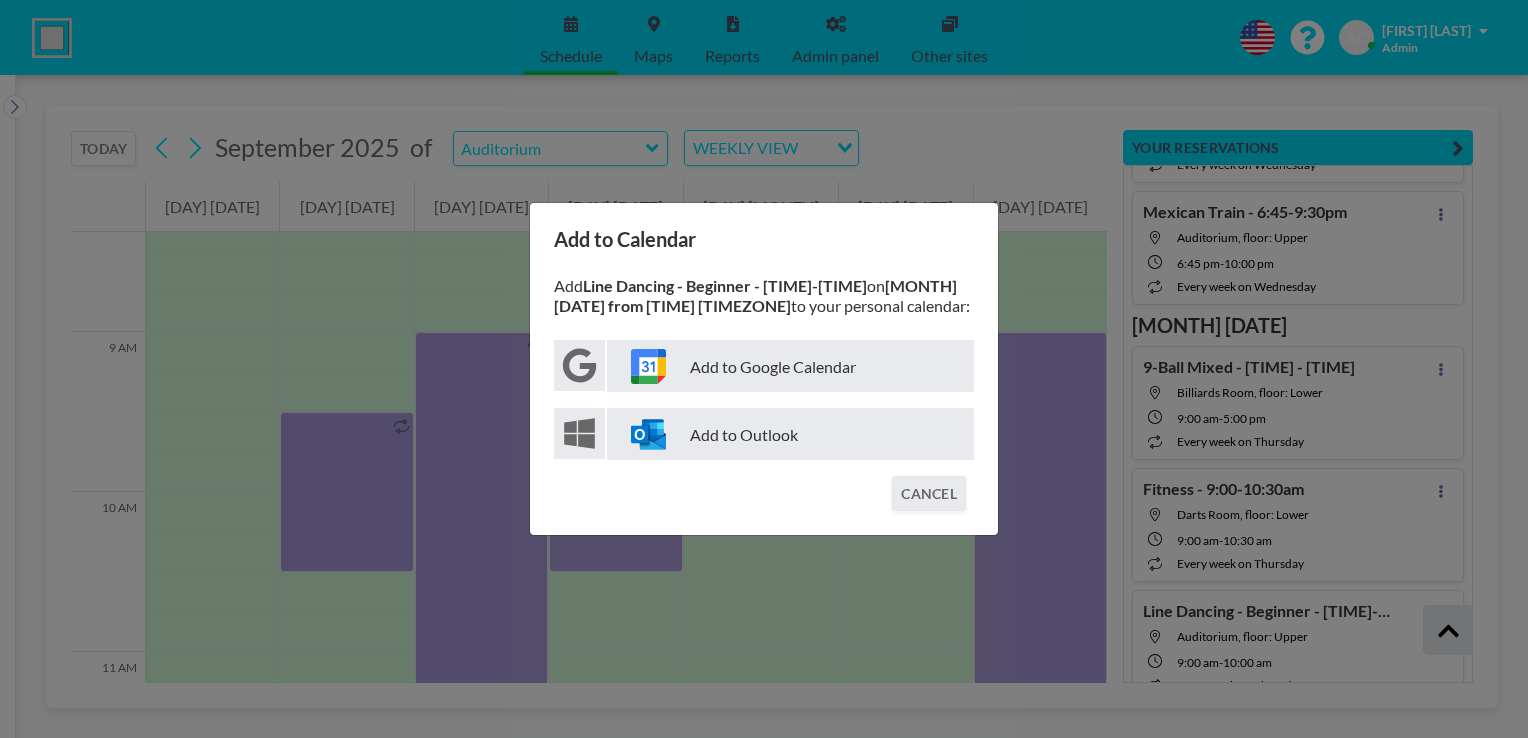 click on "Add to Google Calendar" at bounding box center (790, 366) 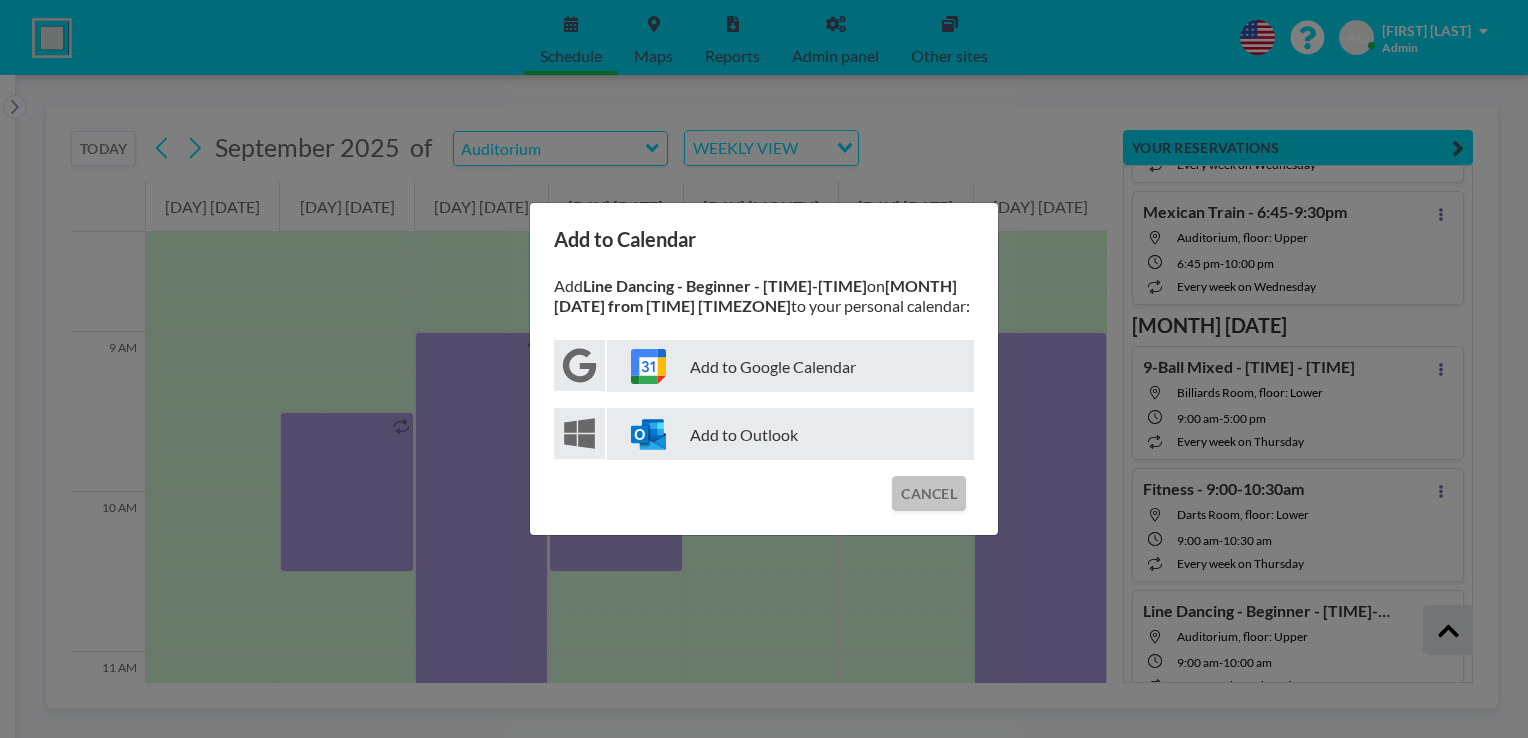 click on "CANCEL" at bounding box center (929, 493) 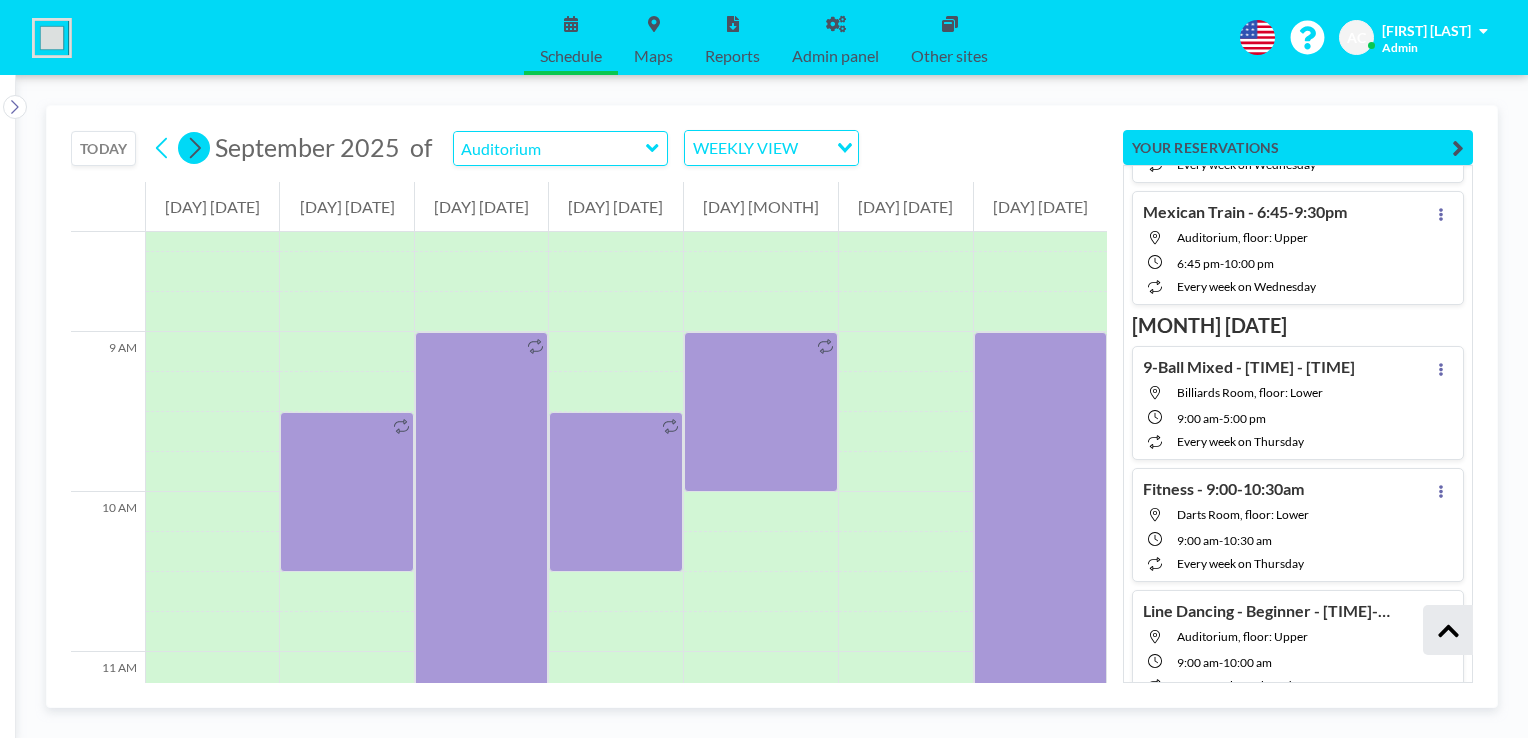 click at bounding box center (194, 148) 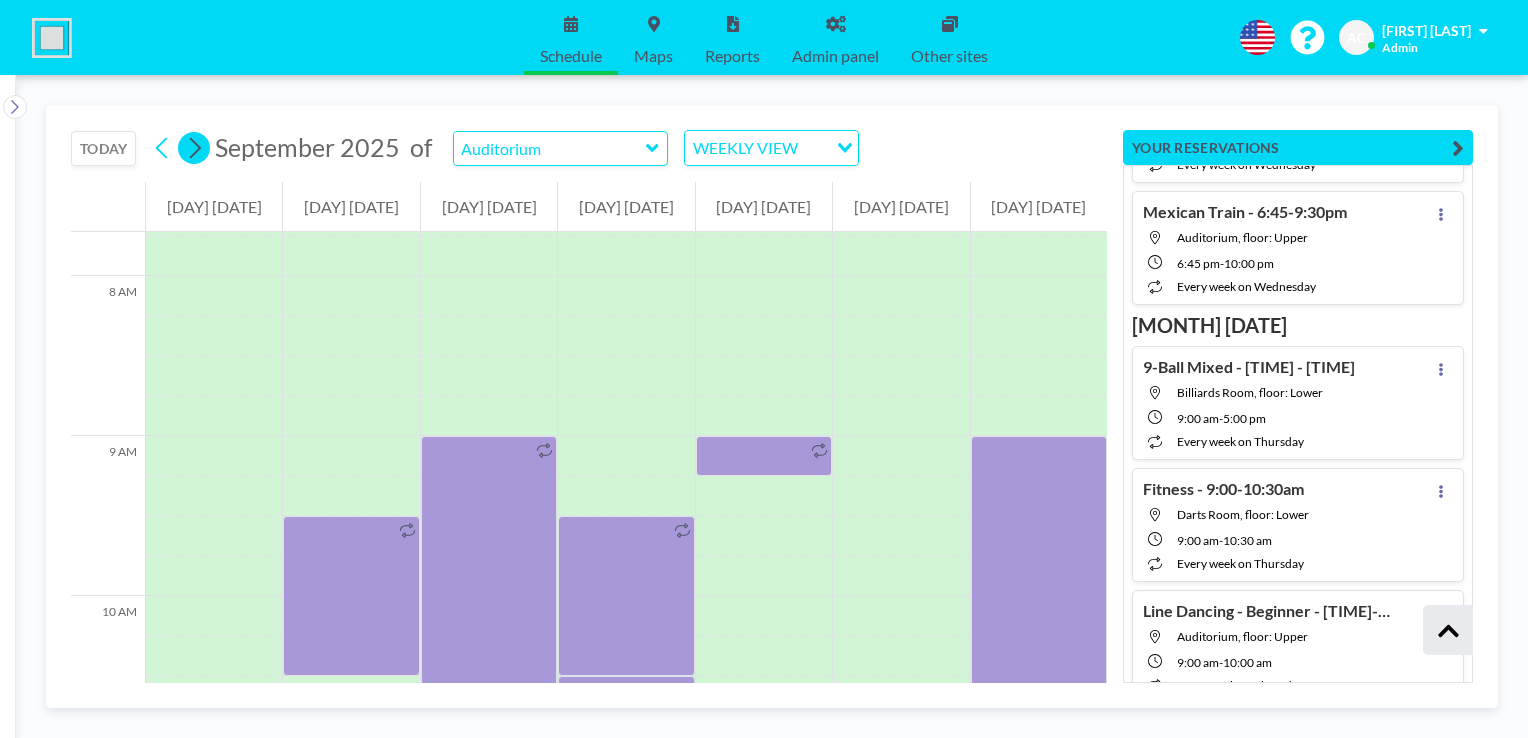 scroll, scrollTop: 1240, scrollLeft: 0, axis: vertical 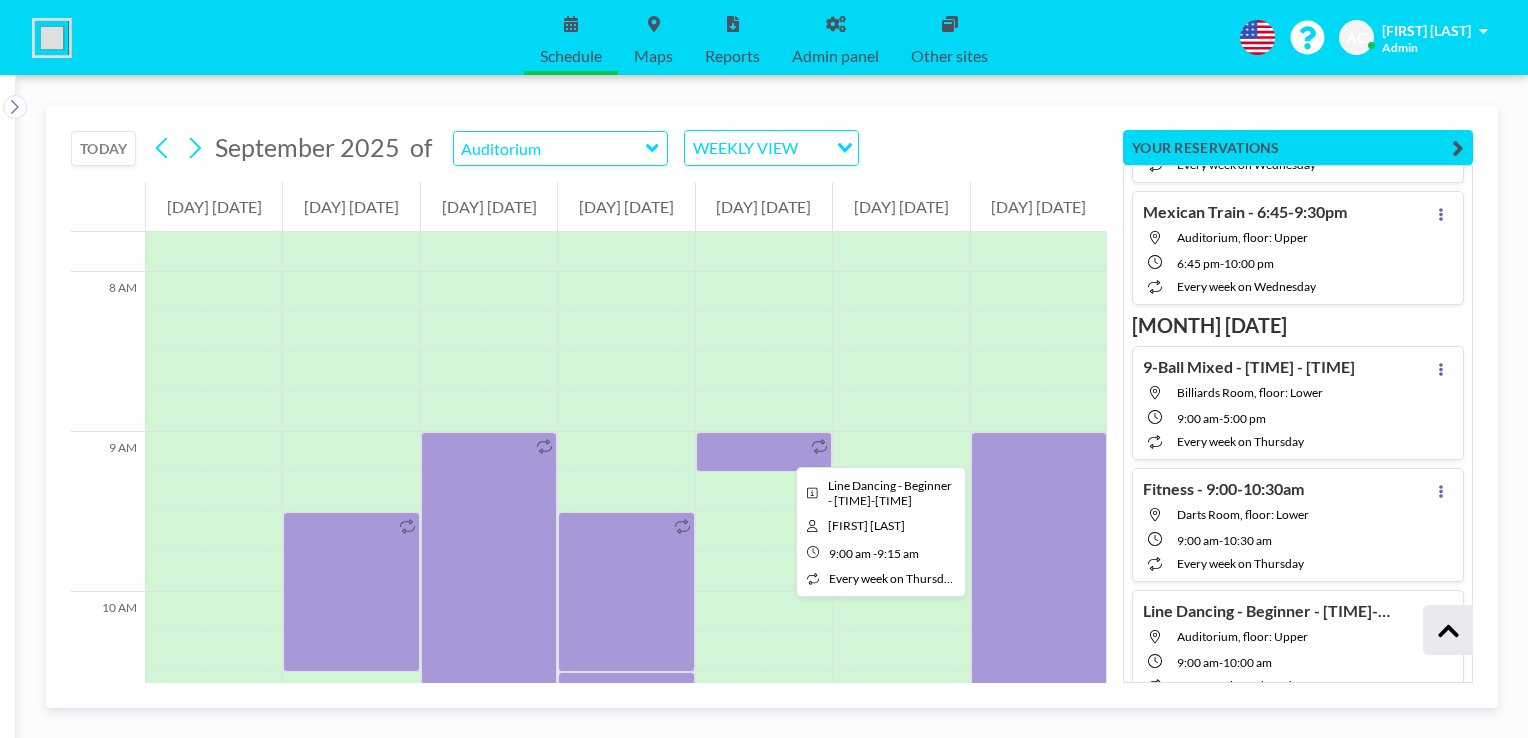 click at bounding box center (764, 452) 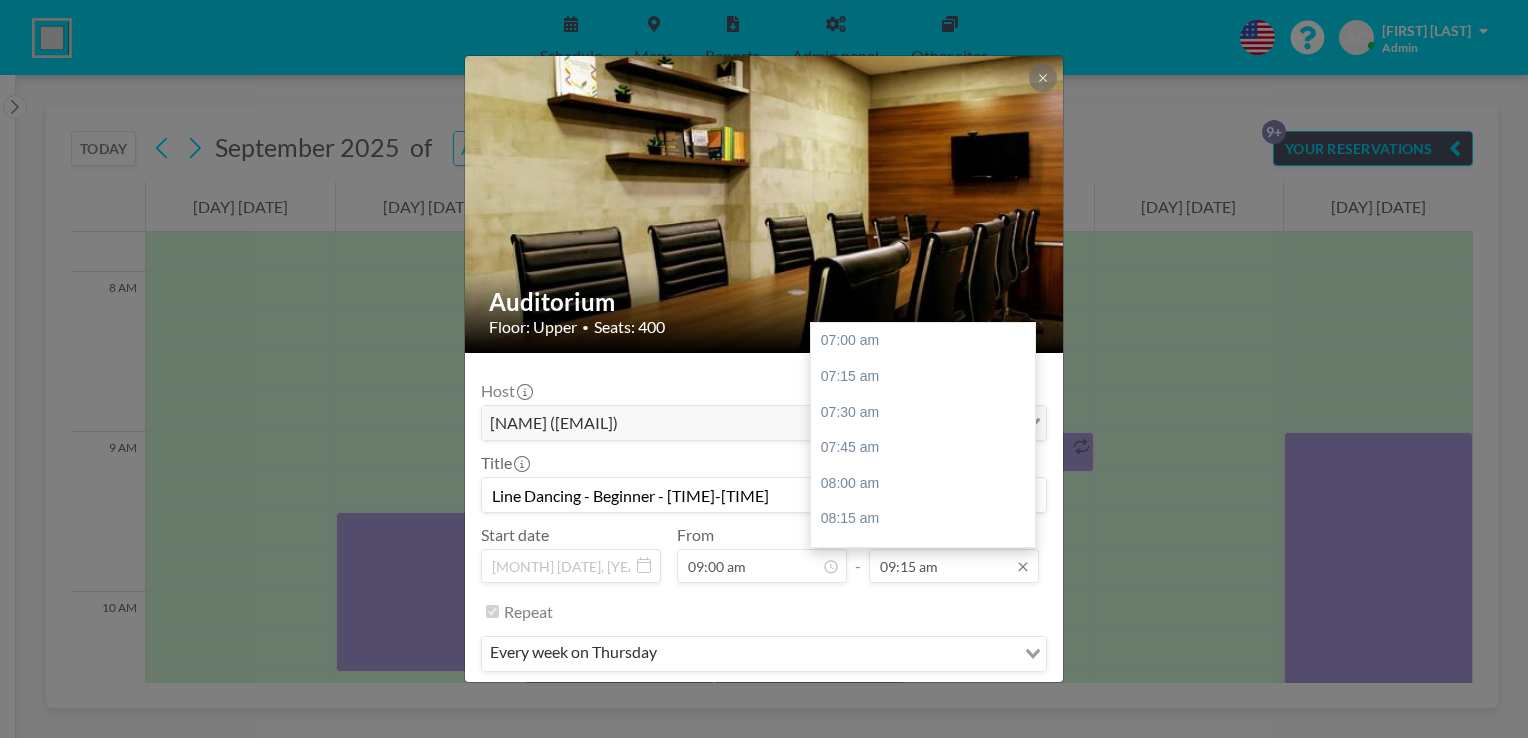 scroll, scrollTop: 320, scrollLeft: 0, axis: vertical 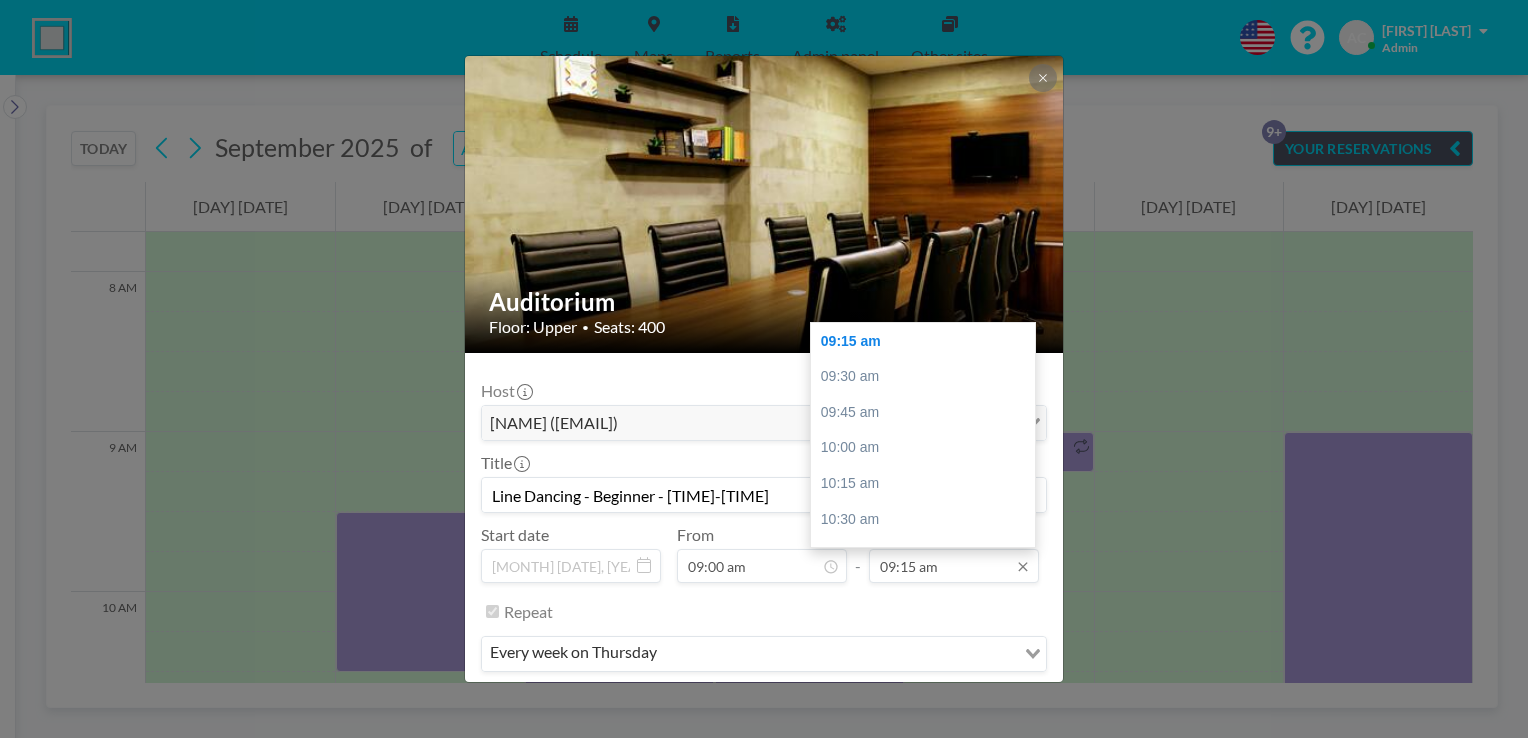 click on "09:15 am" at bounding box center [954, 566] 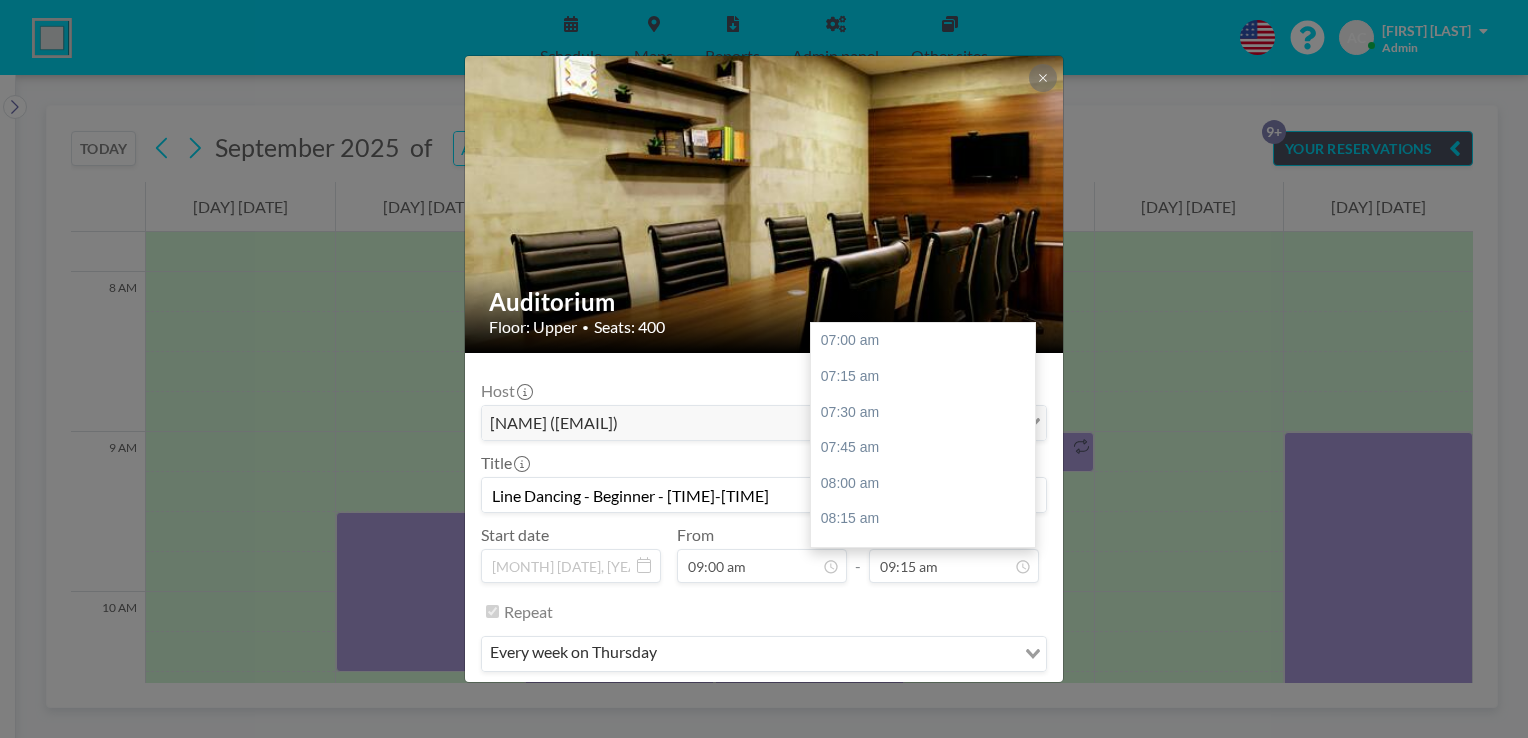 scroll, scrollTop: 320, scrollLeft: 0, axis: vertical 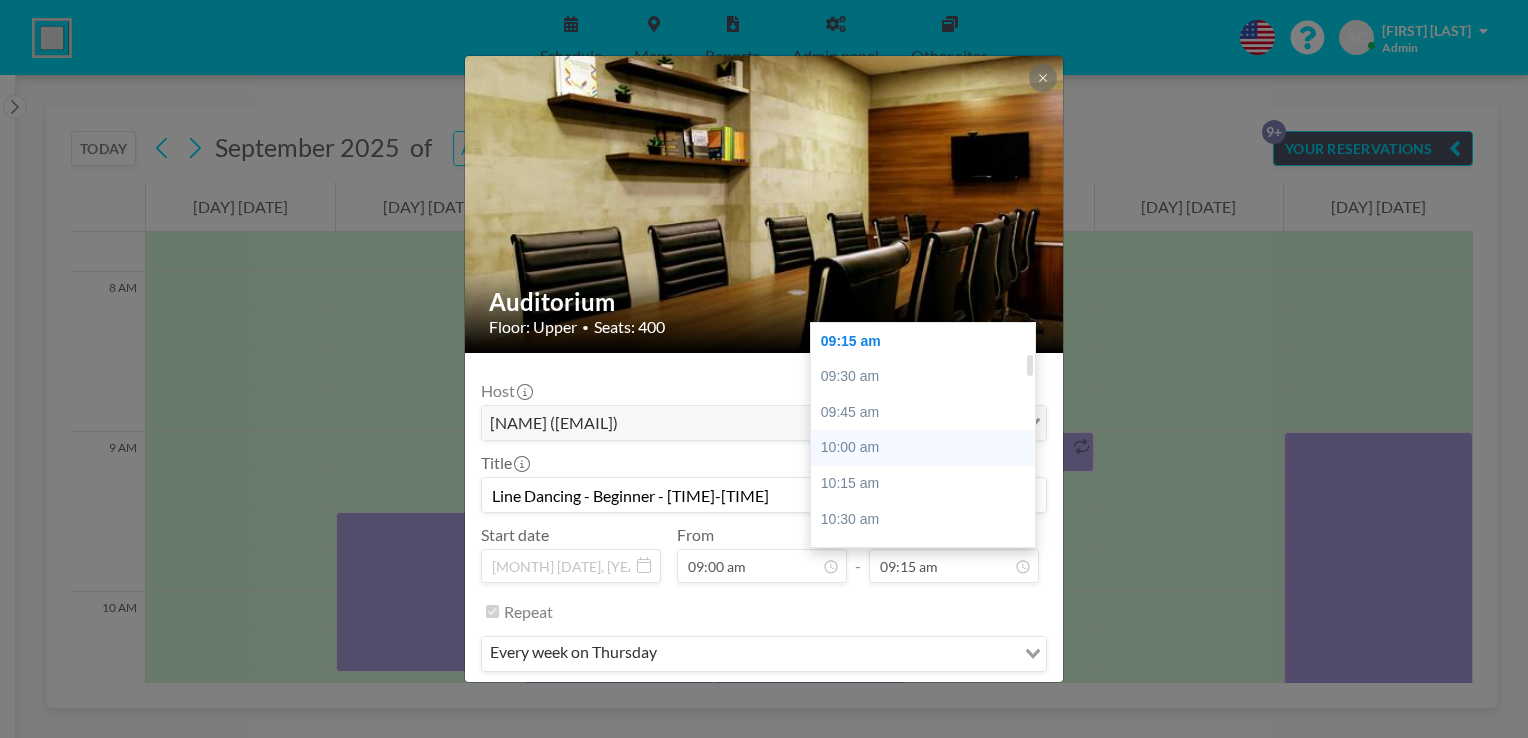 click on "10:00 am" at bounding box center [928, 448] 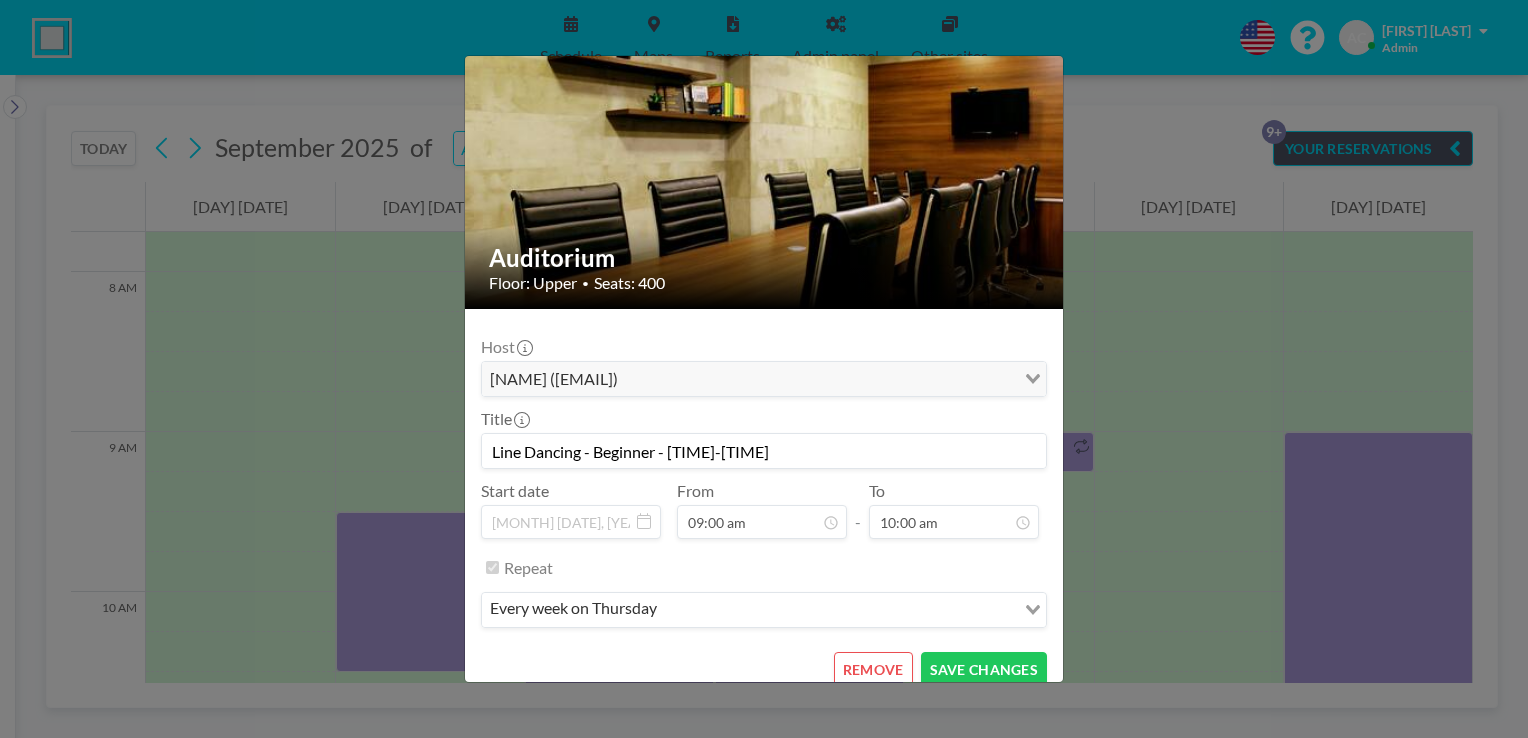 scroll, scrollTop: 62, scrollLeft: 0, axis: vertical 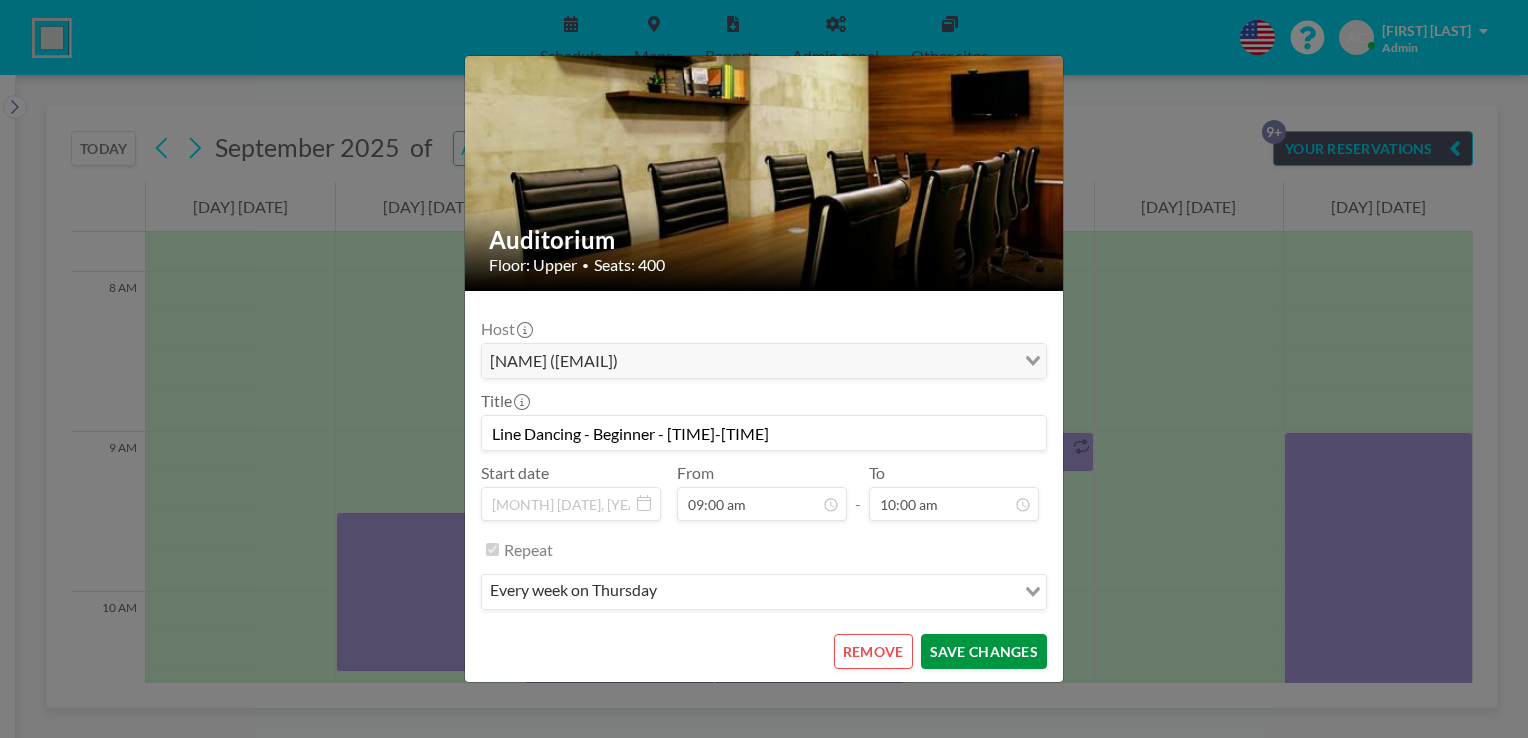 click on "SAVE CHANGES" at bounding box center (984, 651) 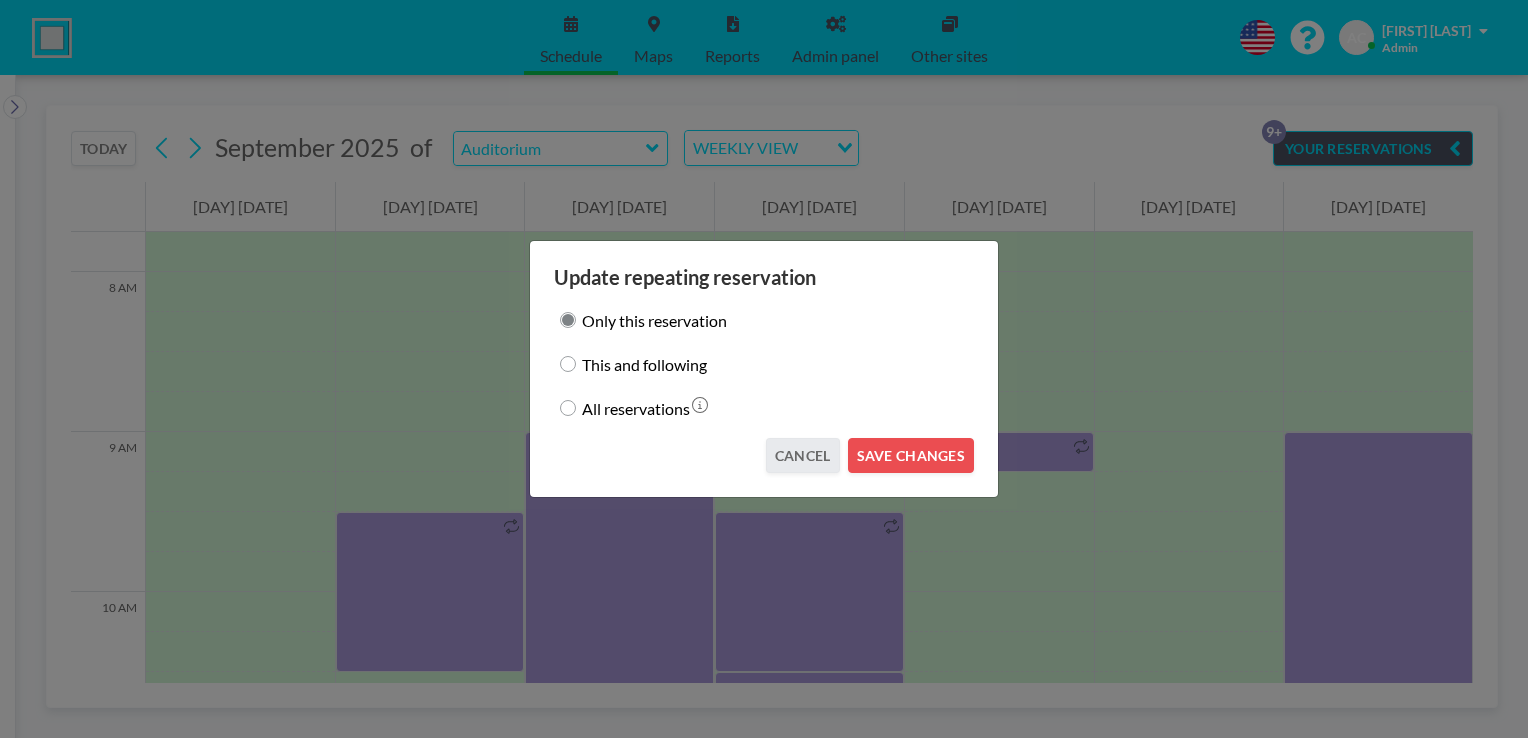 click on "This and following" at bounding box center (568, 364) 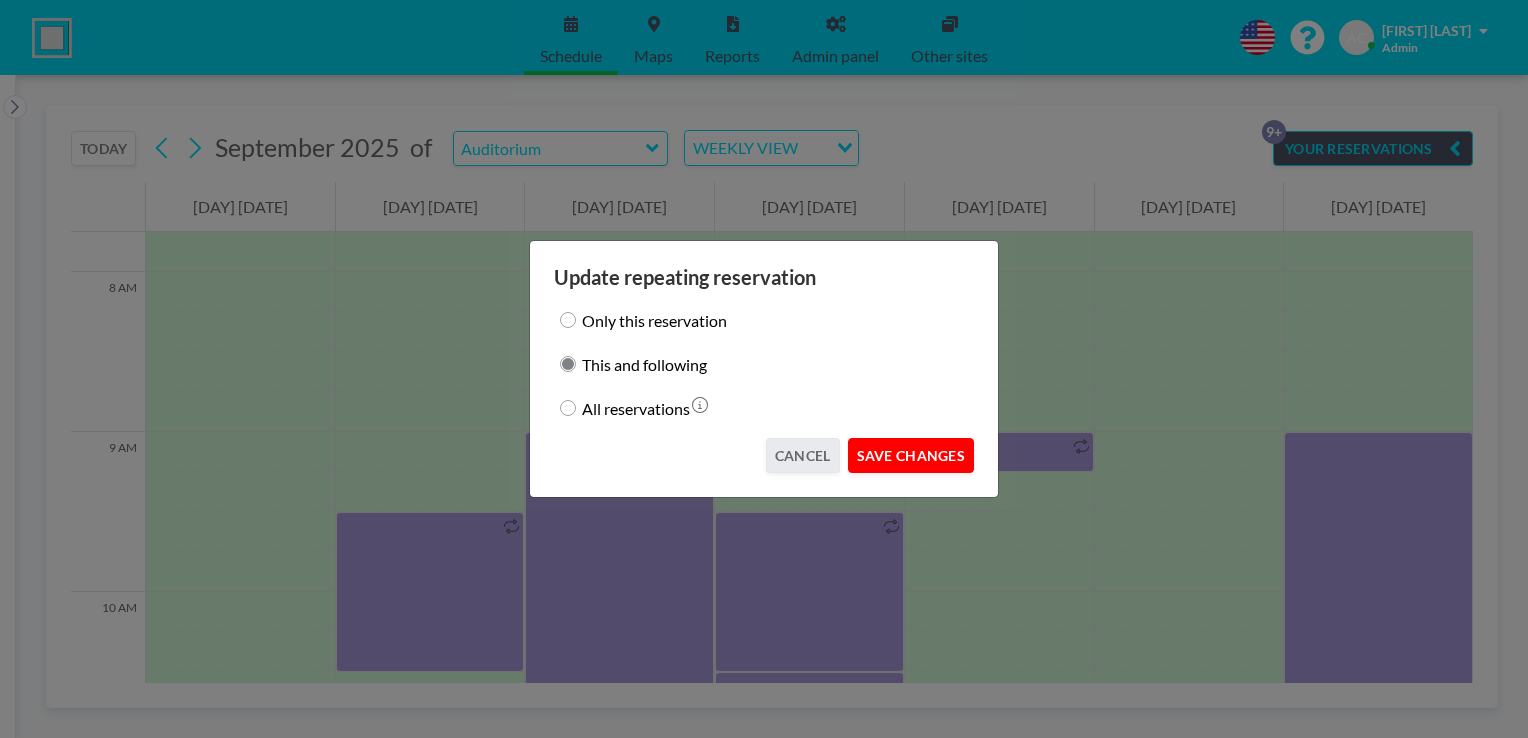 click on "SAVE CHANGES" at bounding box center [911, 455] 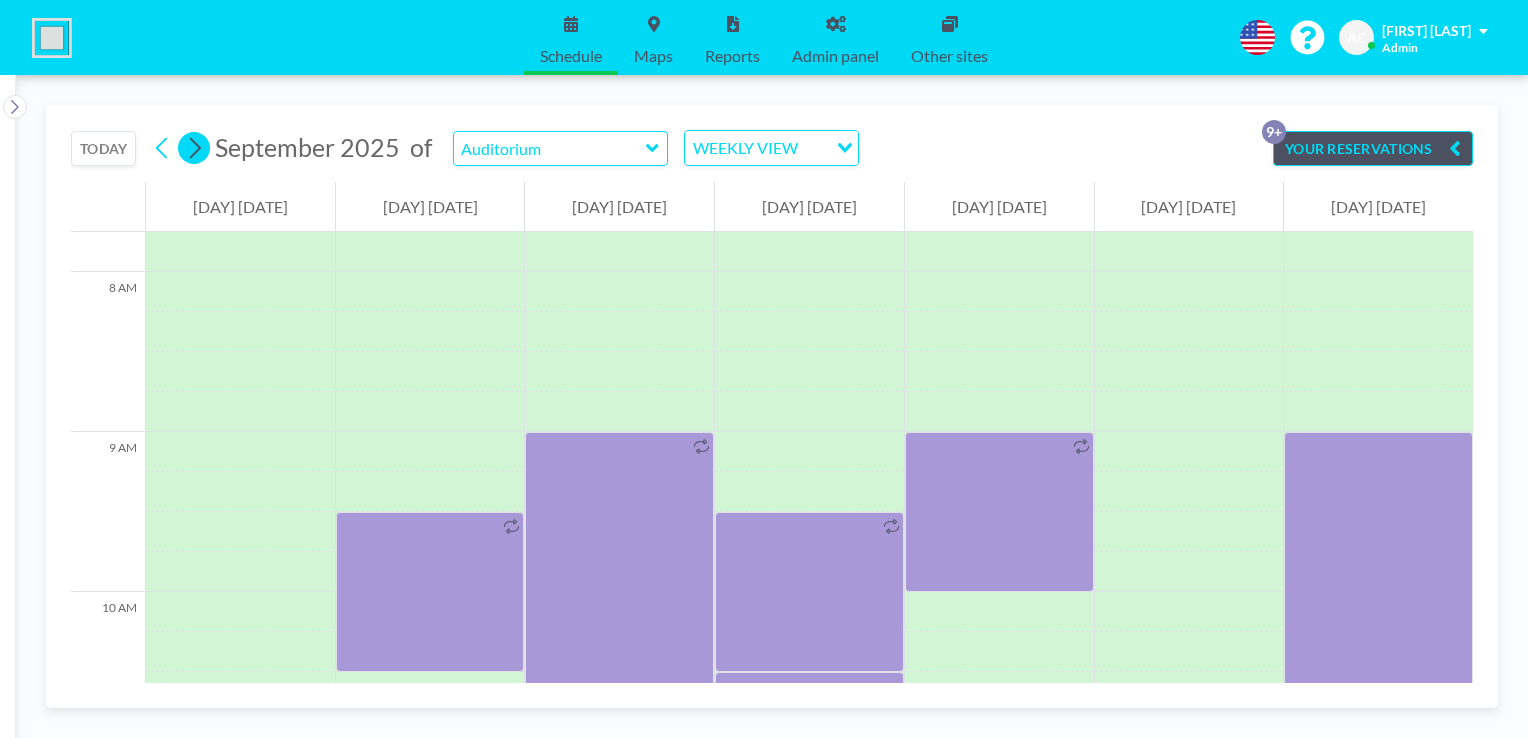 click 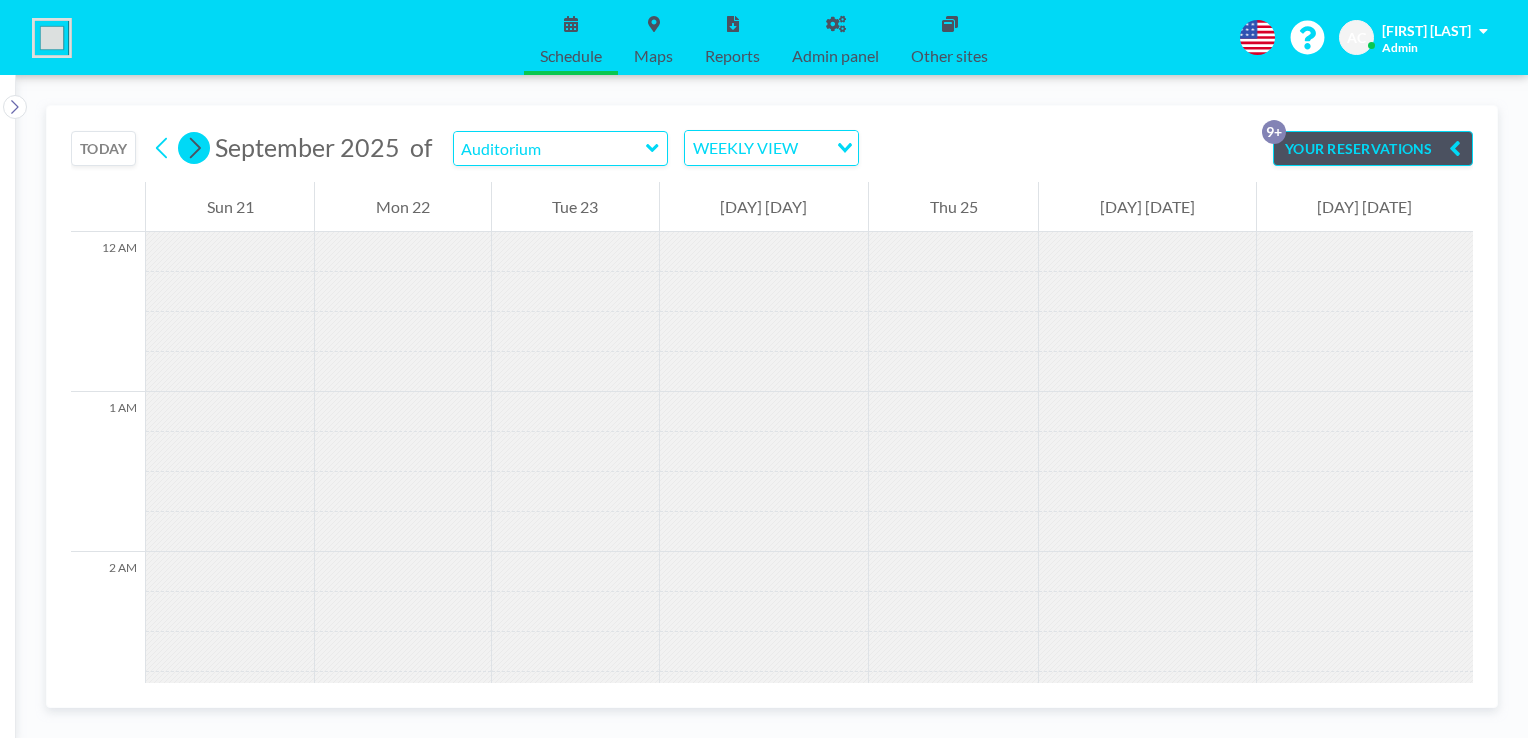 click 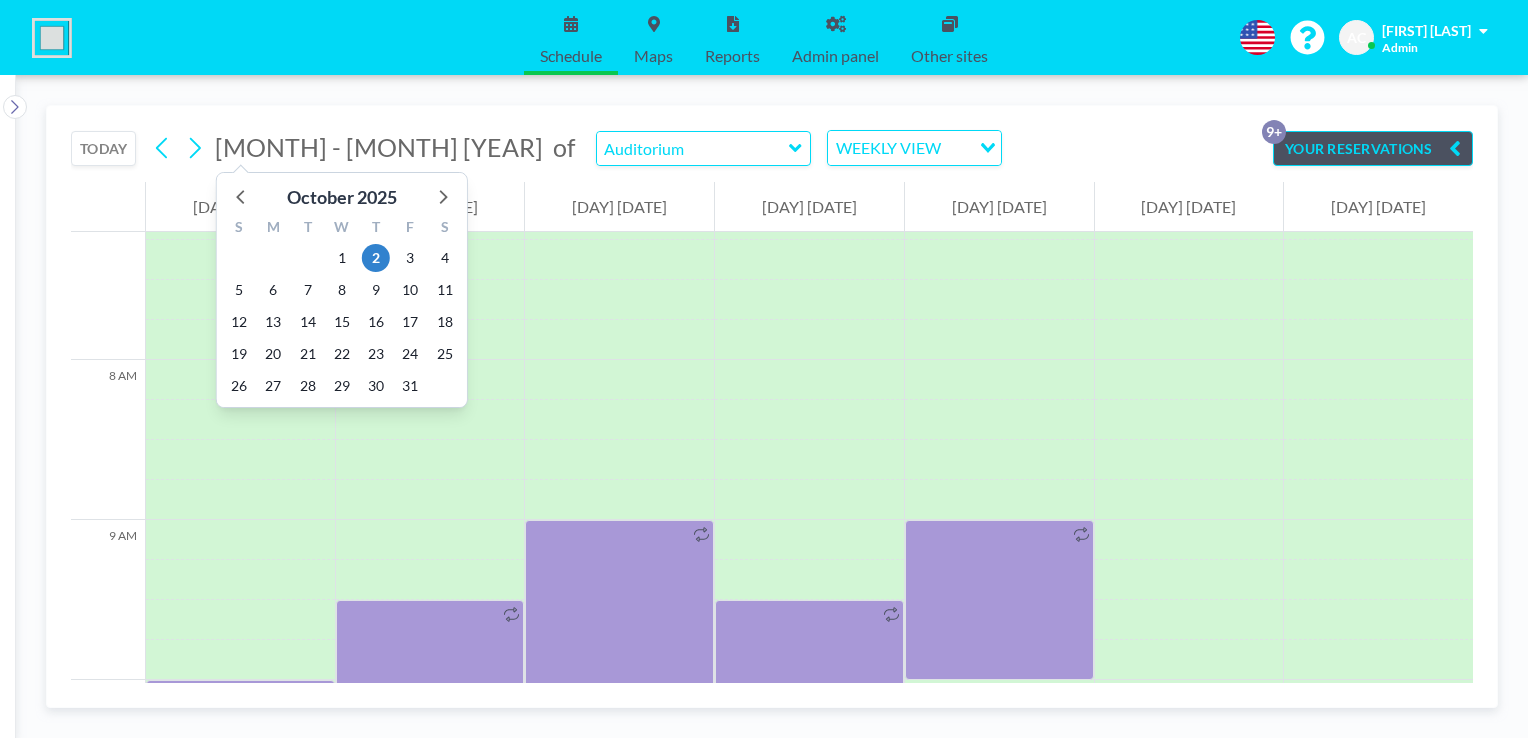 scroll, scrollTop: 1240, scrollLeft: 0, axis: vertical 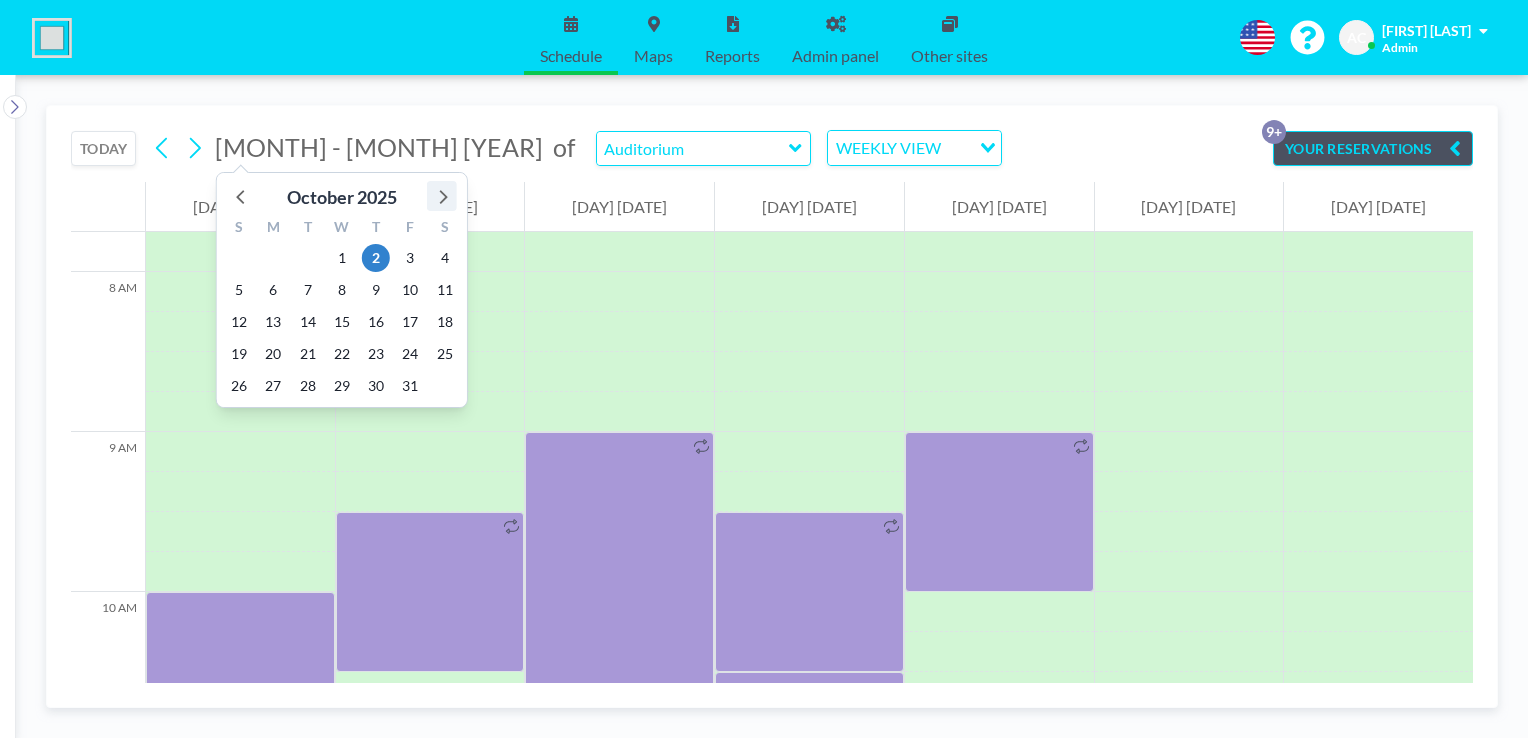 click 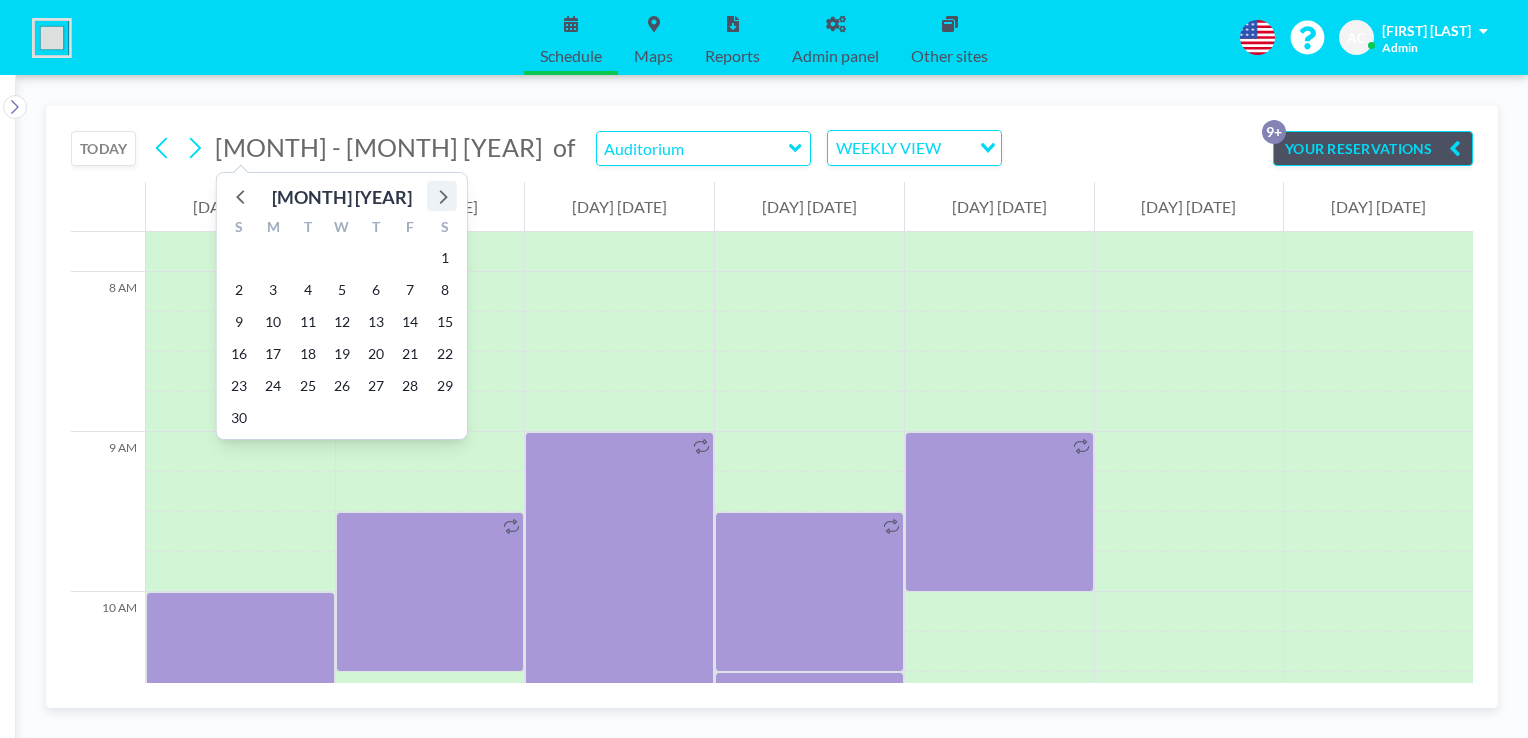click 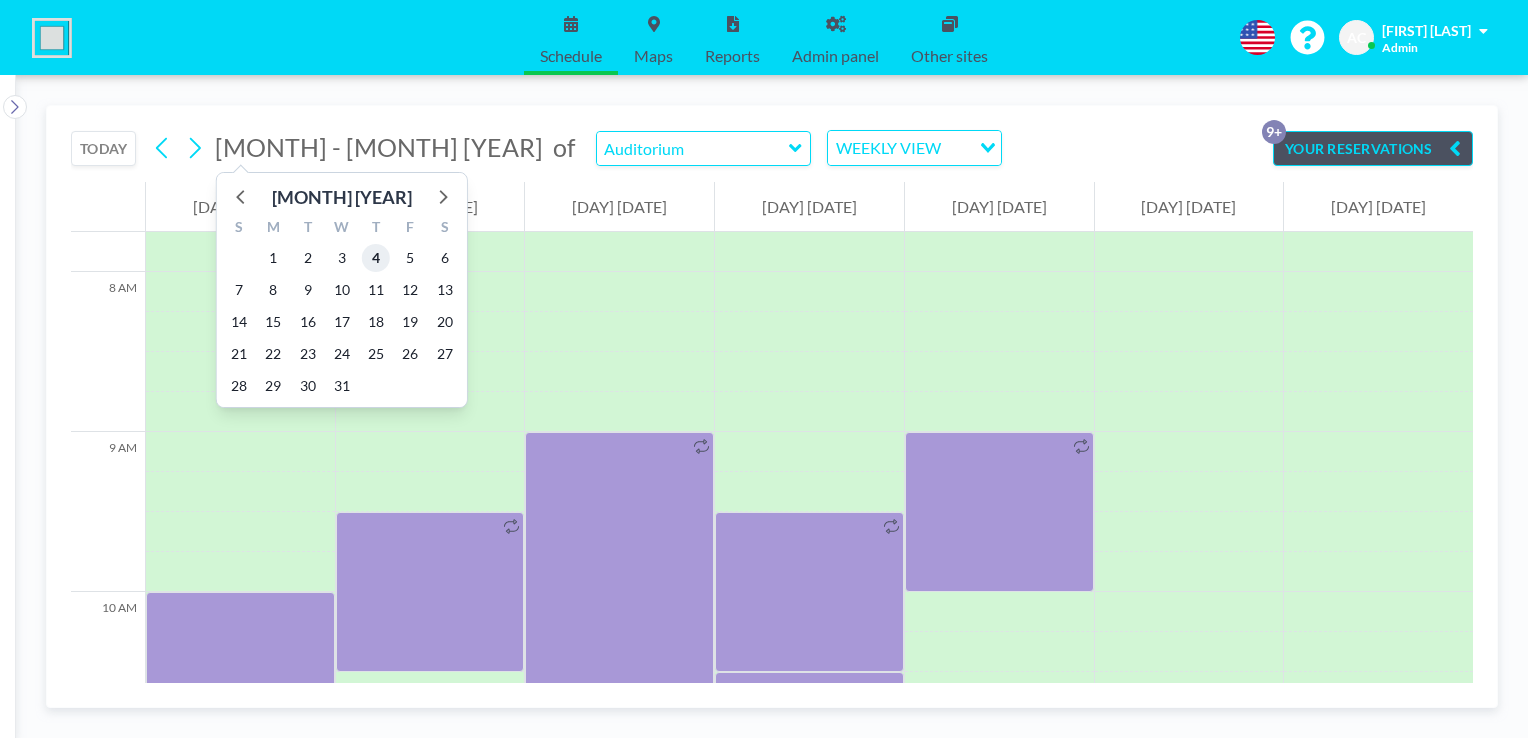 click on "4" at bounding box center [376, 258] 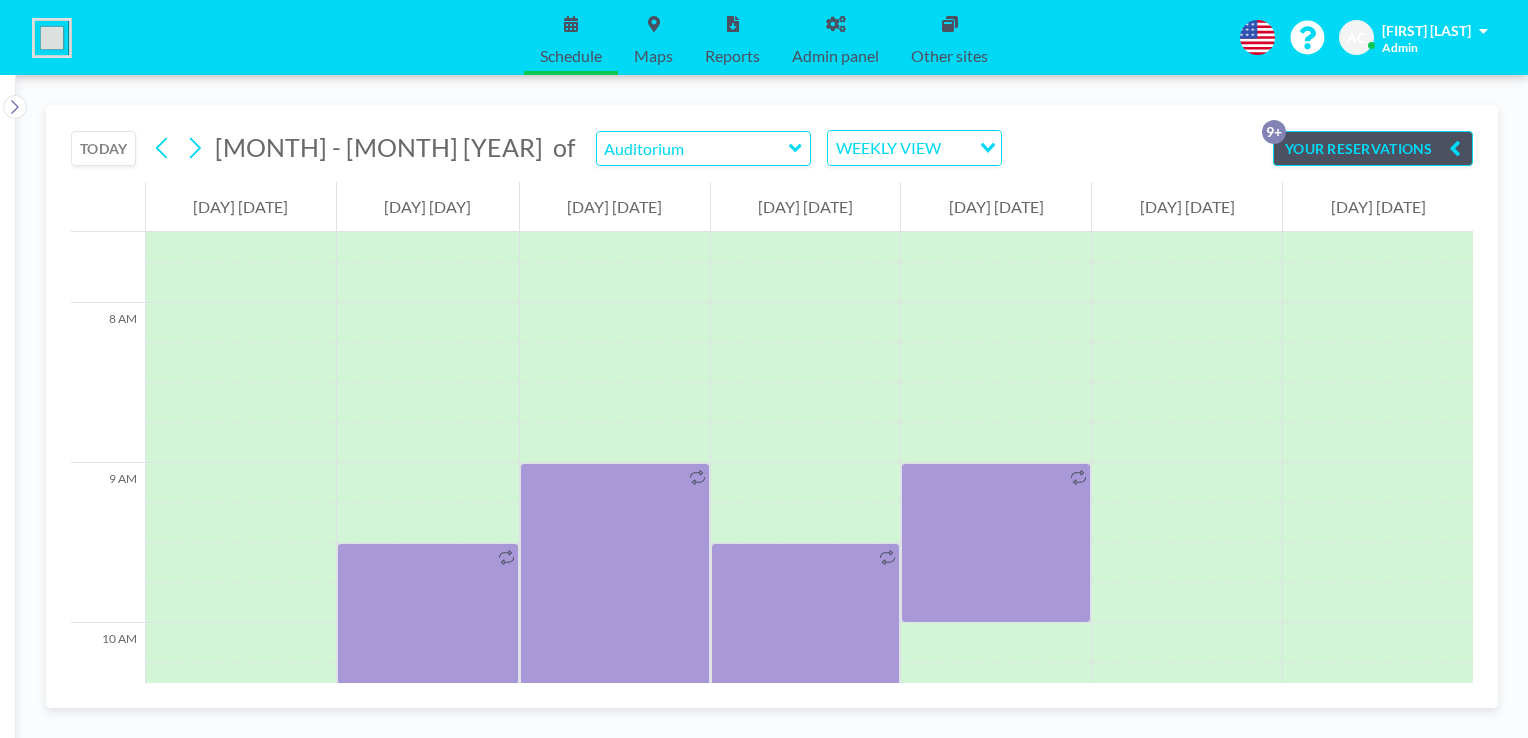 scroll, scrollTop: 1240, scrollLeft: 0, axis: vertical 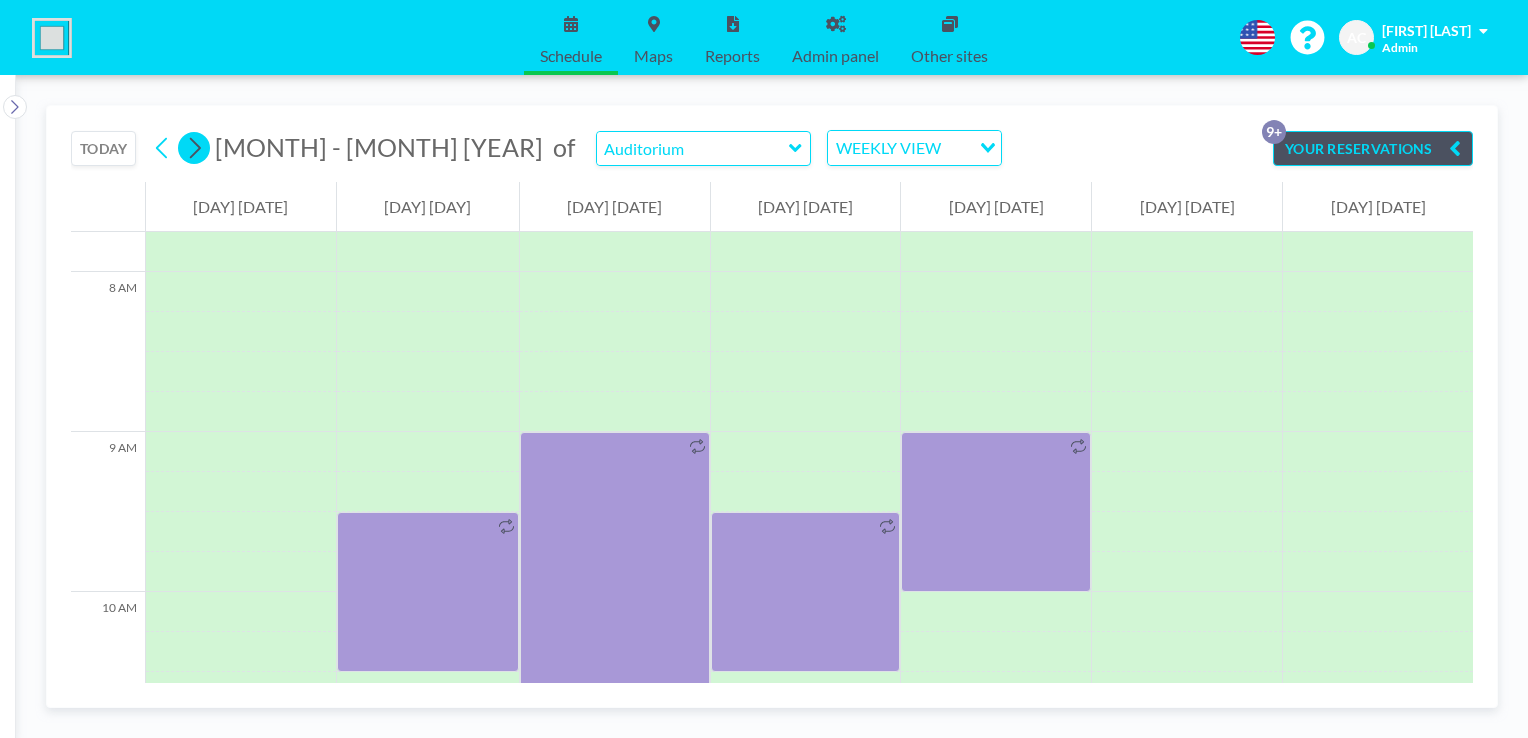 click 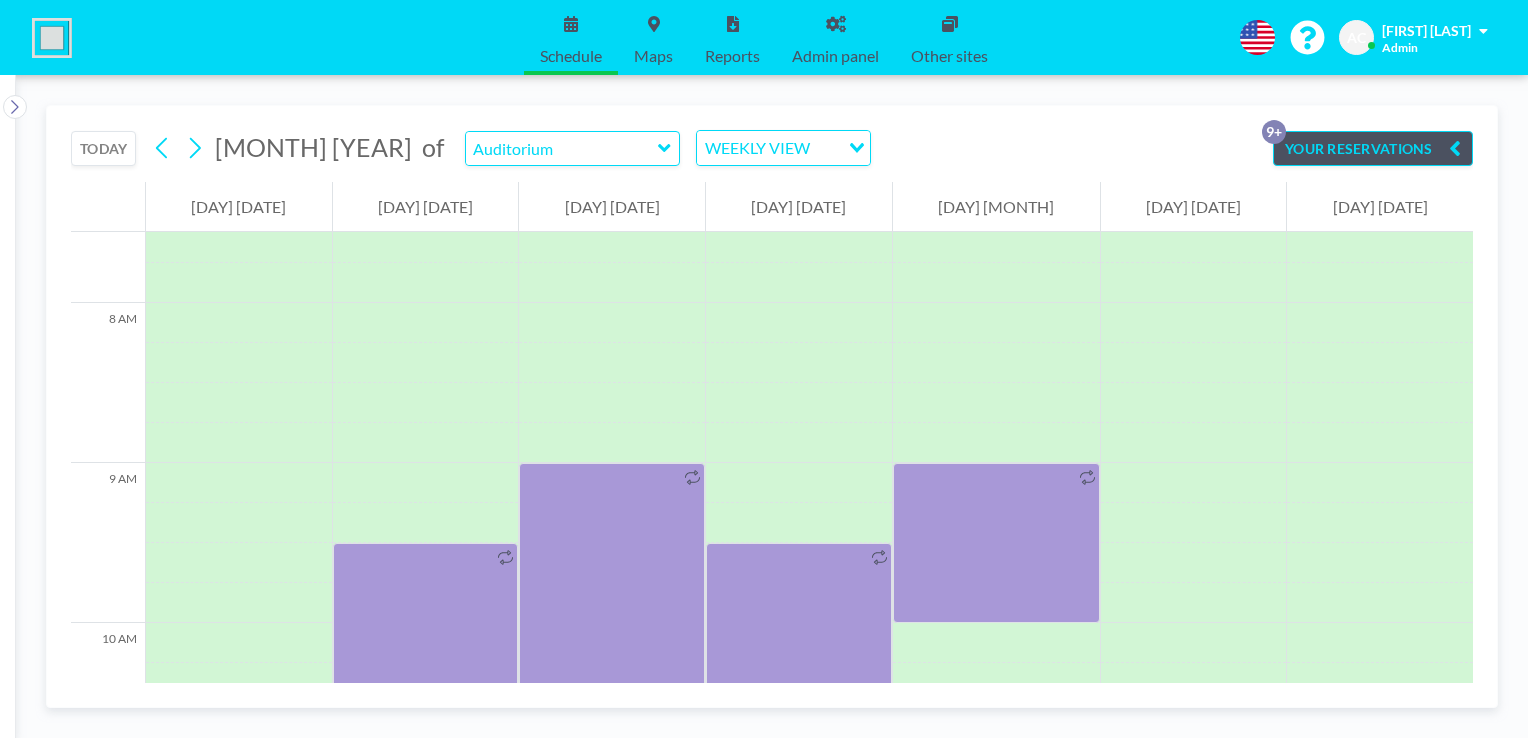 scroll, scrollTop: 1240, scrollLeft: 0, axis: vertical 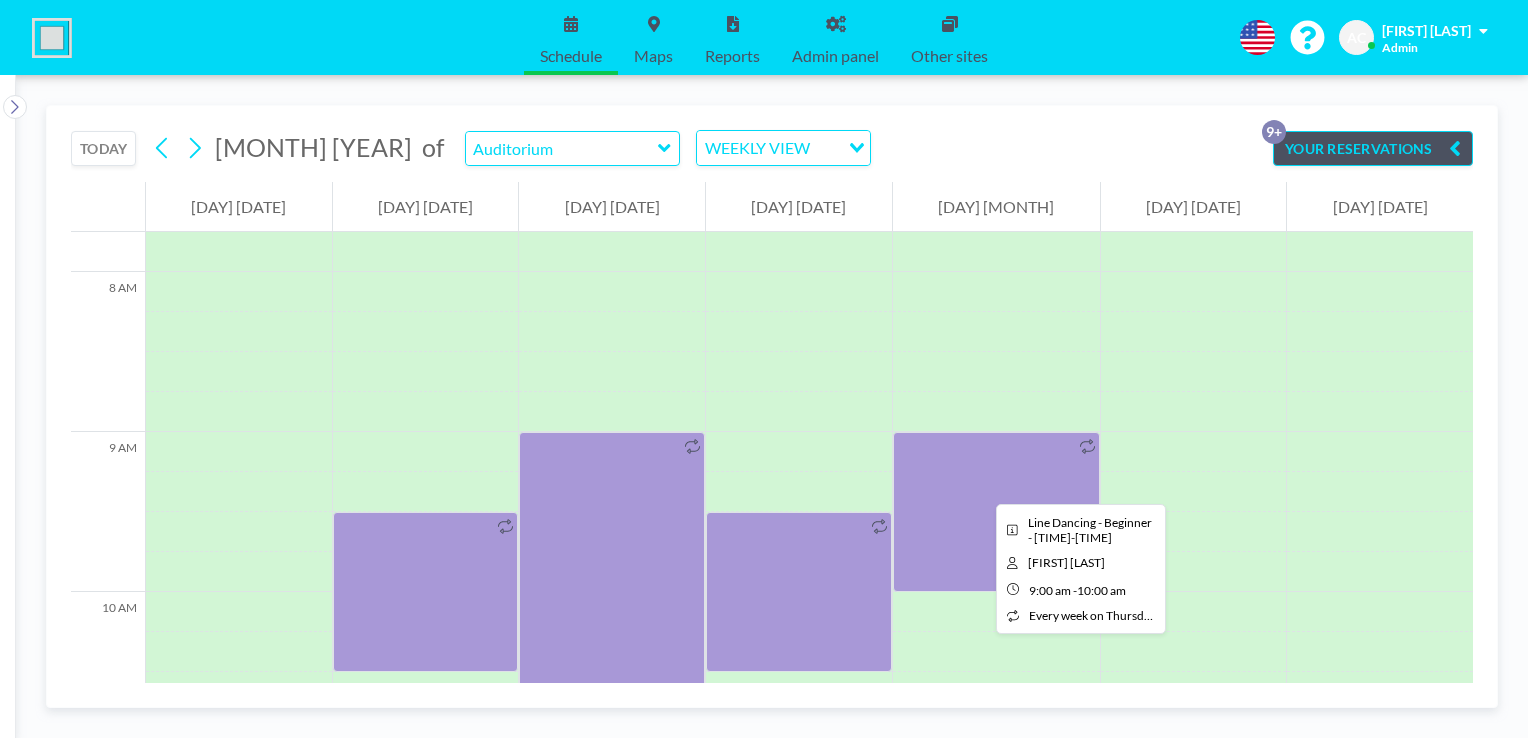 click at bounding box center [996, 512] 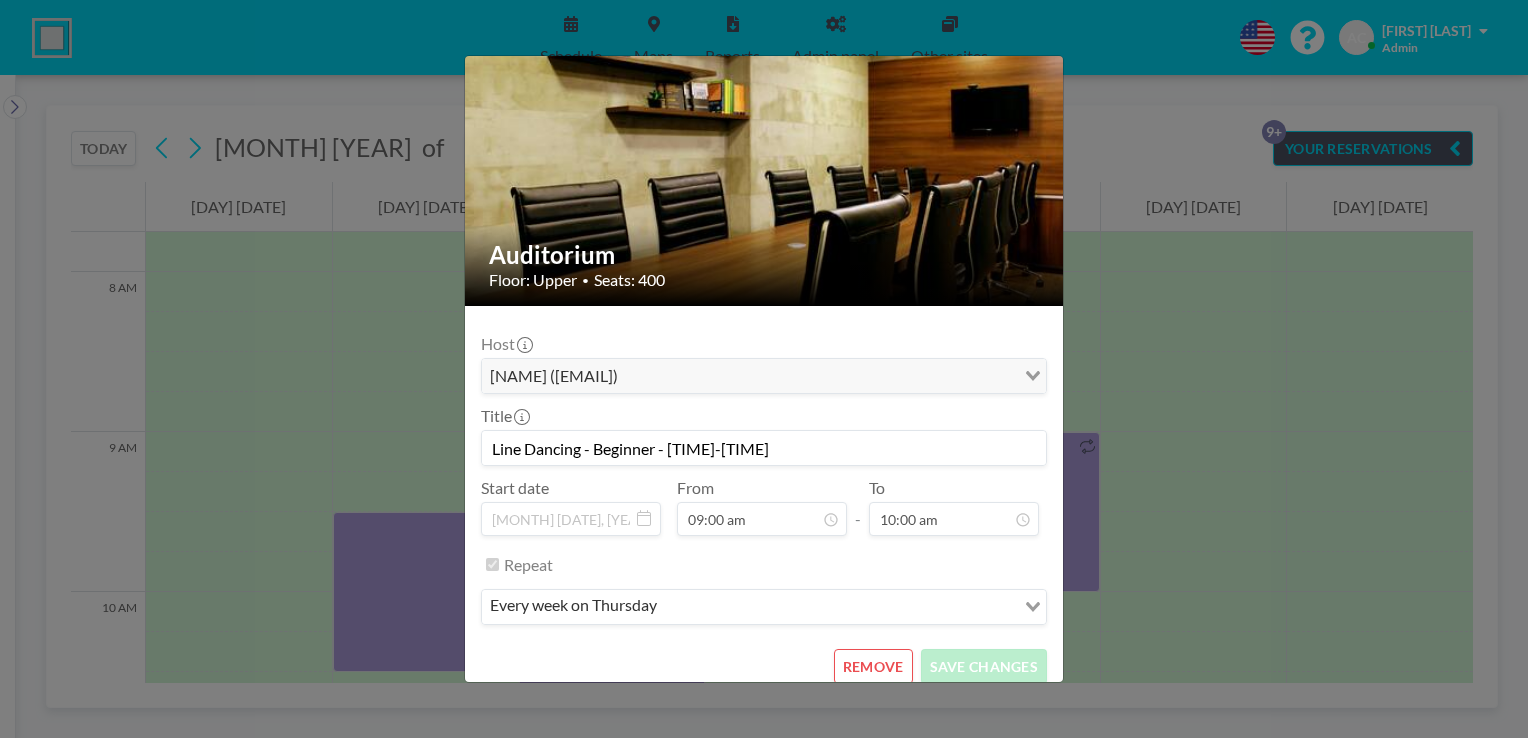scroll, scrollTop: 62, scrollLeft: 0, axis: vertical 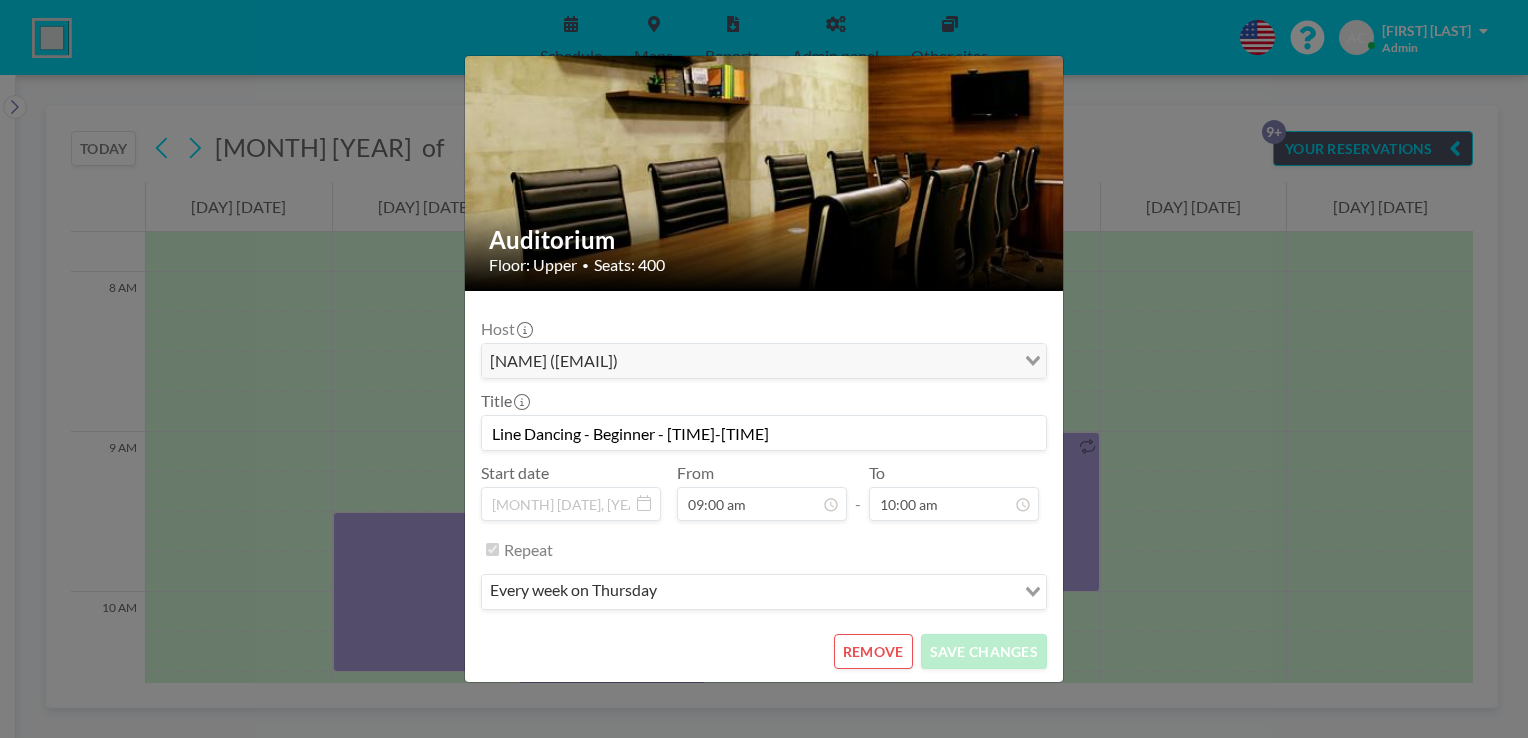 click on "REMOVE" at bounding box center [873, 651] 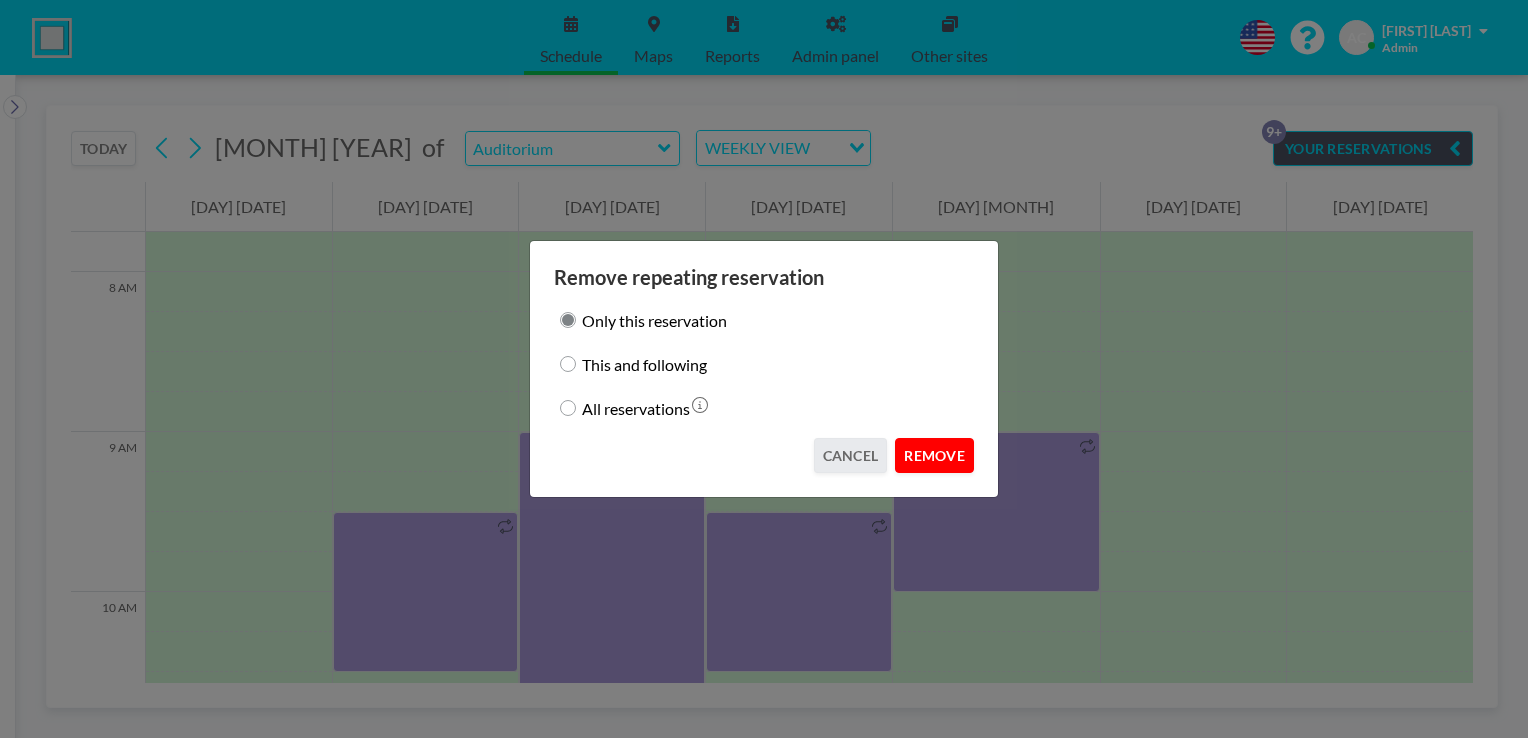 click on "REMOVE" at bounding box center [934, 455] 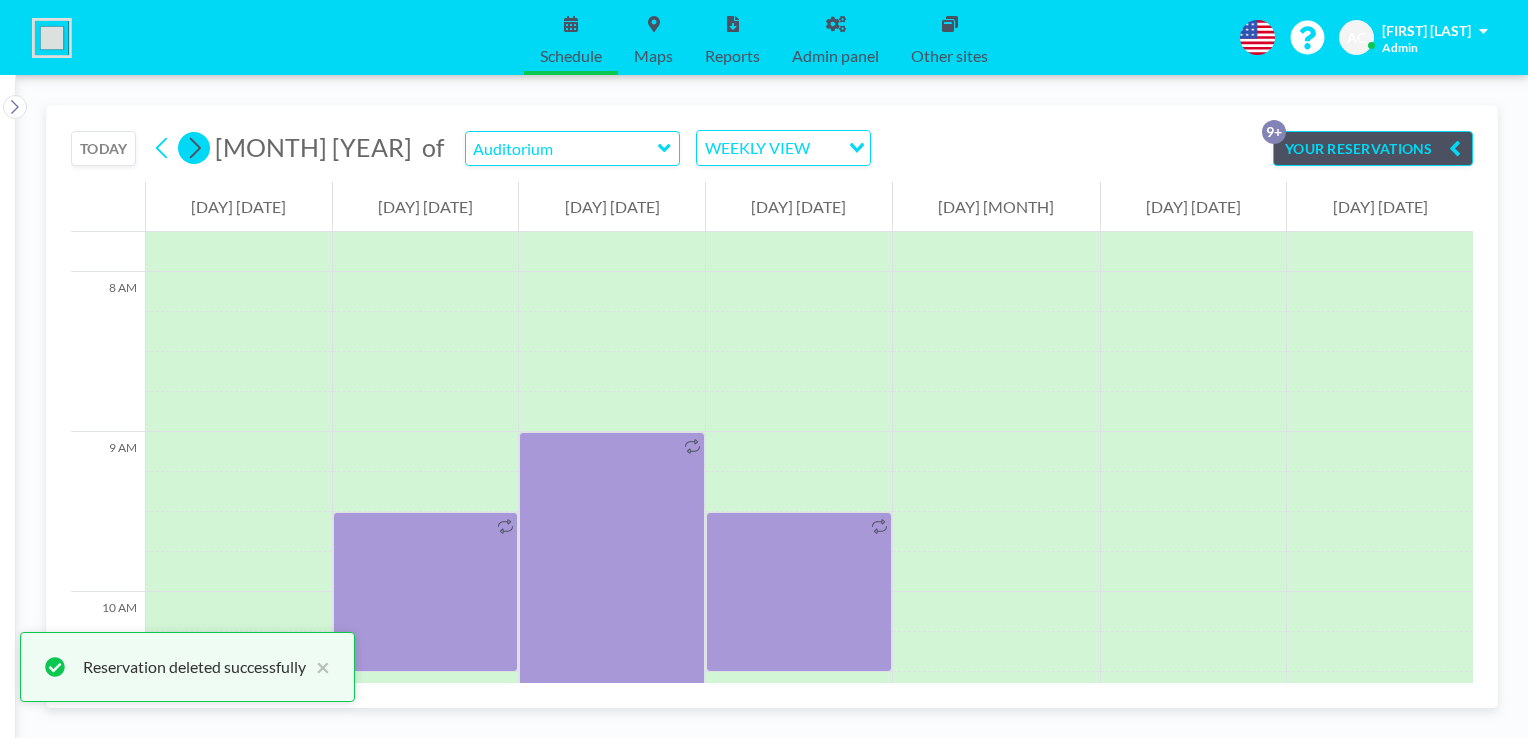 click 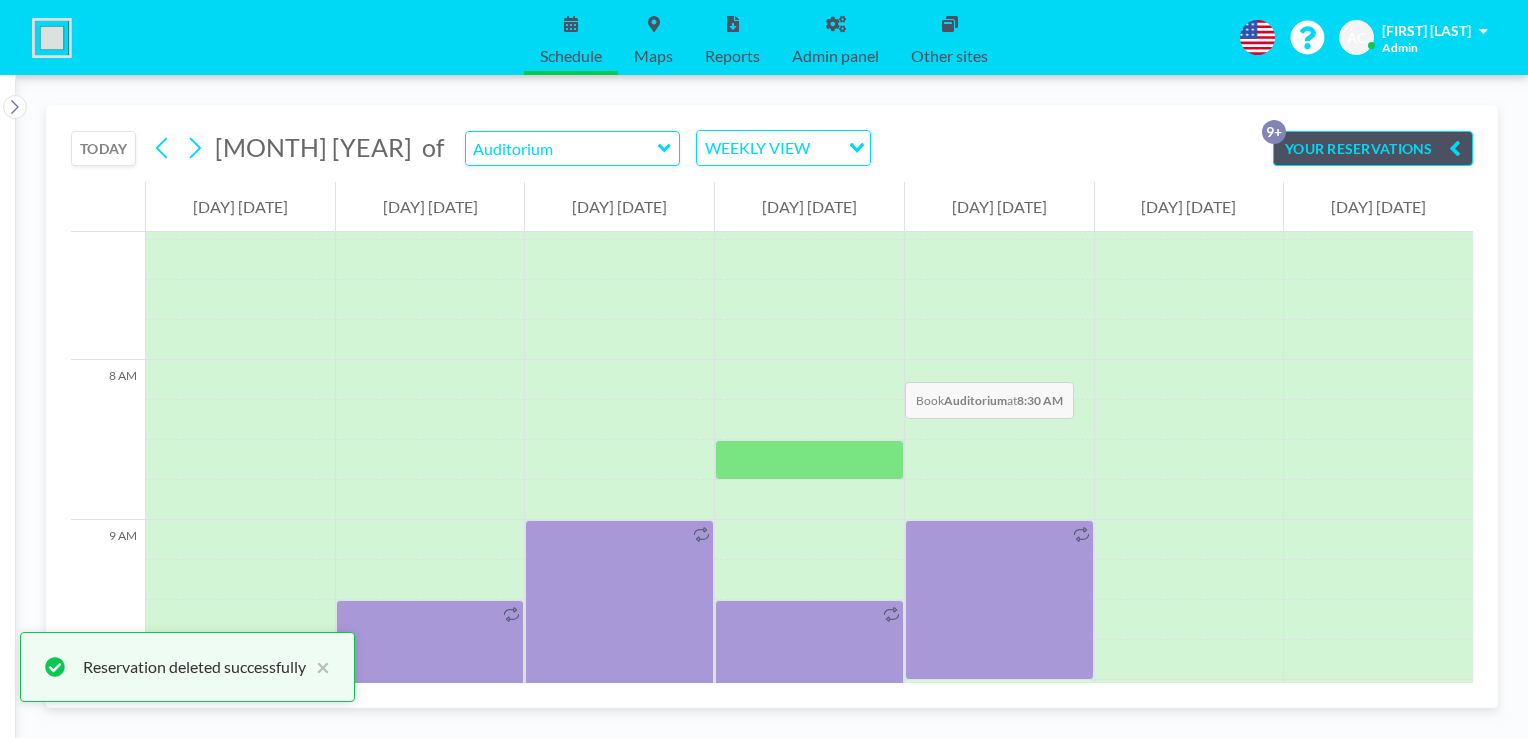 scroll, scrollTop: 1240, scrollLeft: 0, axis: vertical 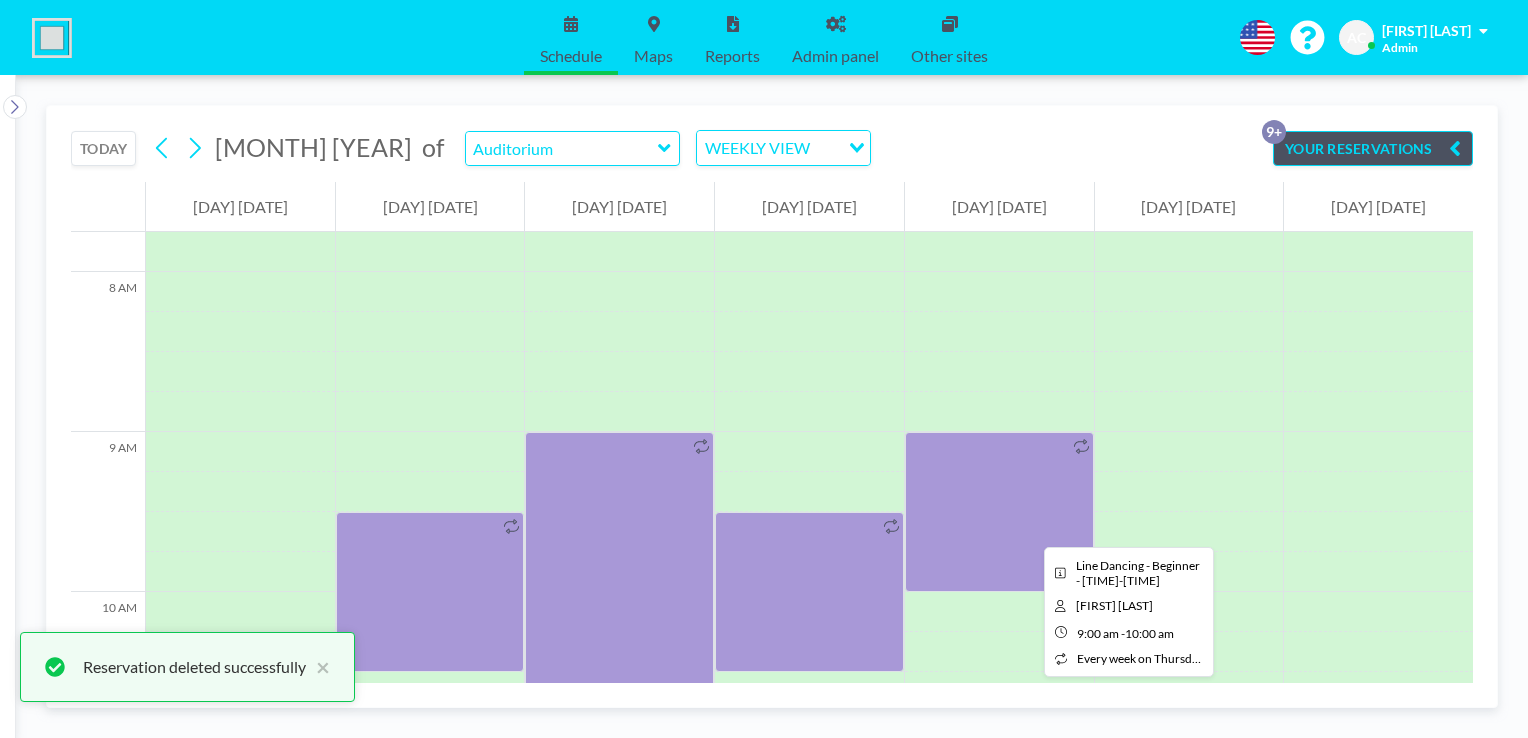 click at bounding box center (999, 512) 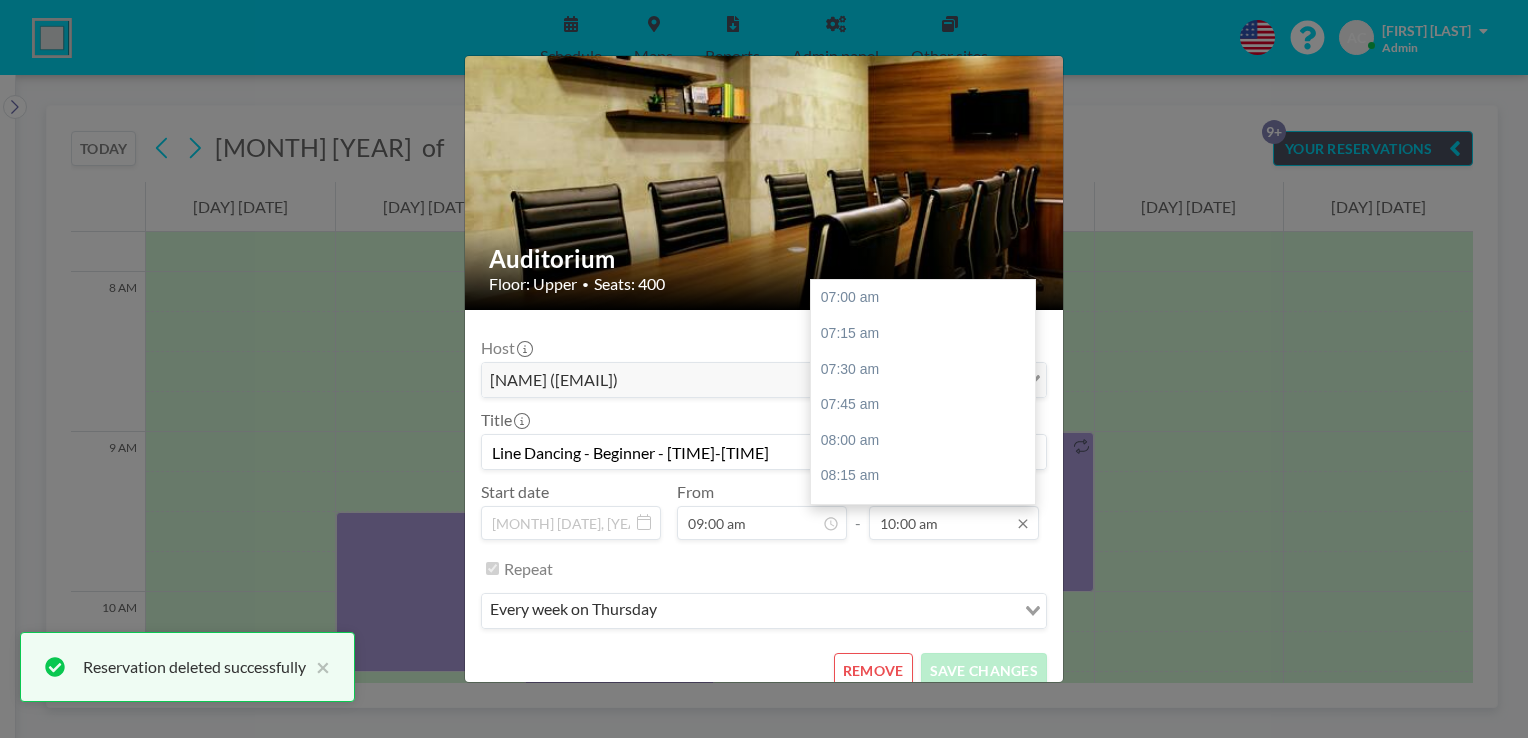 scroll, scrollTop: 62, scrollLeft: 0, axis: vertical 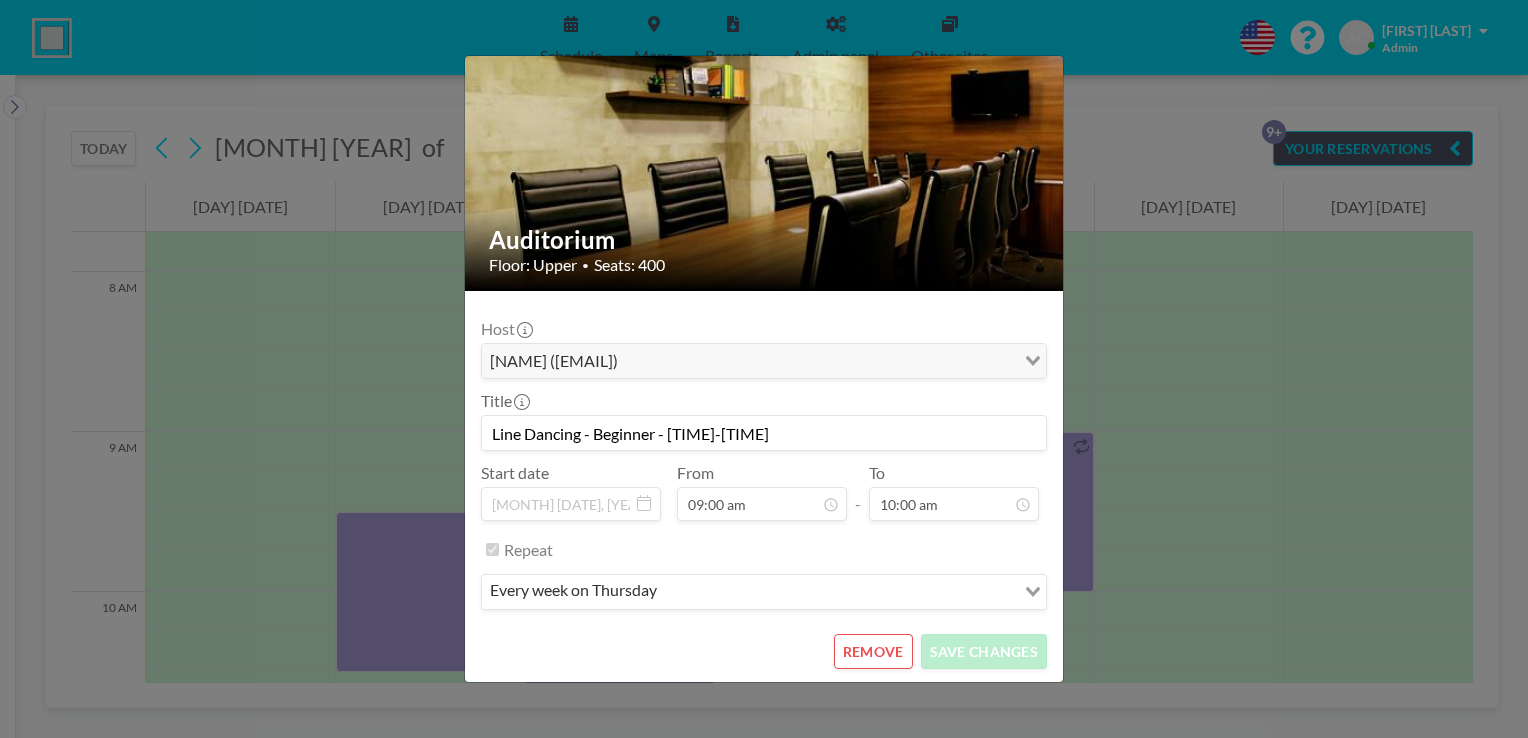 click on "REMOVE" at bounding box center [873, 651] 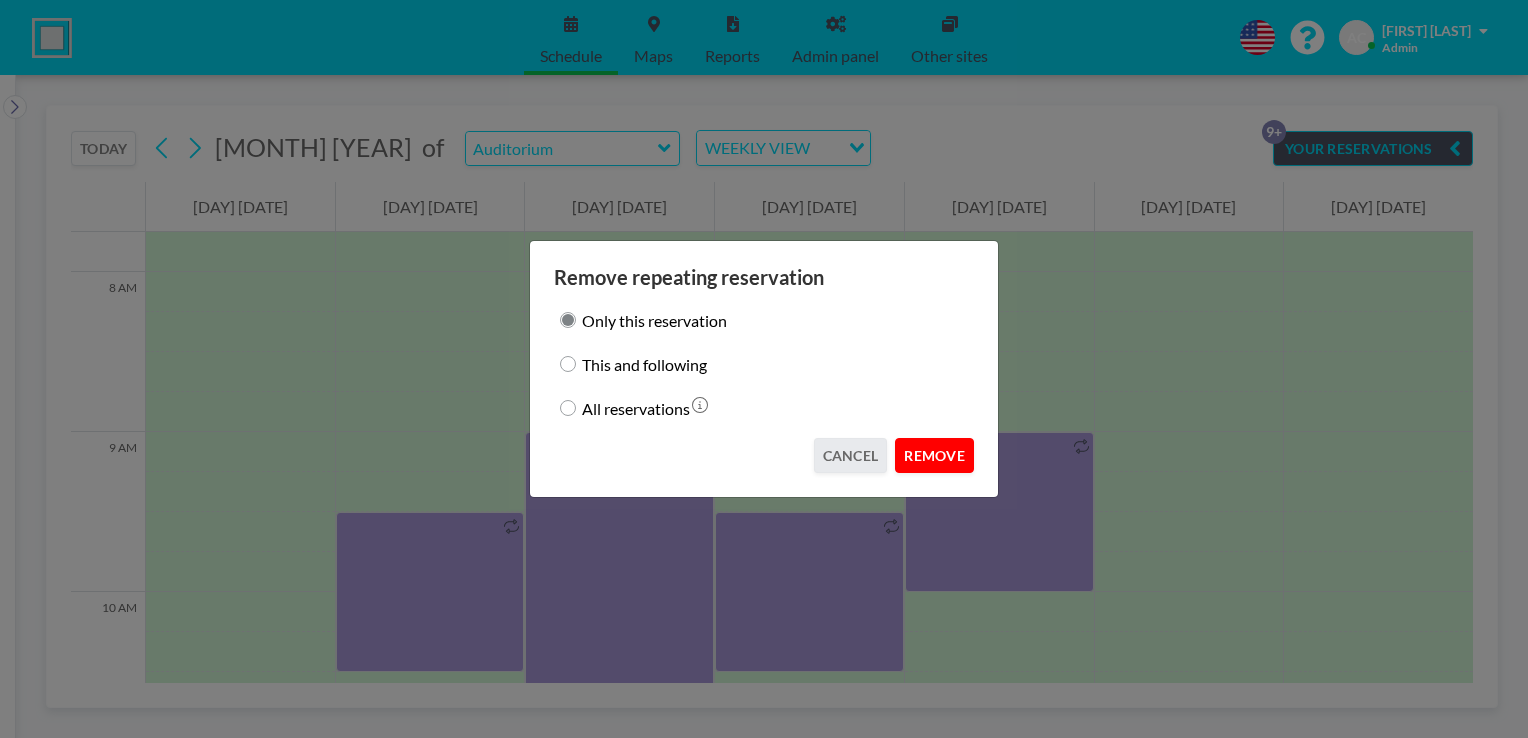 click on "REMOVE" at bounding box center [934, 455] 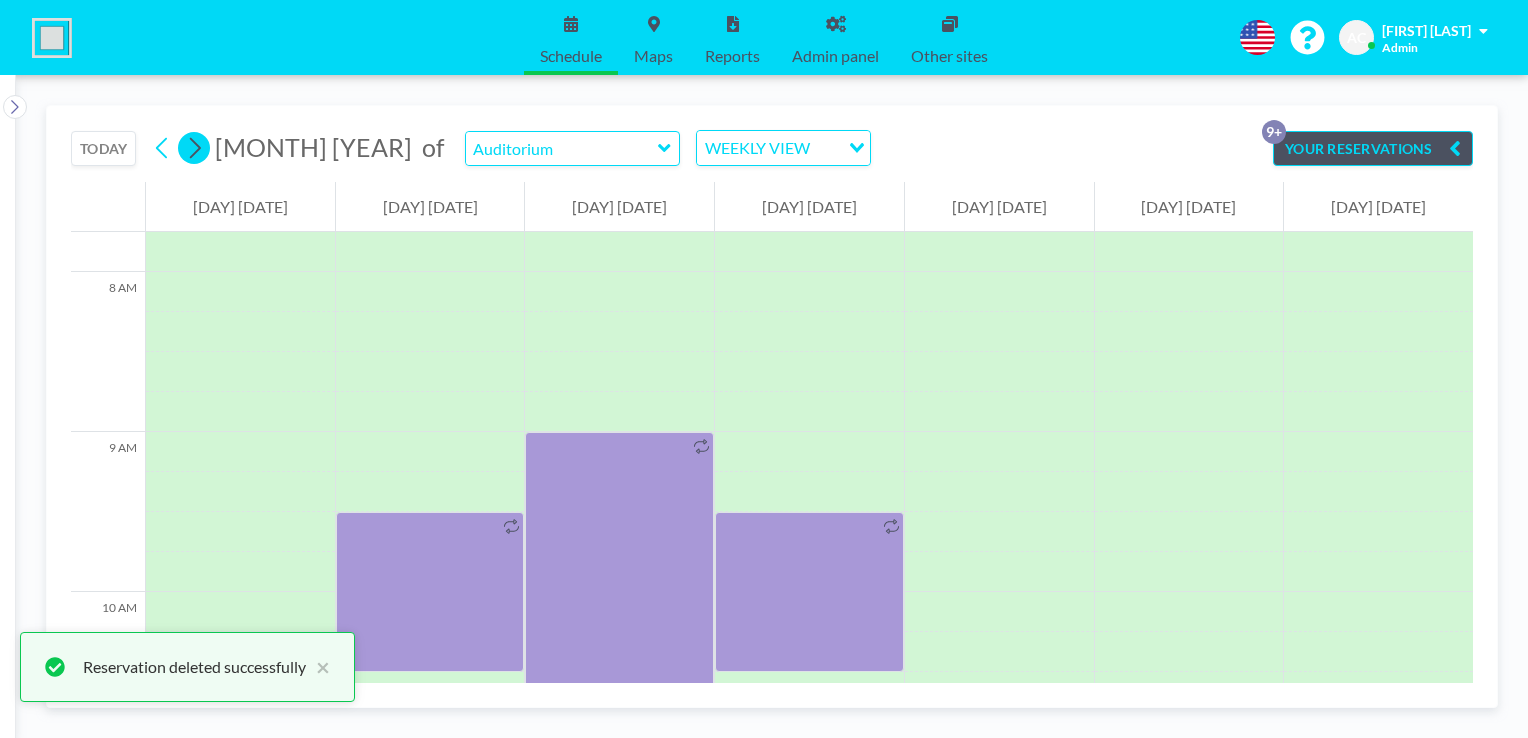 click 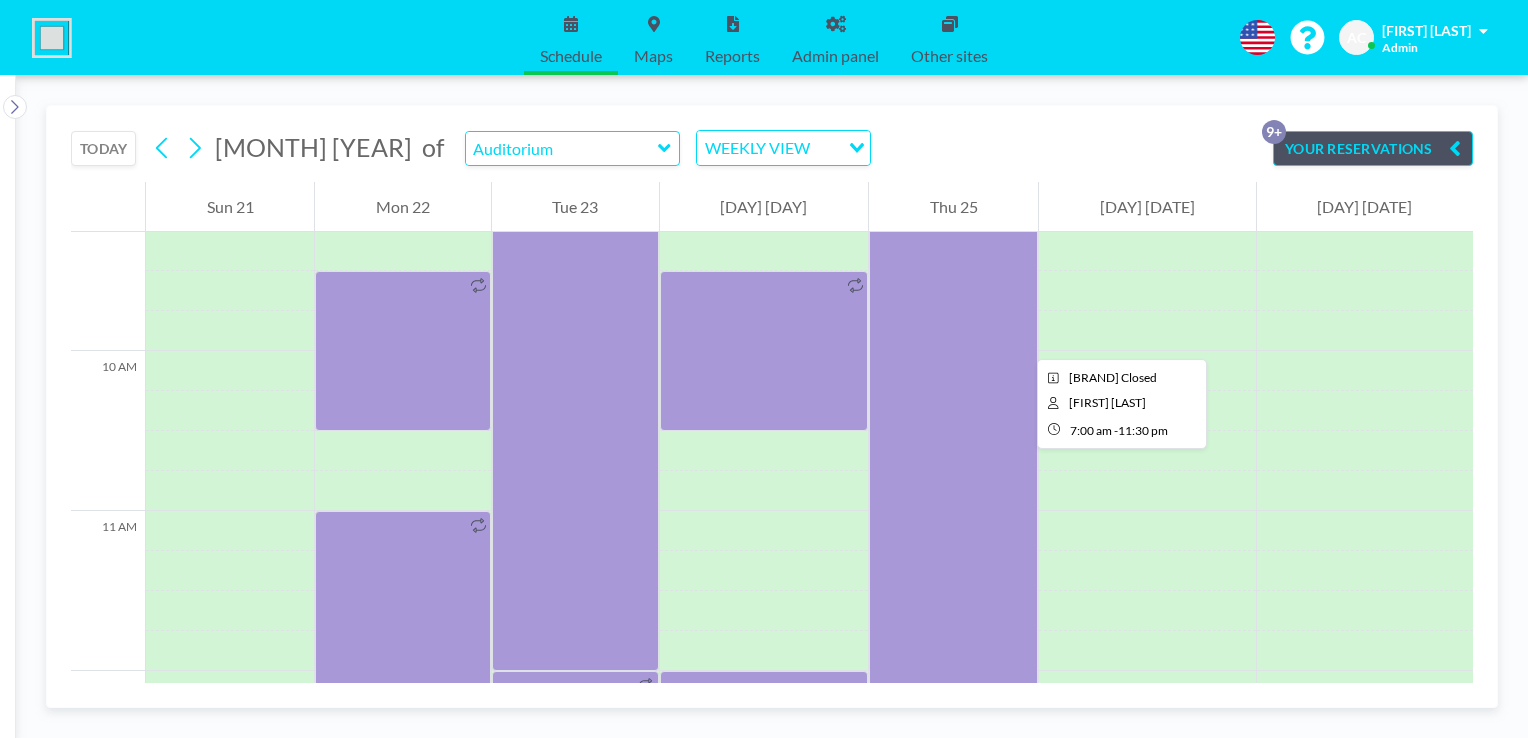 scroll, scrollTop: 1340, scrollLeft: 0, axis: vertical 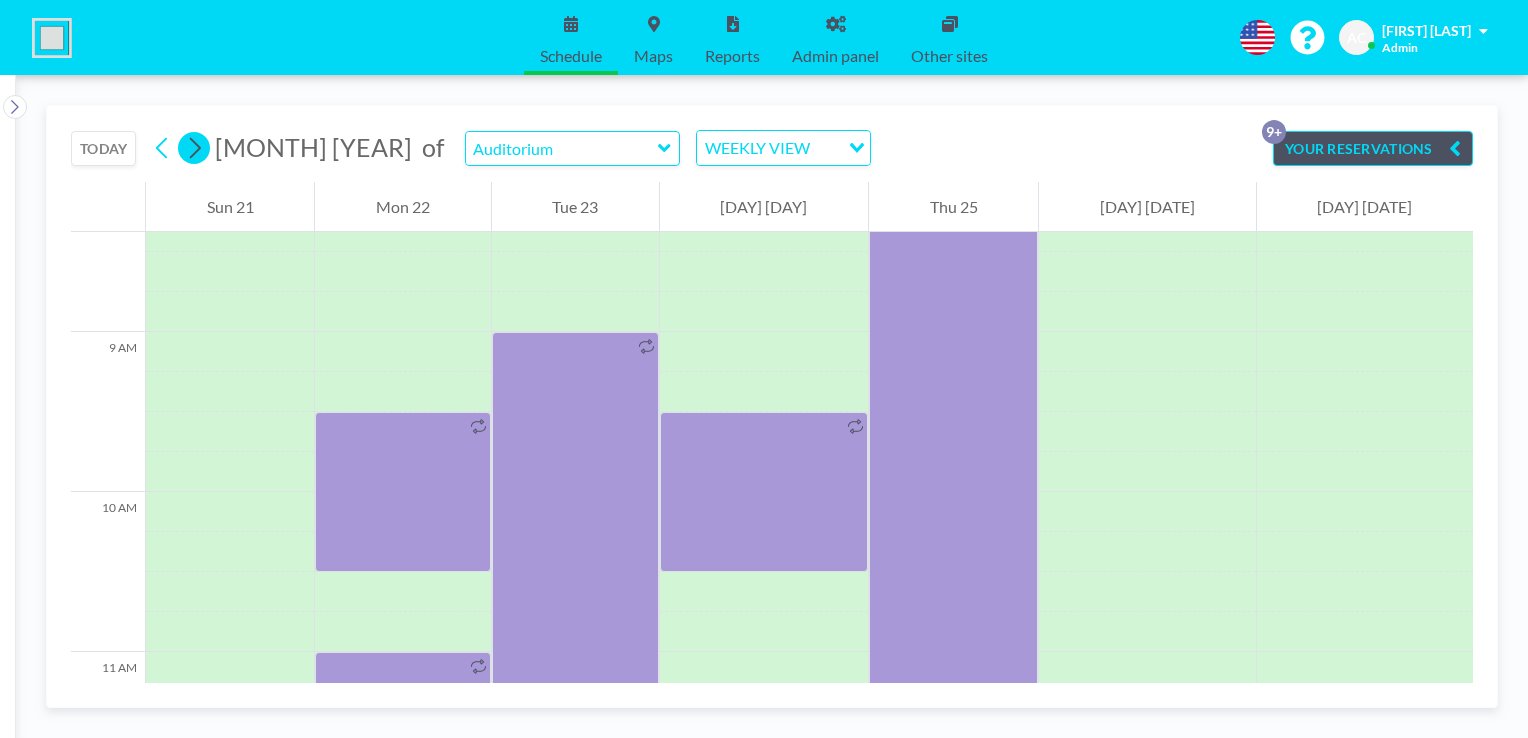 click 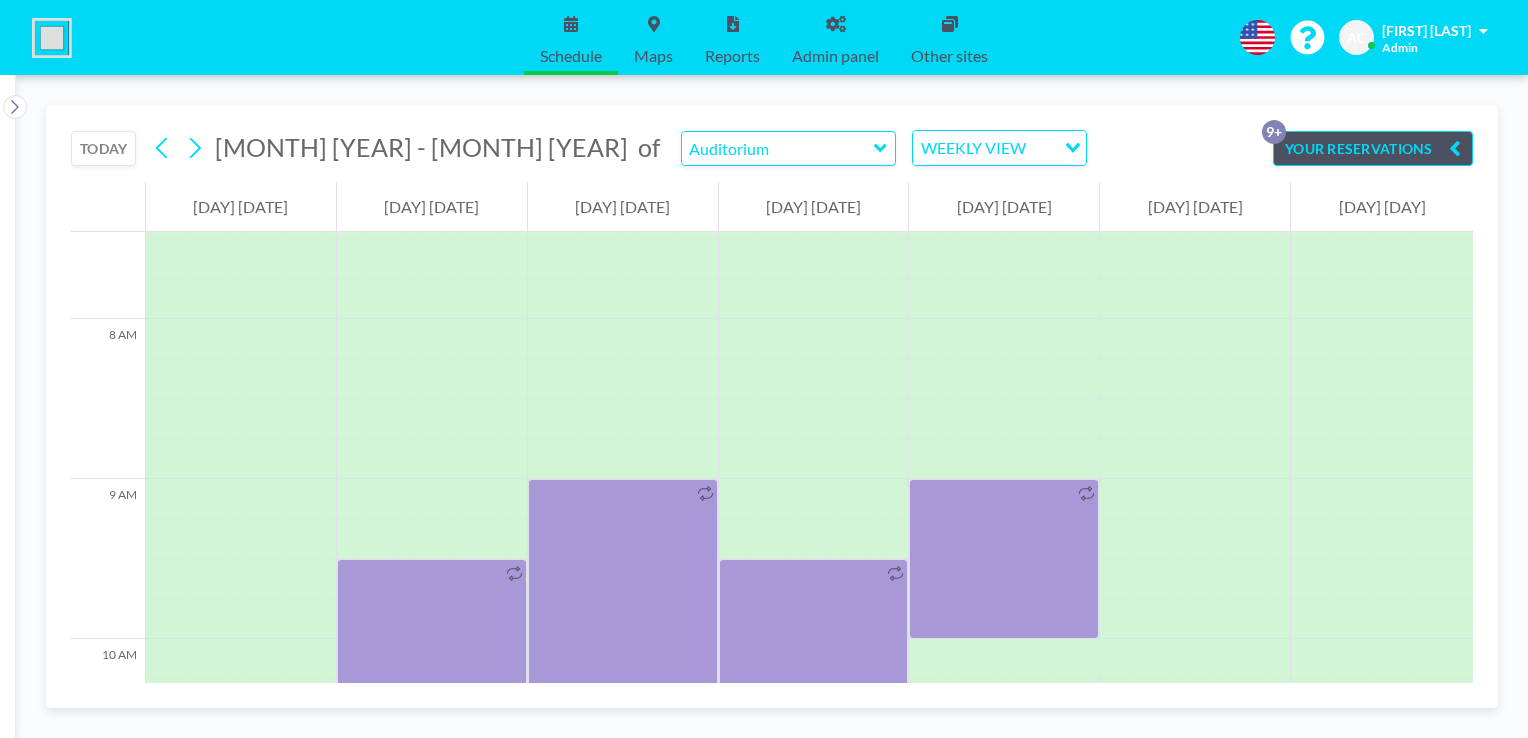scroll, scrollTop: 1240, scrollLeft: 0, axis: vertical 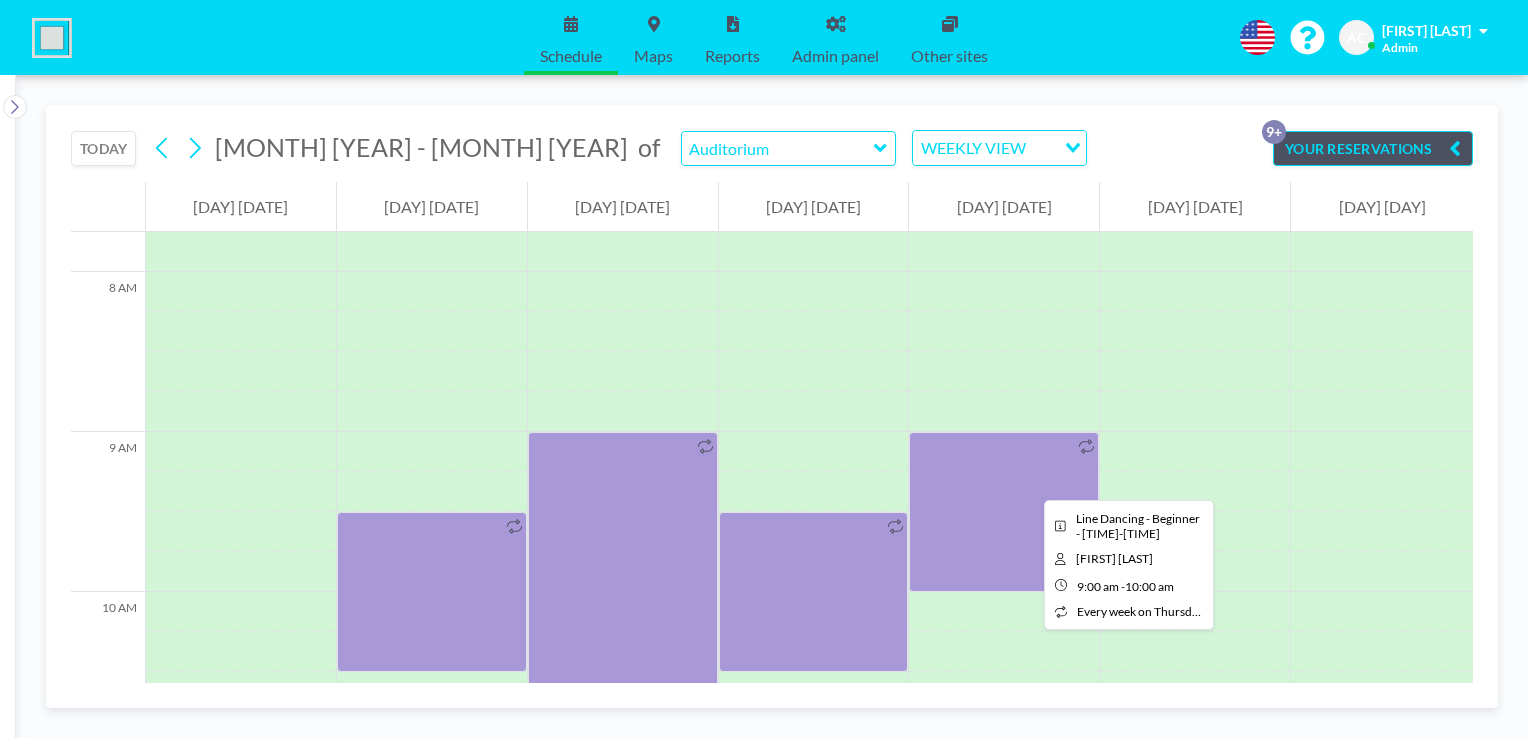click at bounding box center [1004, 512] 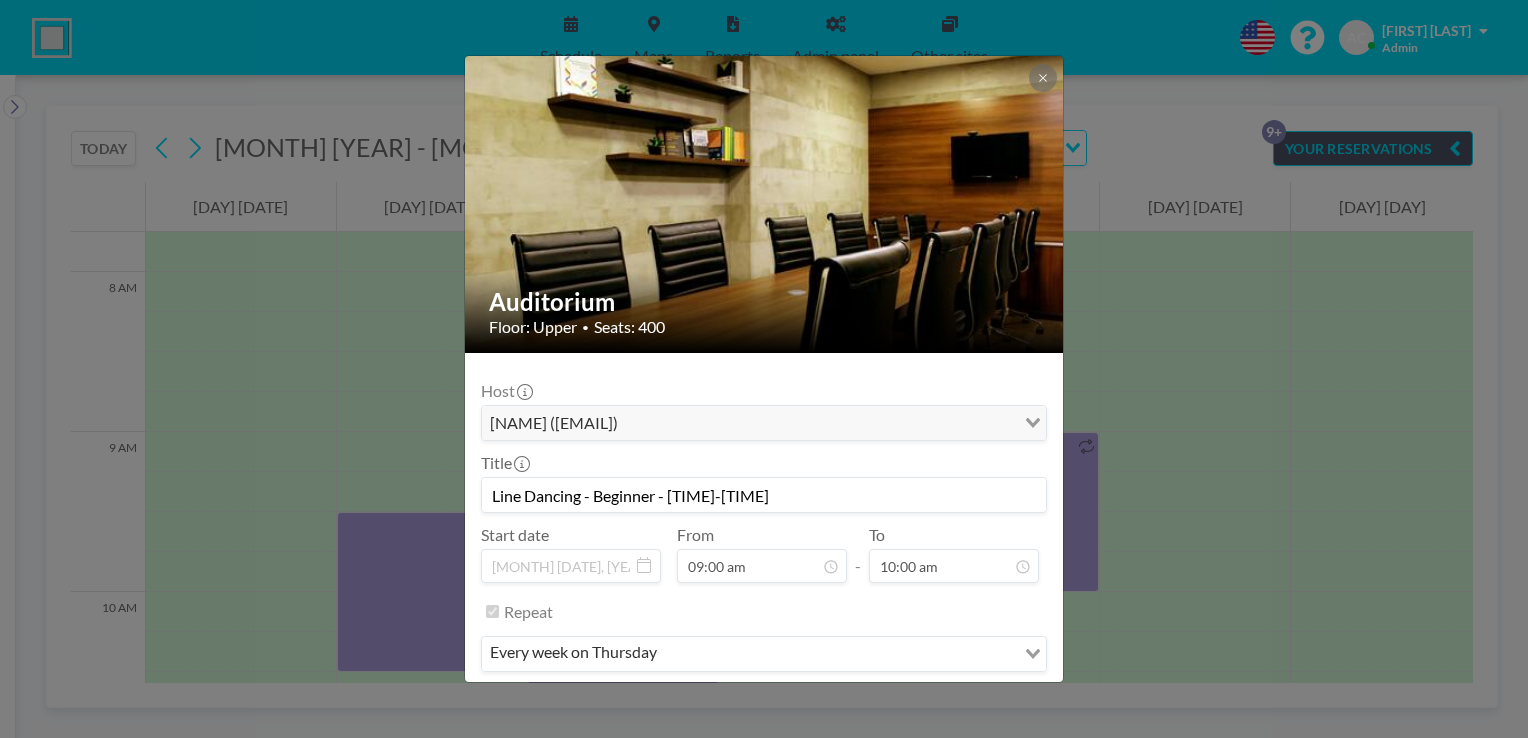 scroll, scrollTop: 62, scrollLeft: 0, axis: vertical 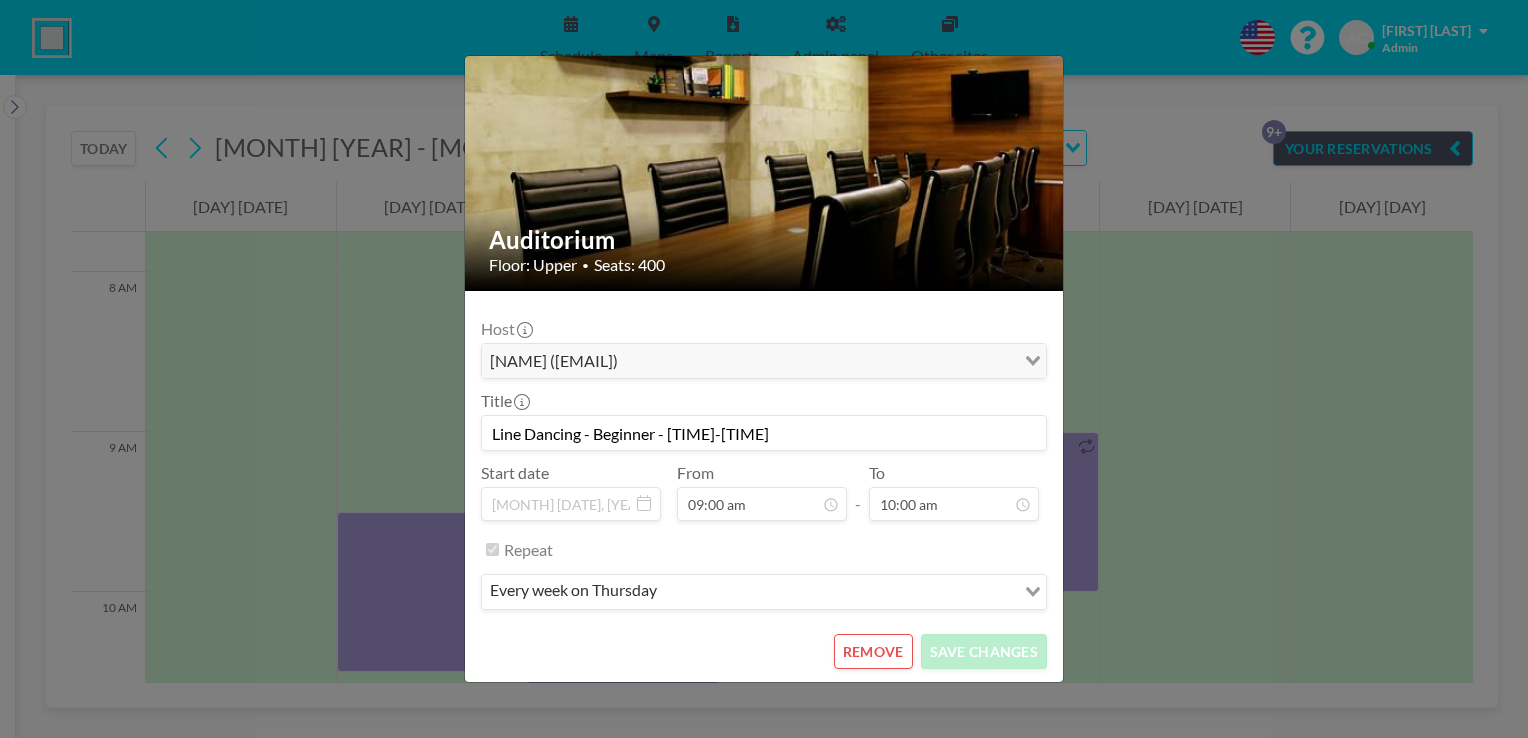 click on "REMOVE" at bounding box center (873, 651) 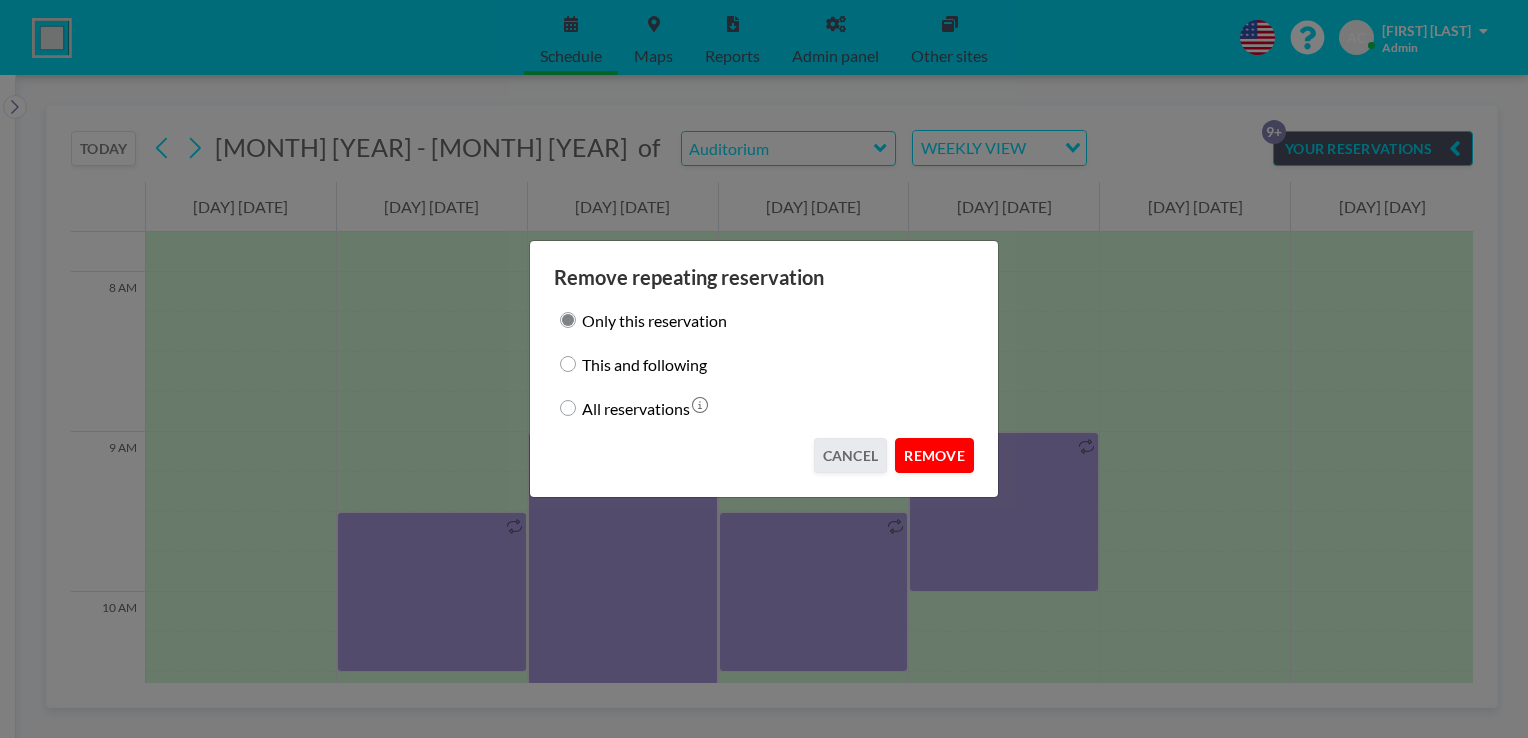 click on "REMOVE" at bounding box center (934, 455) 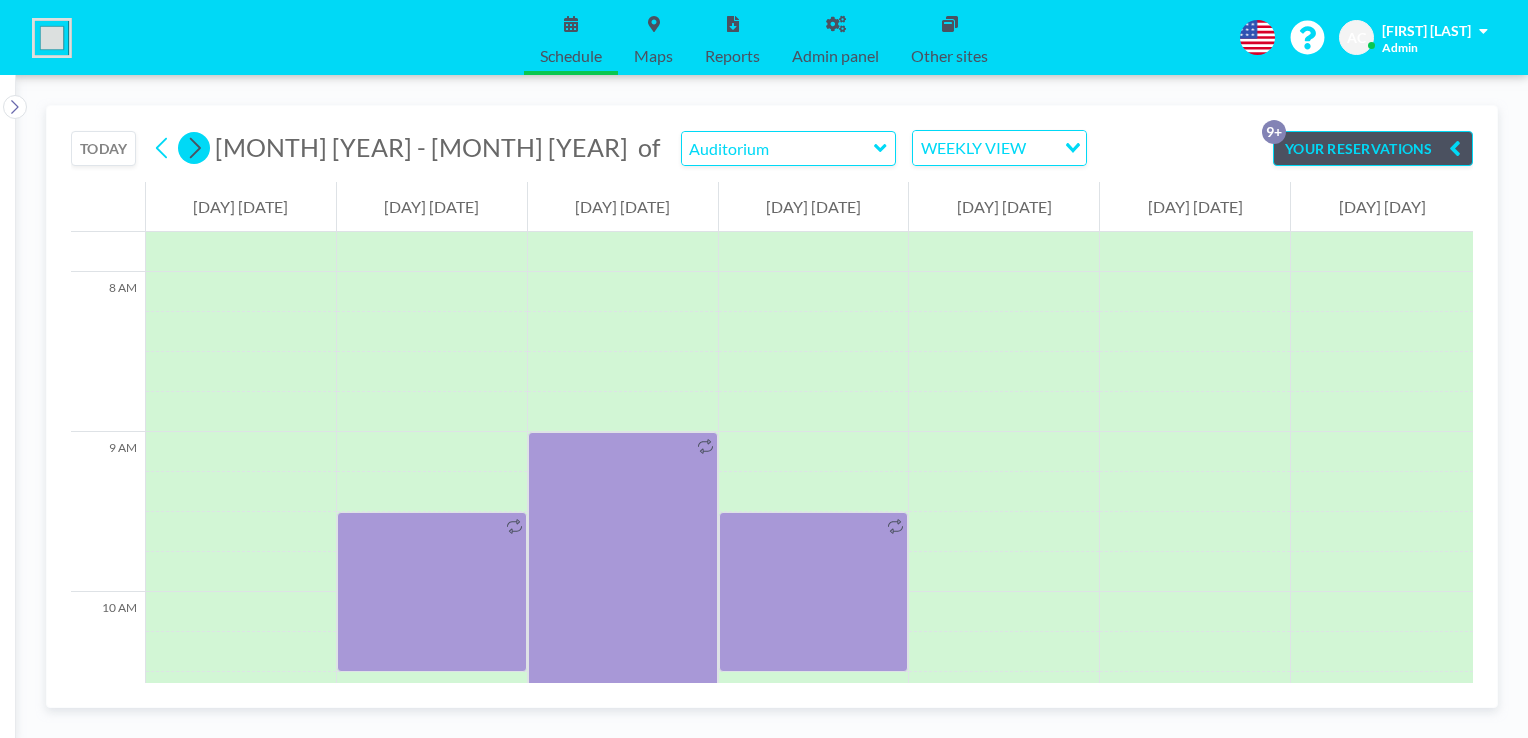 click 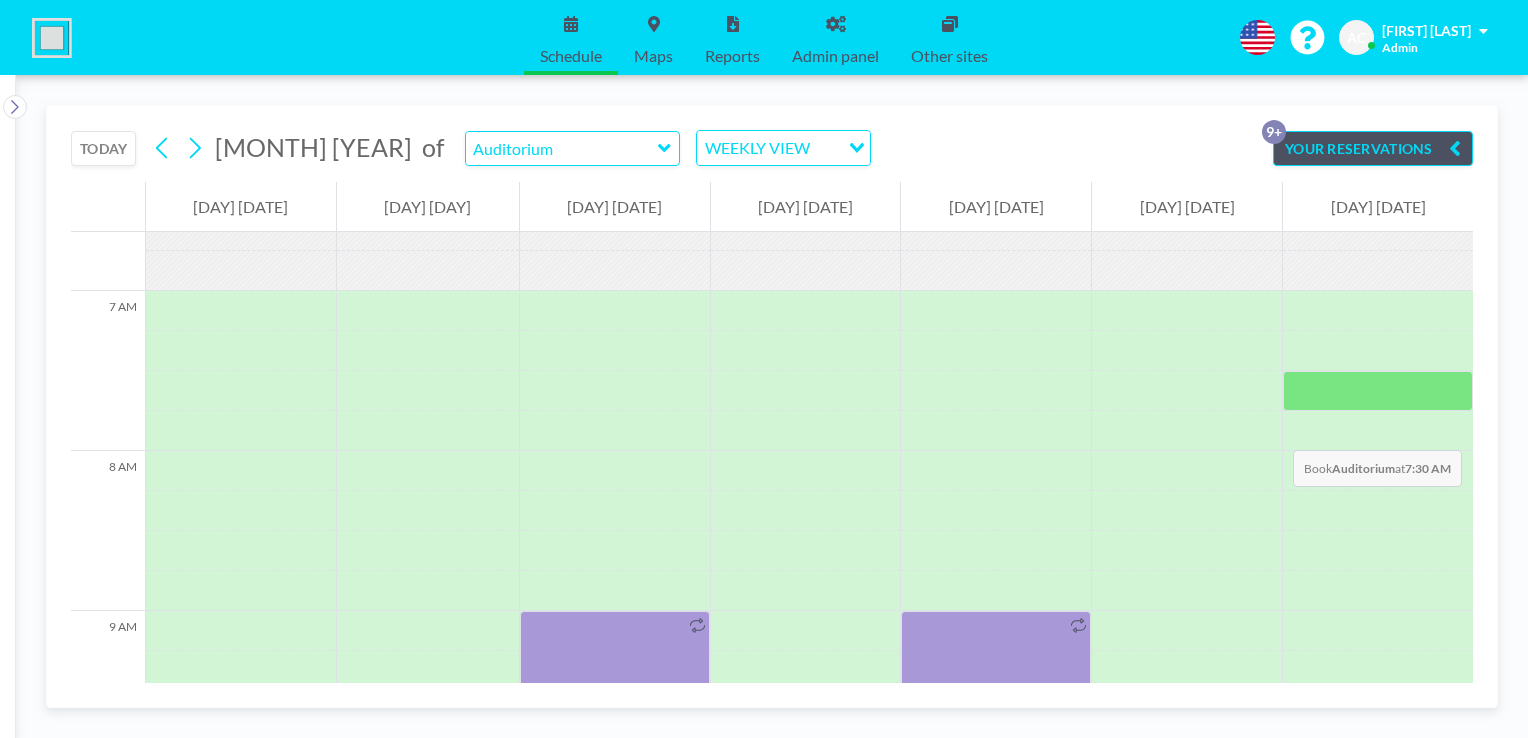 scroll, scrollTop: 1240, scrollLeft: 0, axis: vertical 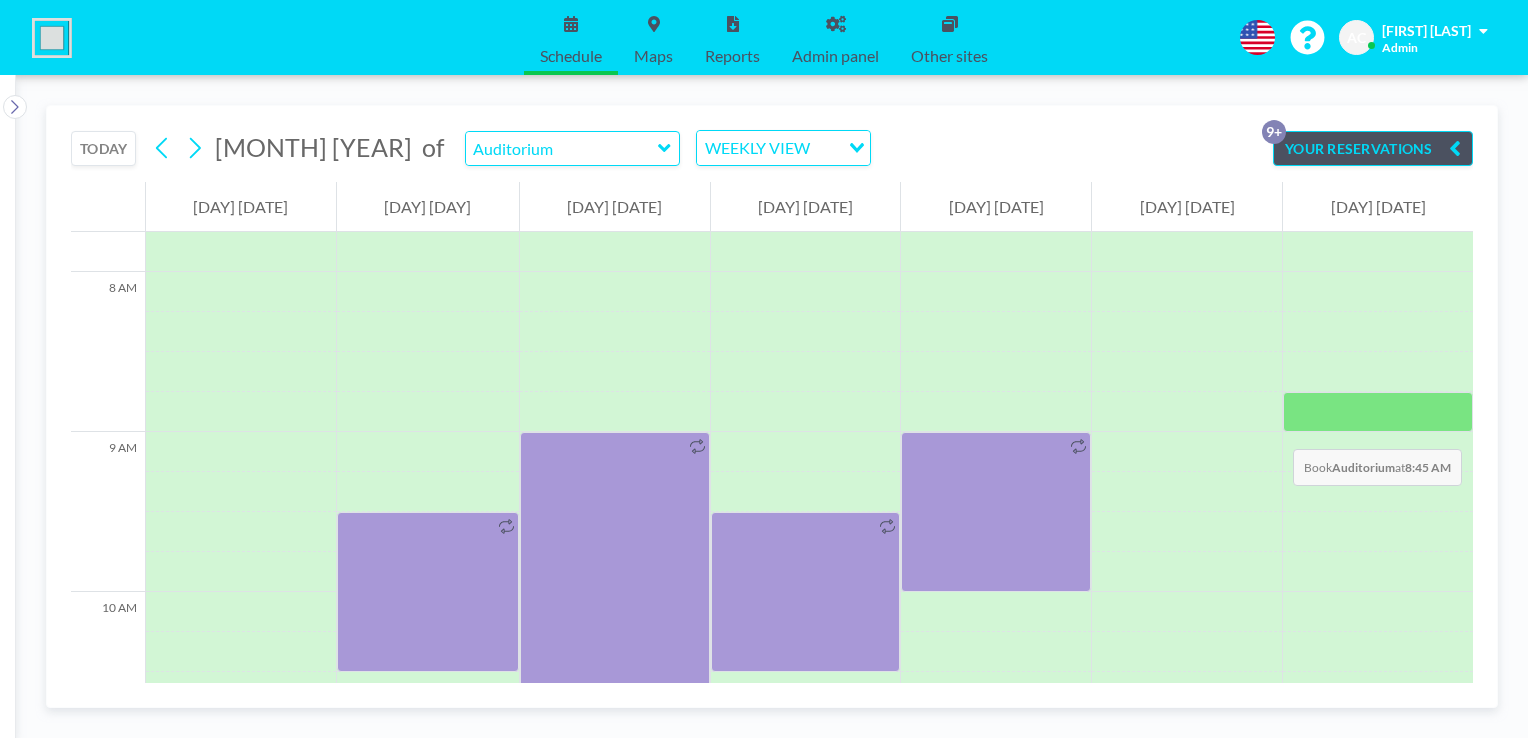 type 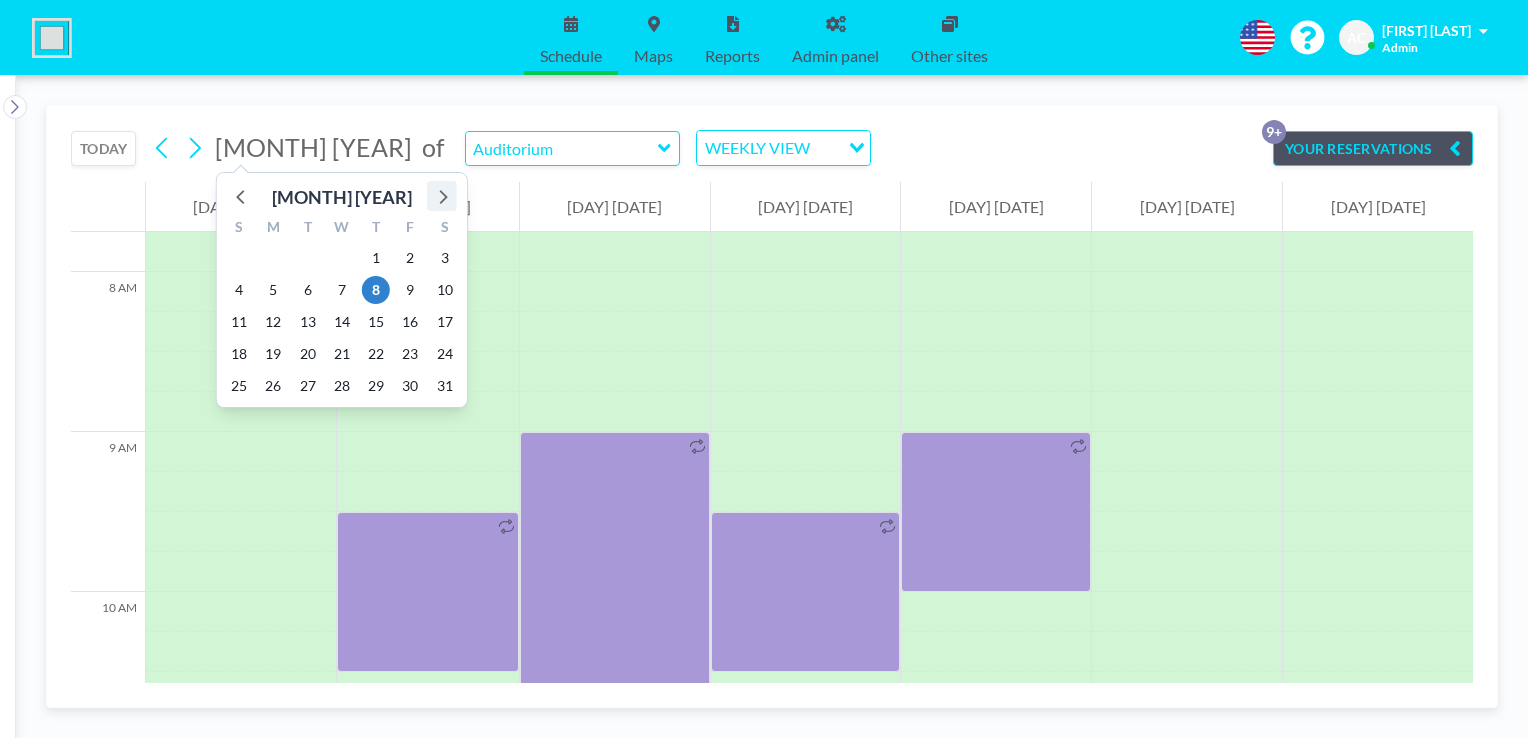 click 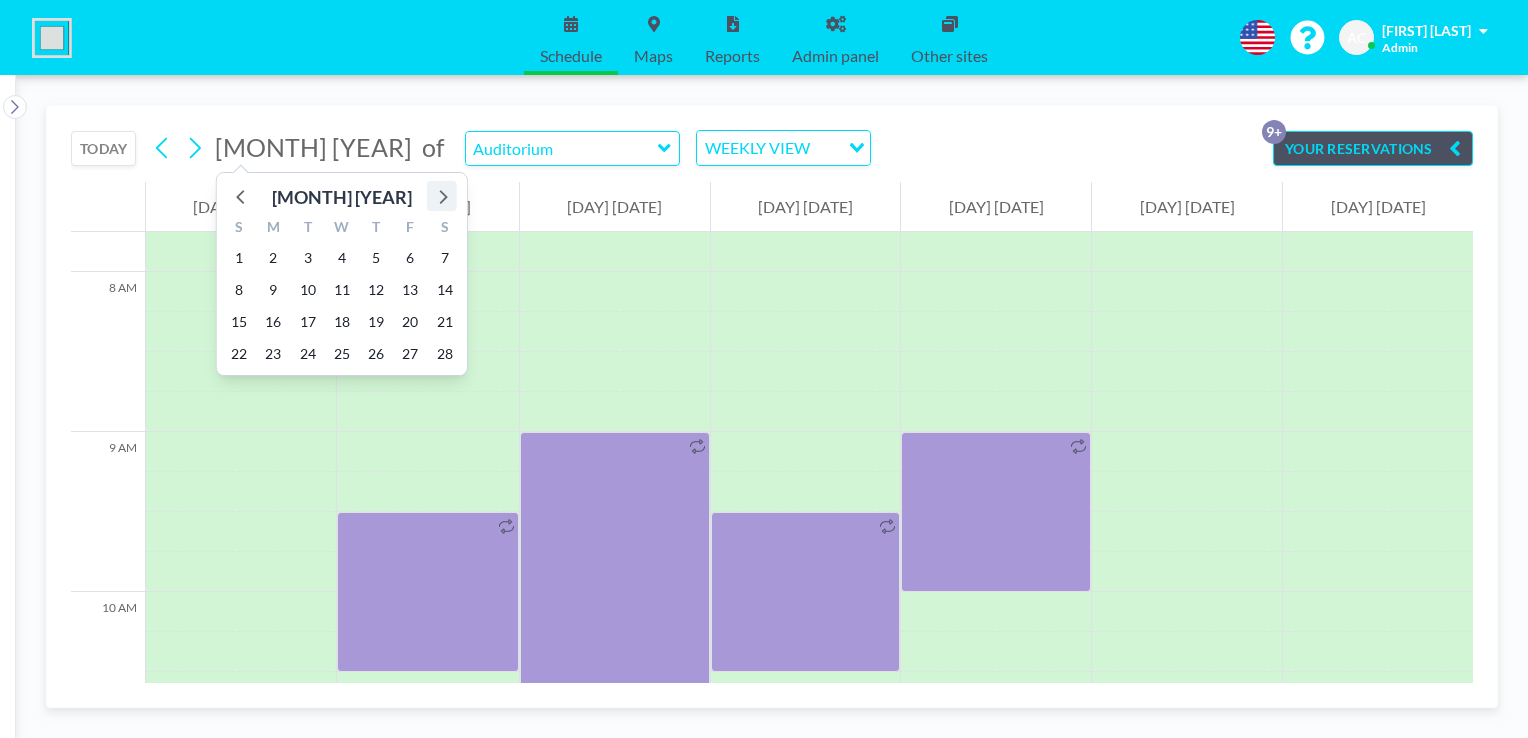 click 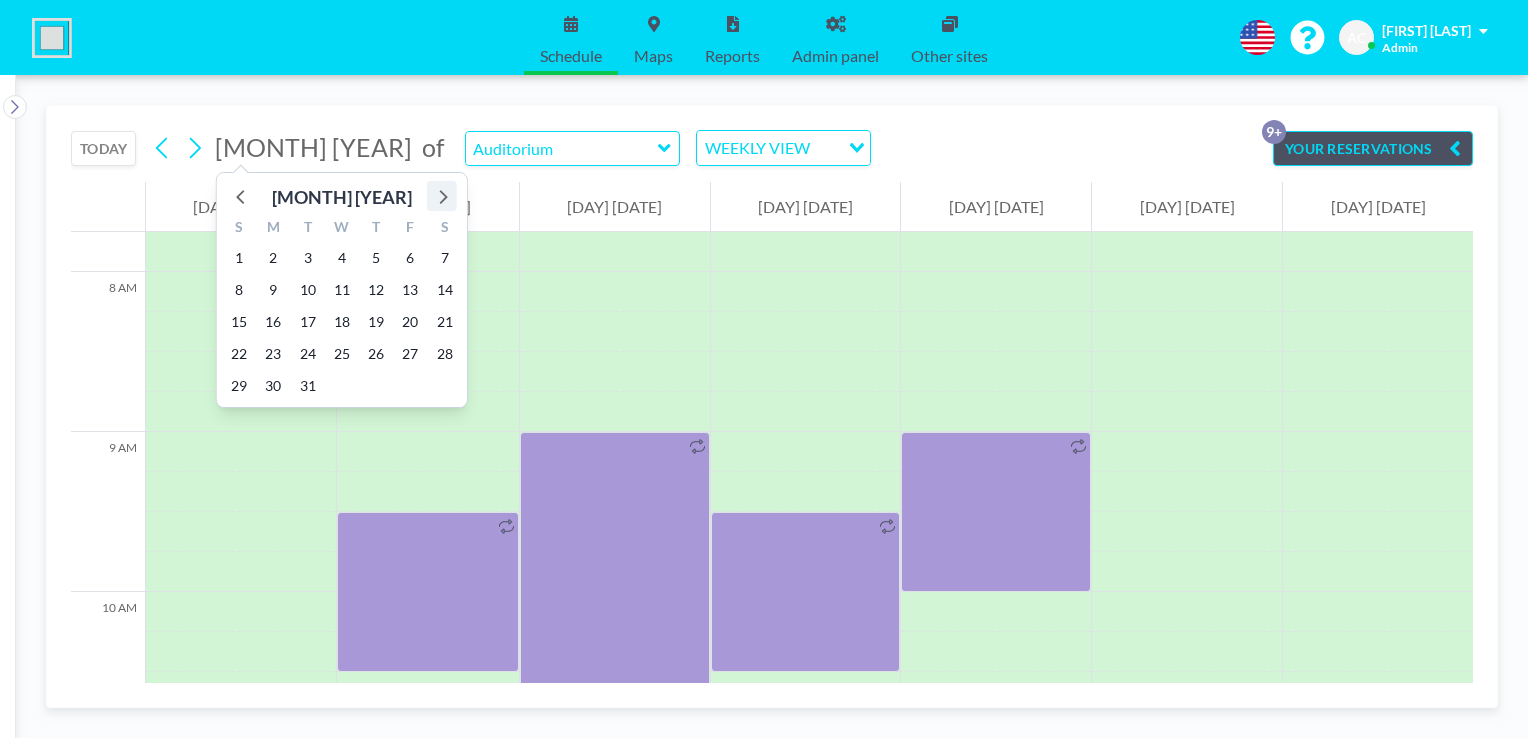 click 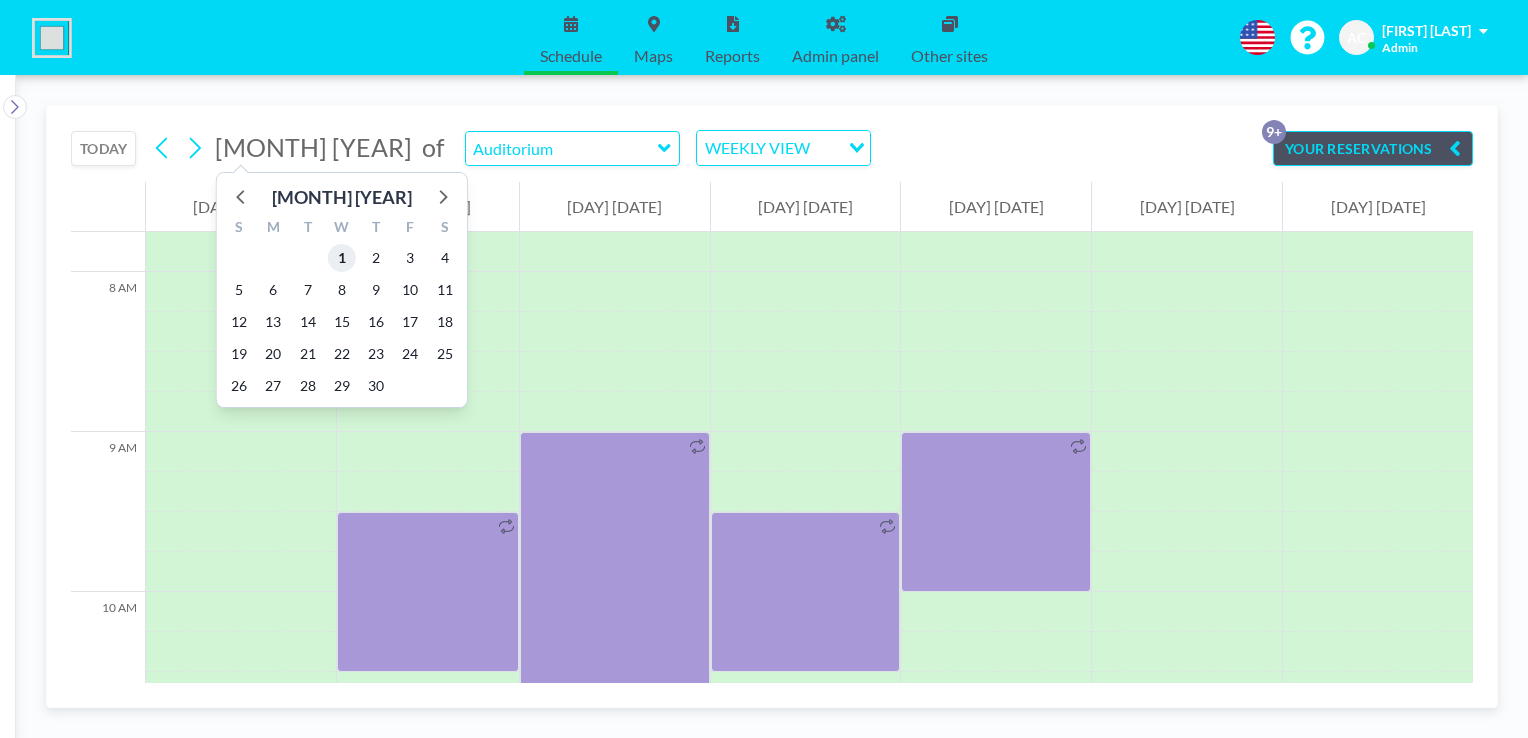 click on "1" at bounding box center [342, 258] 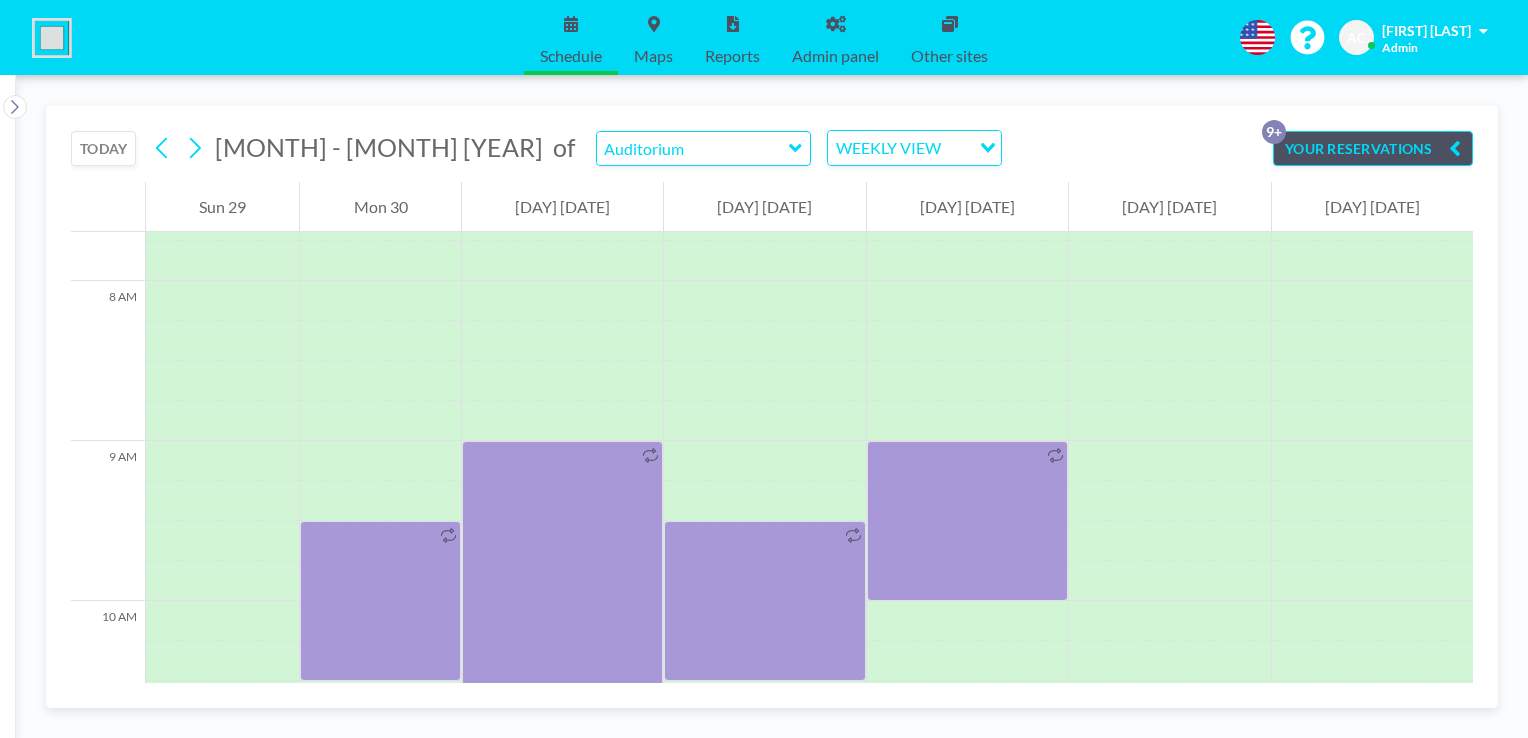 scroll, scrollTop: 1240, scrollLeft: 0, axis: vertical 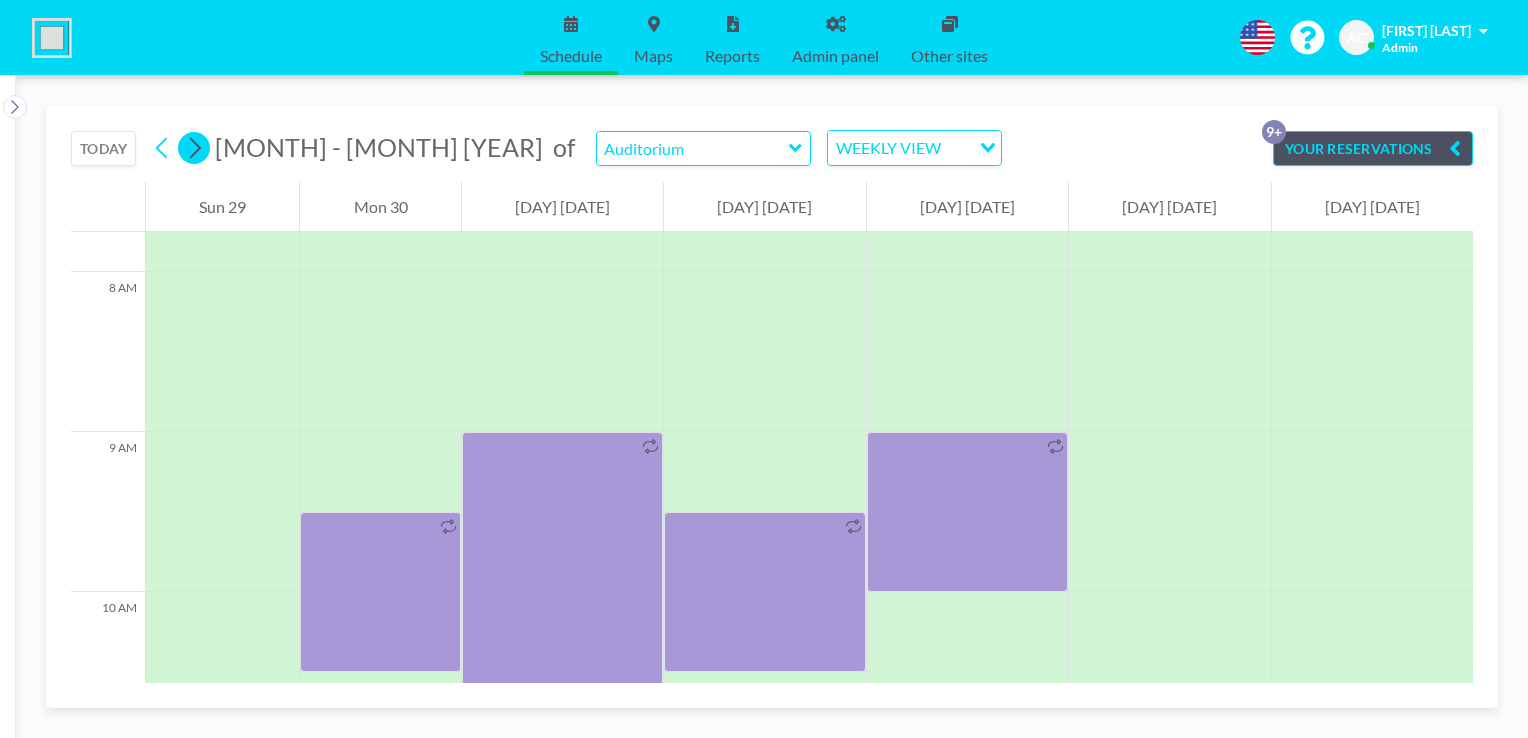 click 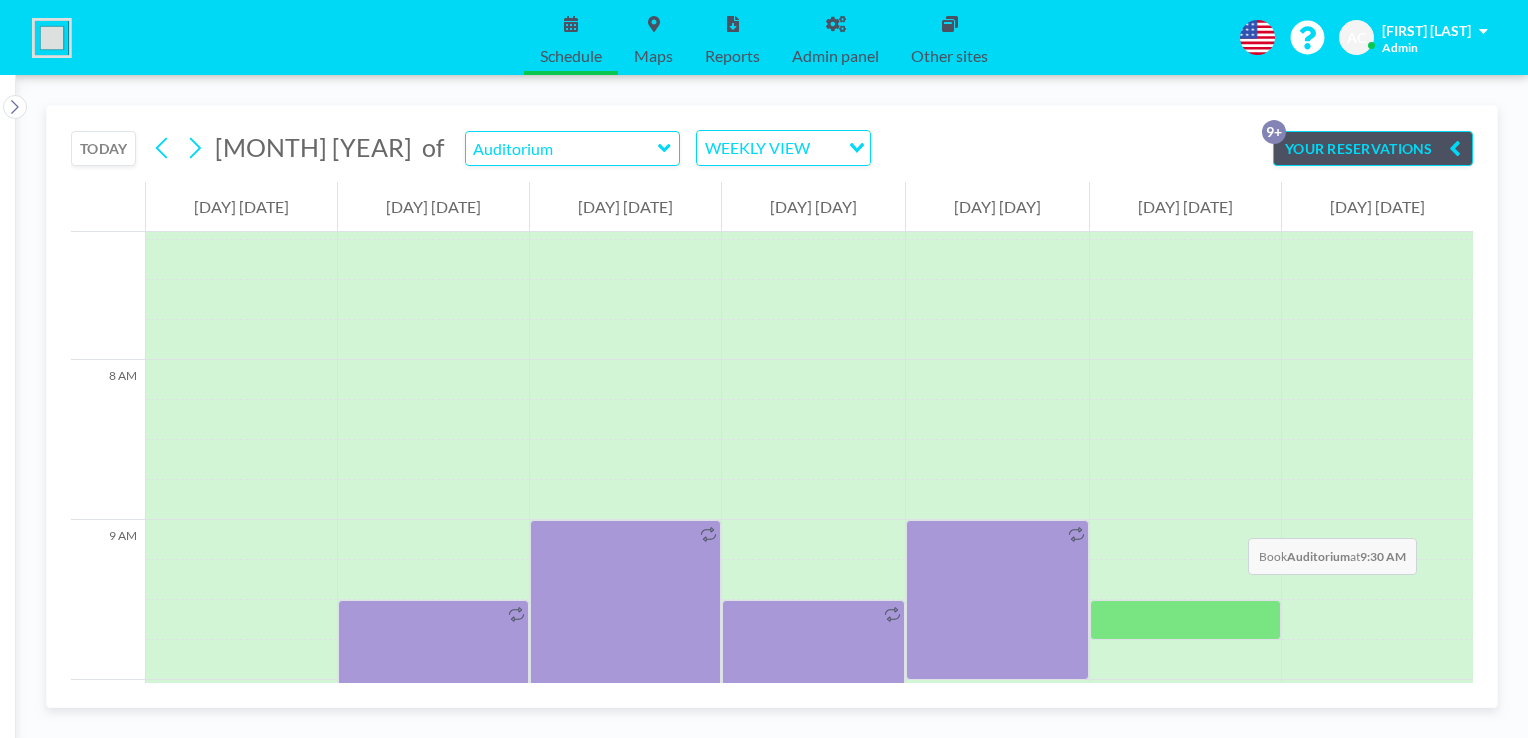scroll, scrollTop: 1240, scrollLeft: 0, axis: vertical 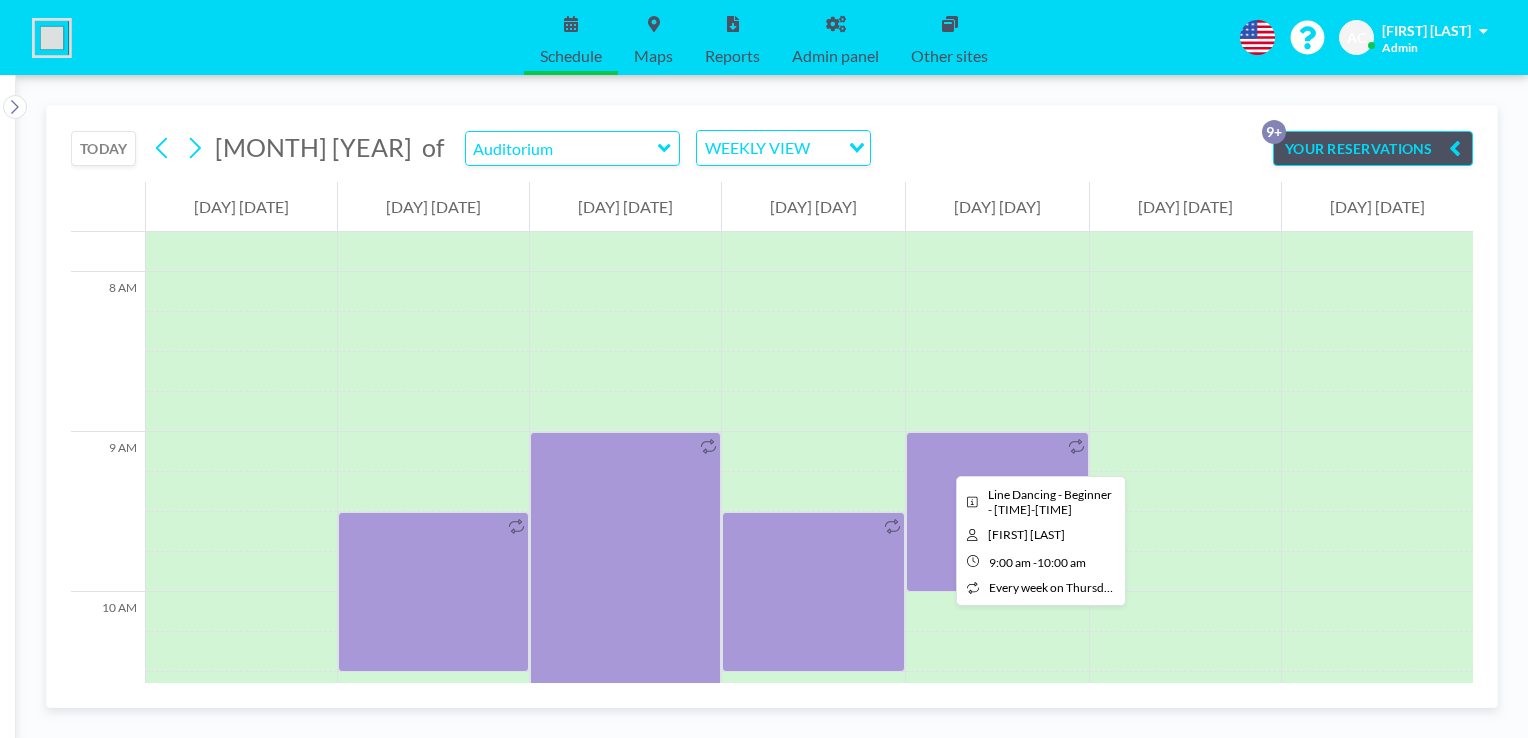 click at bounding box center (997, 512) 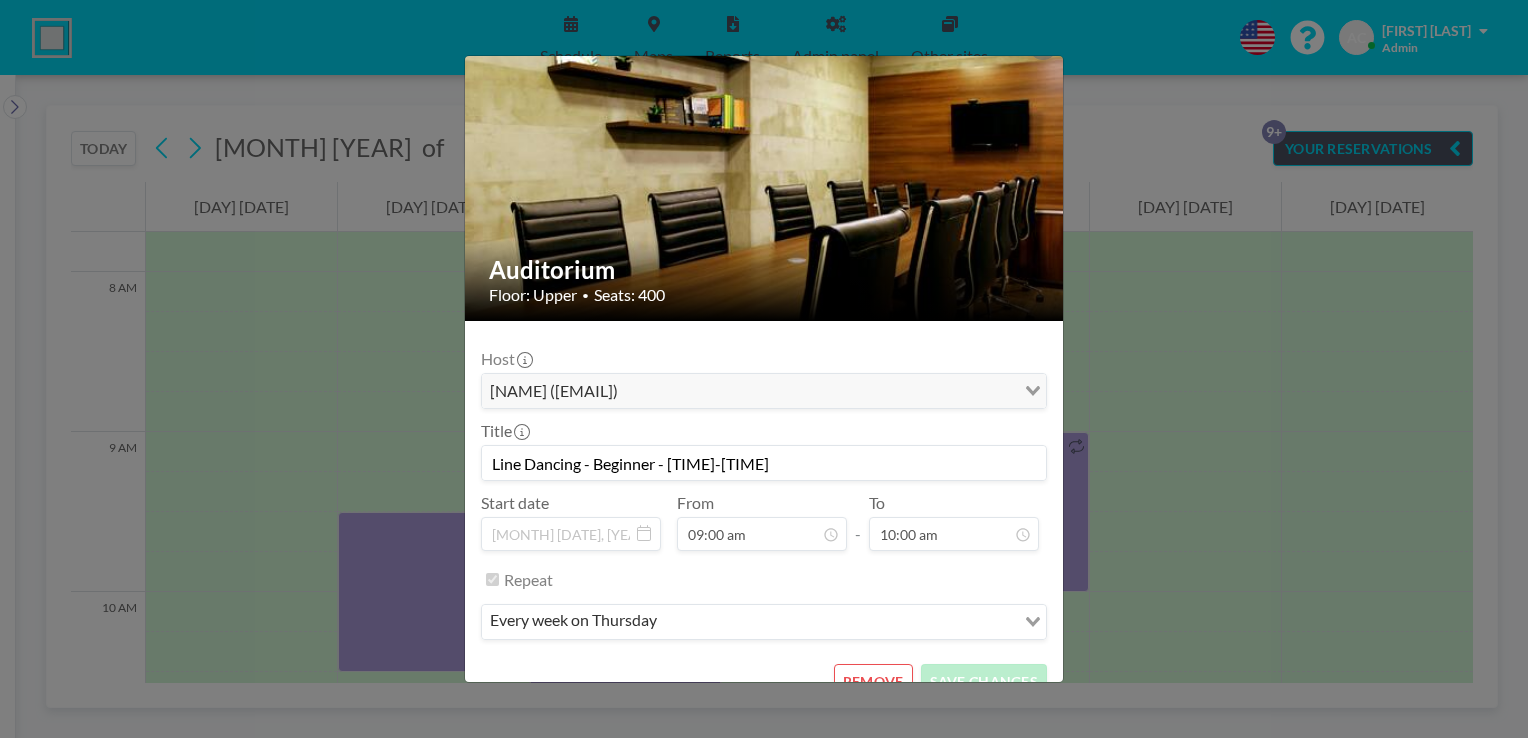 scroll, scrollTop: 62, scrollLeft: 0, axis: vertical 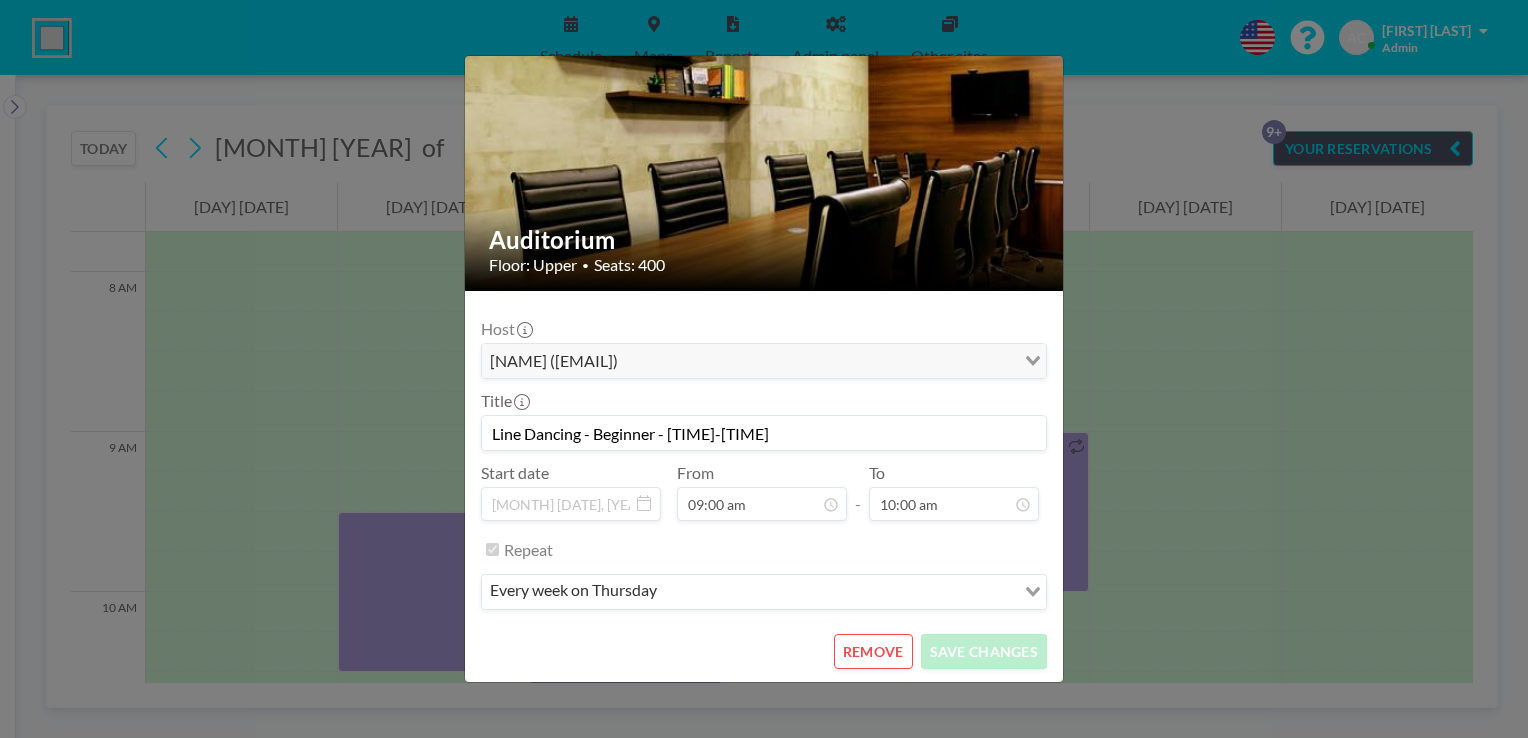 click on "REMOVE" at bounding box center [873, 651] 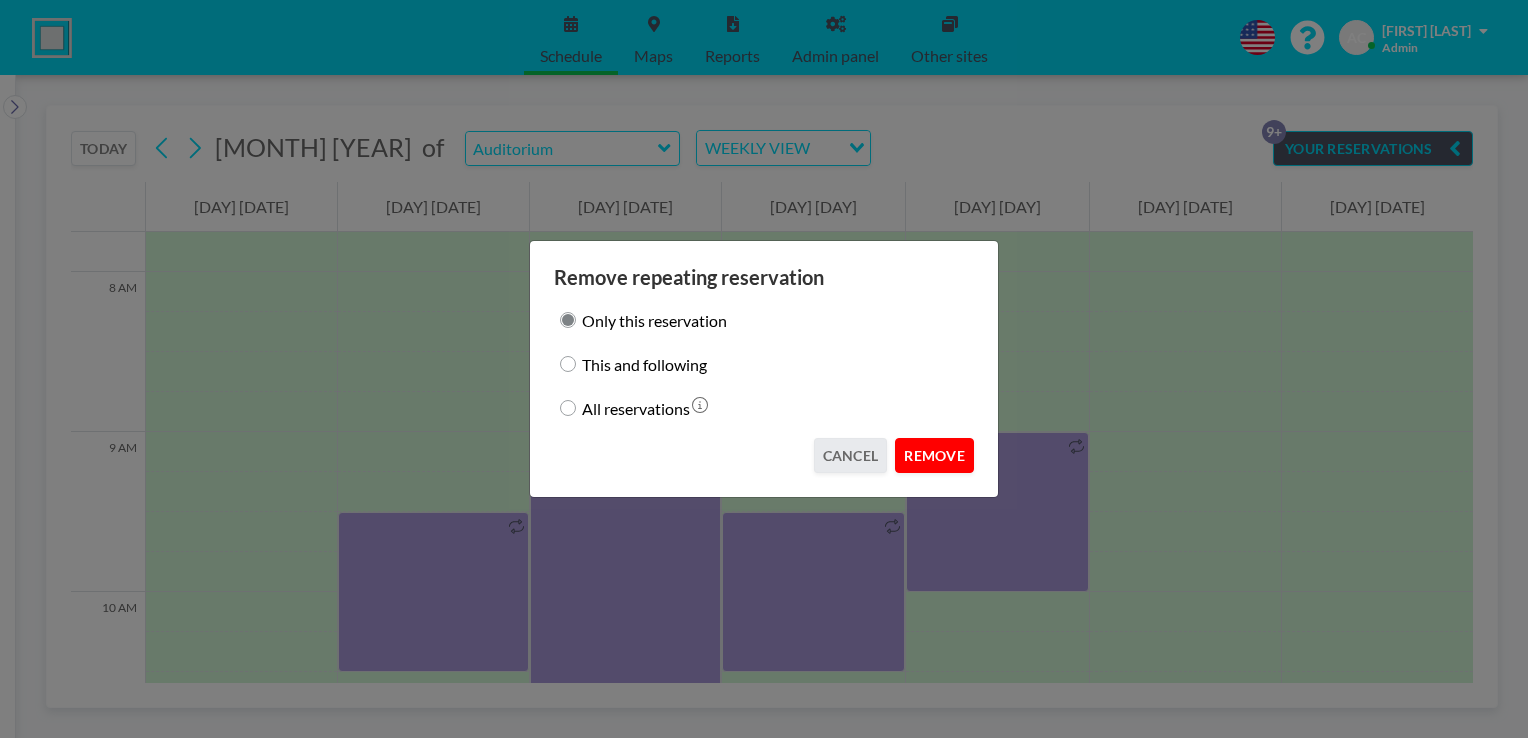 click on "REMOVE" at bounding box center [934, 455] 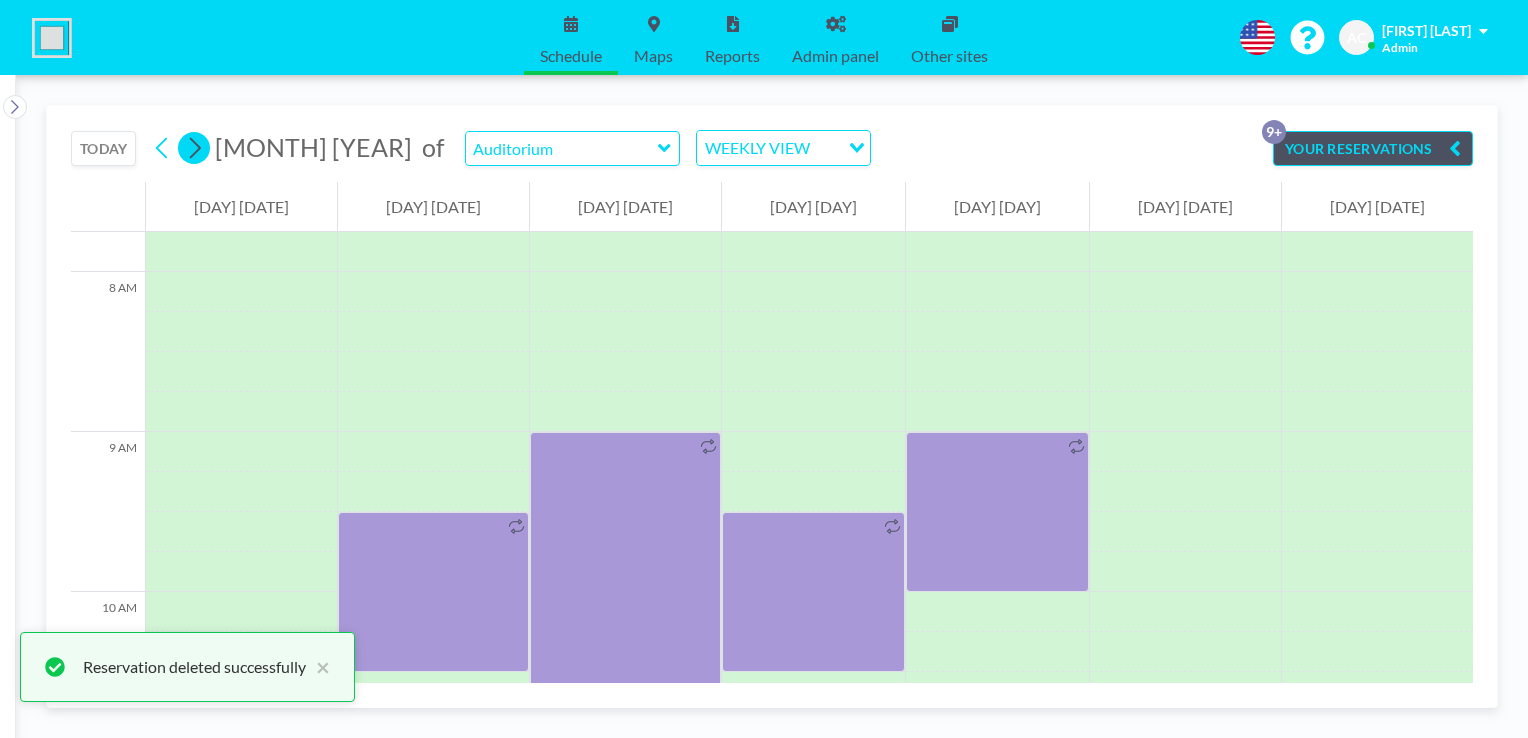 click 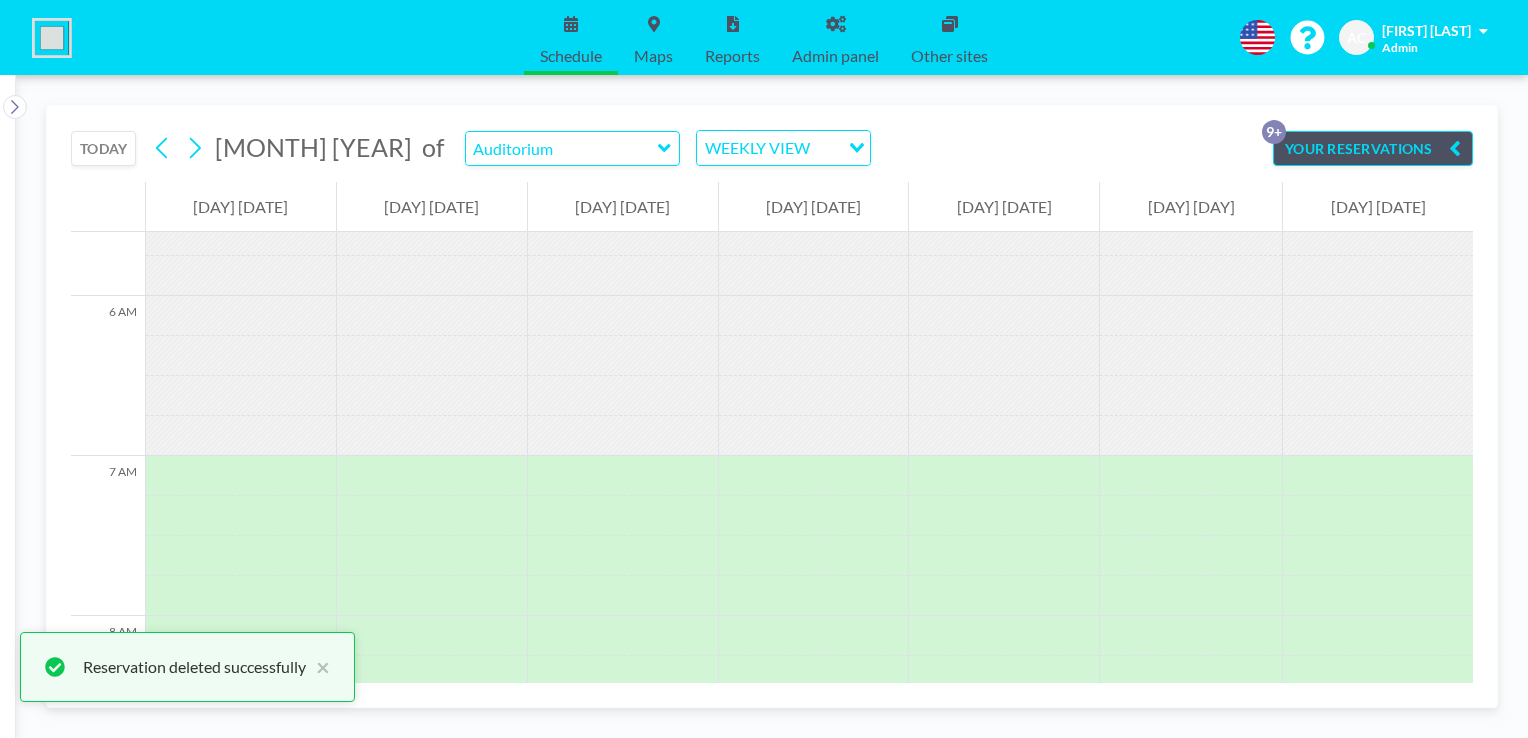 scroll, scrollTop: 1240, scrollLeft: 0, axis: vertical 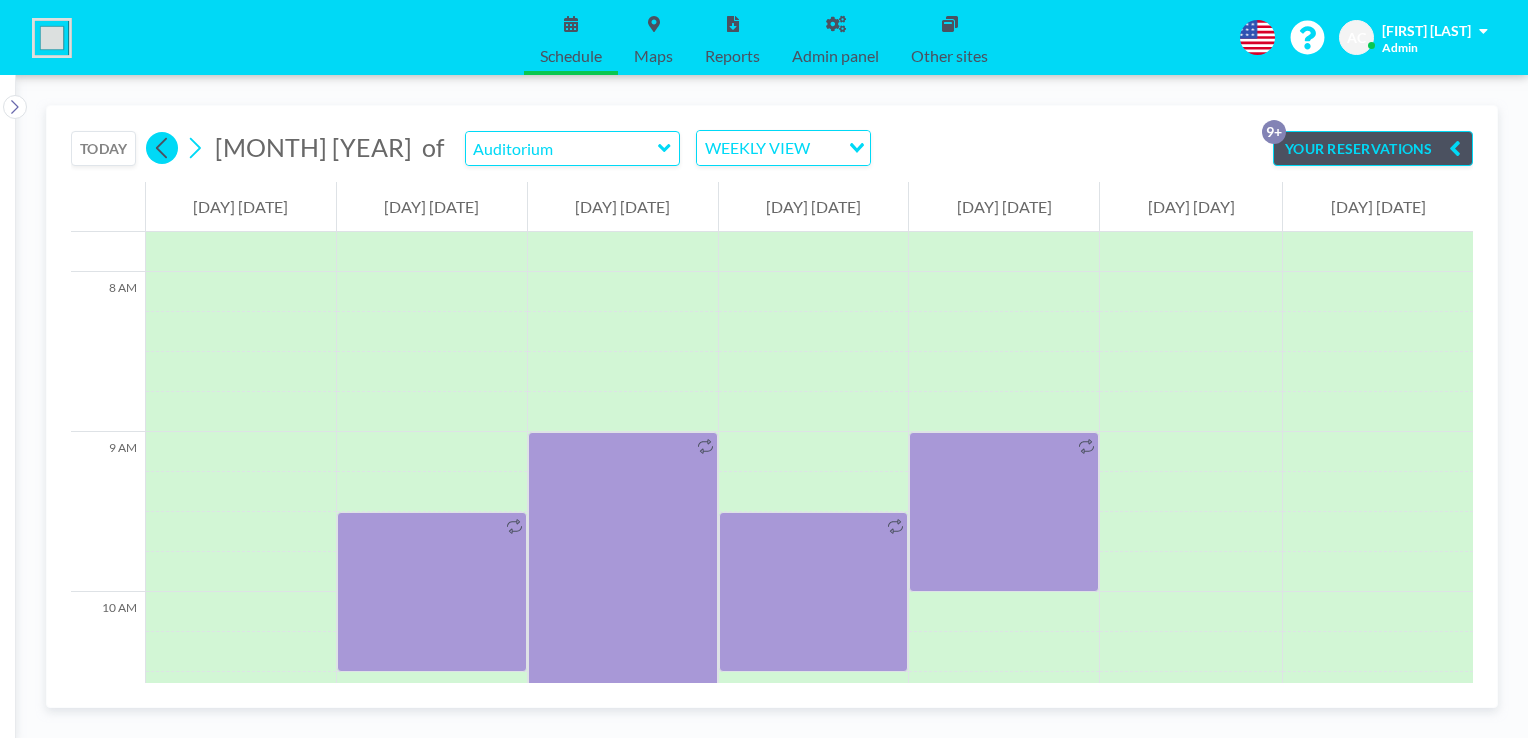 click 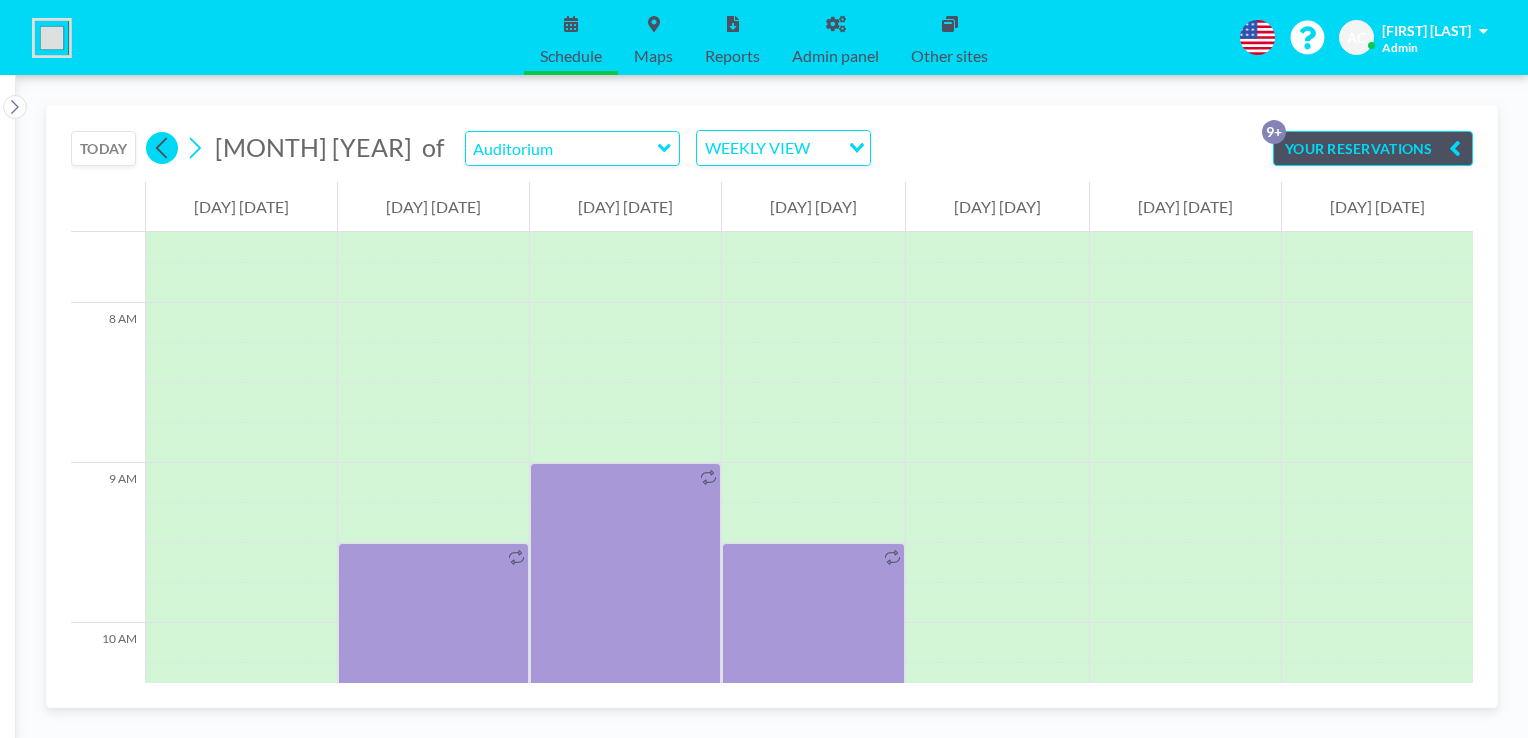 scroll, scrollTop: 1240, scrollLeft: 0, axis: vertical 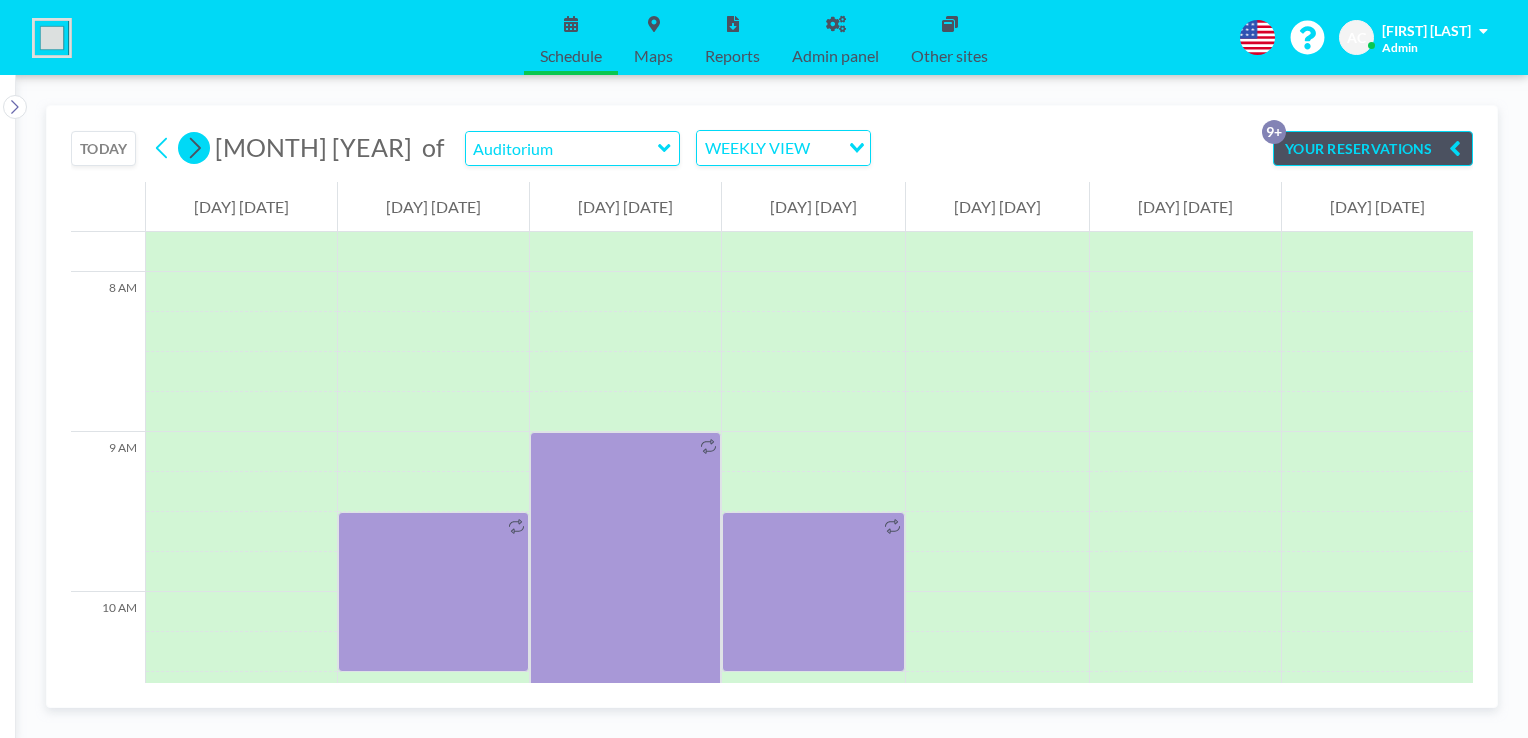 click 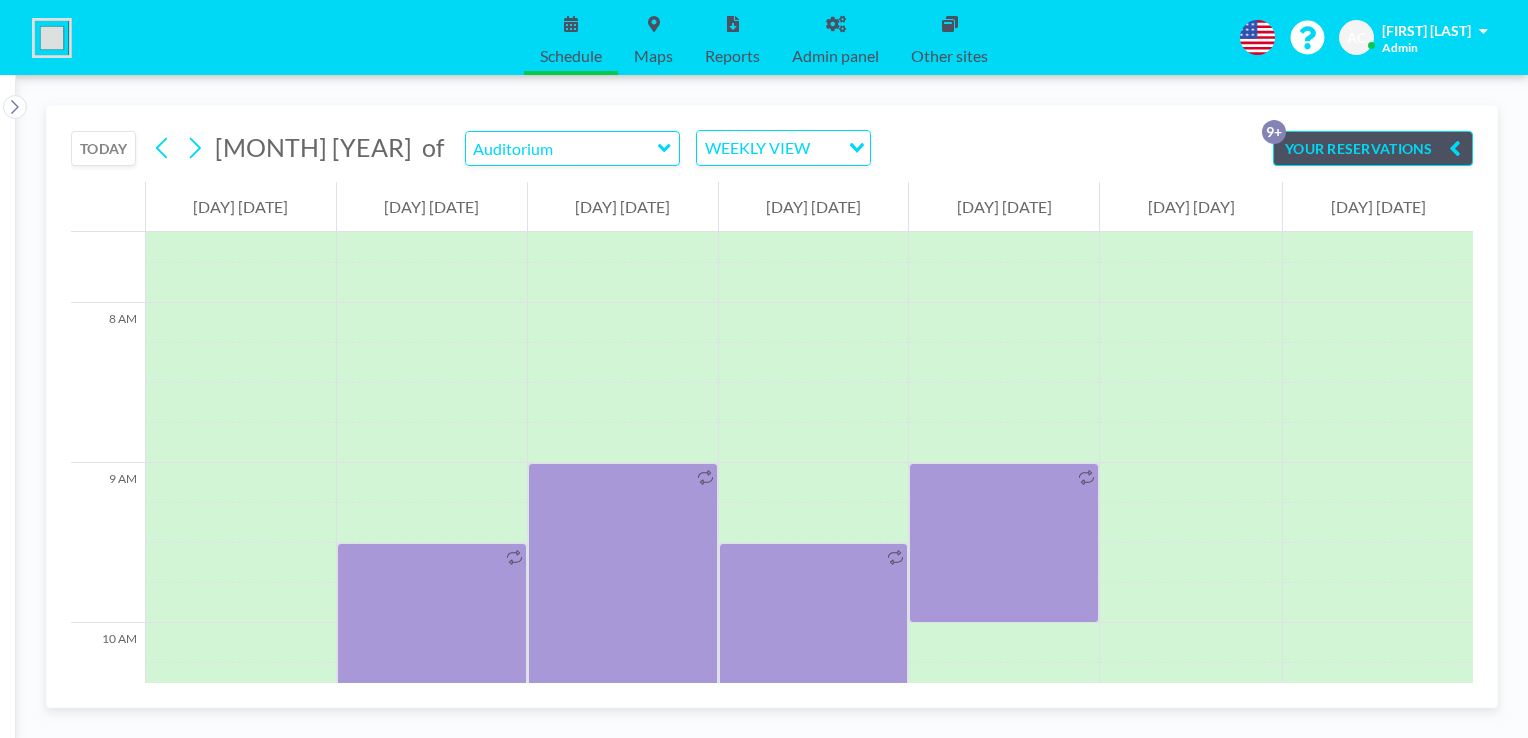 scroll, scrollTop: 1240, scrollLeft: 0, axis: vertical 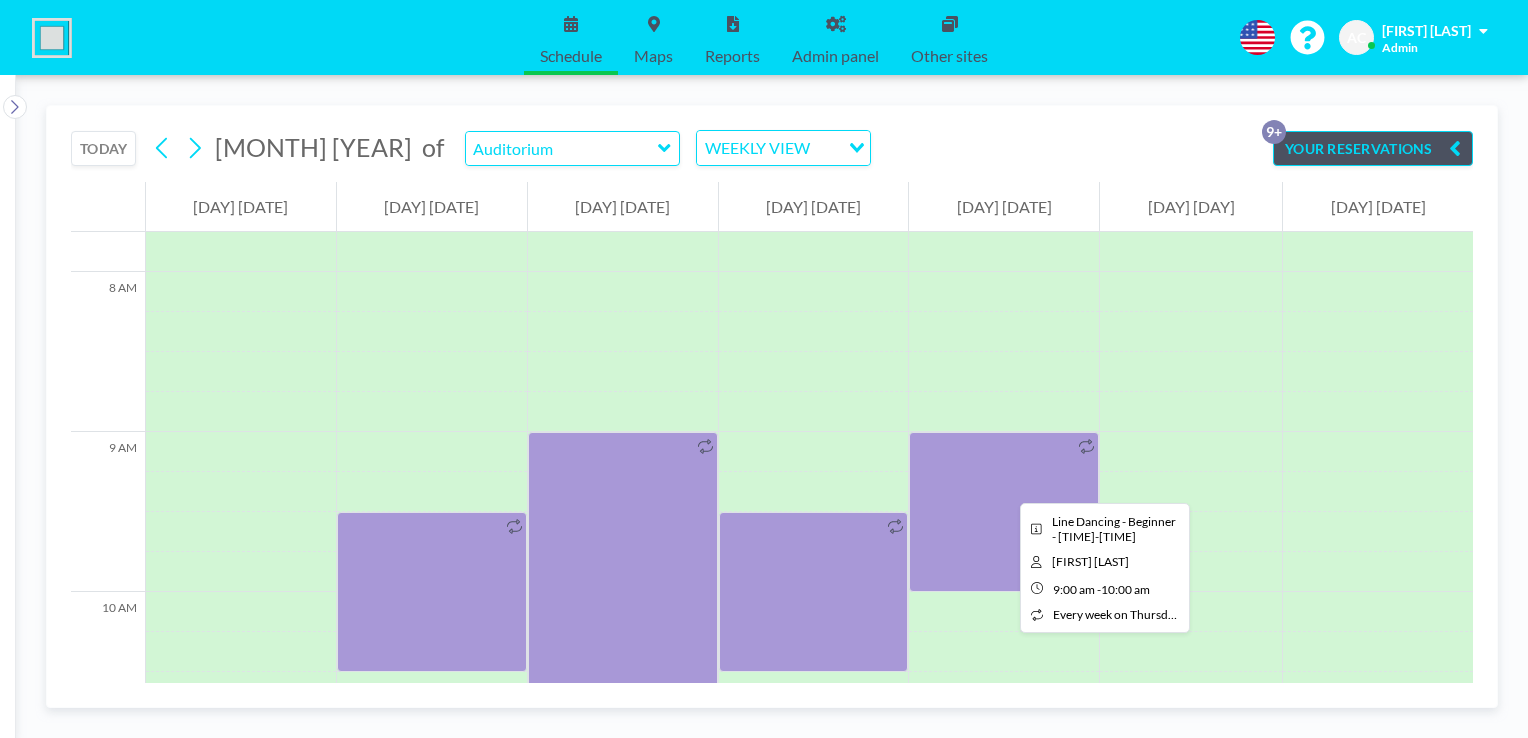 click at bounding box center (1004, 512) 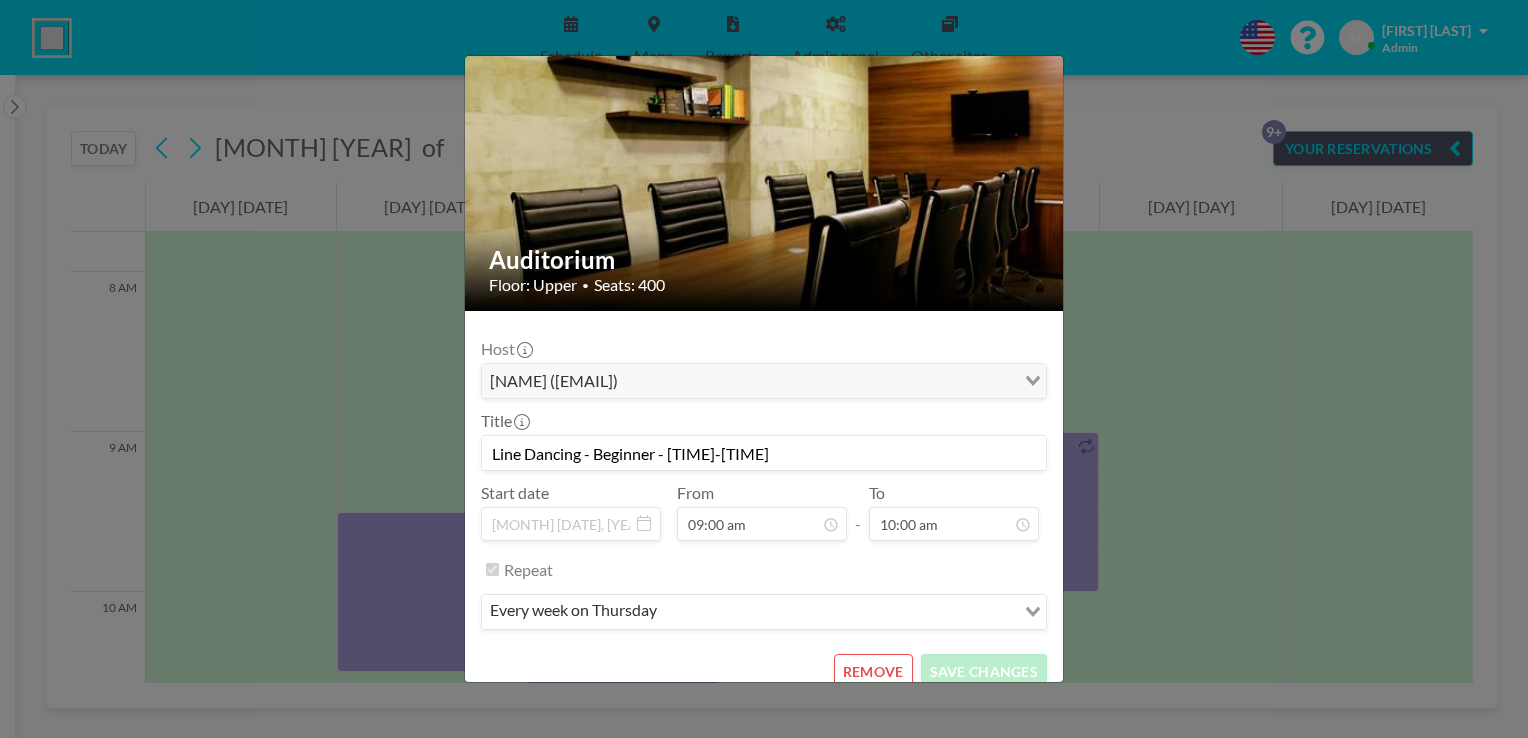 scroll, scrollTop: 62, scrollLeft: 0, axis: vertical 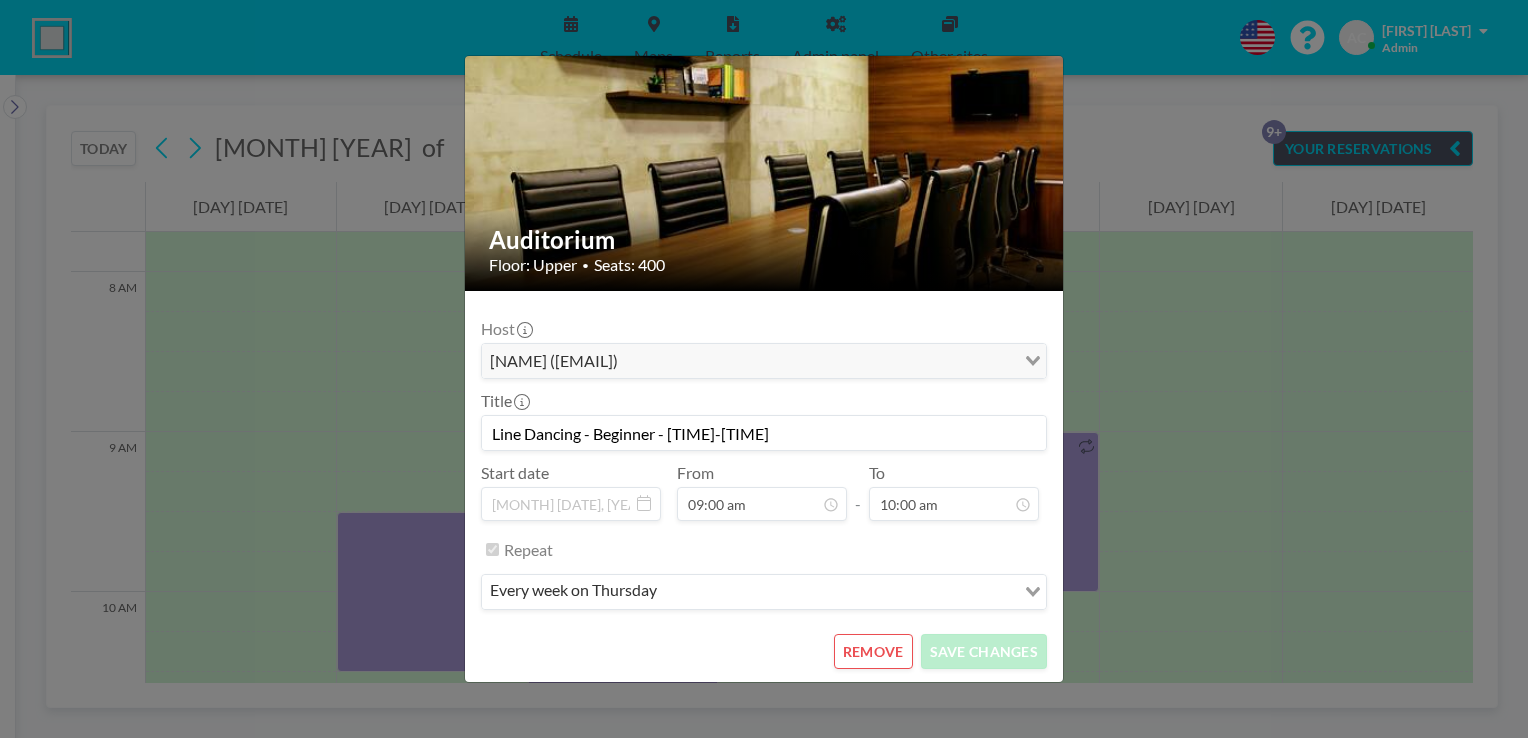click on "REMOVE" at bounding box center [873, 651] 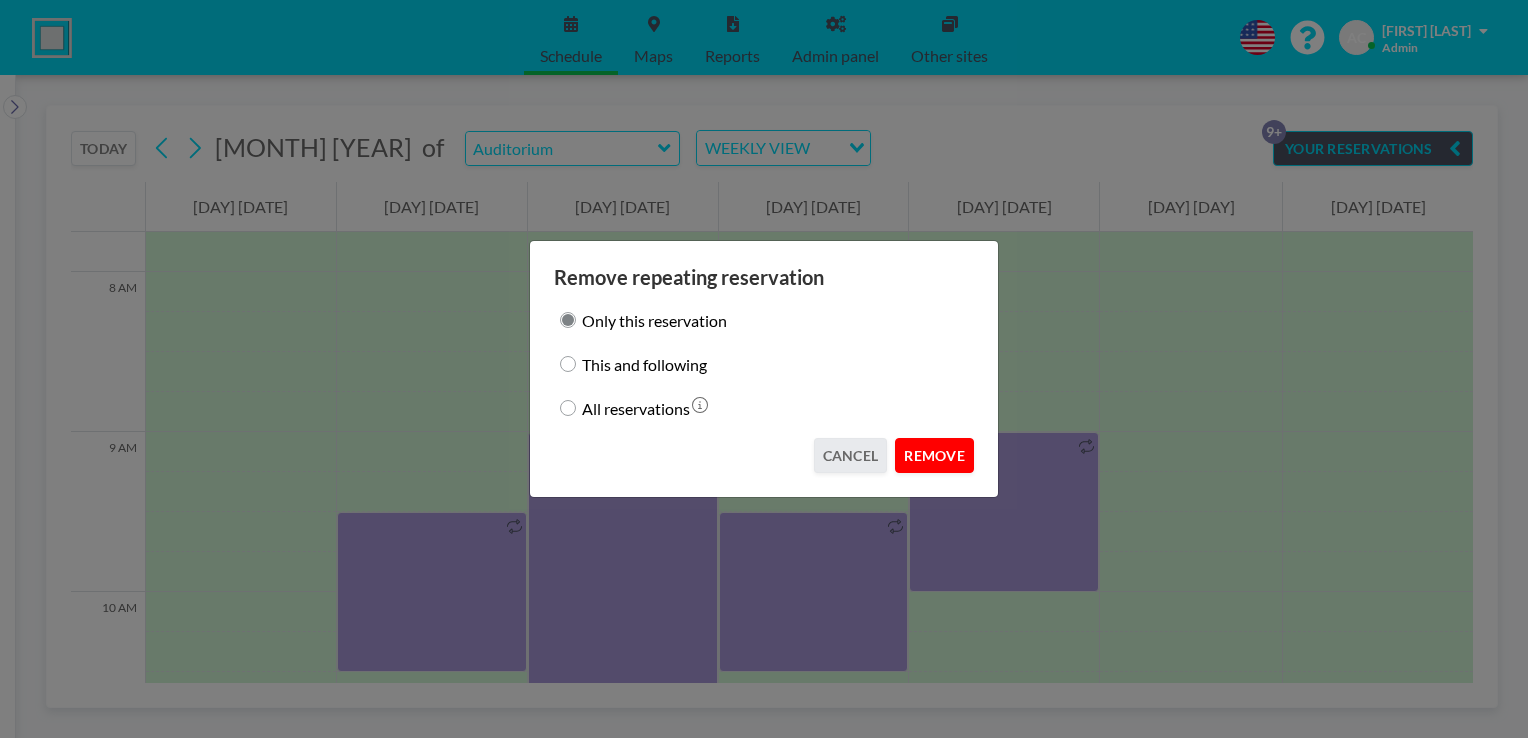 click on "REMOVE" at bounding box center [934, 455] 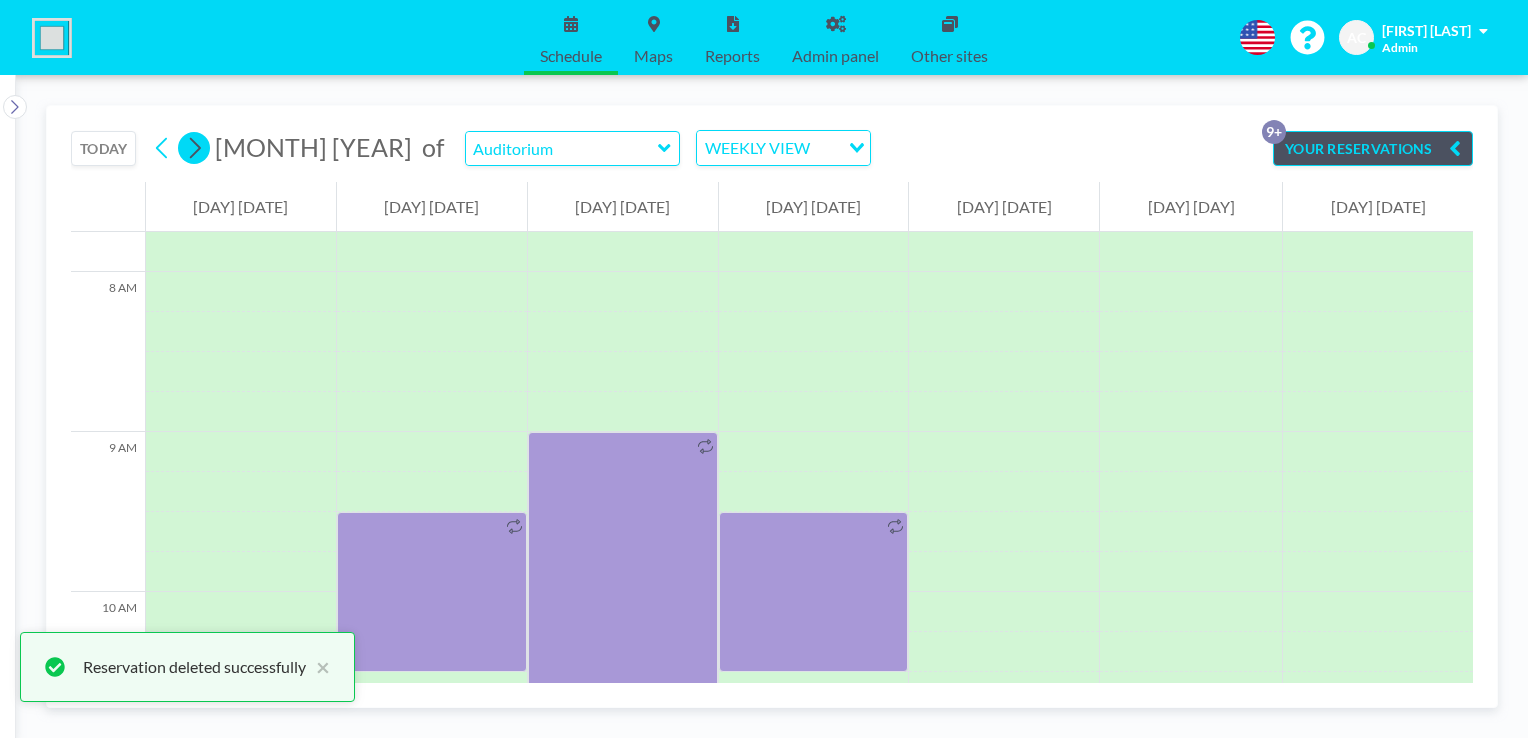 click 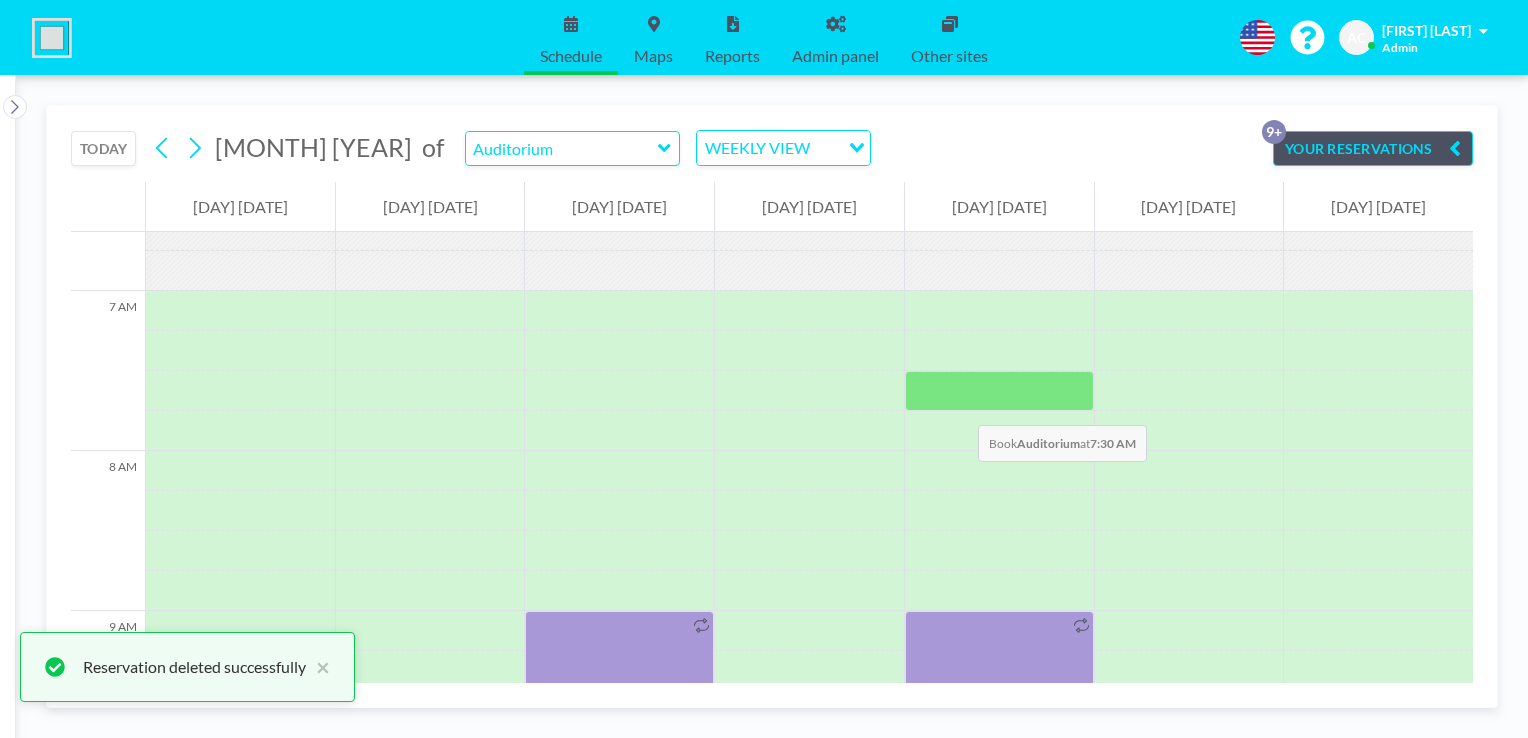 scroll, scrollTop: 1240, scrollLeft: 0, axis: vertical 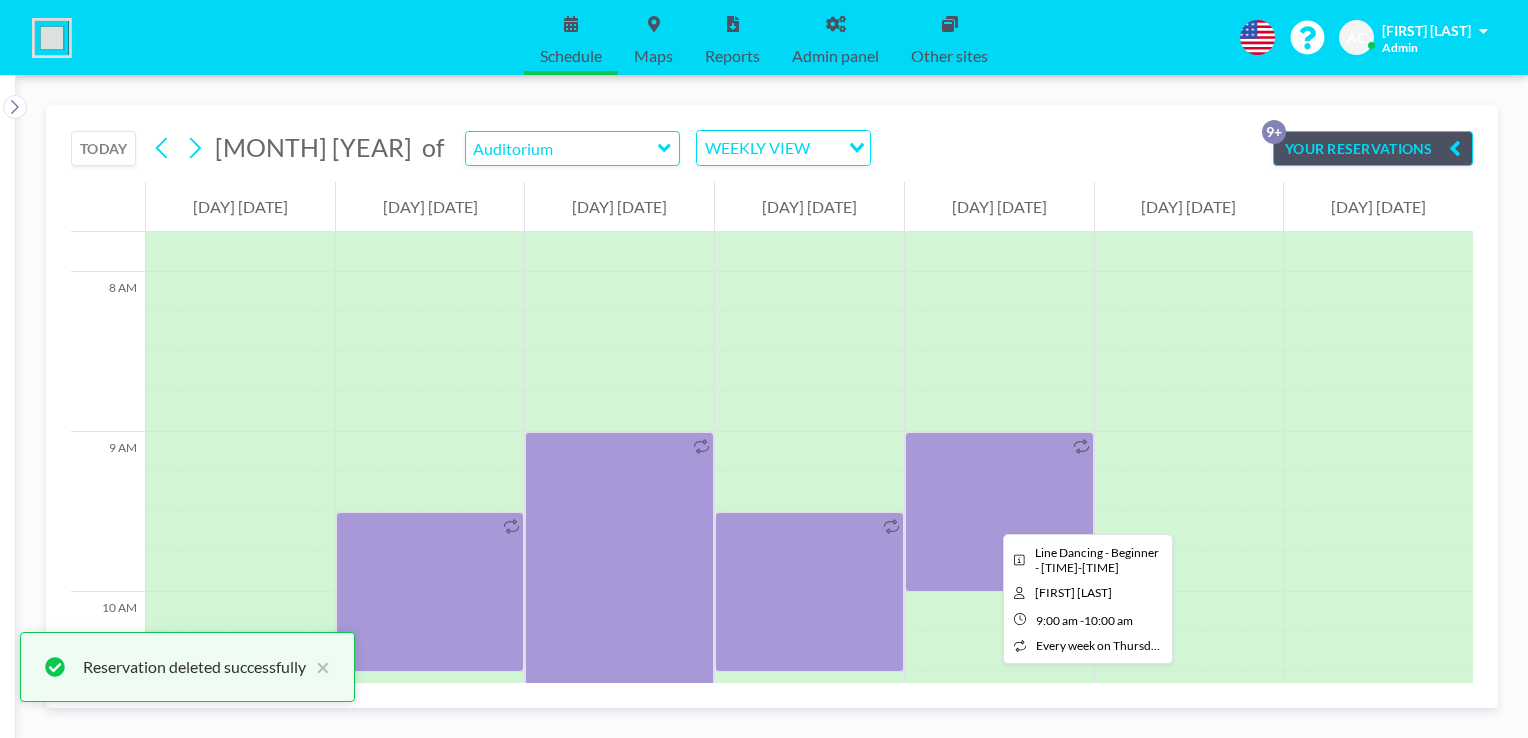 click at bounding box center (999, 512) 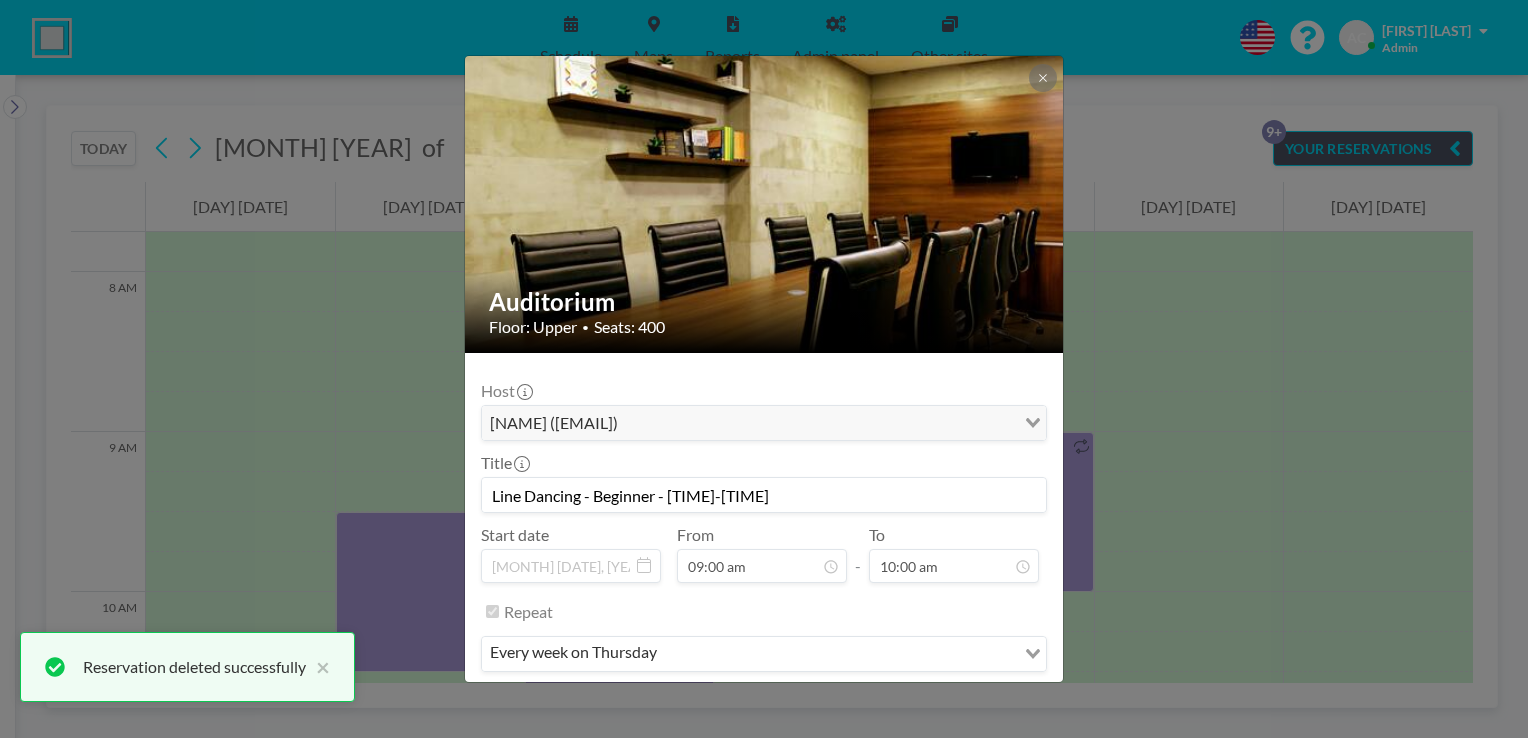 scroll, scrollTop: 0, scrollLeft: 0, axis: both 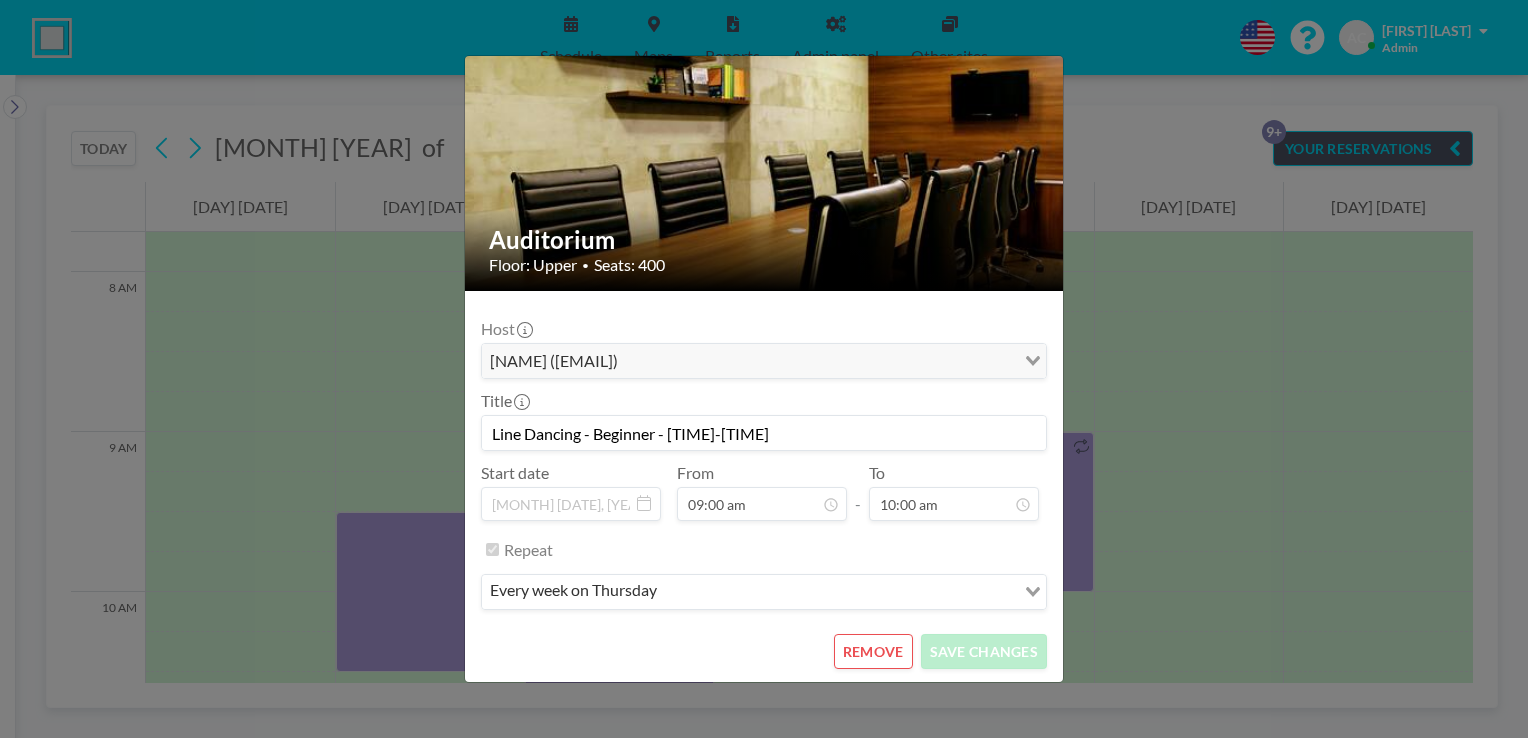 click on "REMOVE" at bounding box center [873, 651] 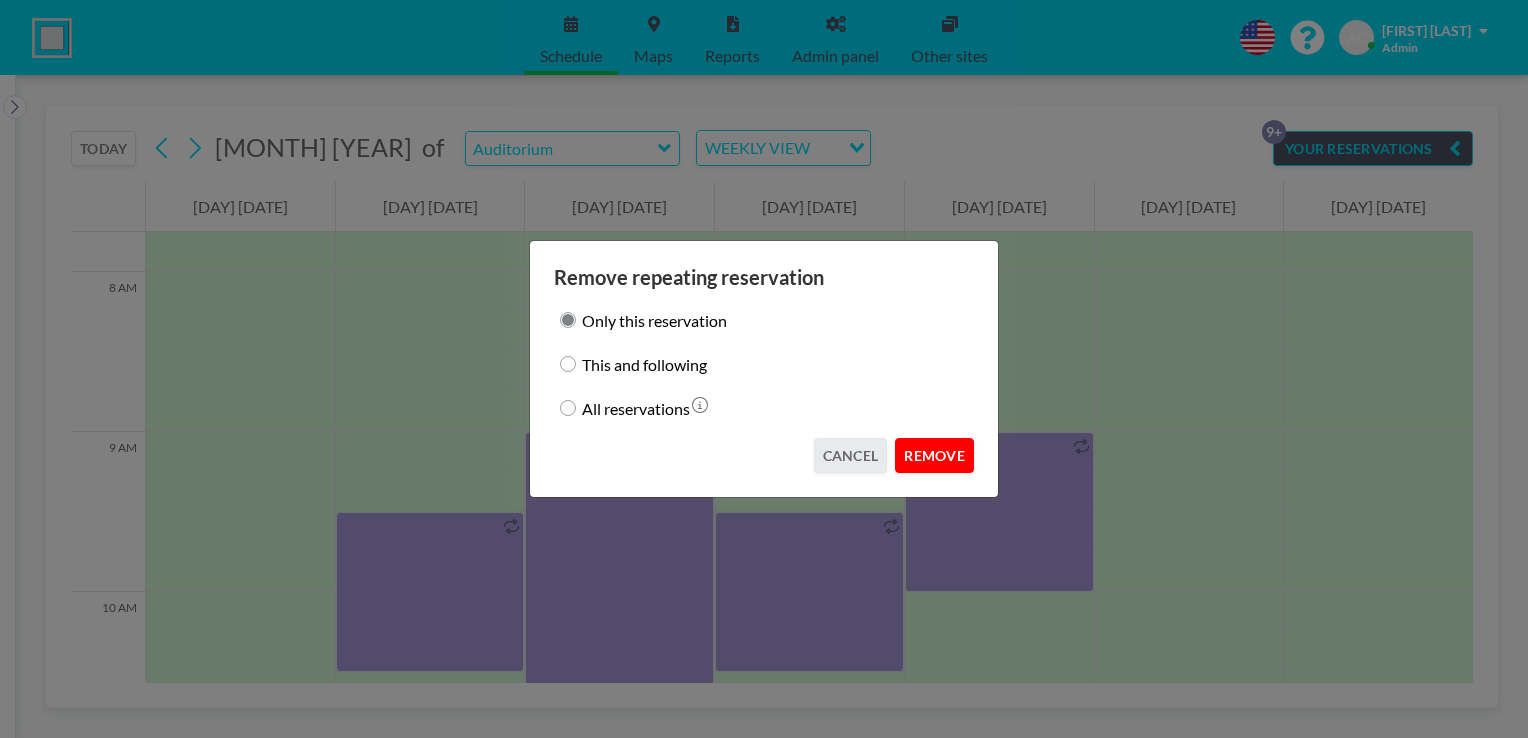 click on "REMOVE" at bounding box center (934, 455) 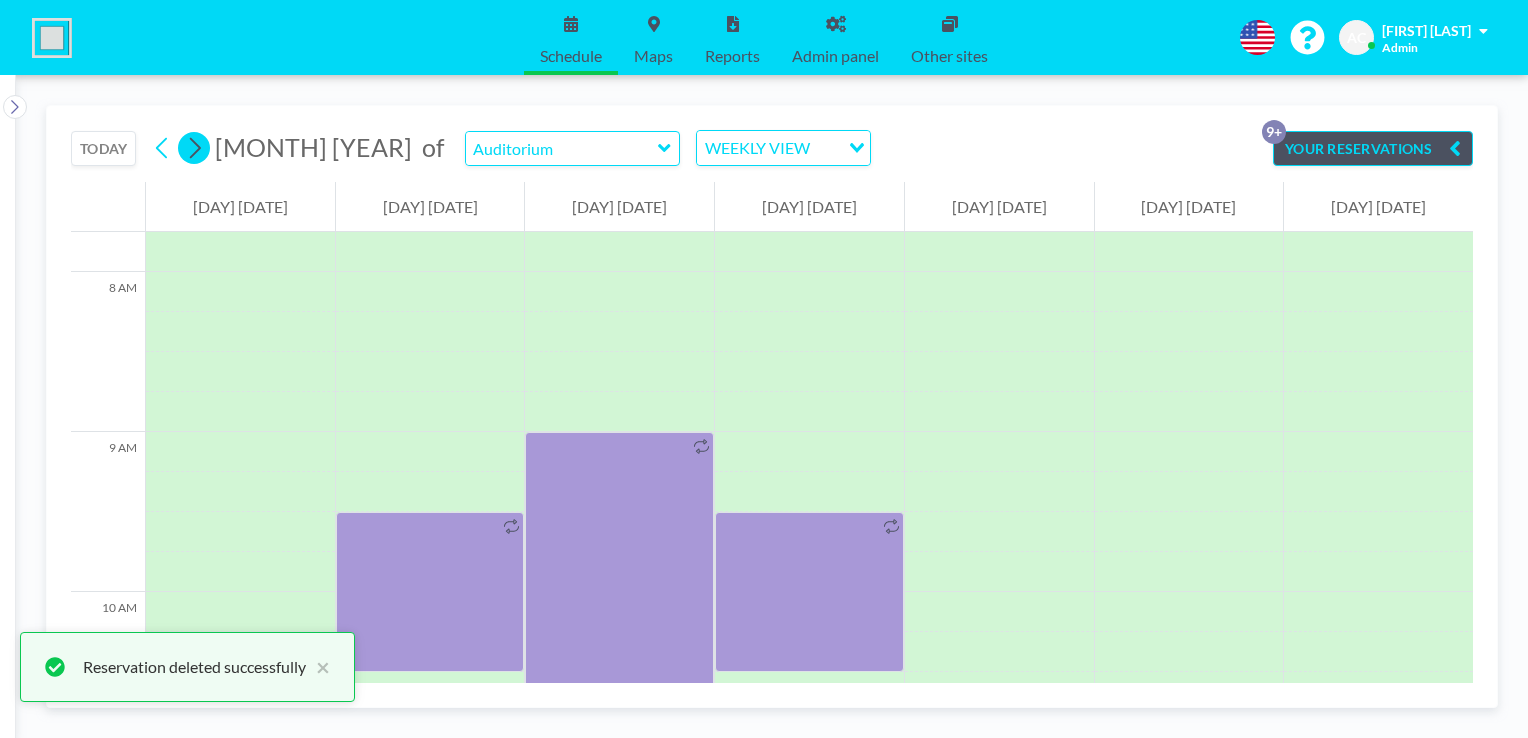 click 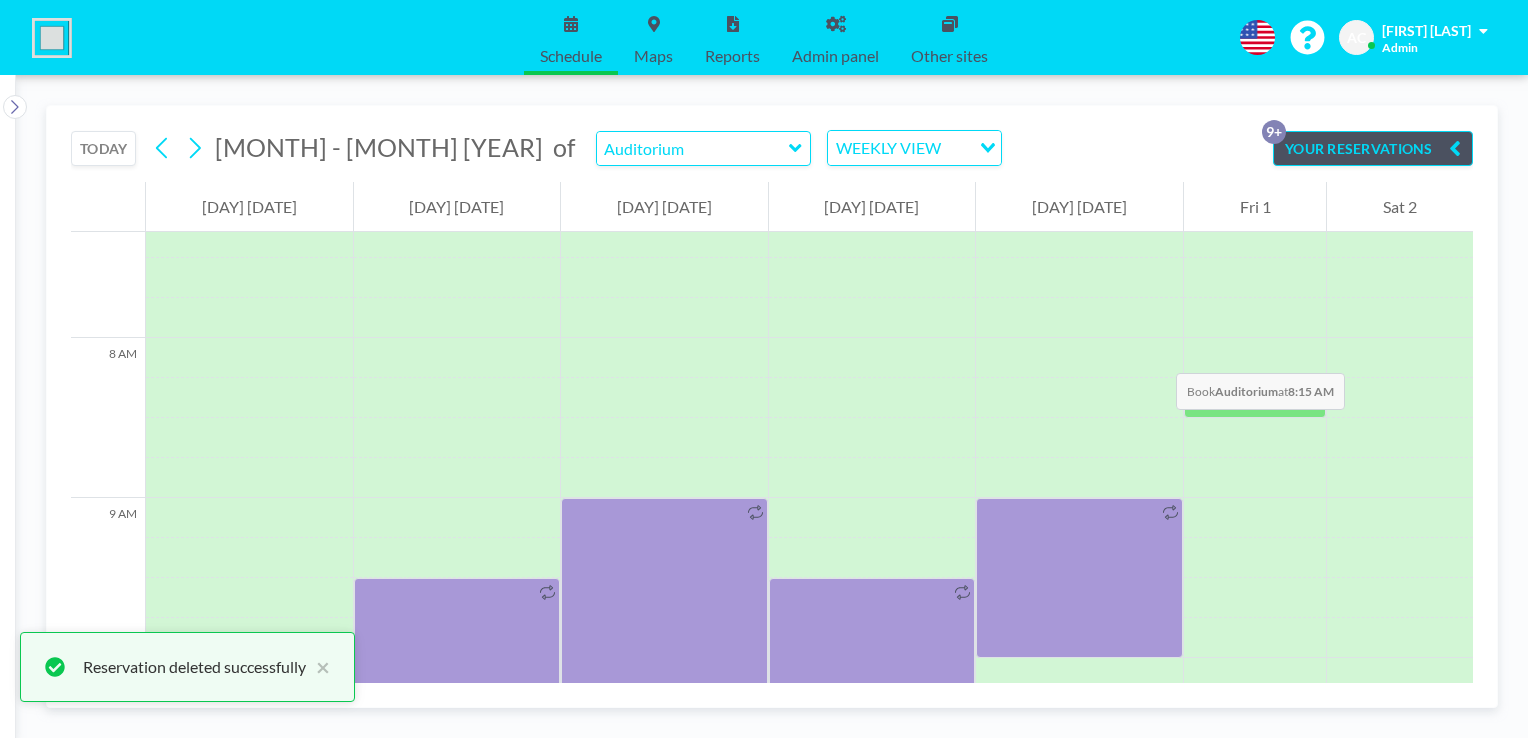scroll, scrollTop: 1240, scrollLeft: 0, axis: vertical 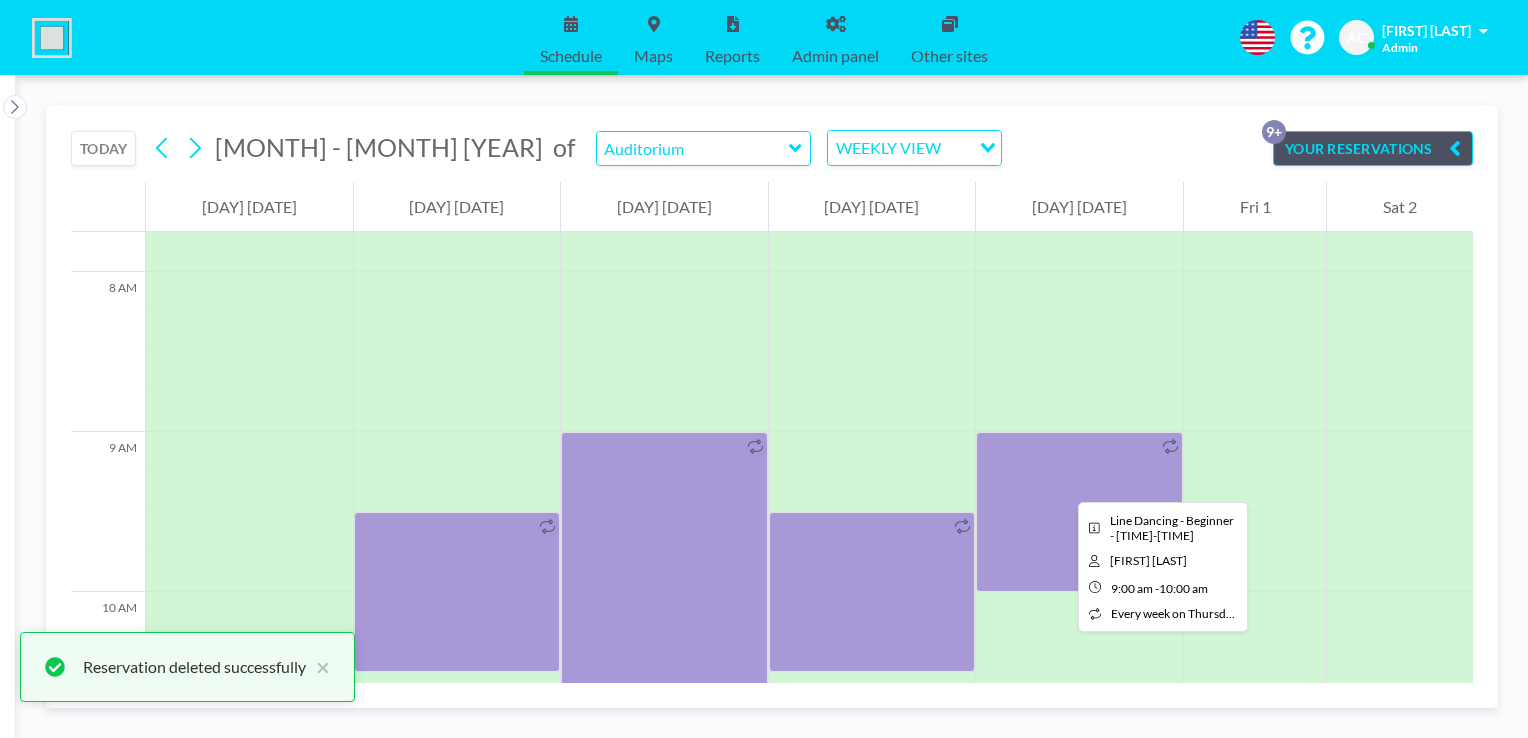 click at bounding box center (1079, 512) 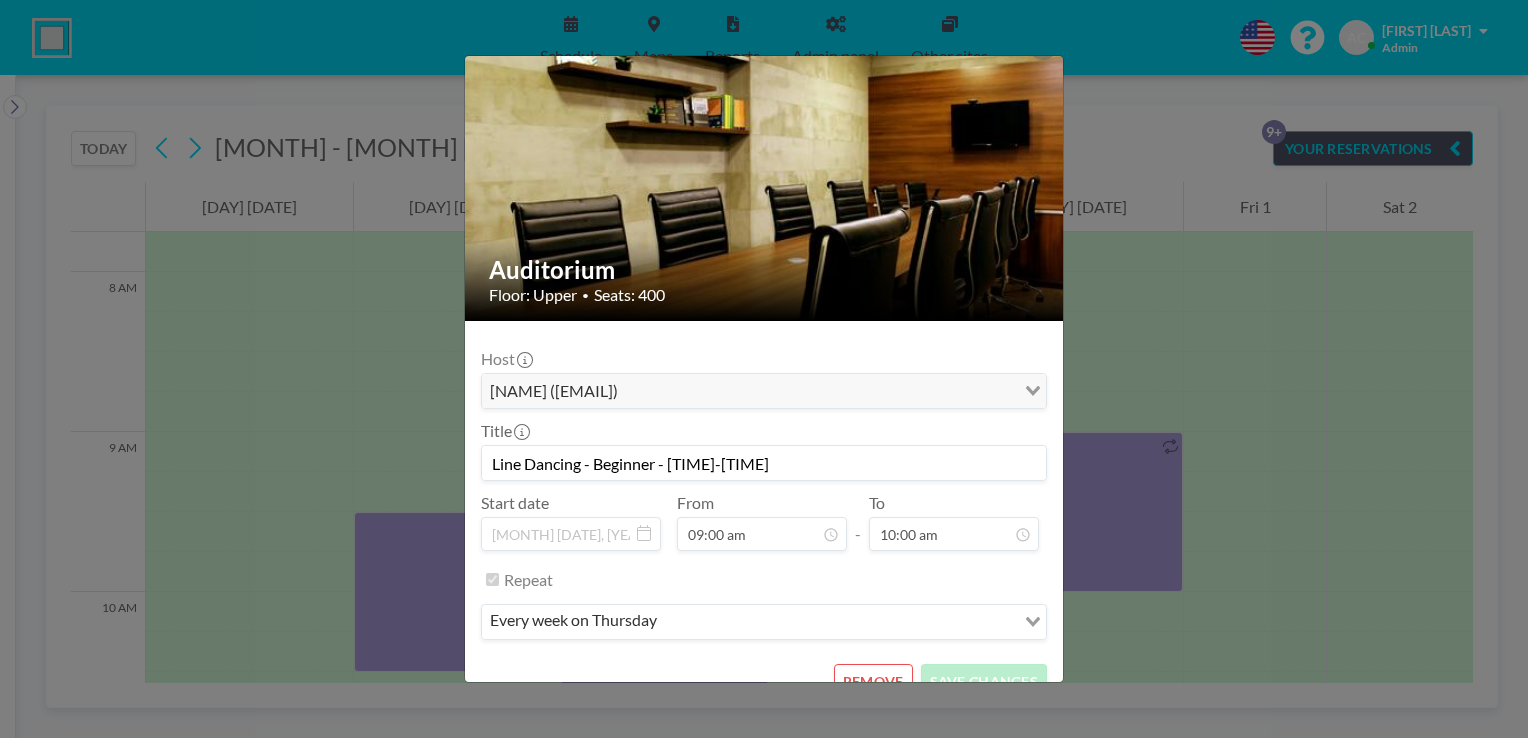 scroll, scrollTop: 62, scrollLeft: 0, axis: vertical 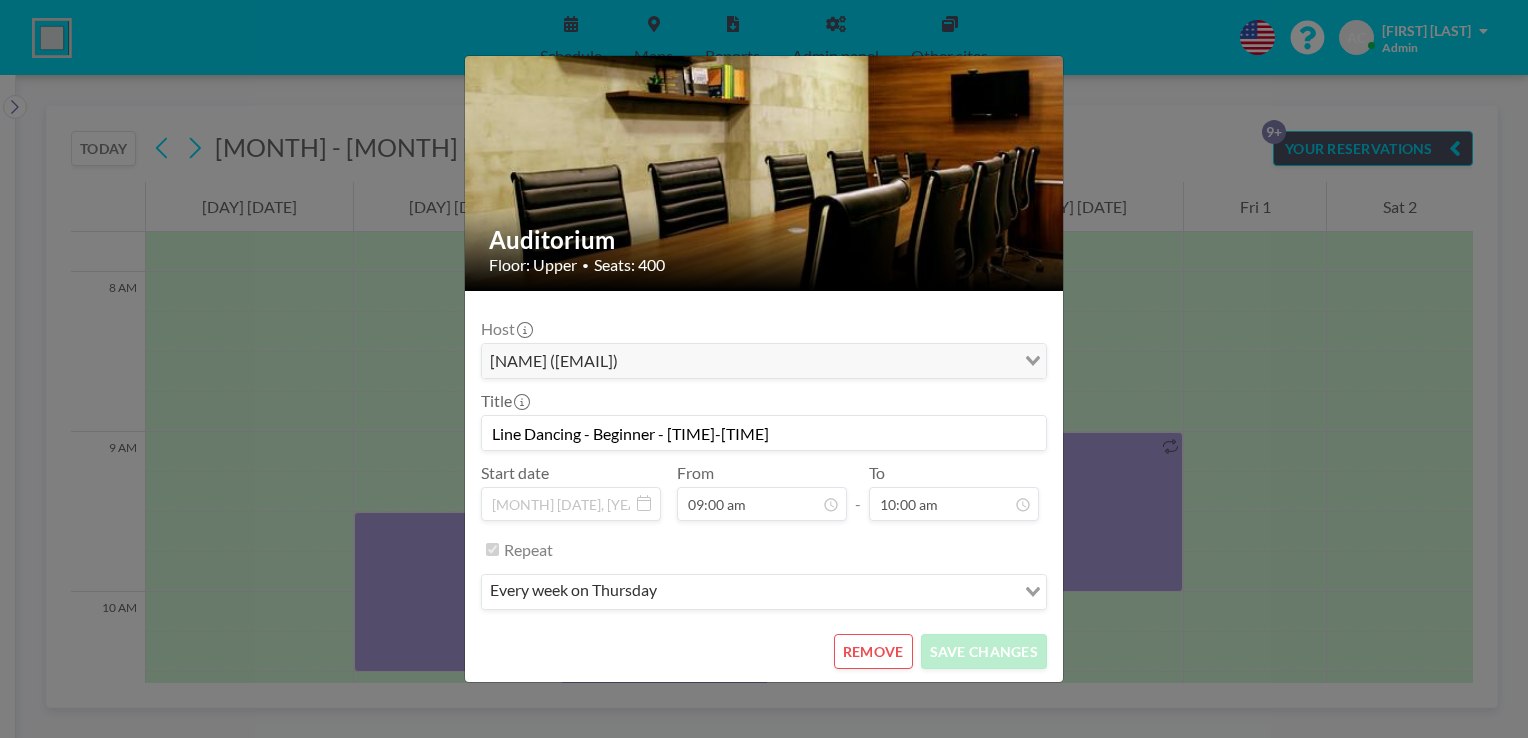 click on "REMOVE" at bounding box center (873, 651) 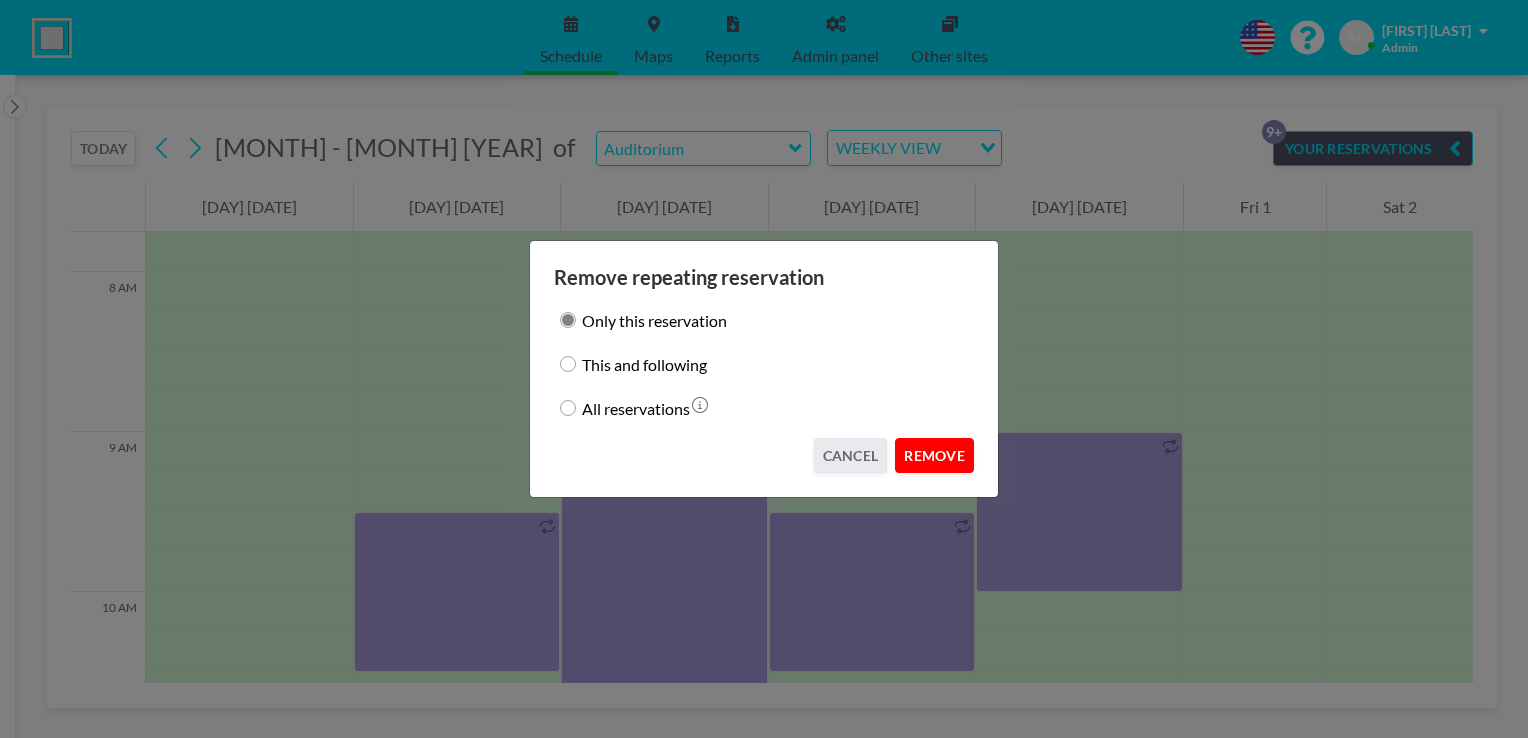 click on "REMOVE" at bounding box center [934, 455] 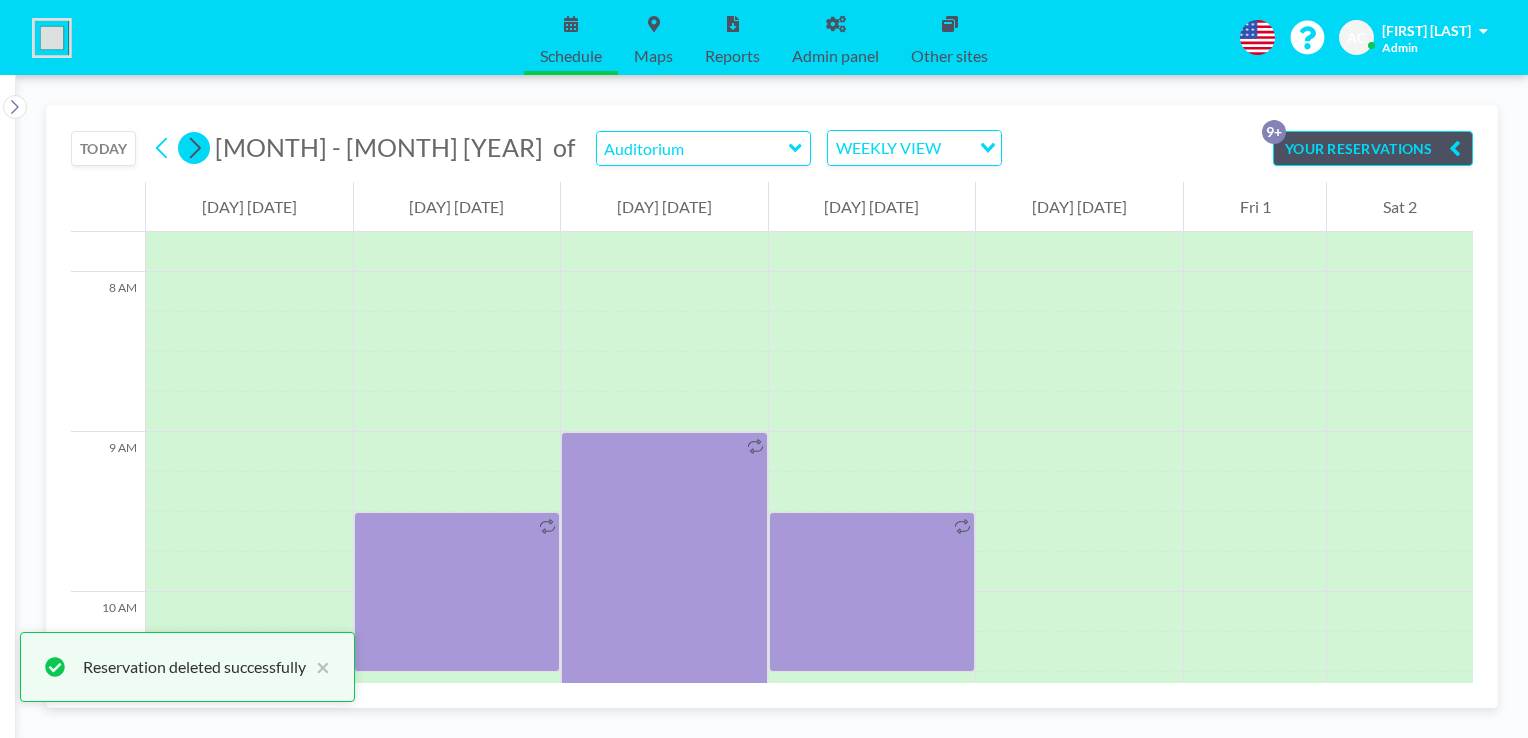 click 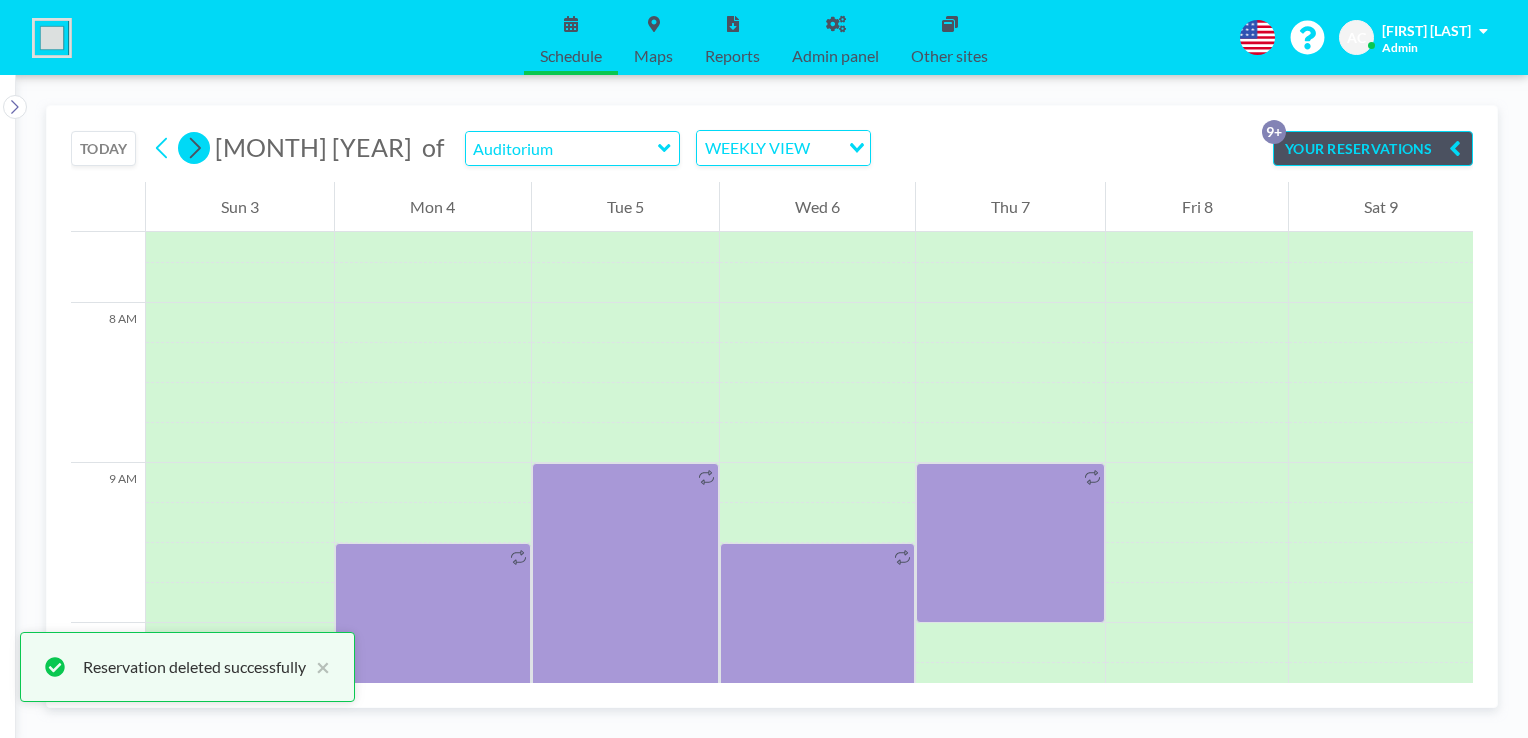 scroll, scrollTop: 1240, scrollLeft: 0, axis: vertical 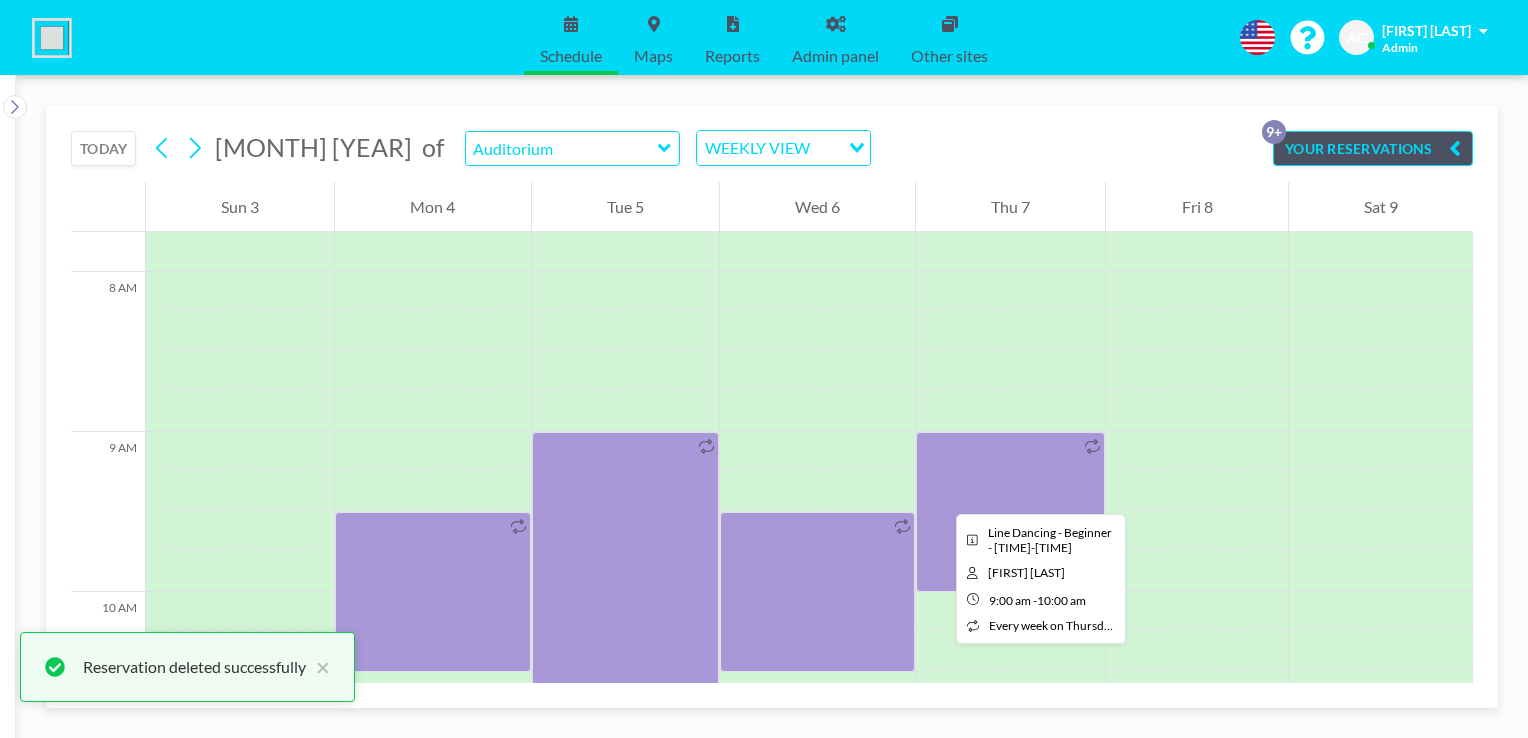 click at bounding box center [1010, 512] 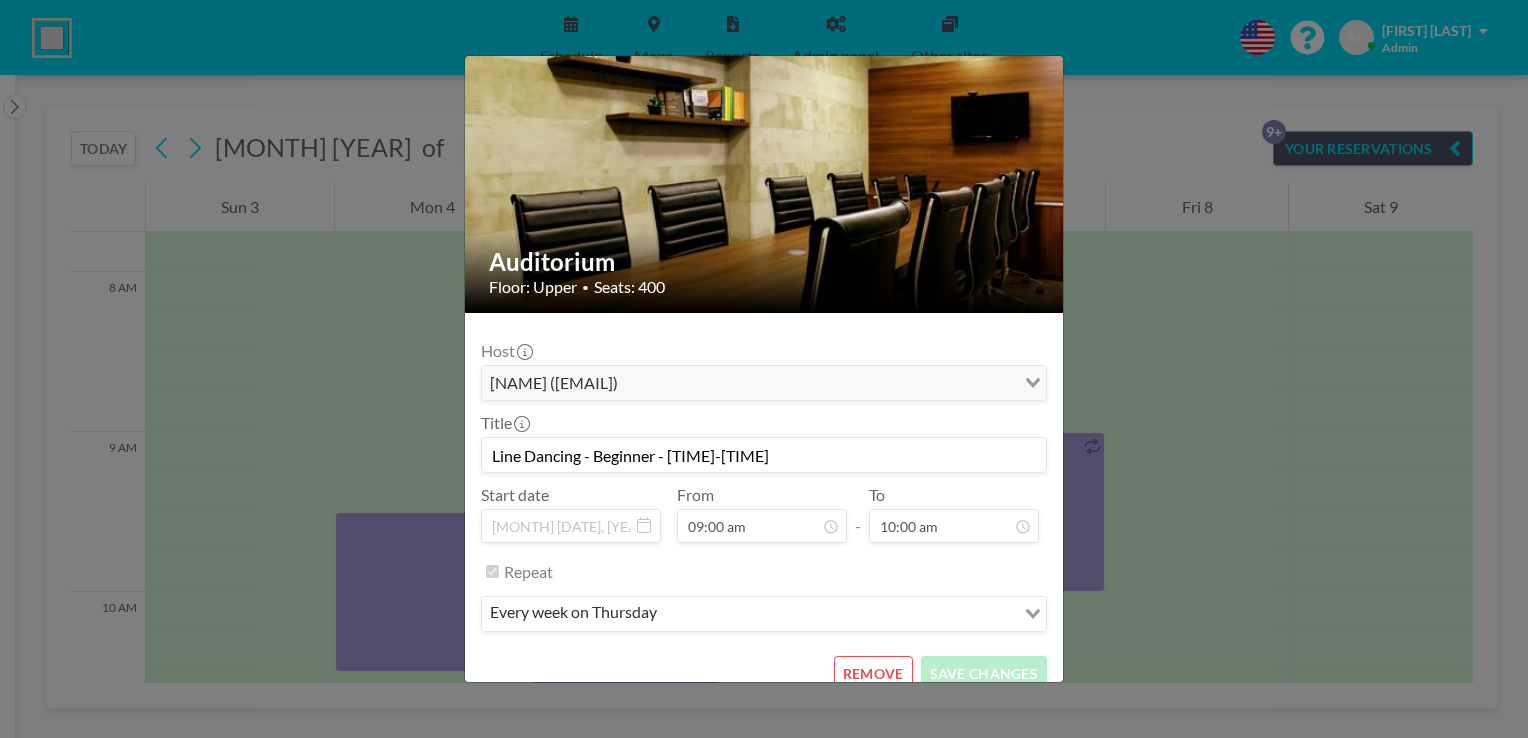 scroll, scrollTop: 62, scrollLeft: 0, axis: vertical 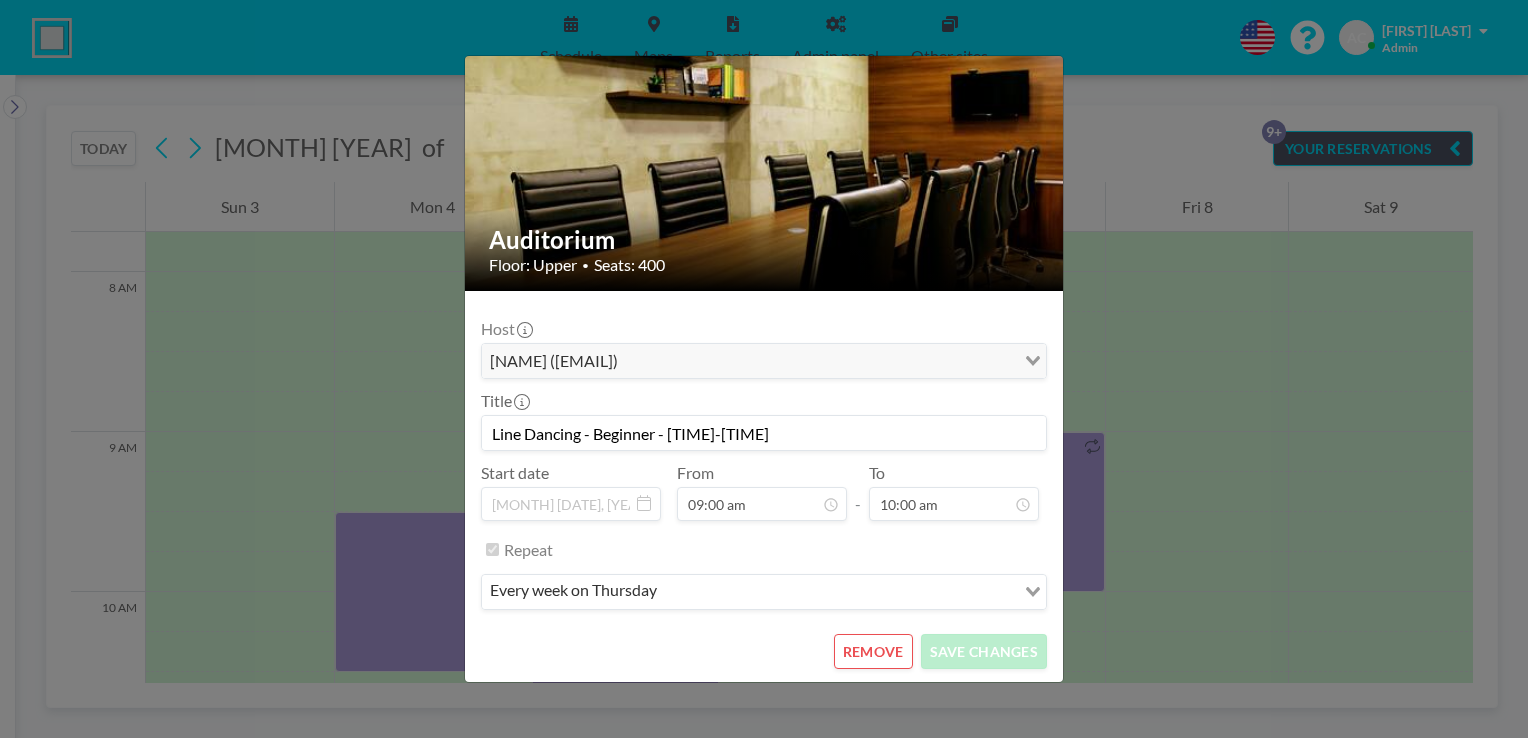 click on "REMOVE" at bounding box center (873, 651) 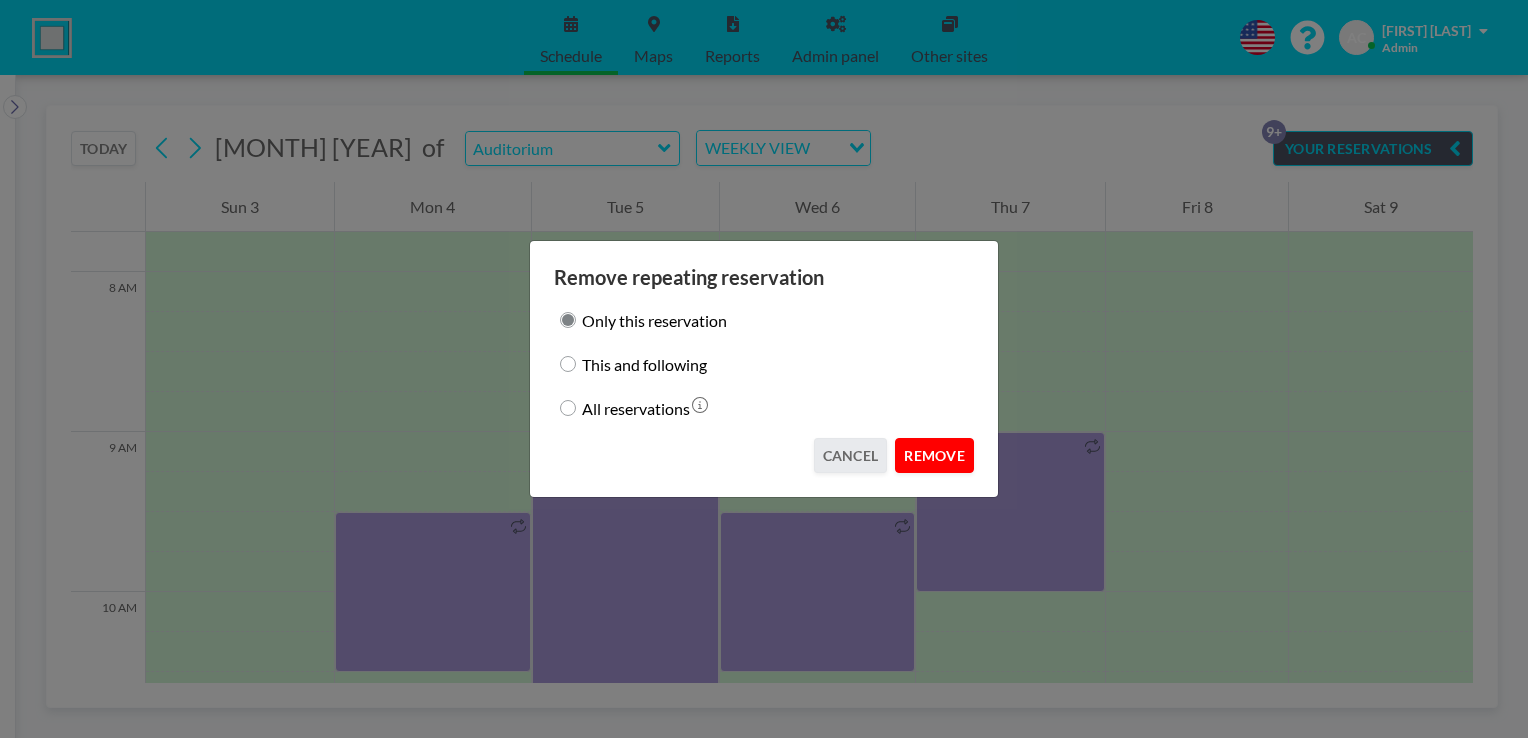 click on "REMOVE" at bounding box center [934, 455] 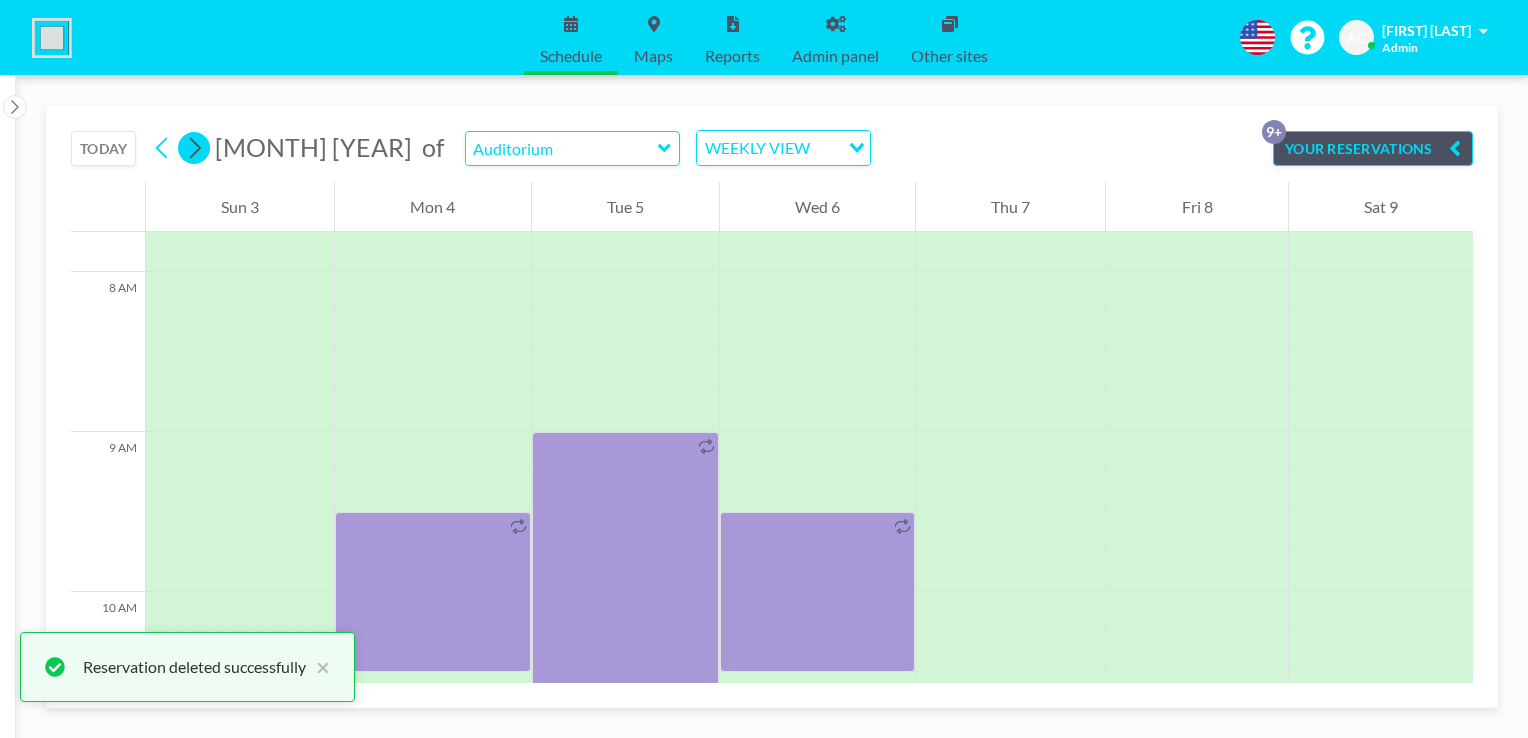 click 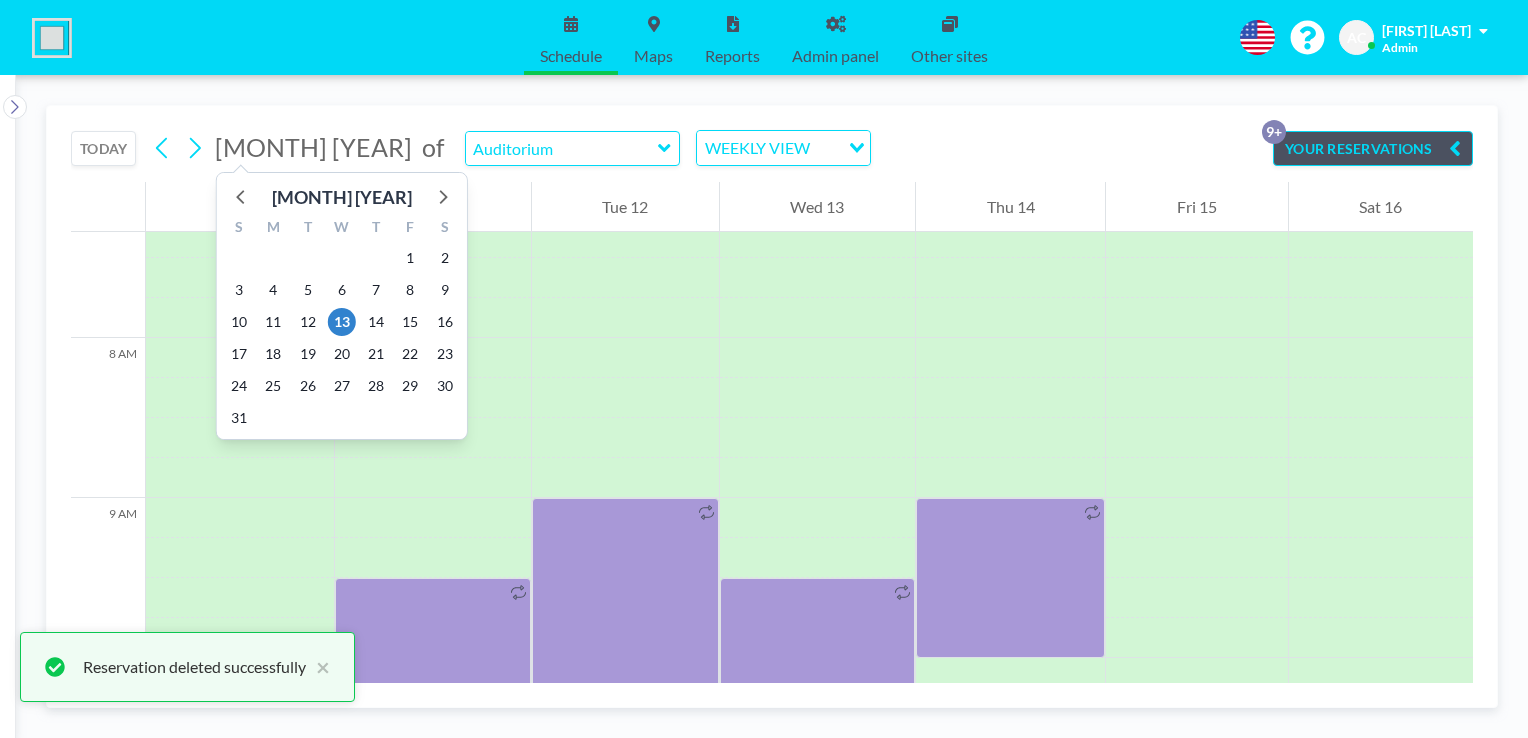 scroll, scrollTop: 1240, scrollLeft: 0, axis: vertical 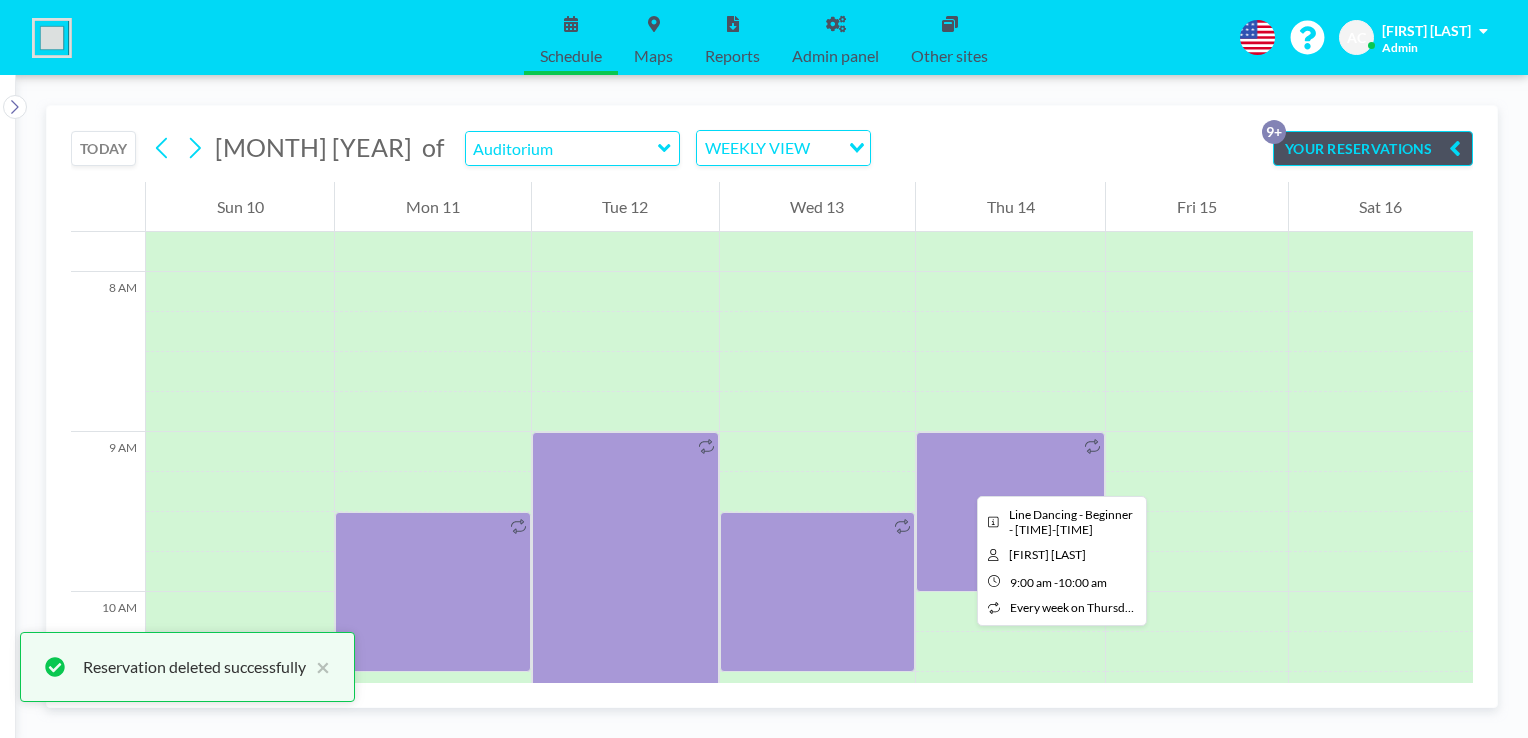 click at bounding box center (1010, 512) 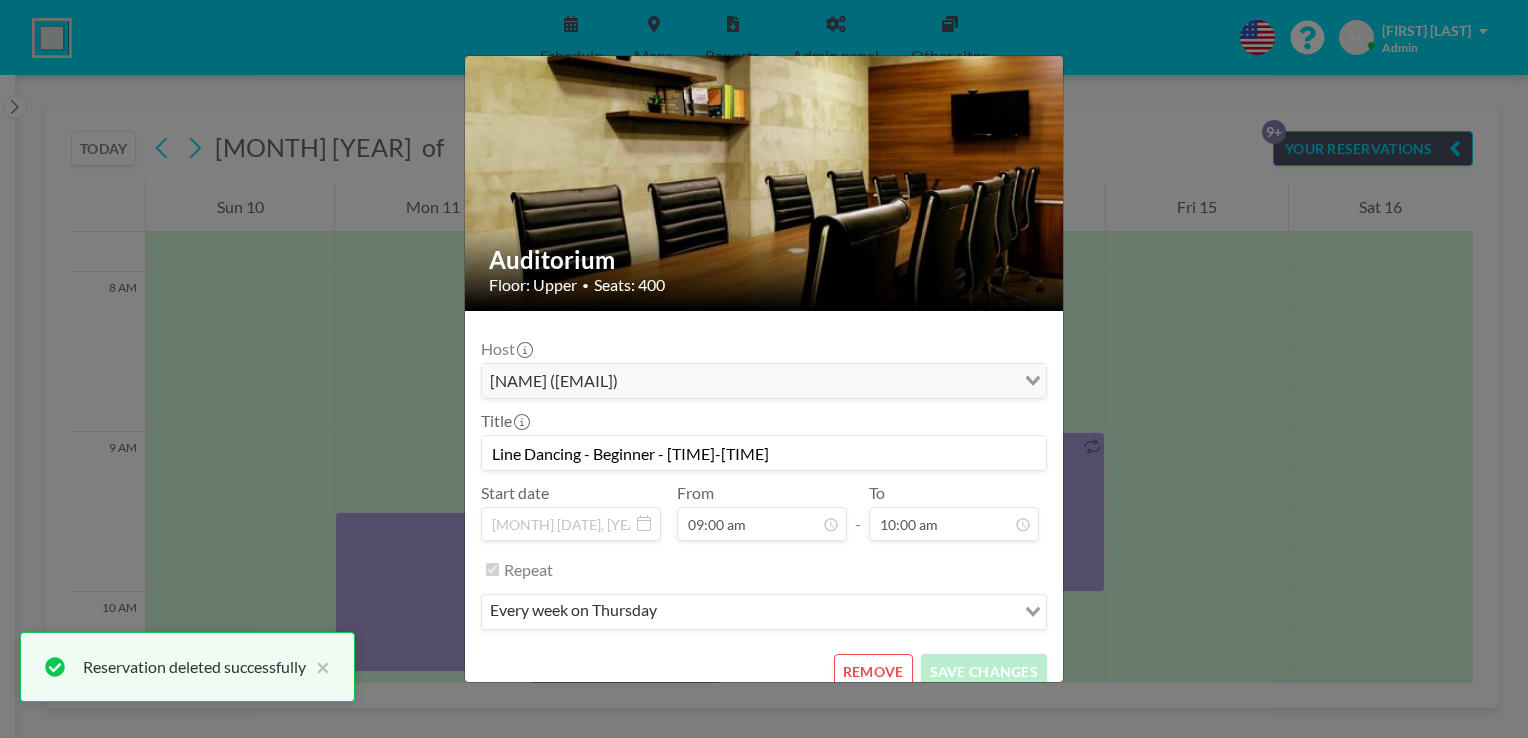 scroll, scrollTop: 62, scrollLeft: 0, axis: vertical 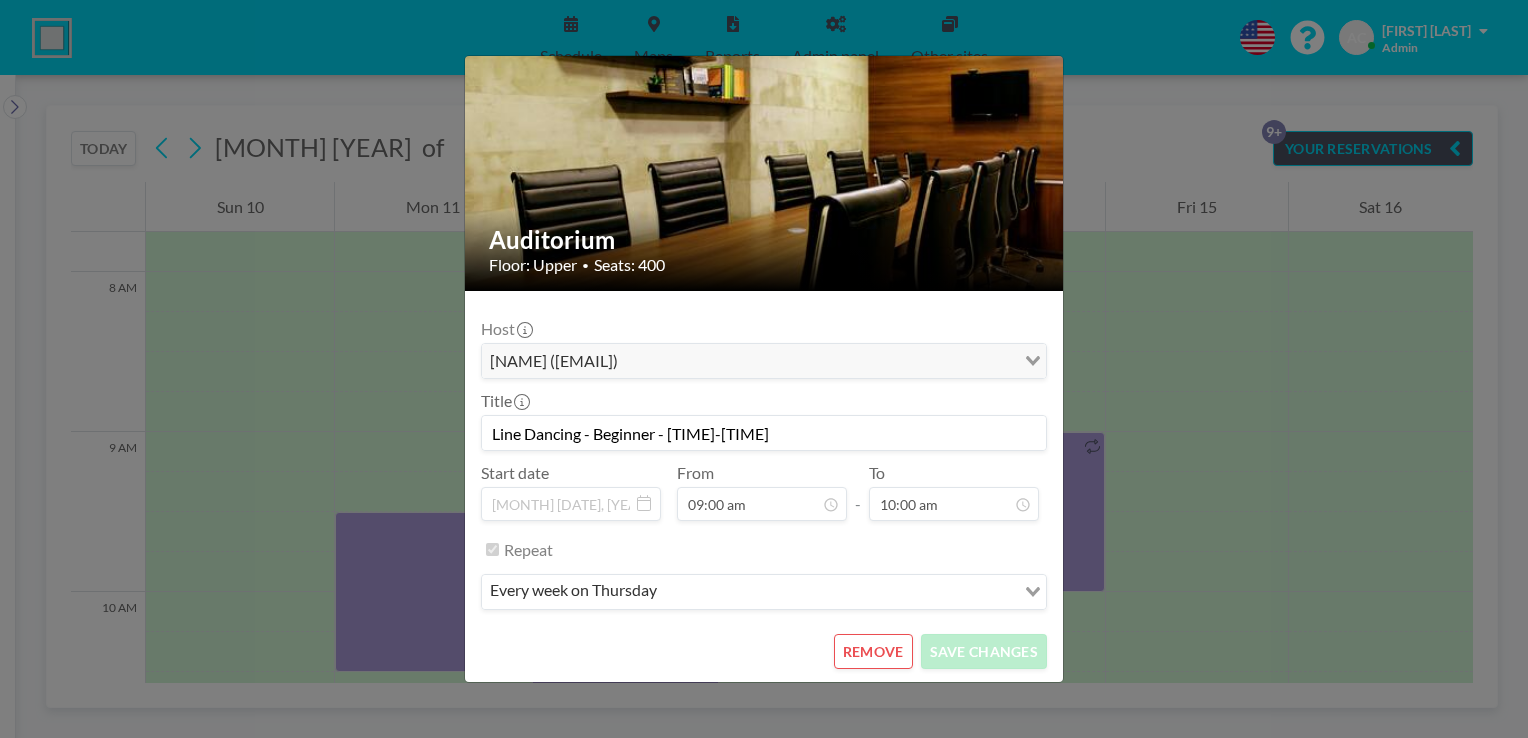 click on "REMOVE" at bounding box center (873, 651) 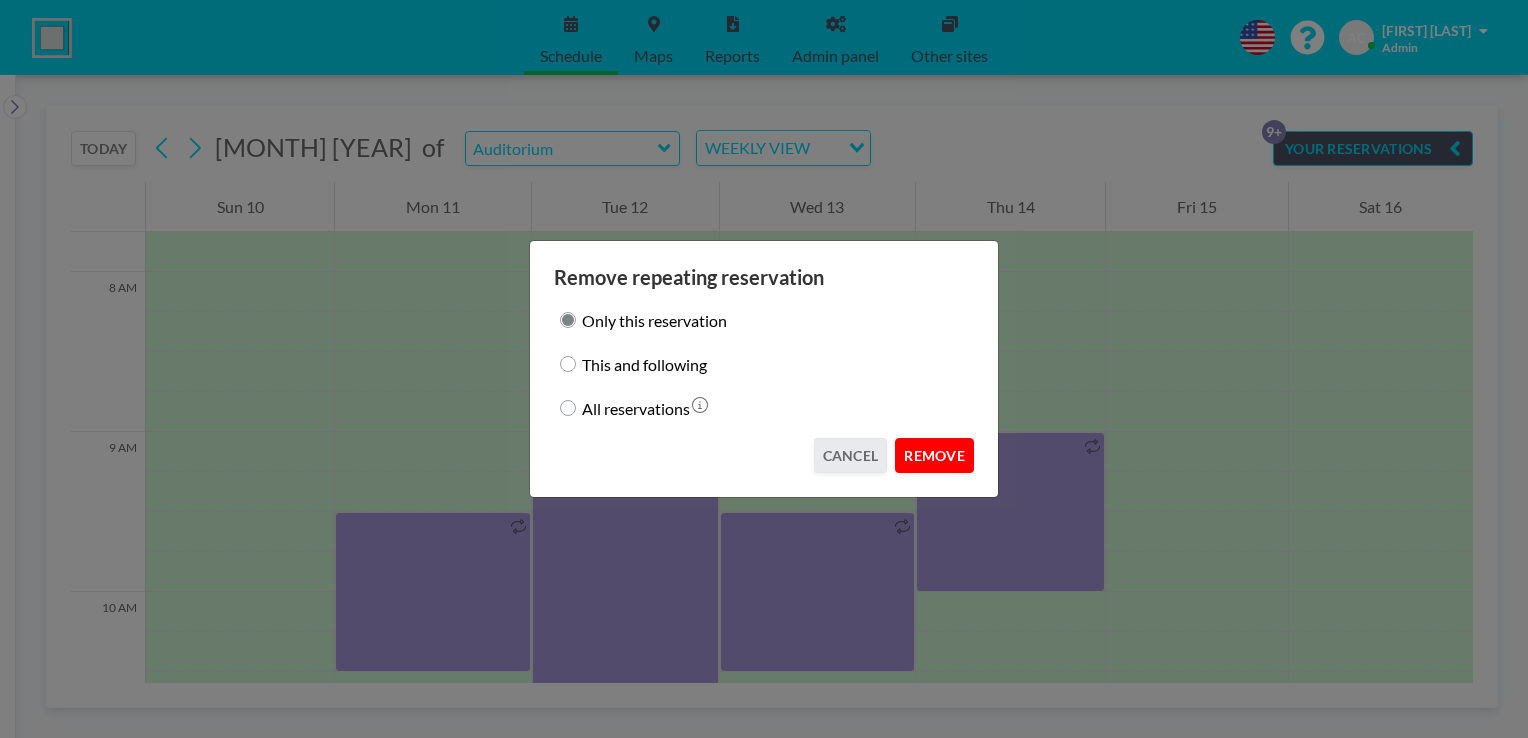 click on "REMOVE" at bounding box center (934, 455) 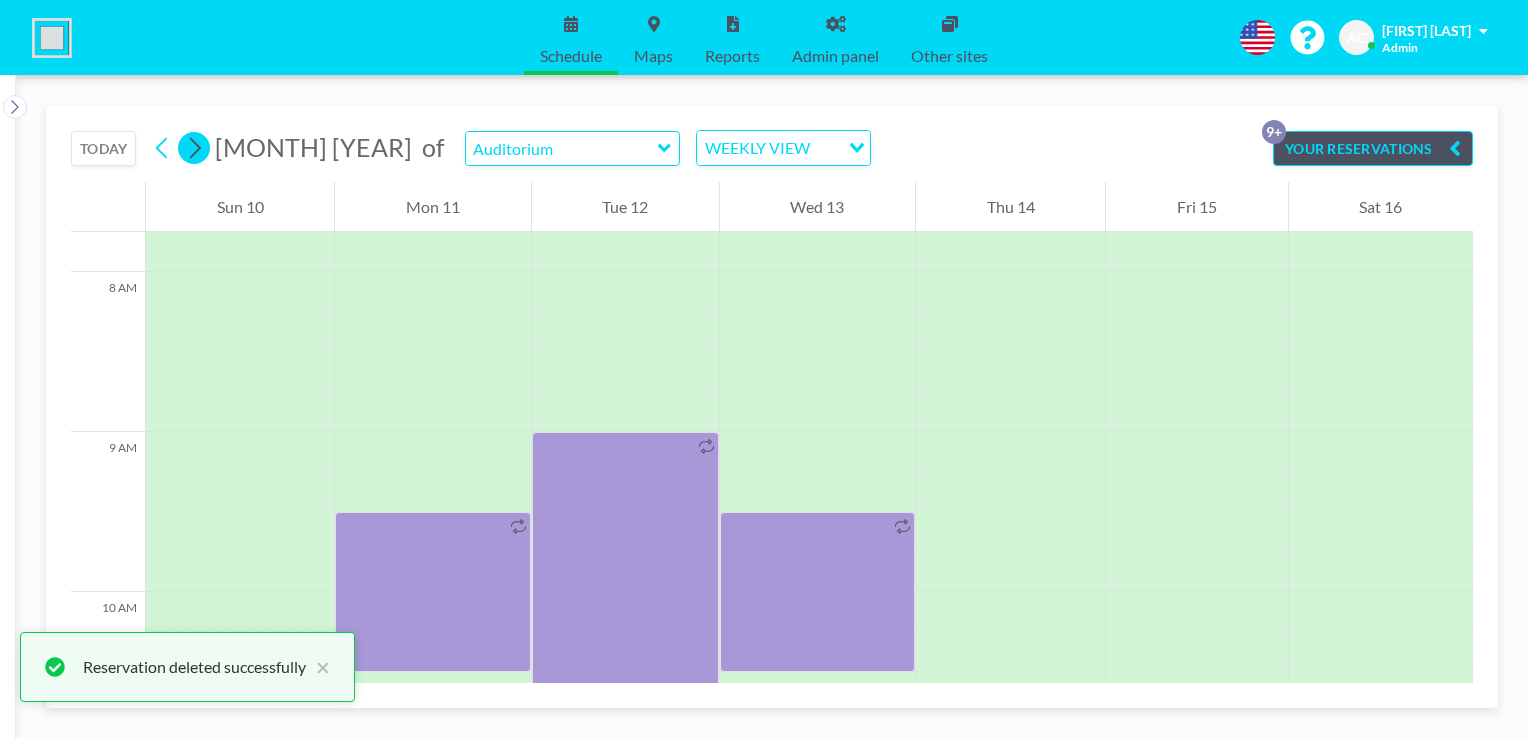 click 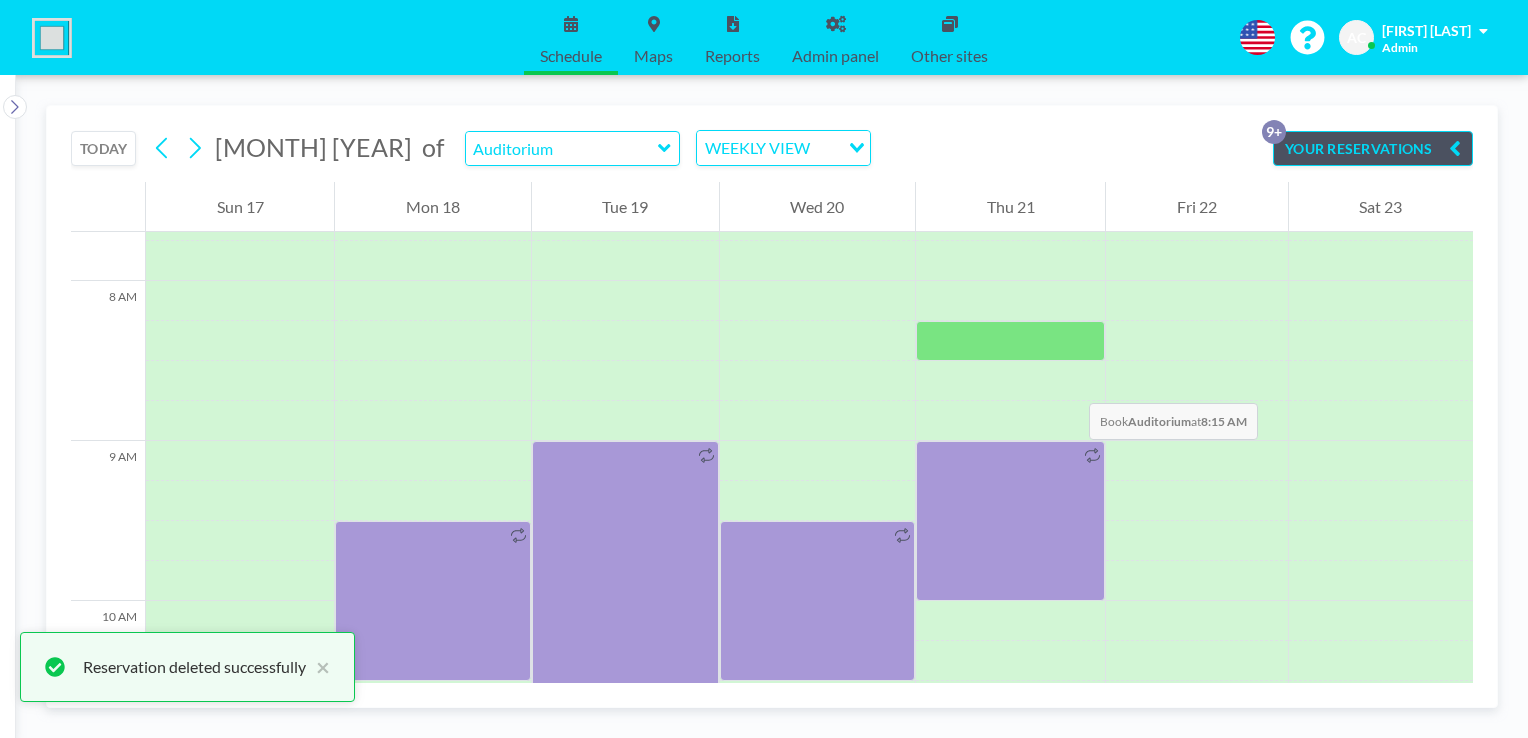 scroll, scrollTop: 1240, scrollLeft: 0, axis: vertical 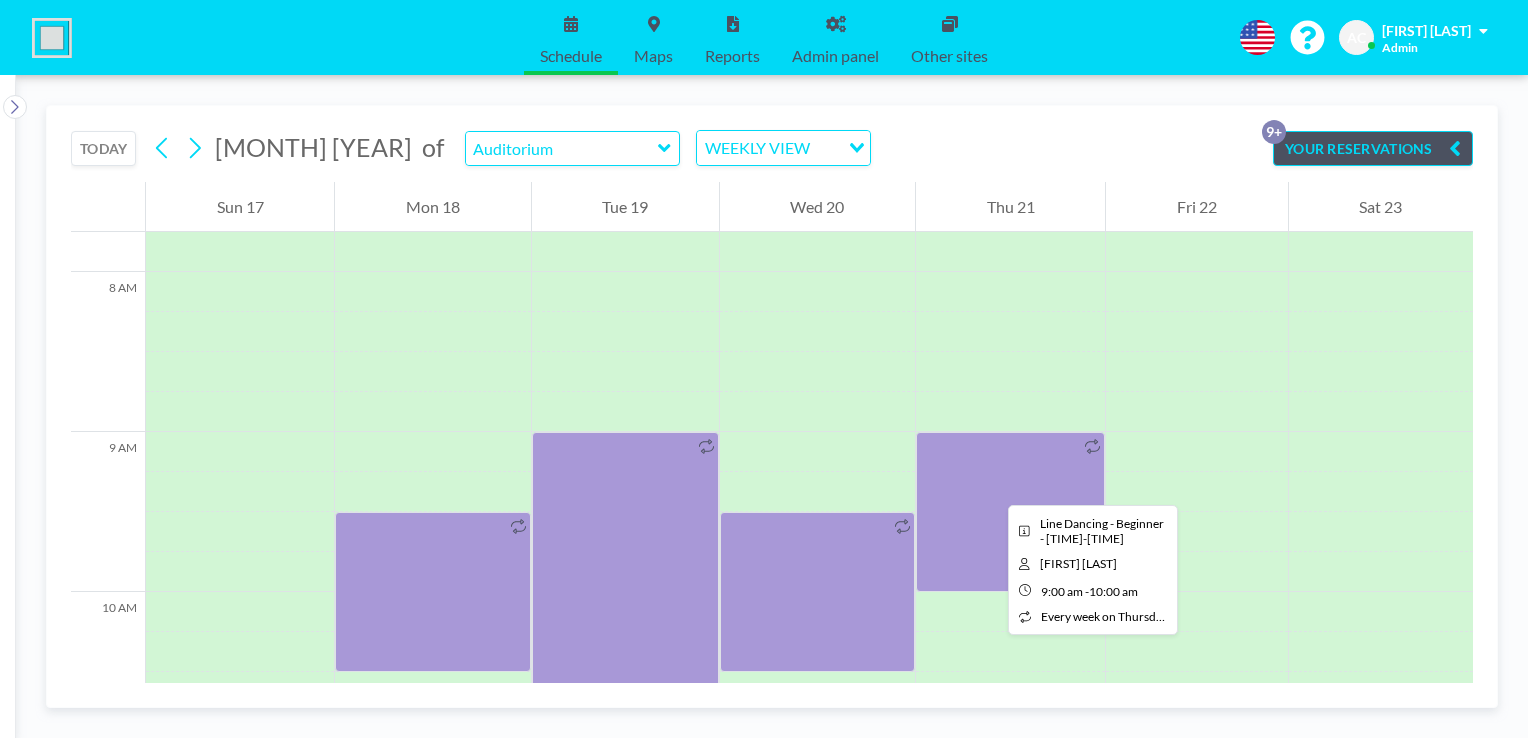 click at bounding box center (1010, 512) 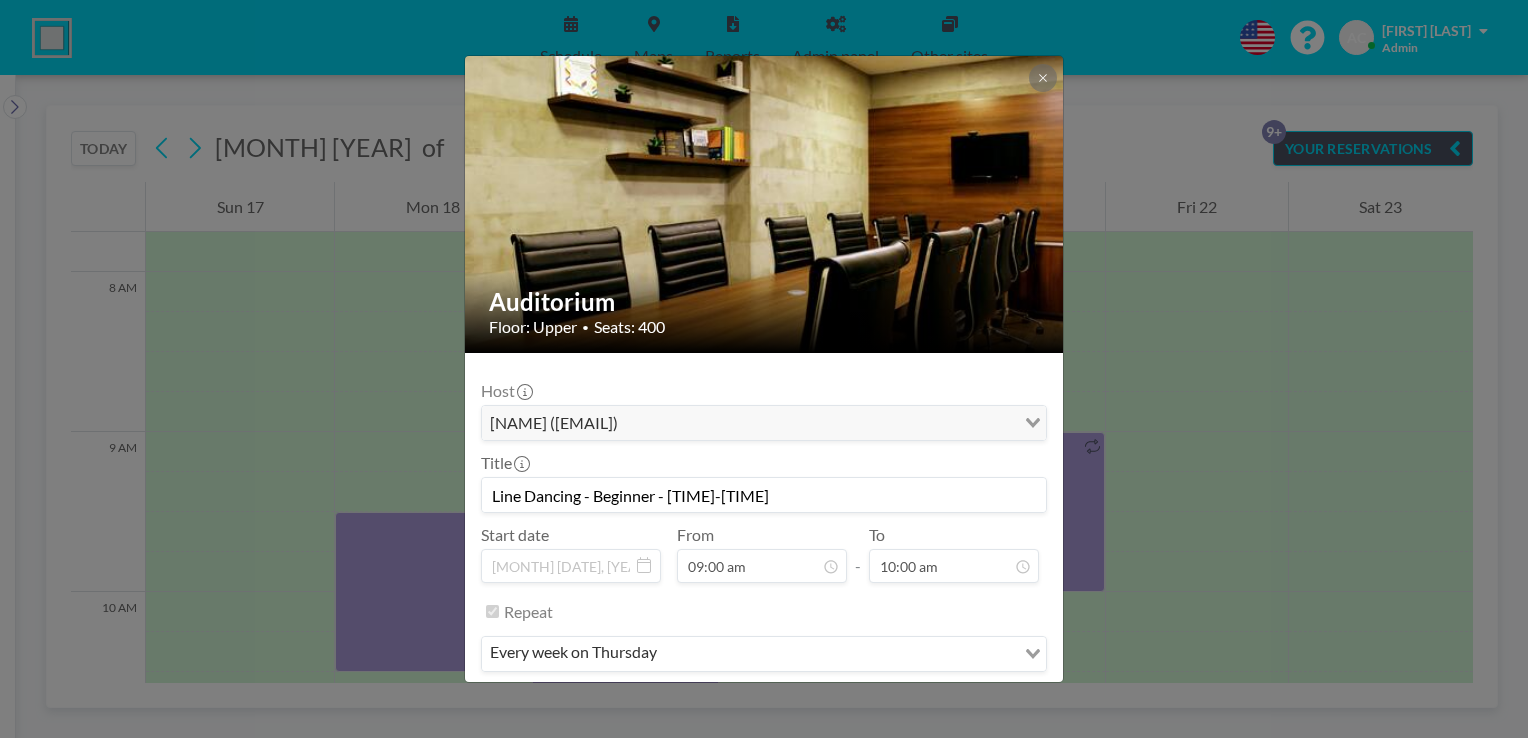 scroll, scrollTop: 62, scrollLeft: 0, axis: vertical 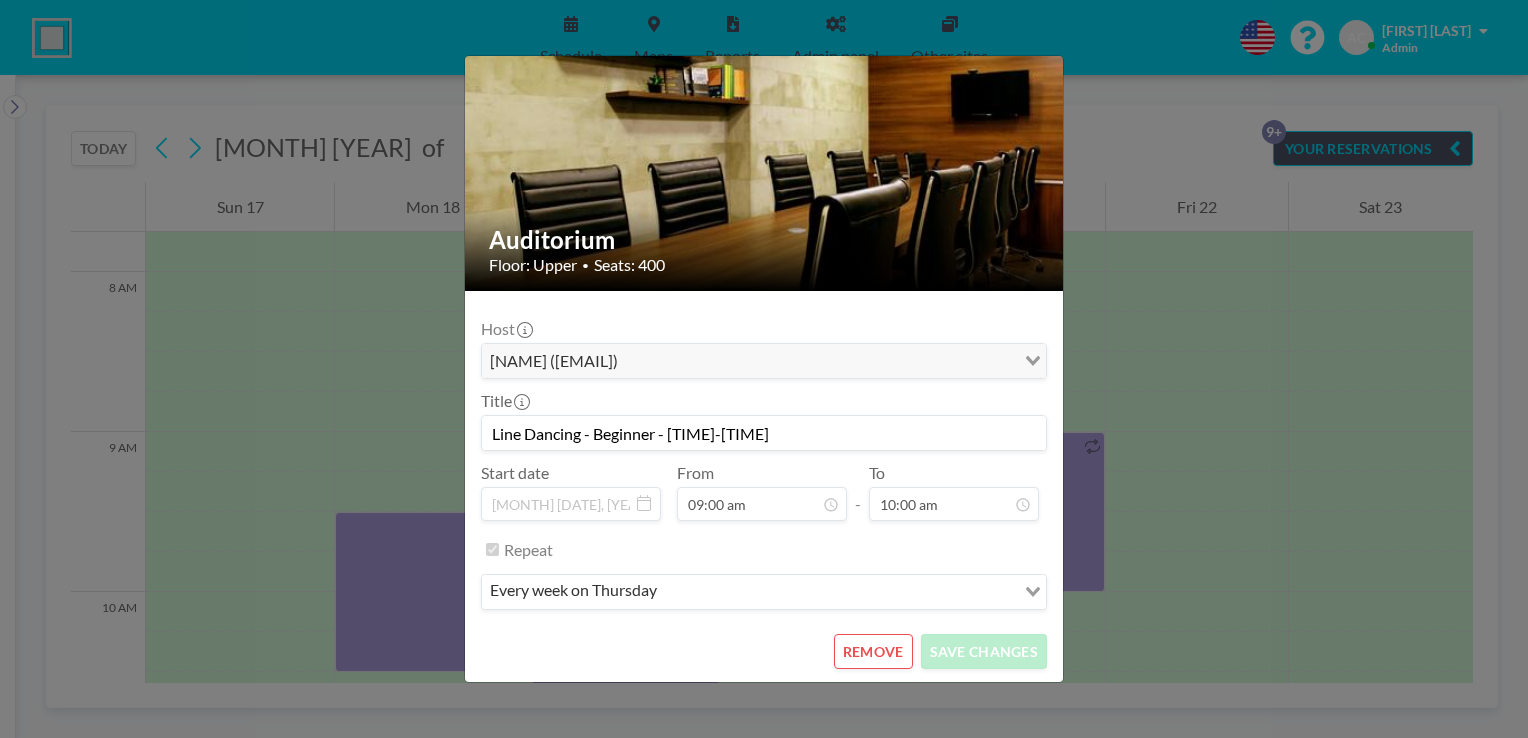 click on "REMOVE" at bounding box center (873, 651) 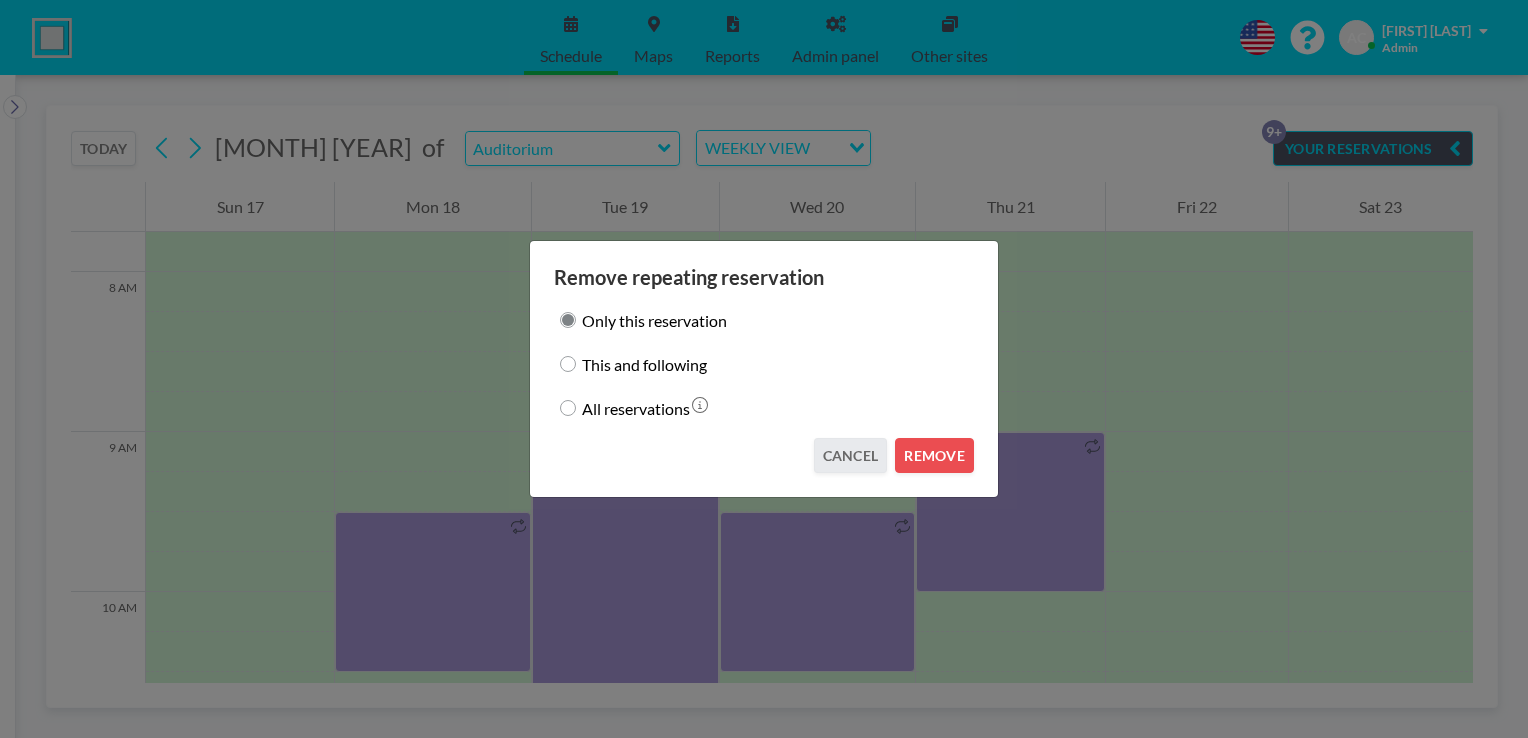 click on "This and following" at bounding box center [644, 364] 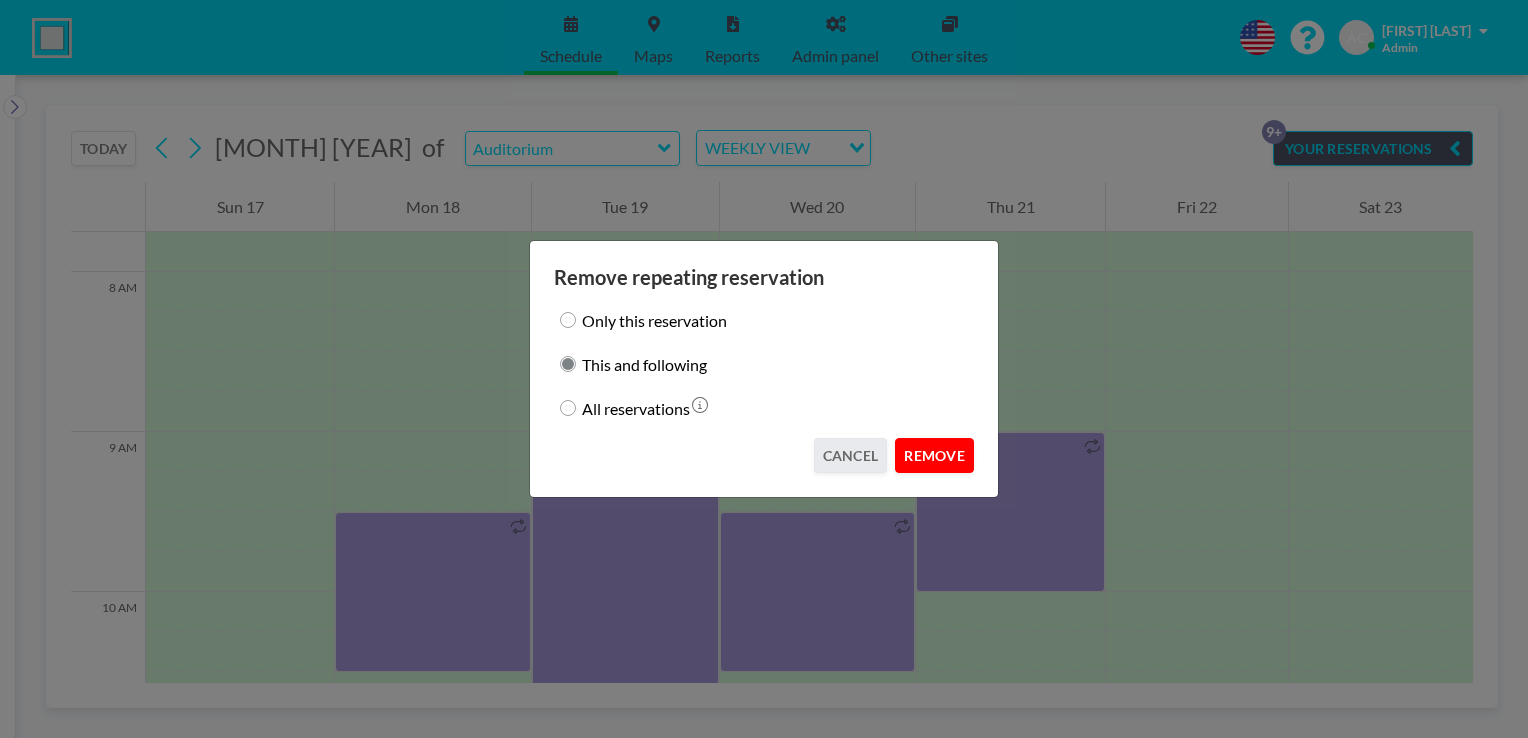click on "REMOVE" at bounding box center [934, 455] 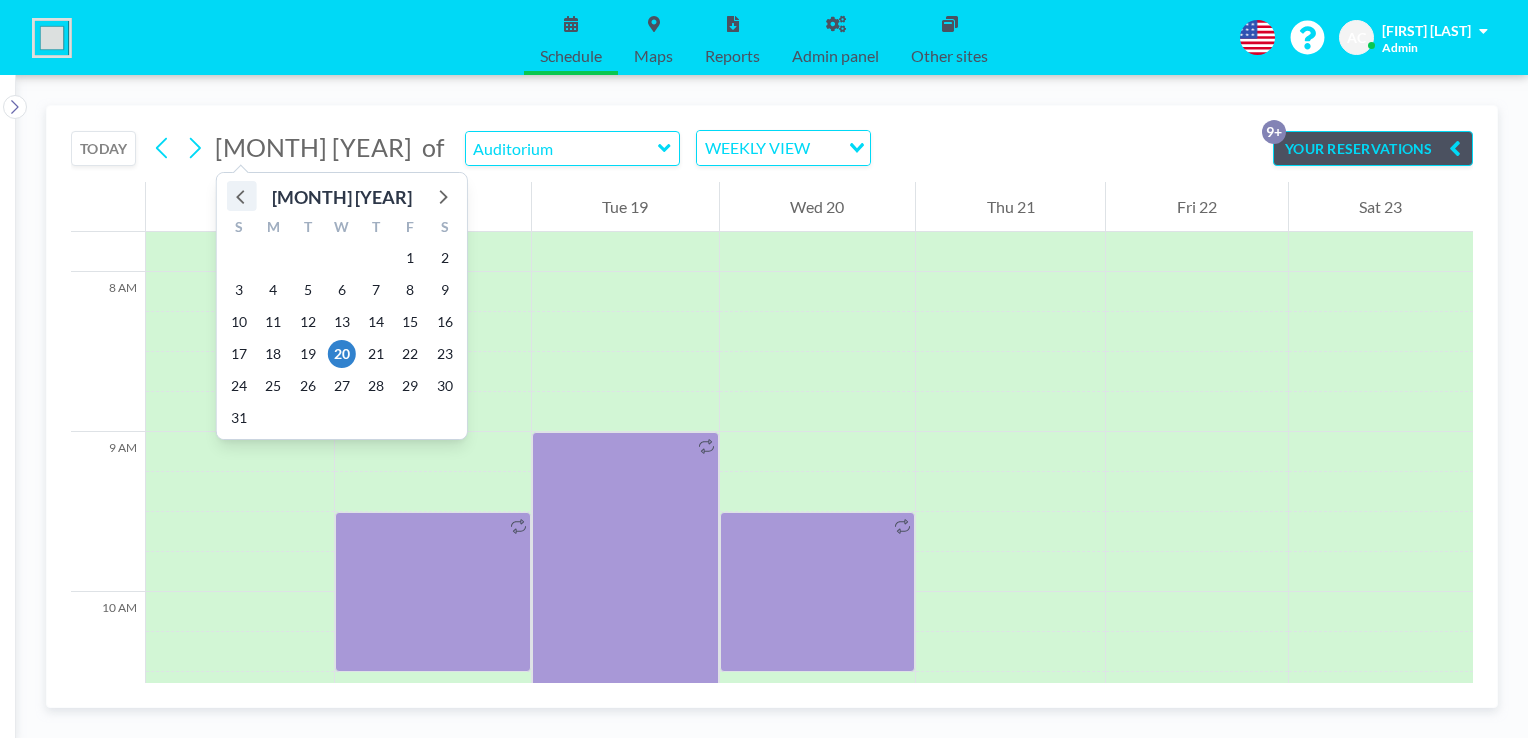 click 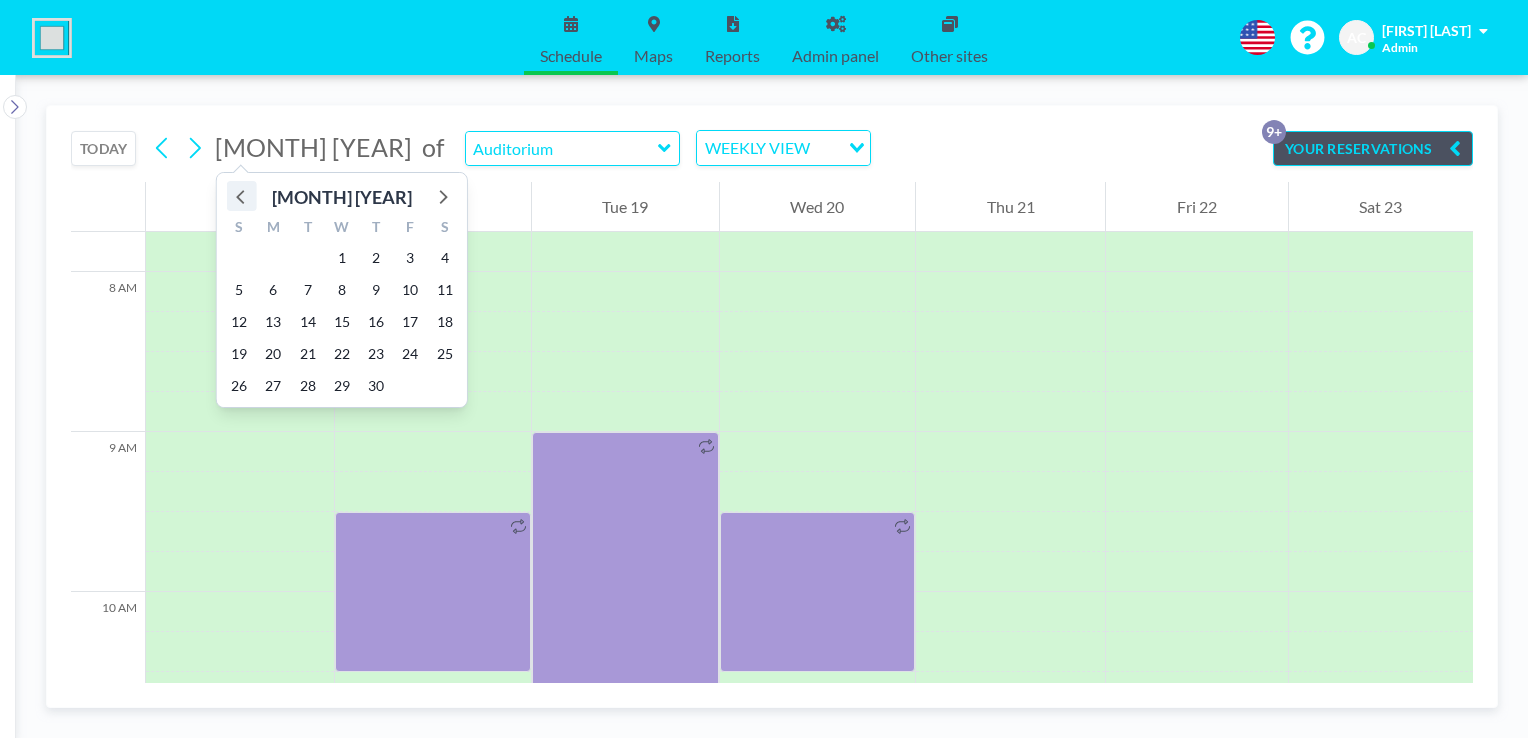 click 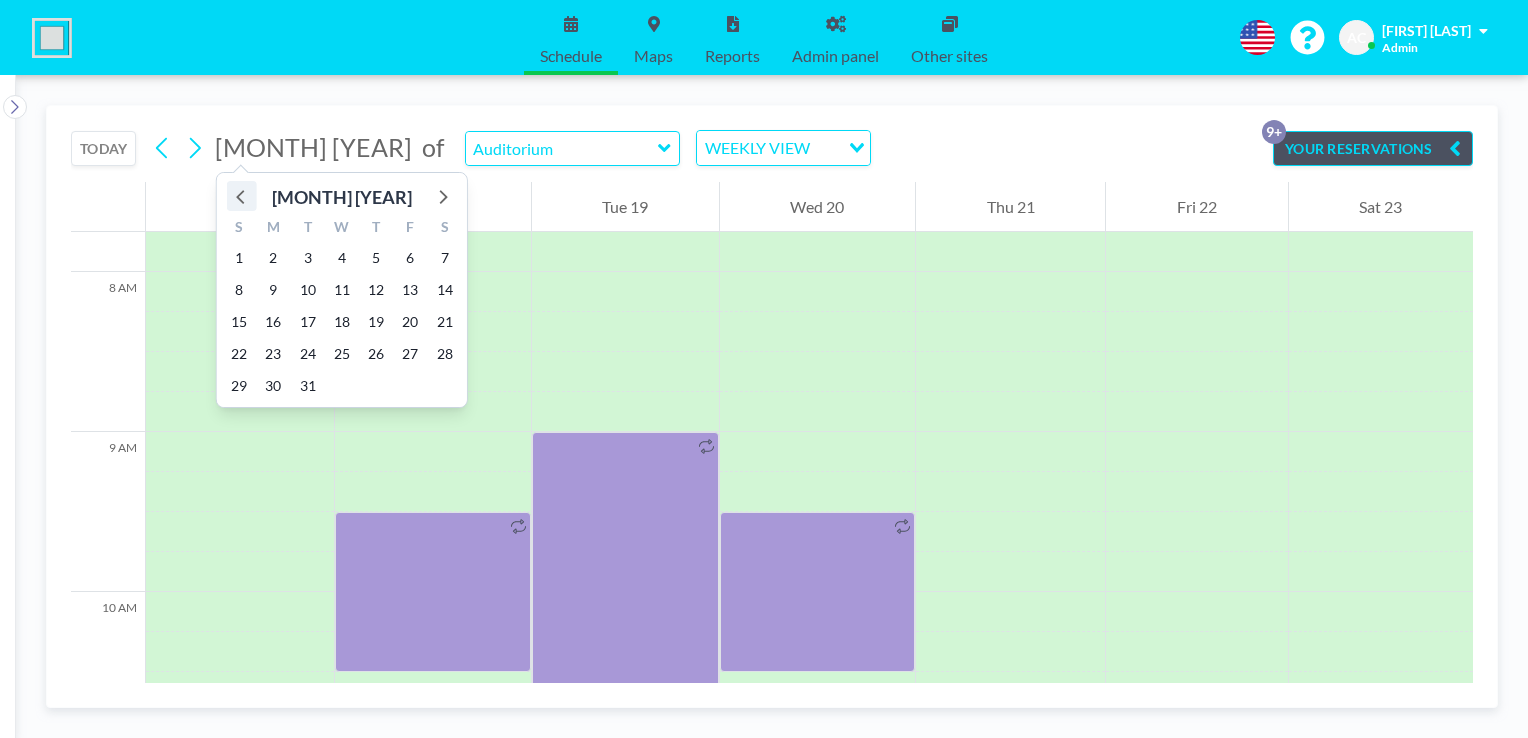 click 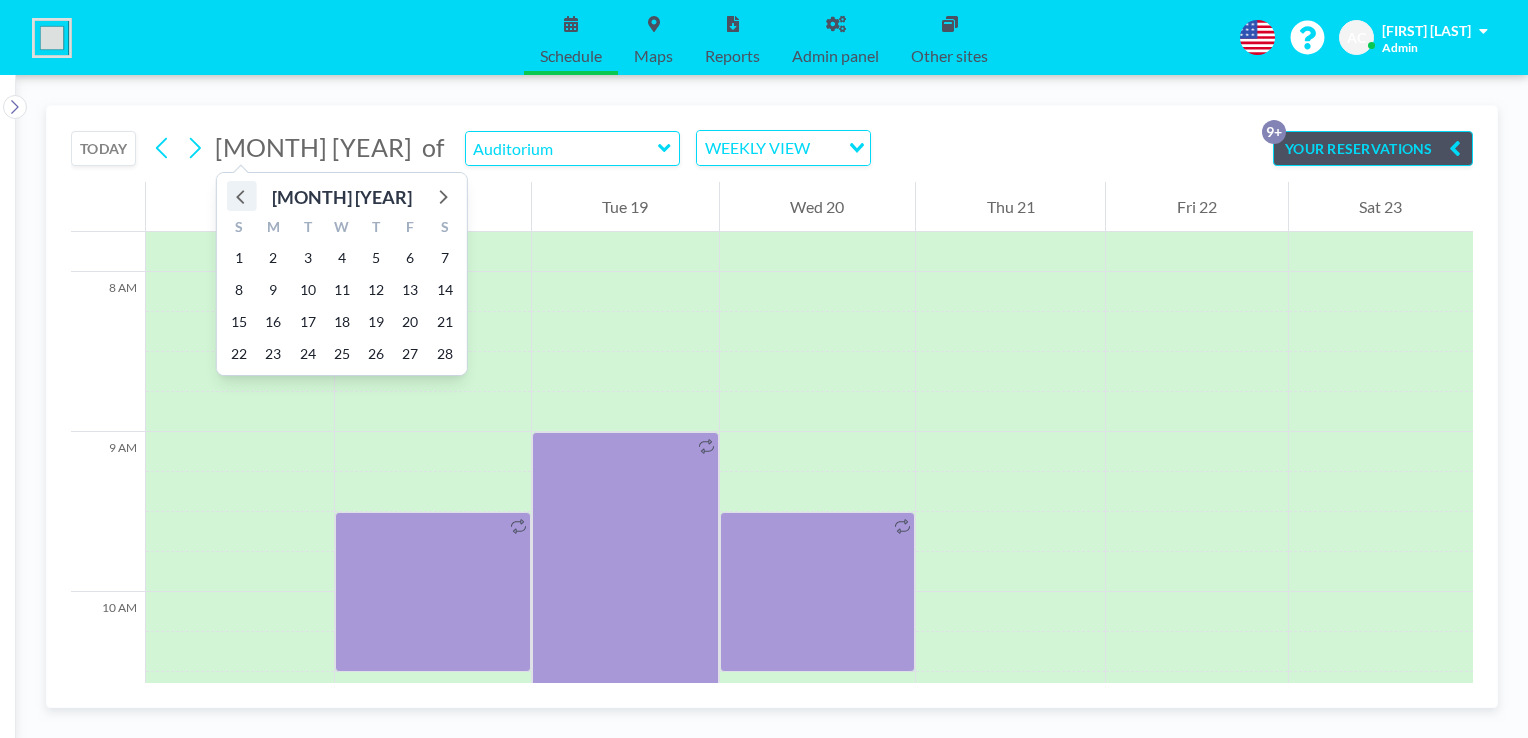 click 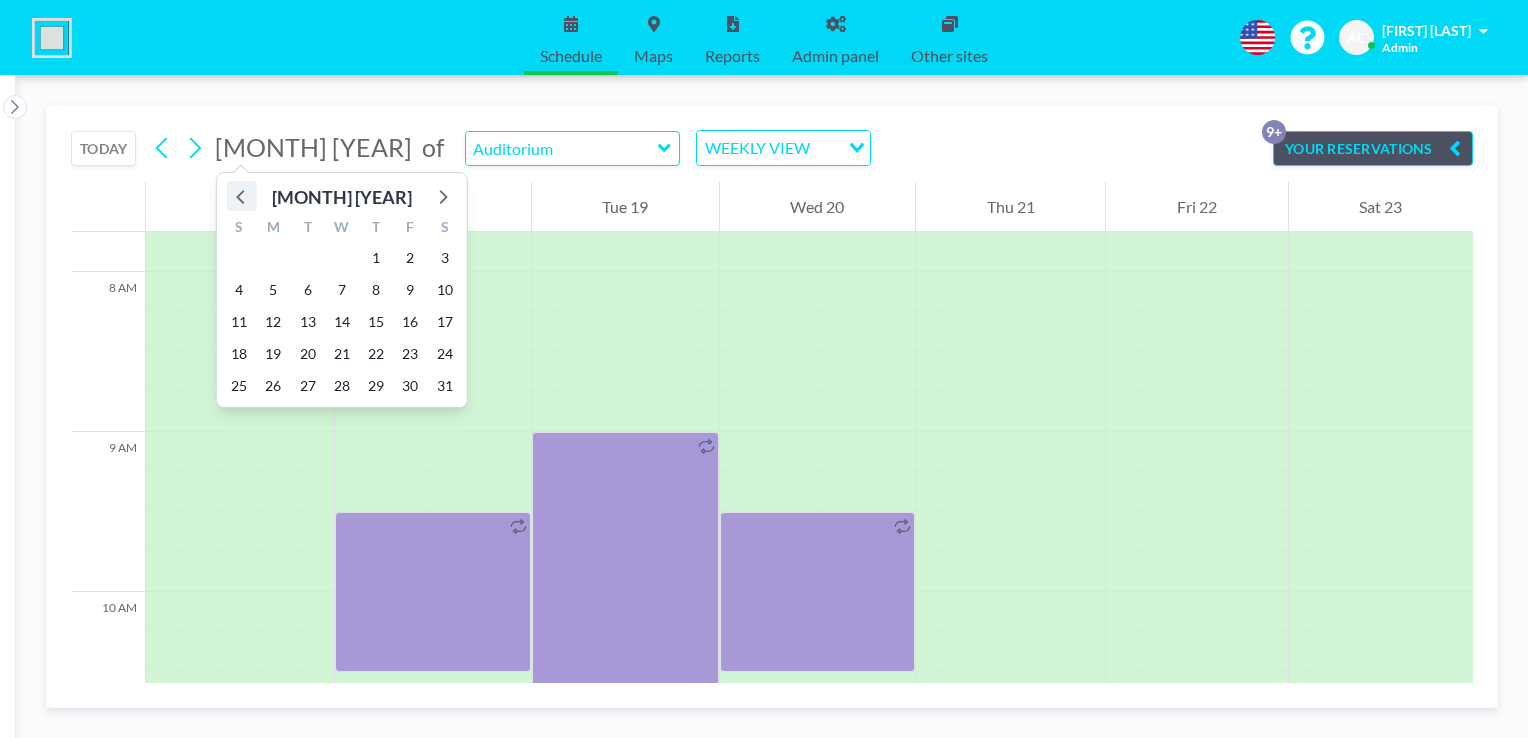 click 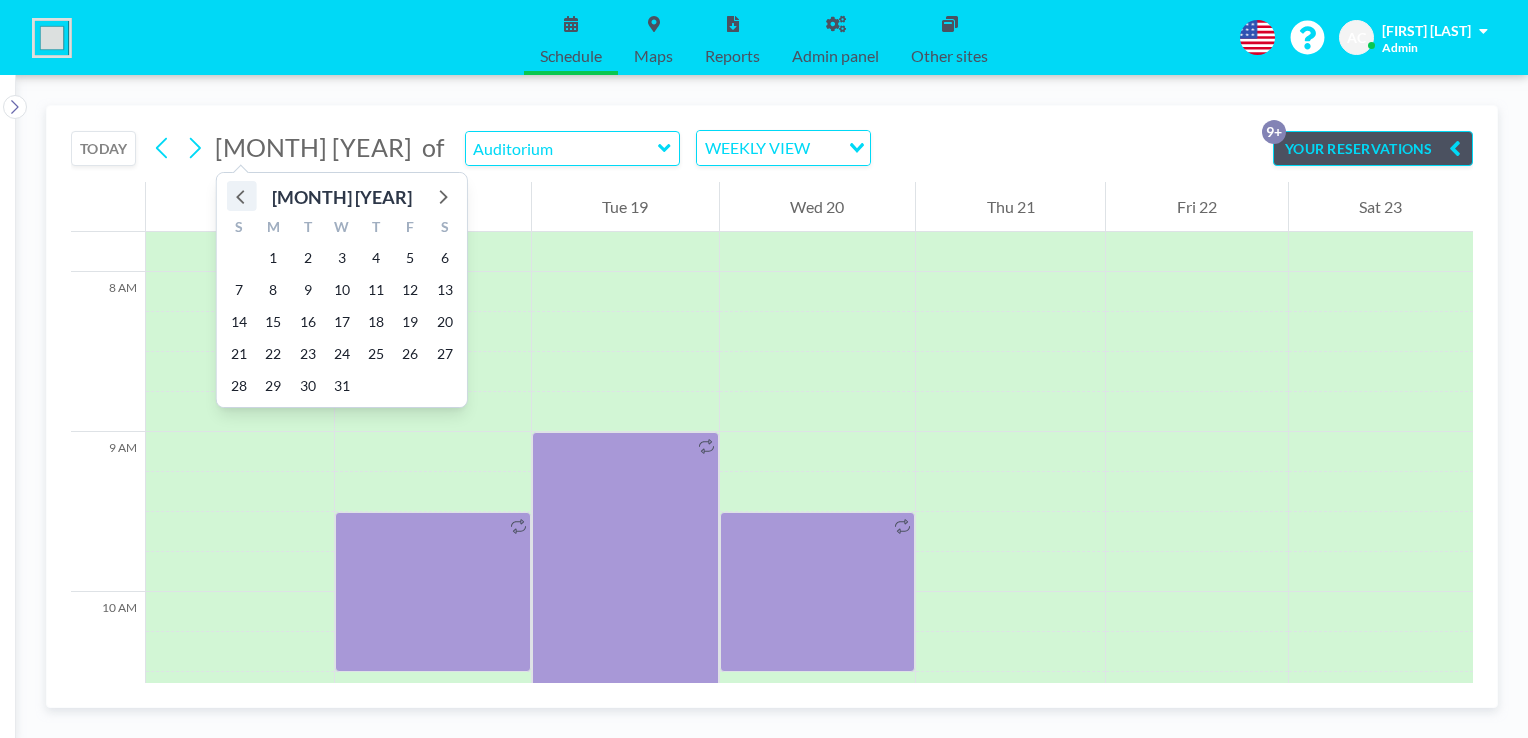 click 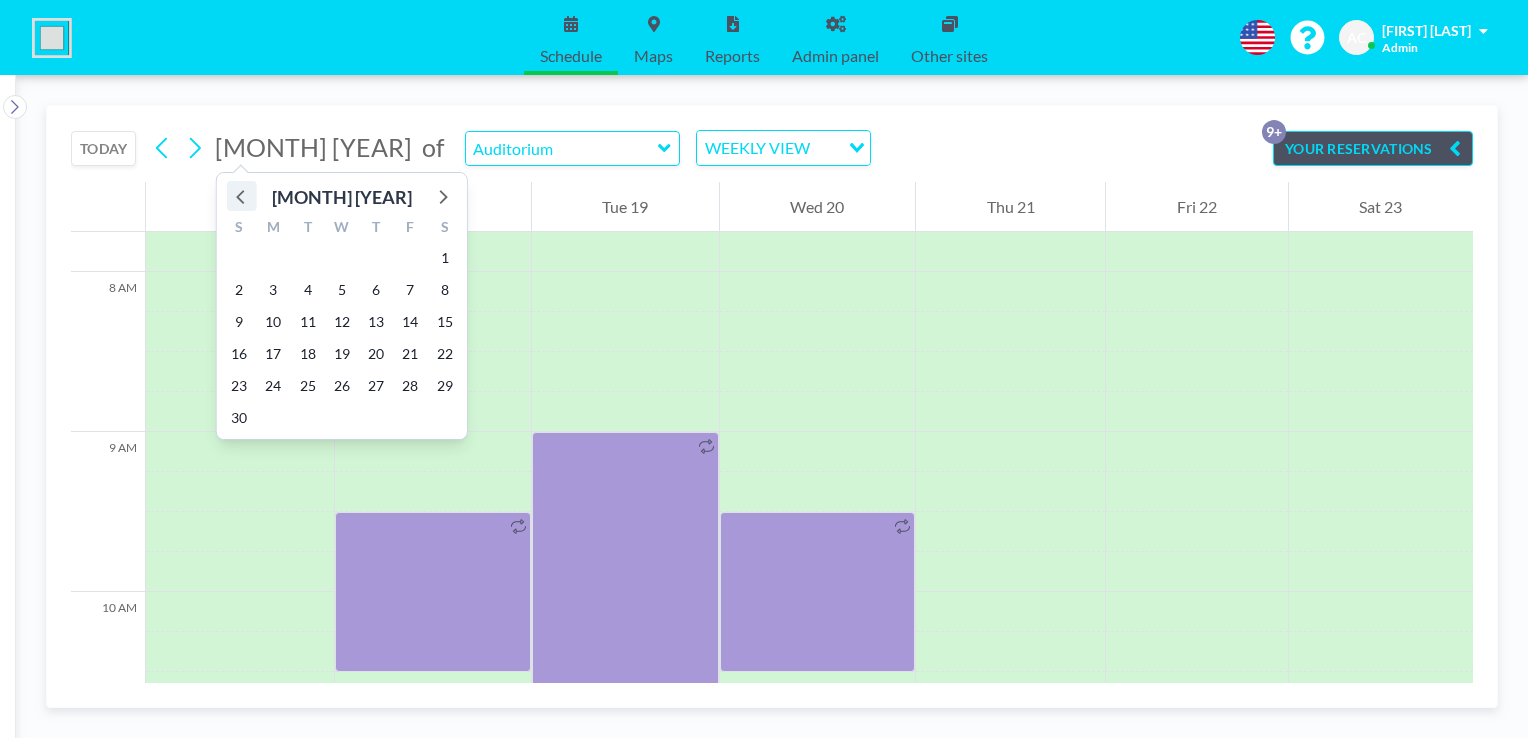 click 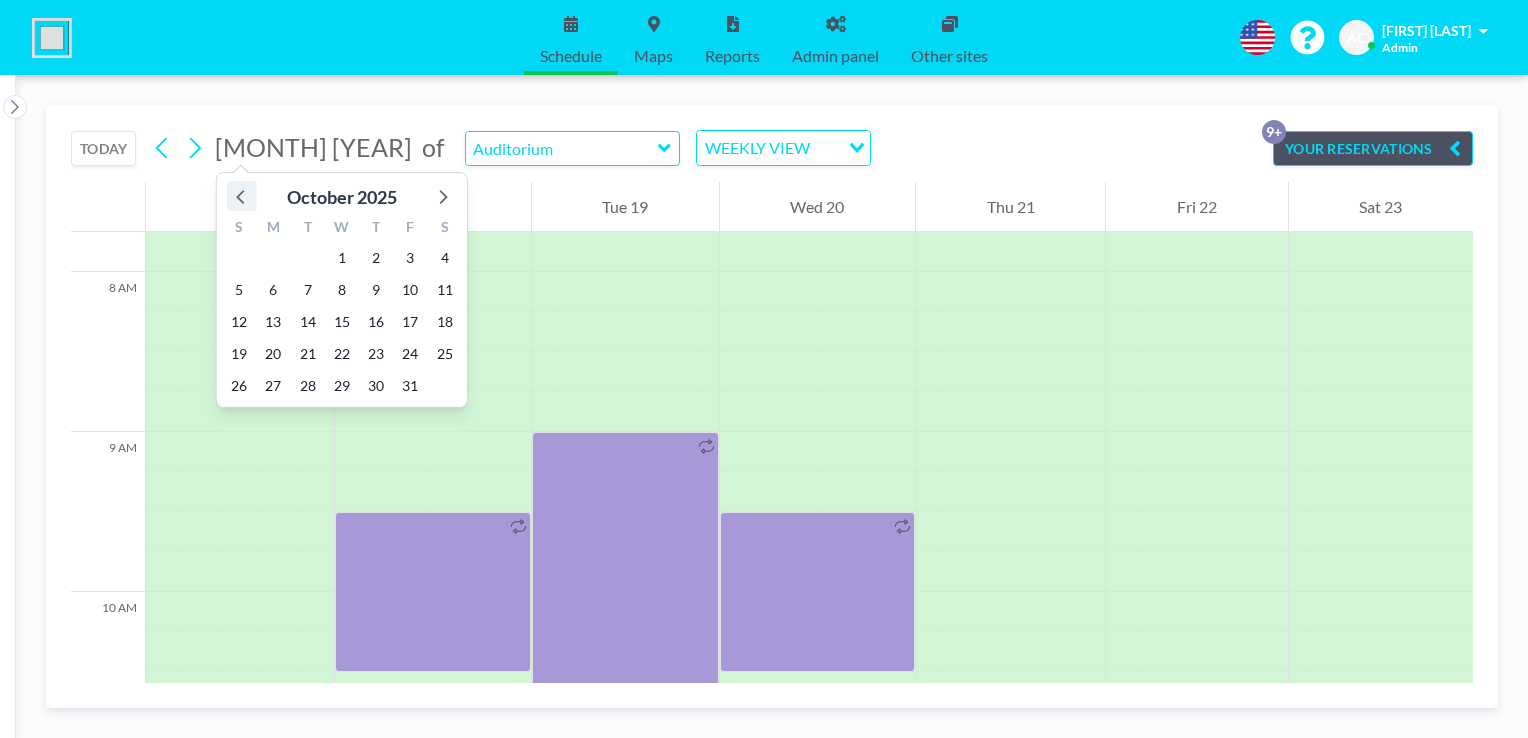 click 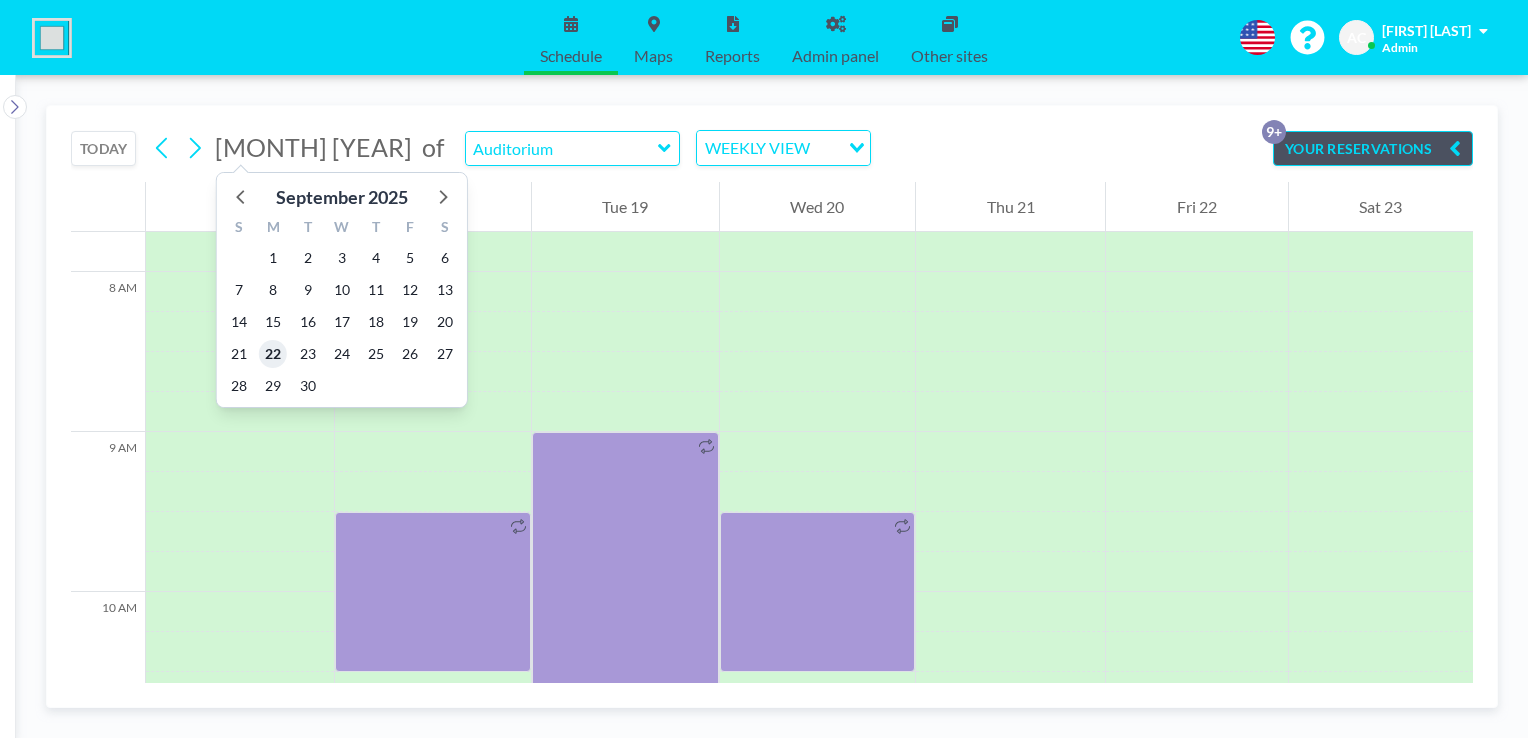 click on "22" at bounding box center (273, 354) 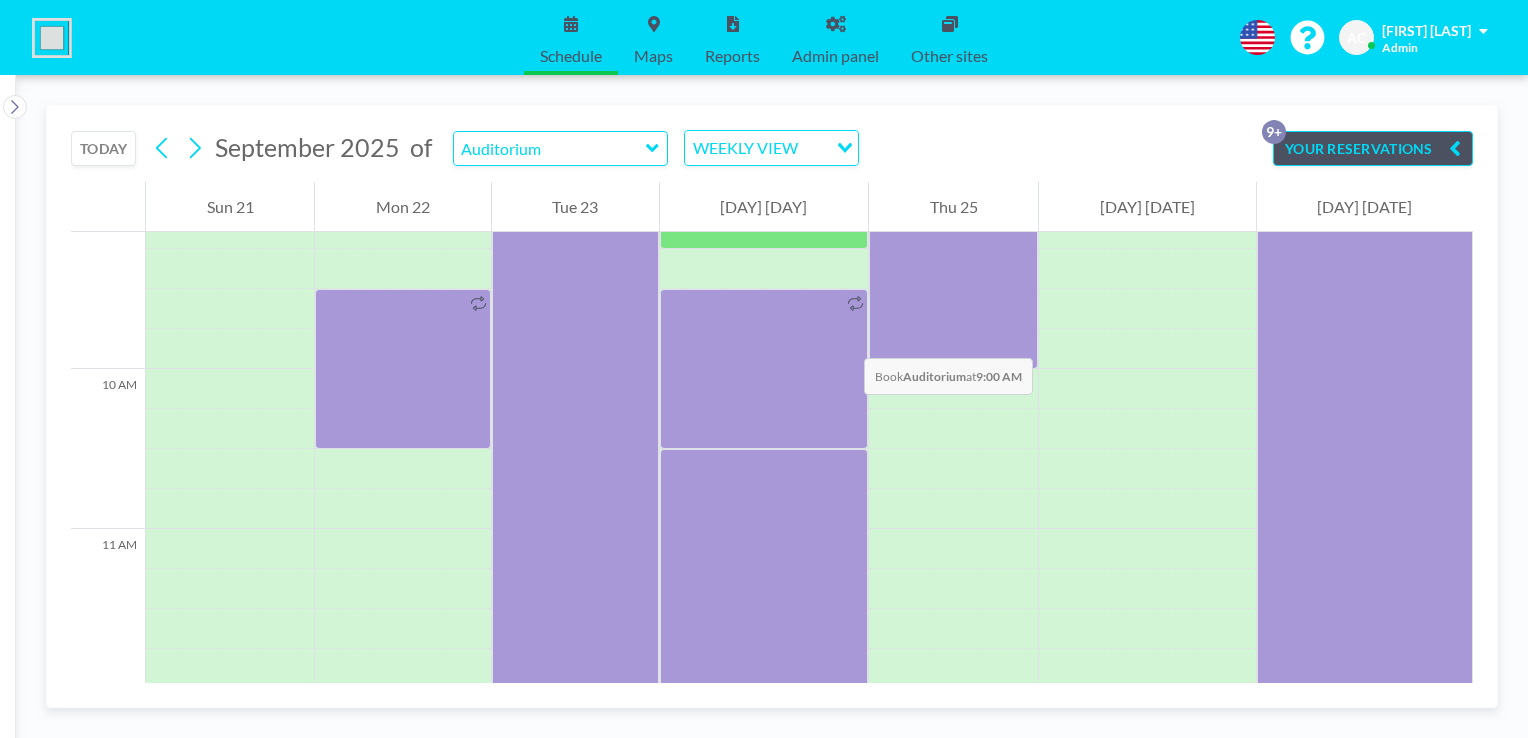 scroll, scrollTop: 1340, scrollLeft: 0, axis: vertical 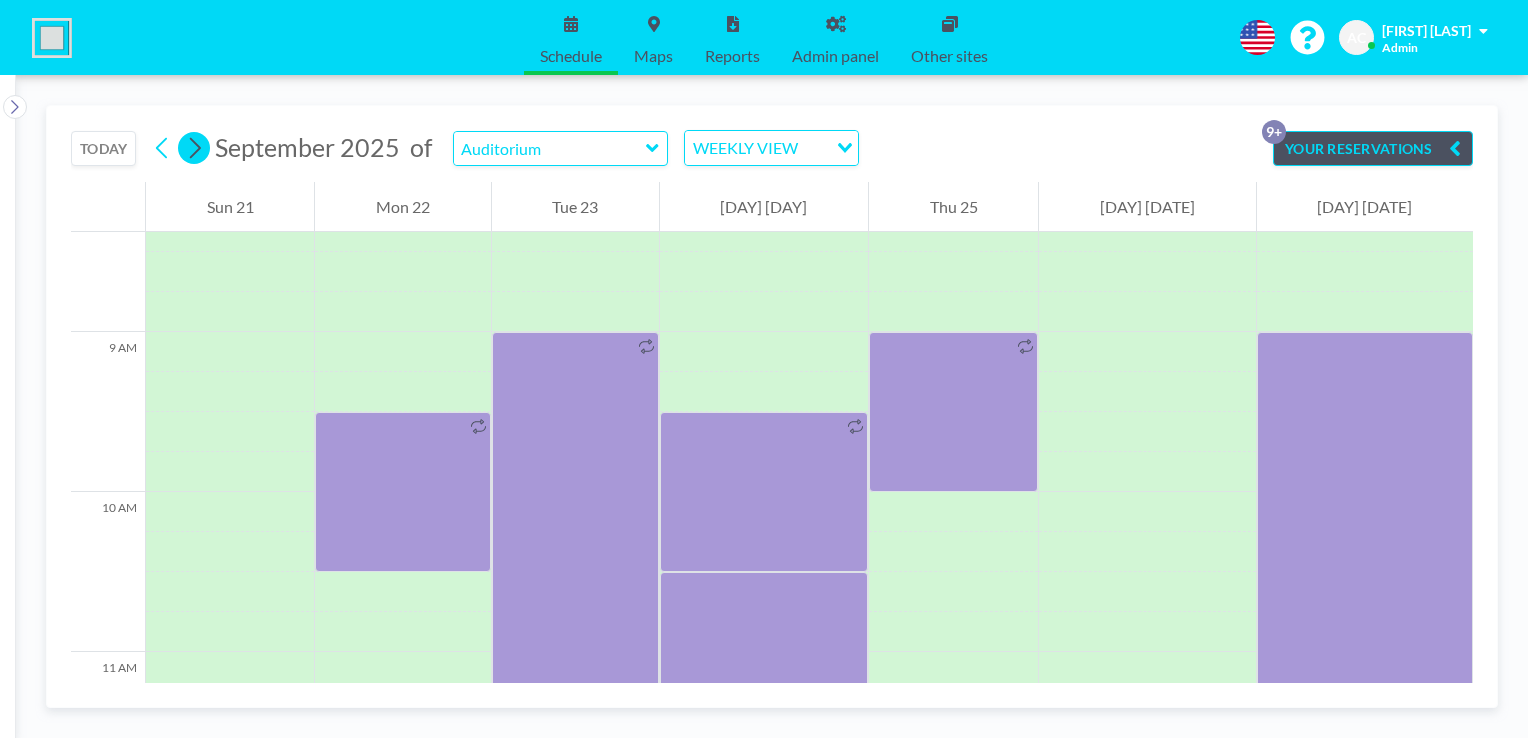 click 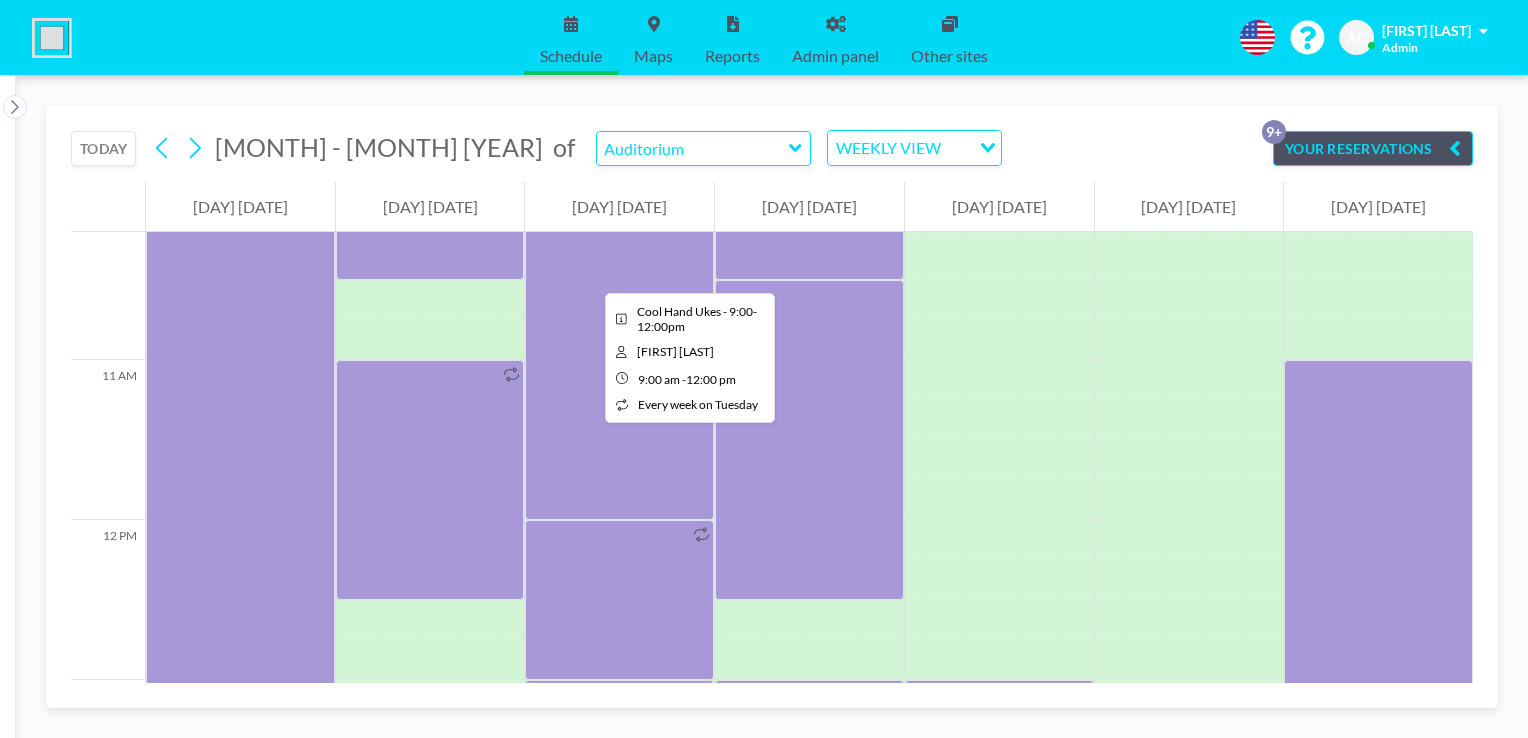 scroll, scrollTop: 1640, scrollLeft: 0, axis: vertical 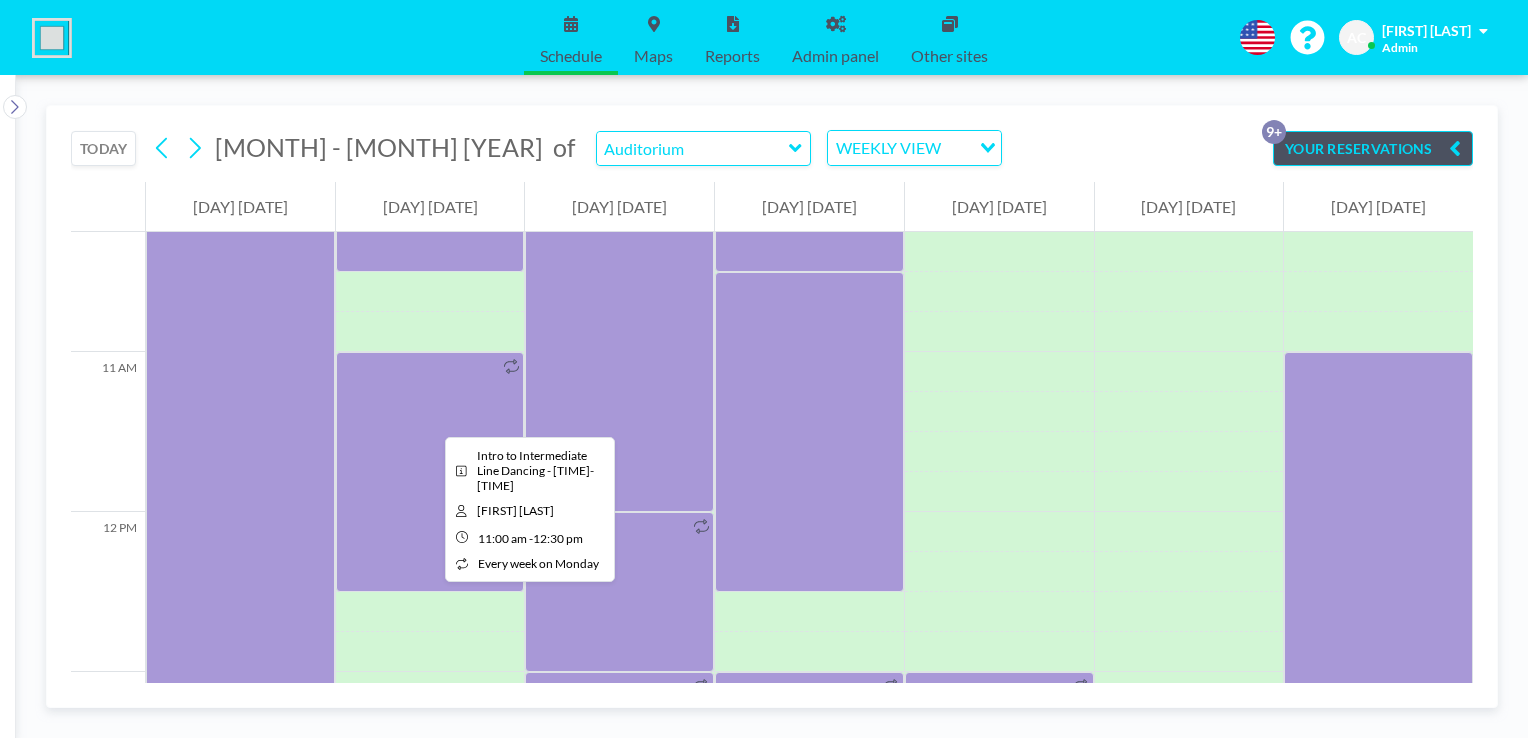 click at bounding box center [430, 472] 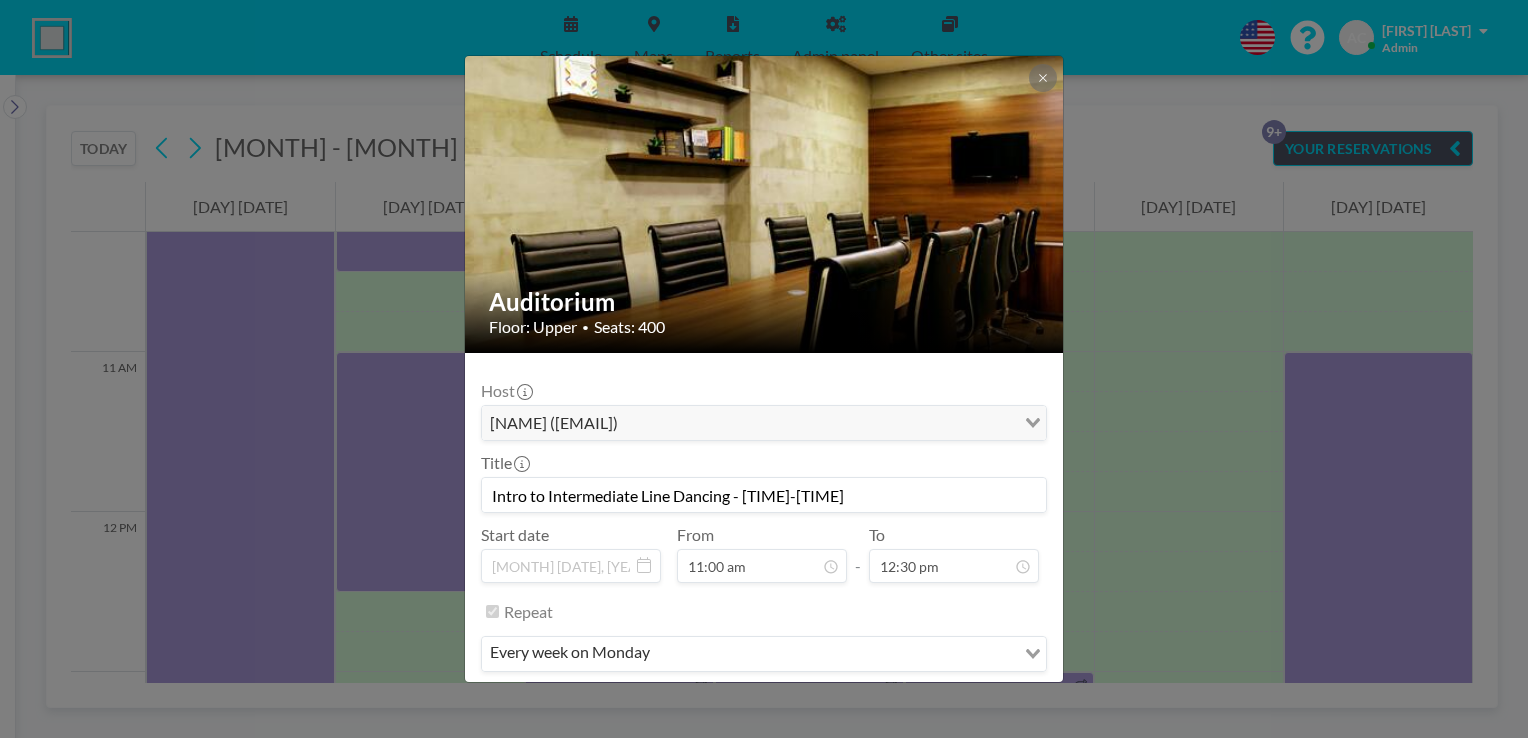 click on "Intro to Intermediate Line Dancing - [TIME]-[TIME]" at bounding box center [764, 495] 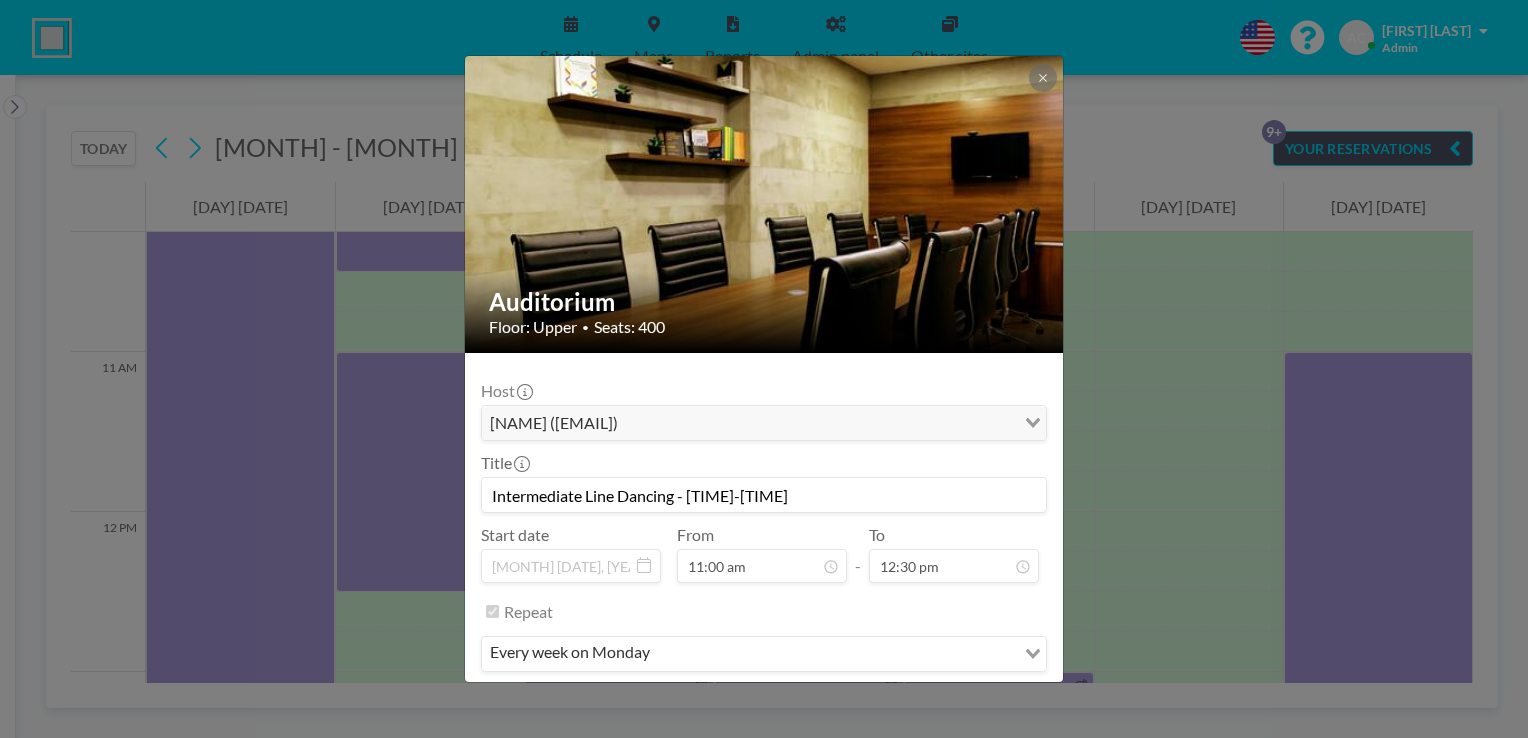 click on "Intermediate Line Dancing - [TIME]-[TIME]" at bounding box center [764, 495] 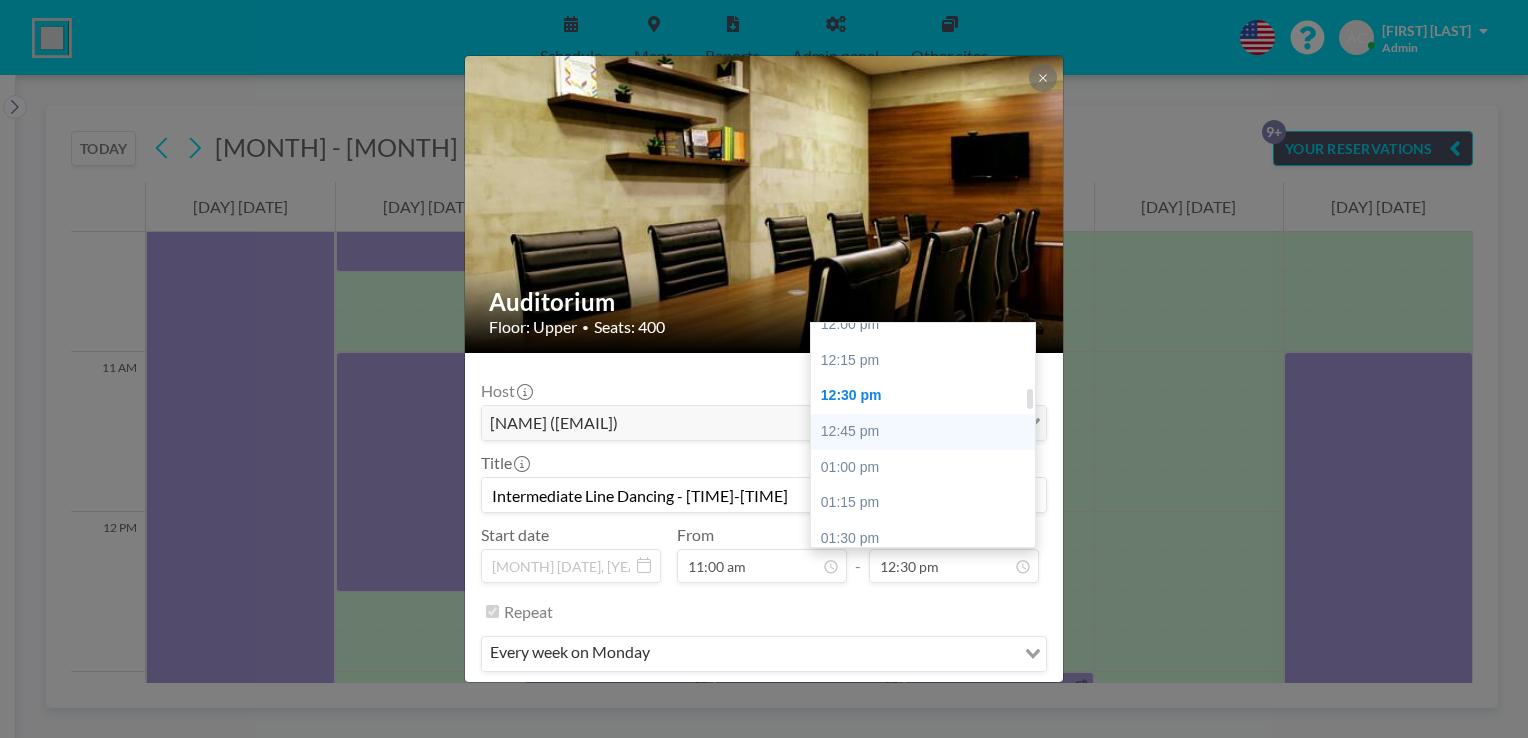 scroll, scrollTop: 683, scrollLeft: 0, axis: vertical 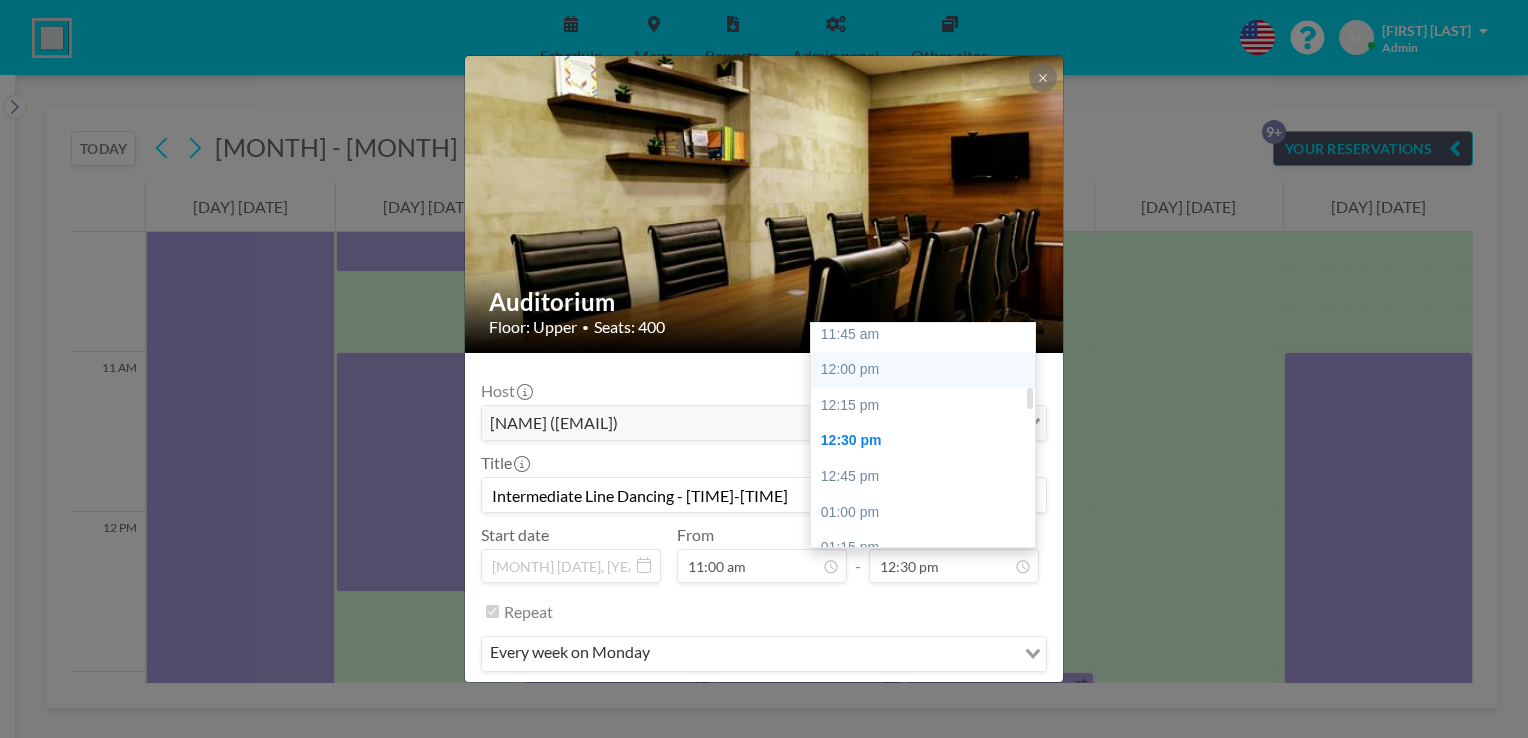 type on "Intermediate Line Dancing - [TIME]-[TIME]" 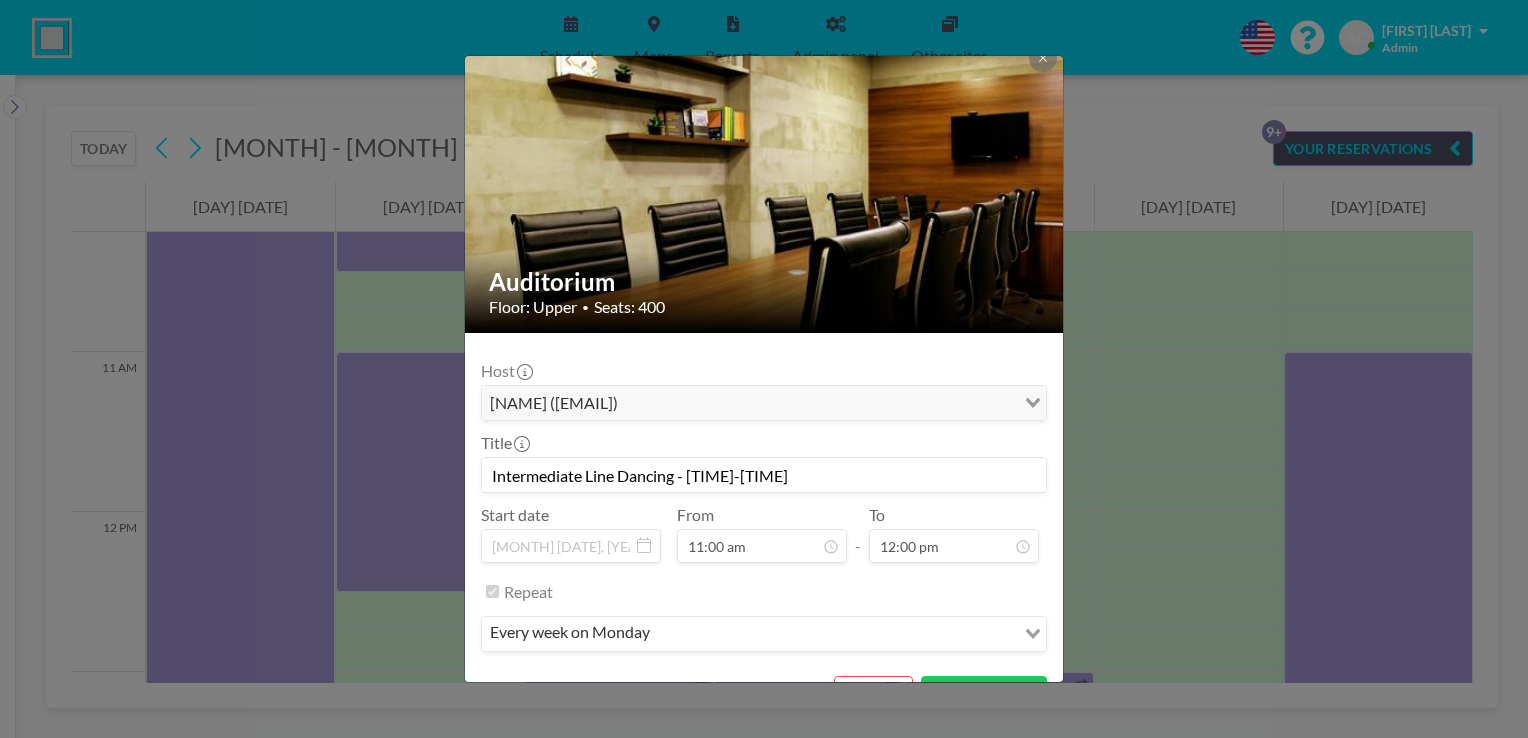 scroll, scrollTop: 62, scrollLeft: 0, axis: vertical 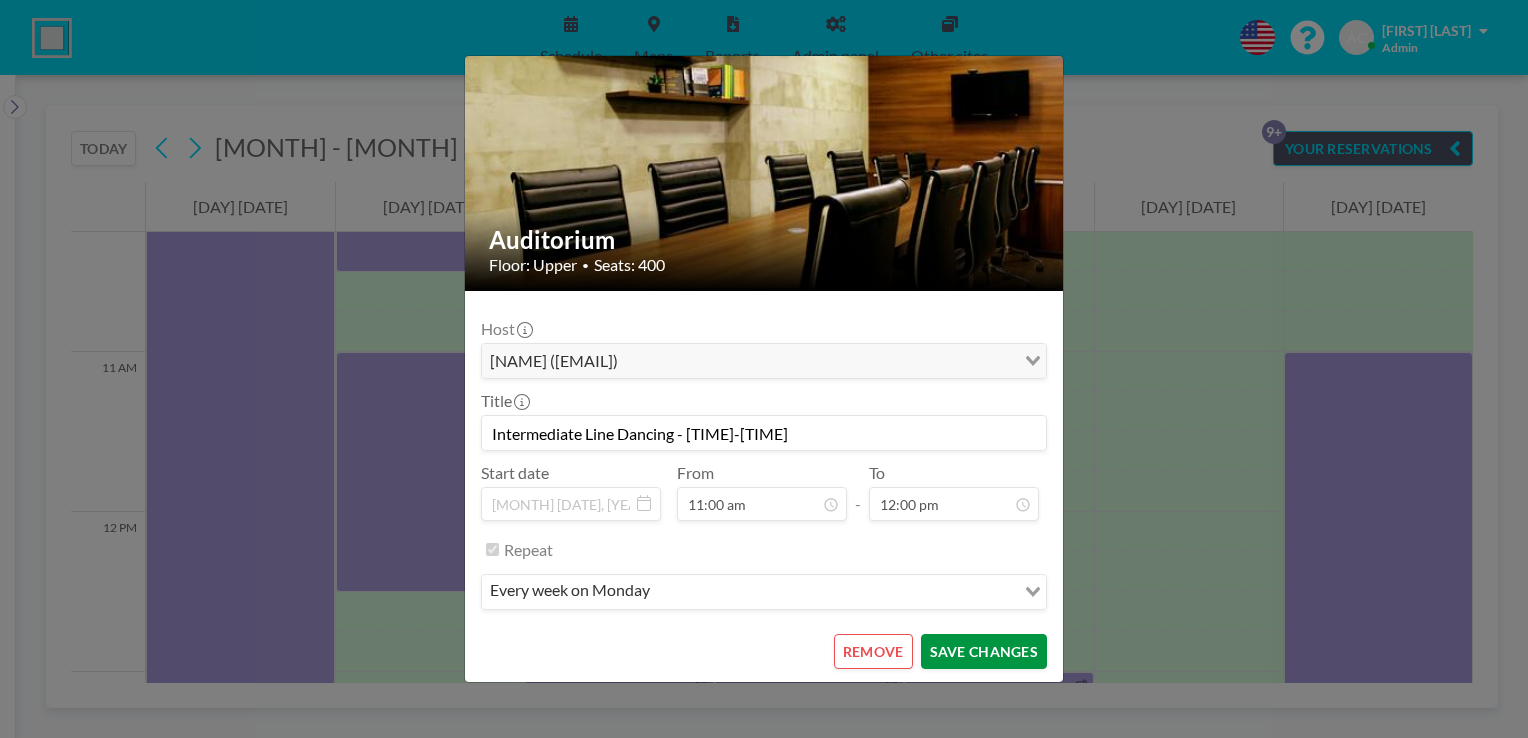 click on "SAVE CHANGES" at bounding box center [984, 651] 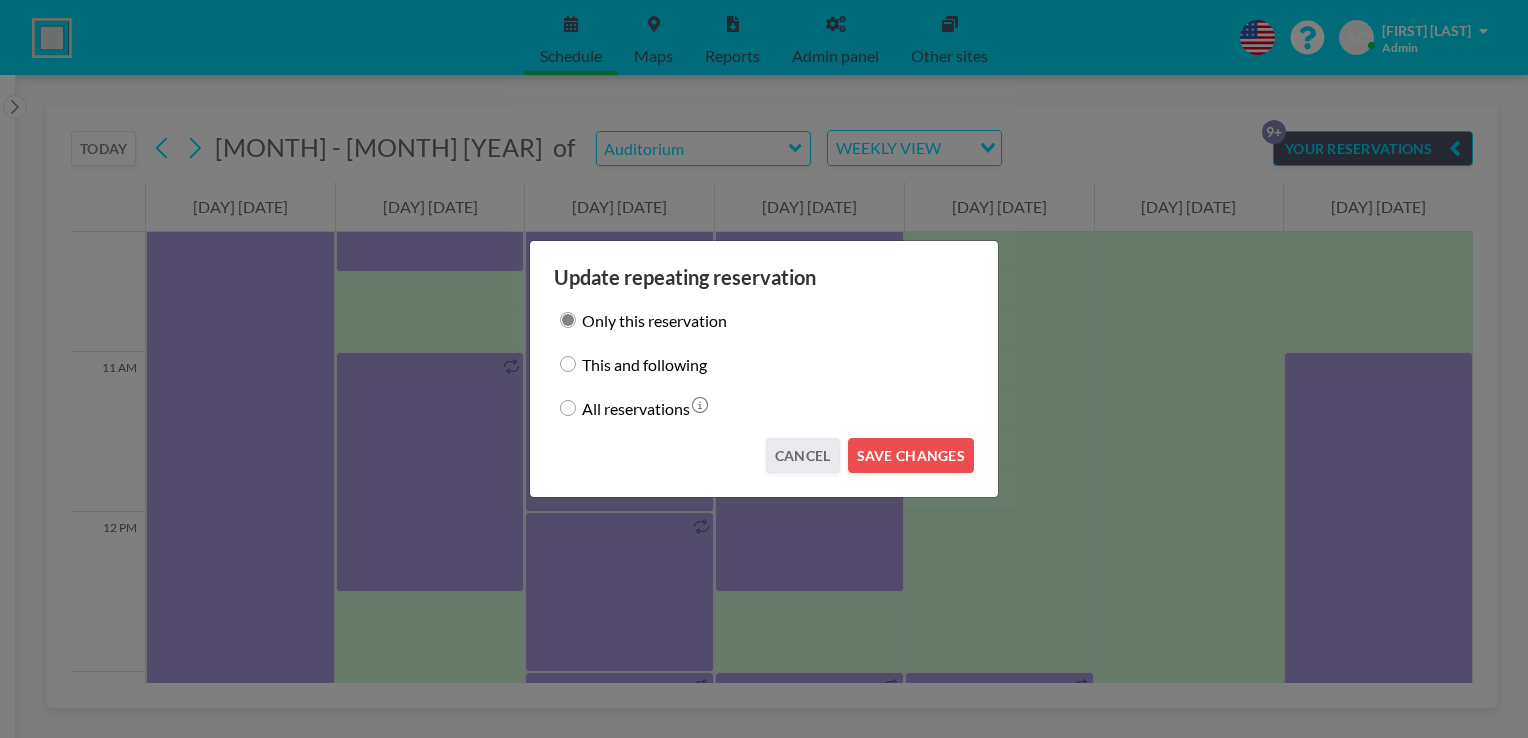 click on "This and following" at bounding box center (568, 364) 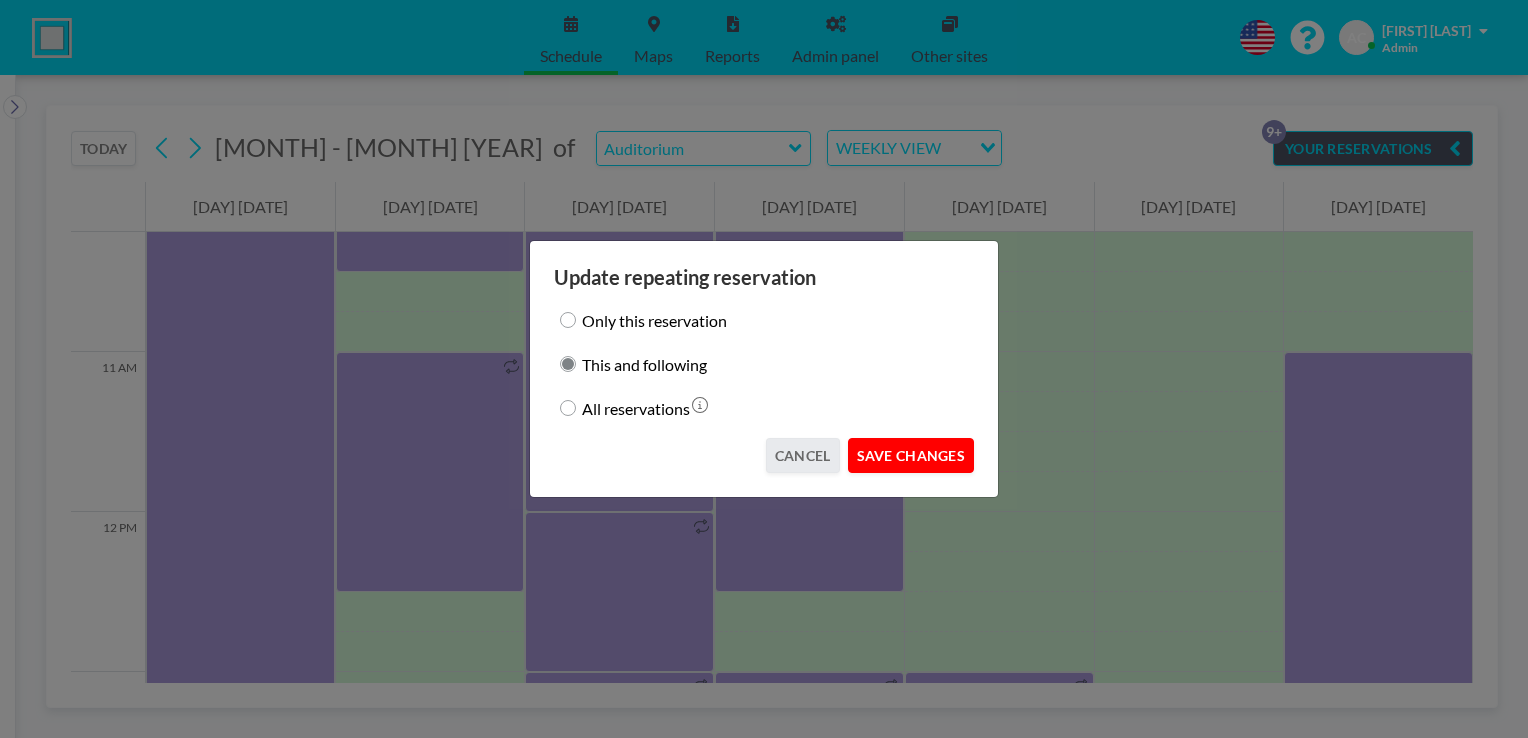 click on "SAVE CHANGES" at bounding box center [911, 455] 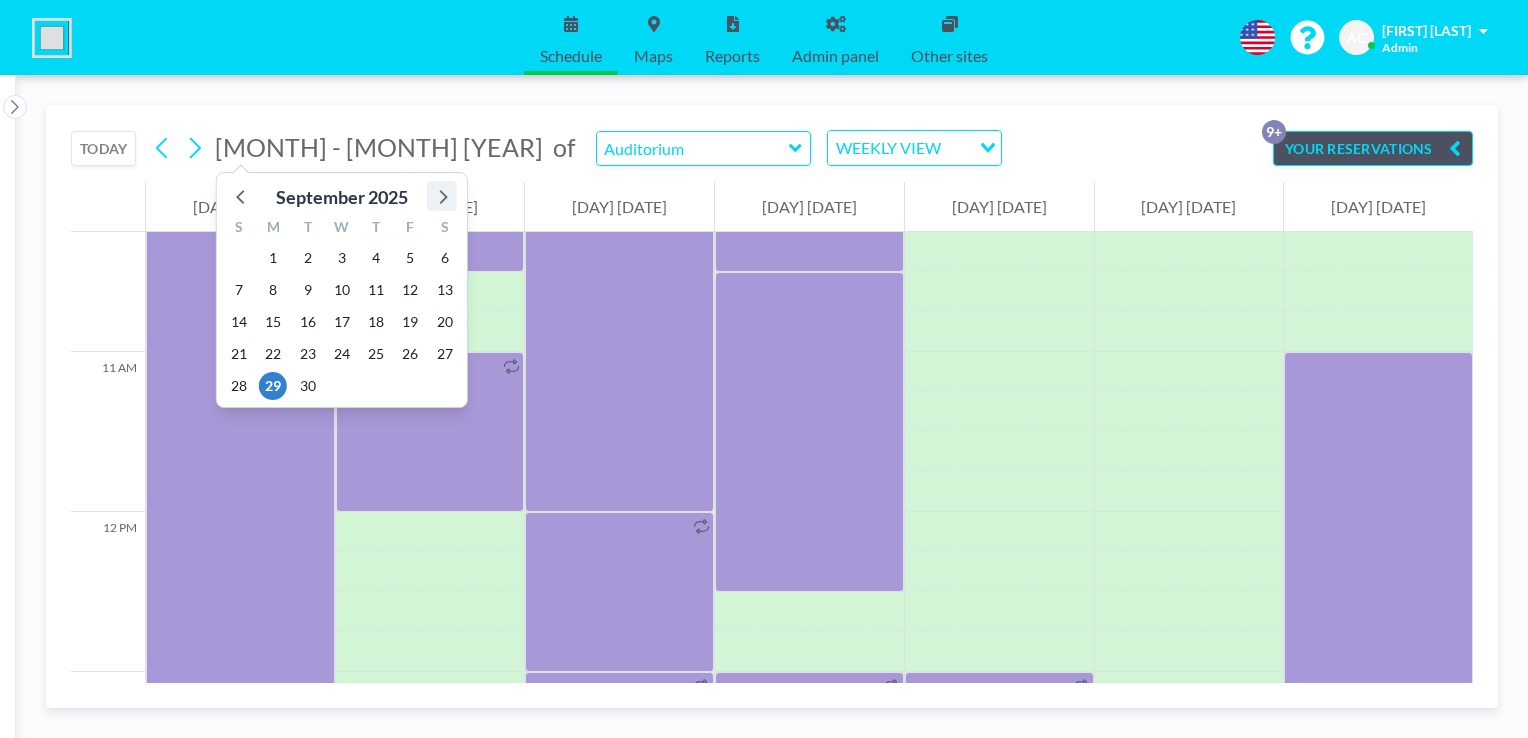 click 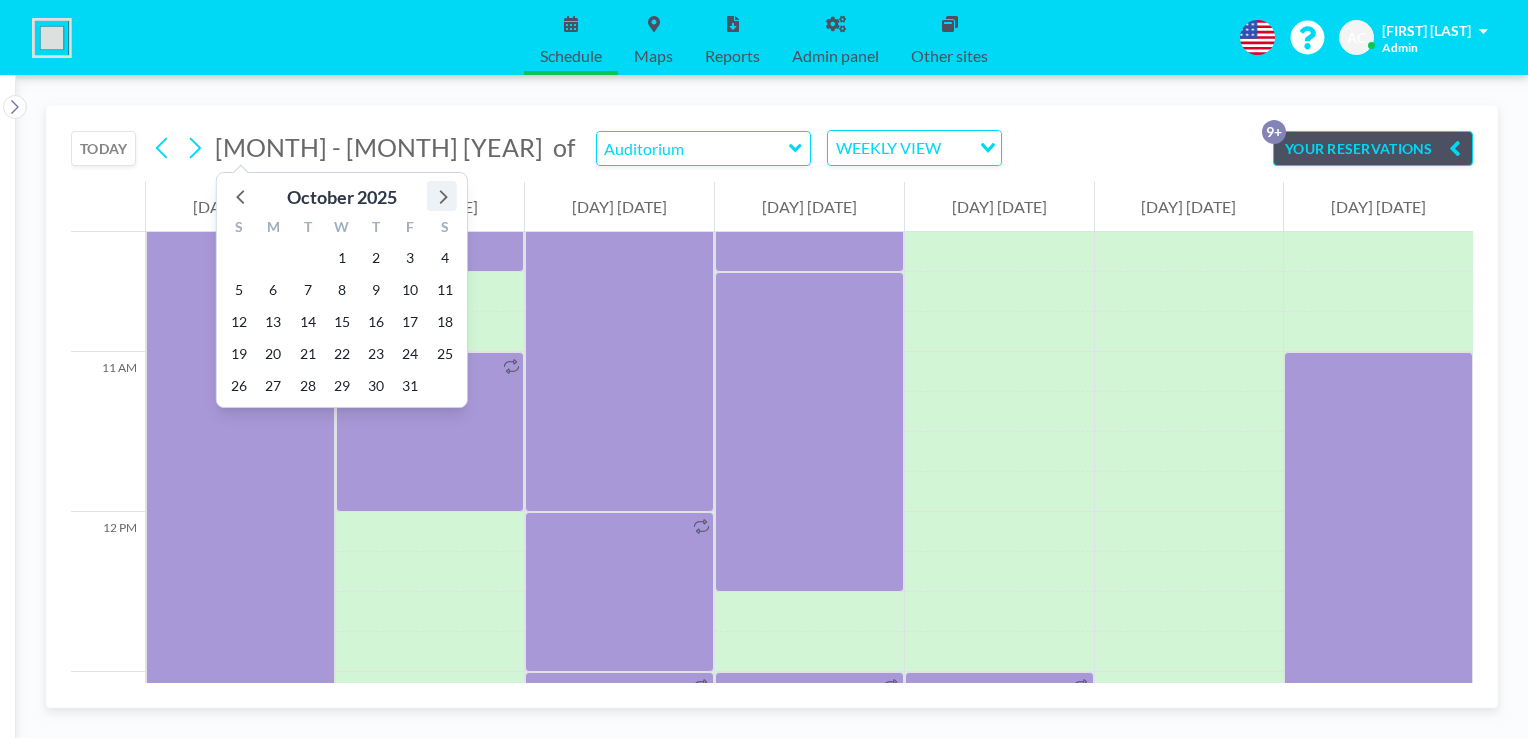 click 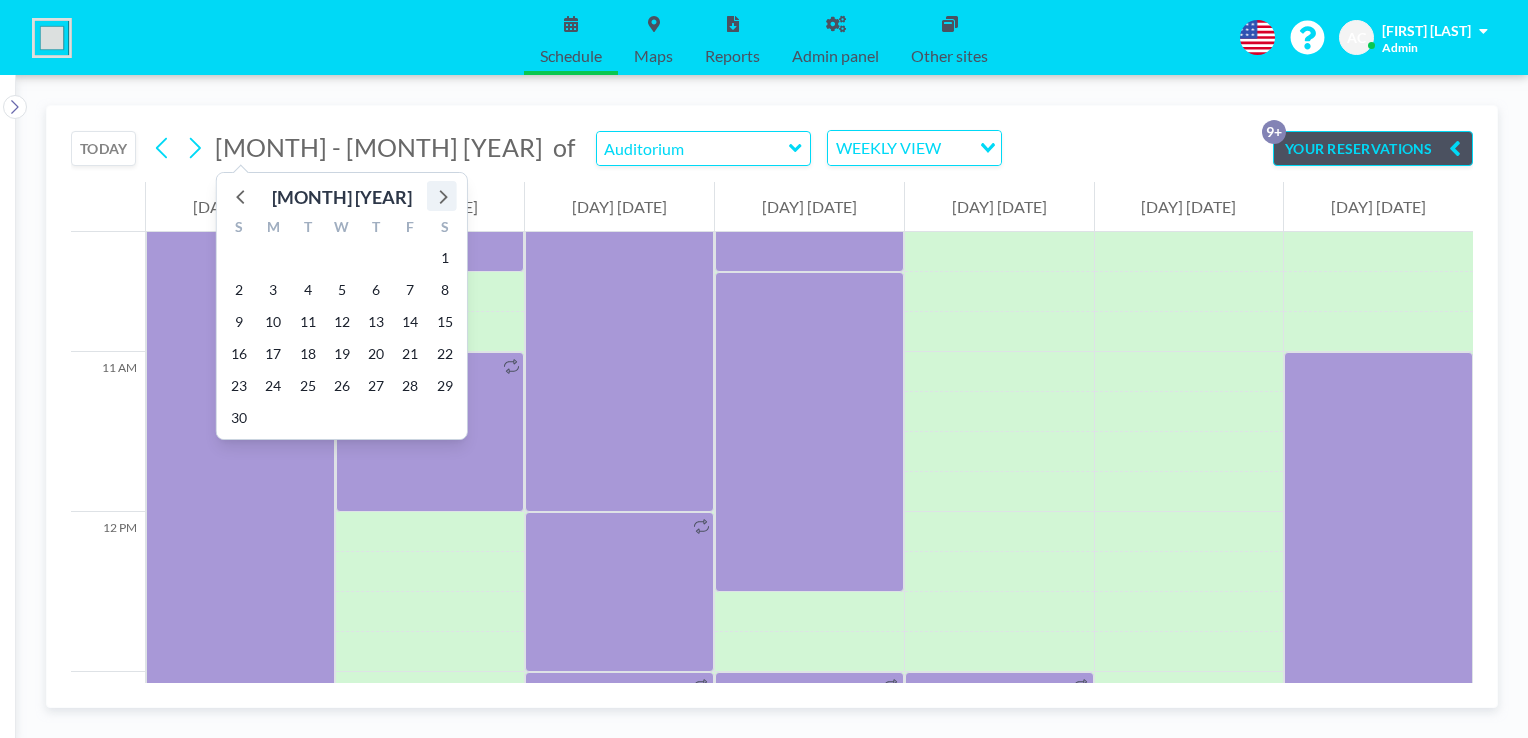 click 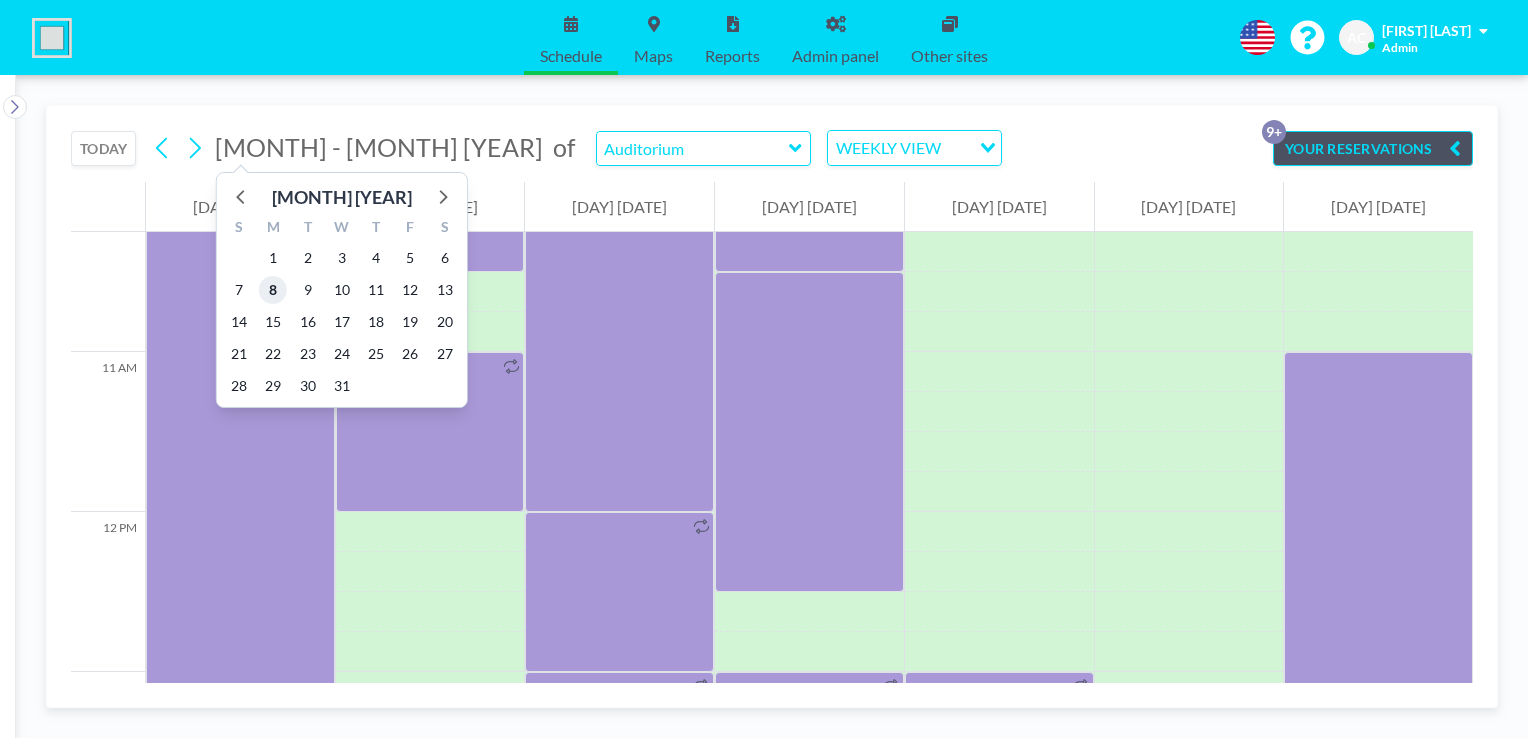 click on "8" at bounding box center (273, 290) 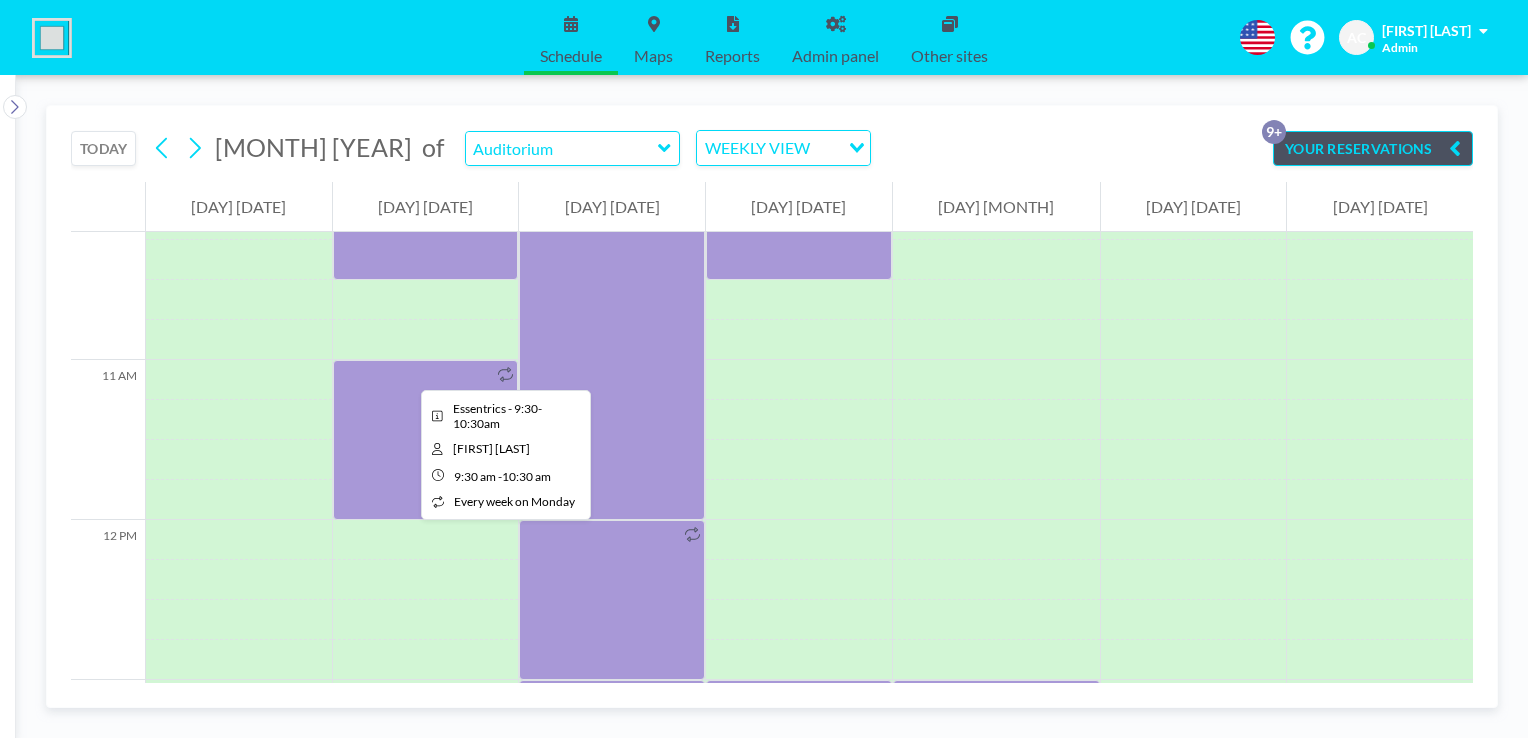 scroll, scrollTop: 1640, scrollLeft: 0, axis: vertical 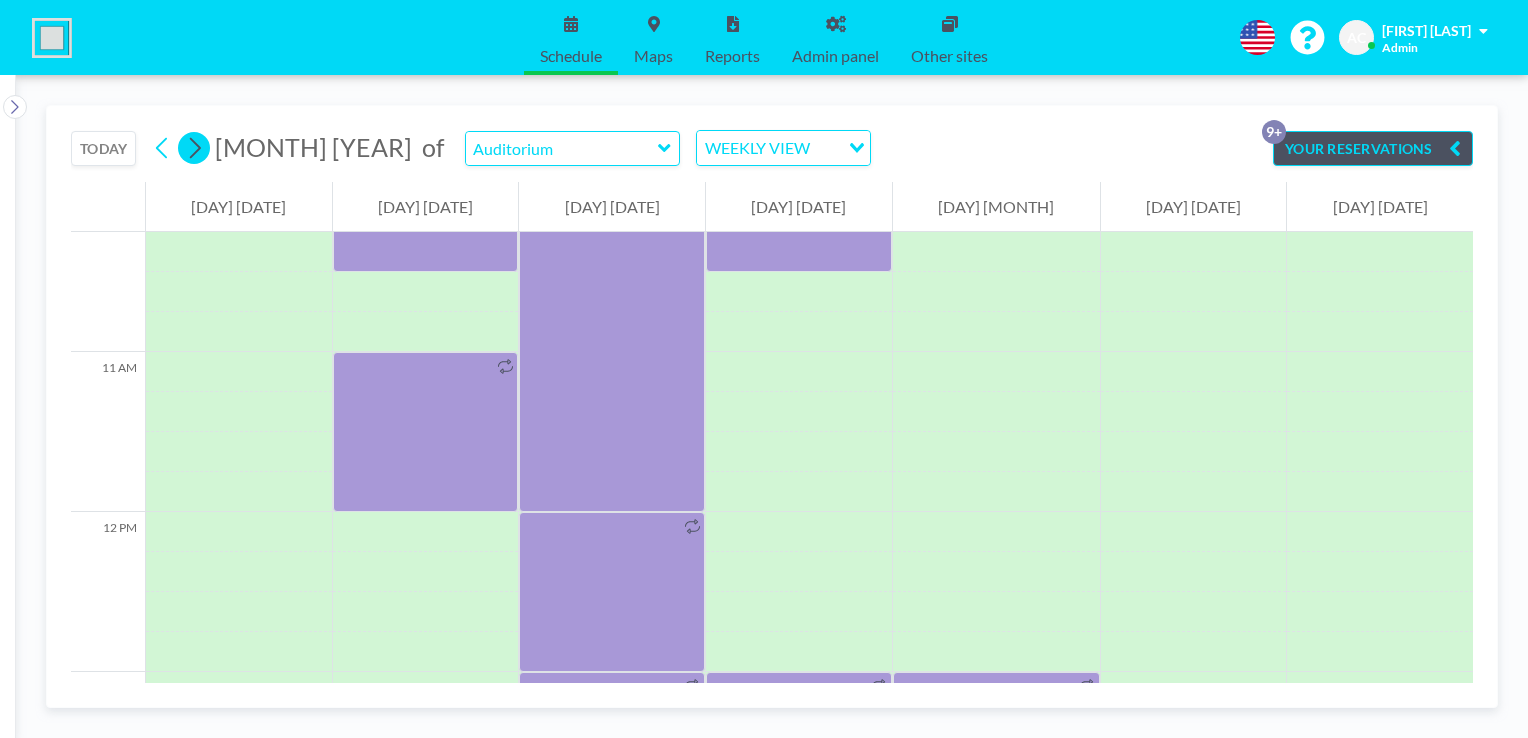 click 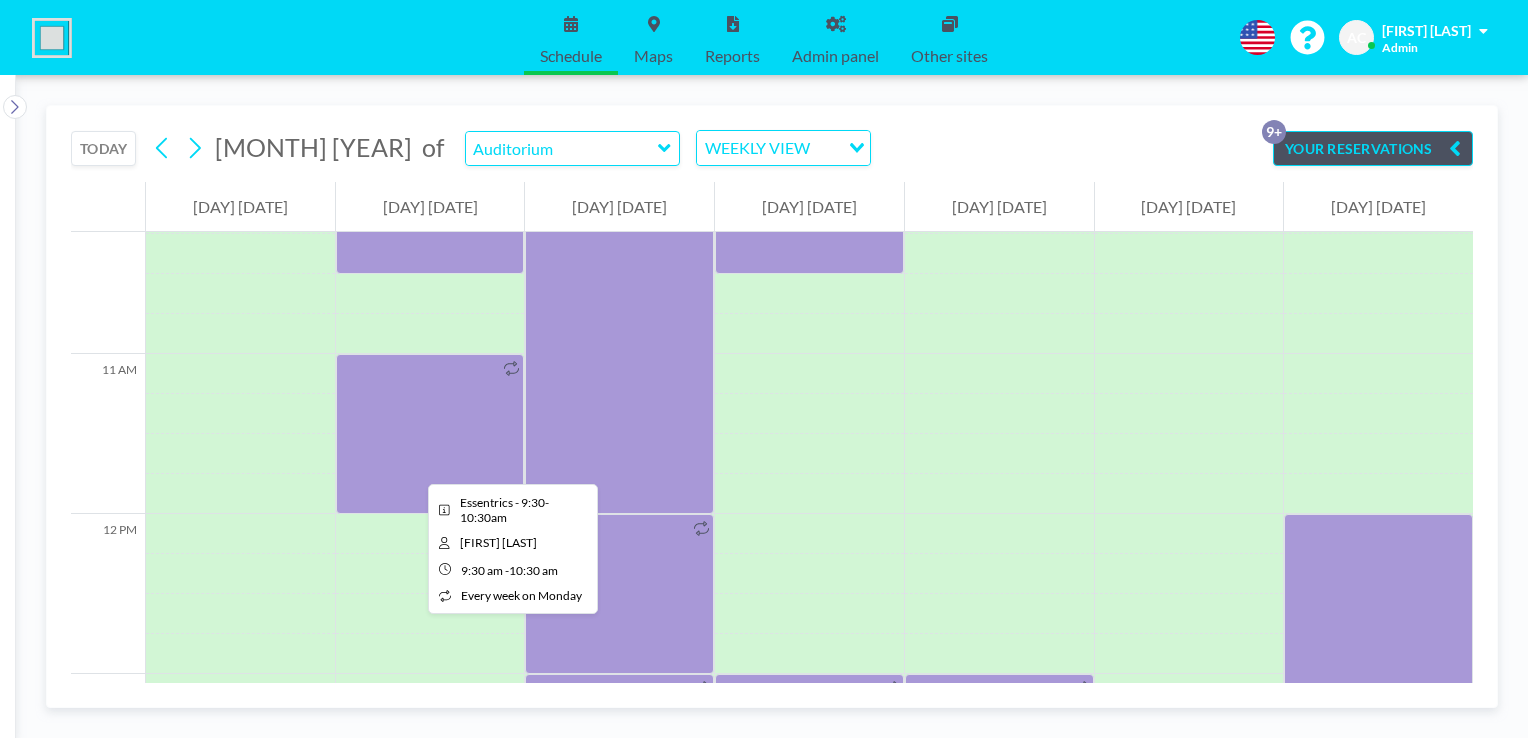 scroll, scrollTop: 1640, scrollLeft: 0, axis: vertical 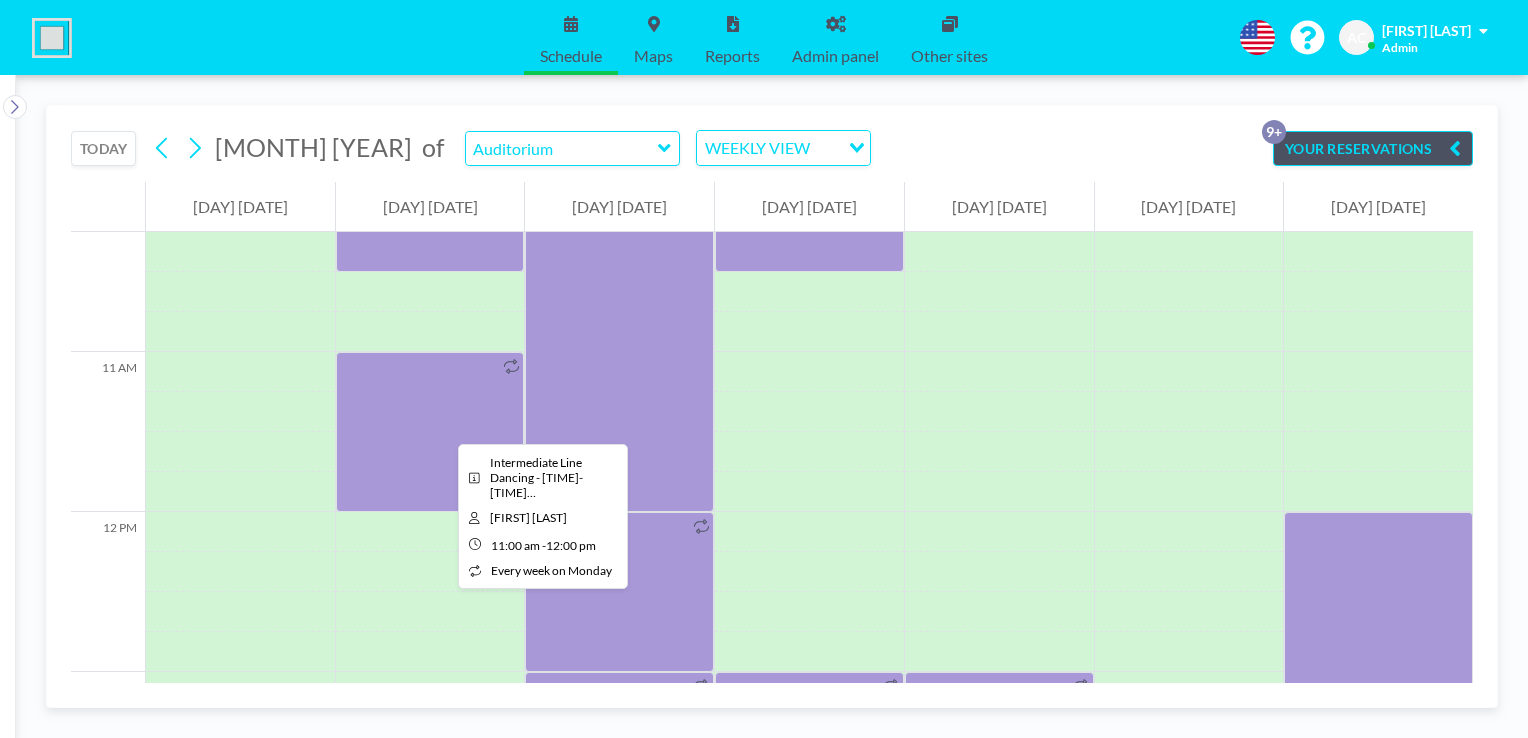 click at bounding box center [430, 432] 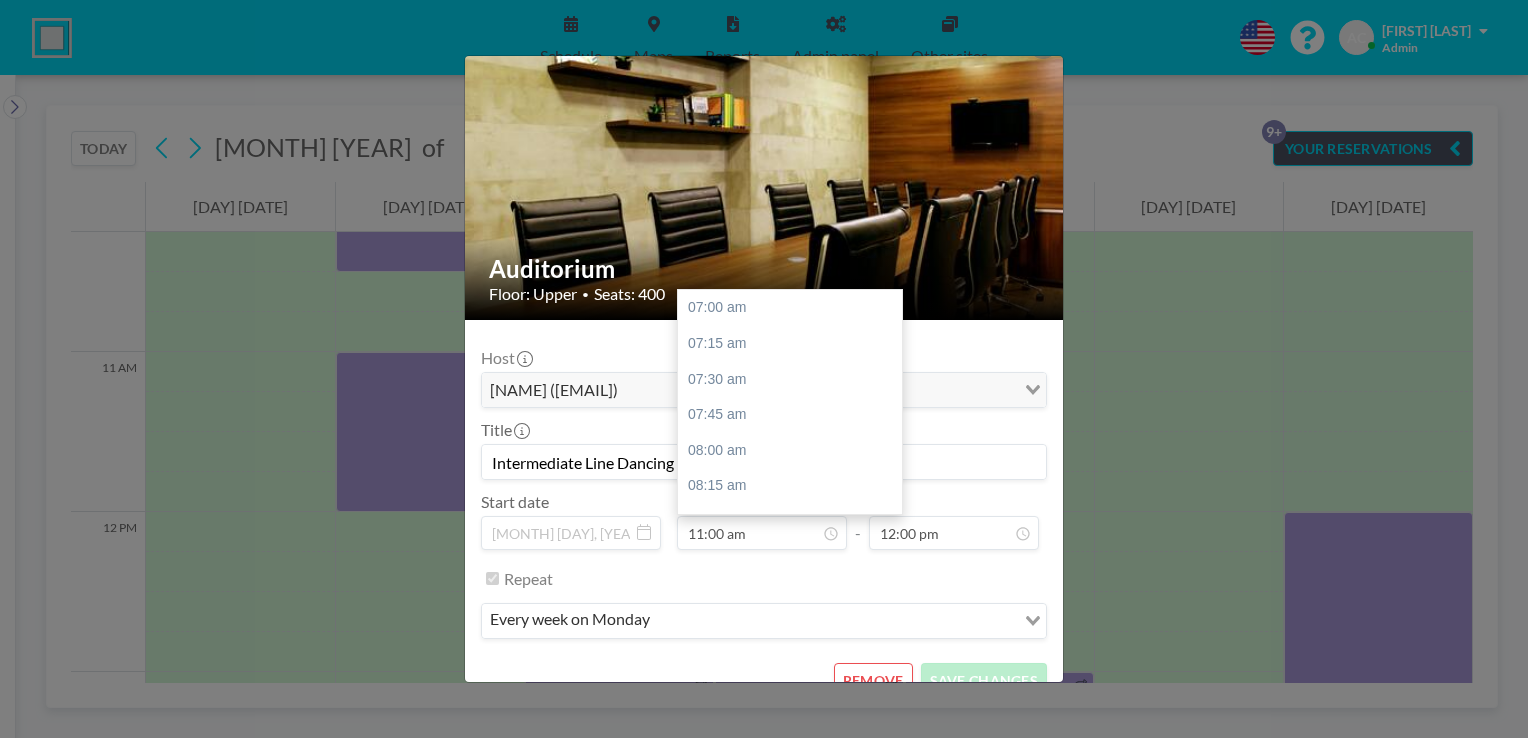 scroll, scrollTop: 62, scrollLeft: 0, axis: vertical 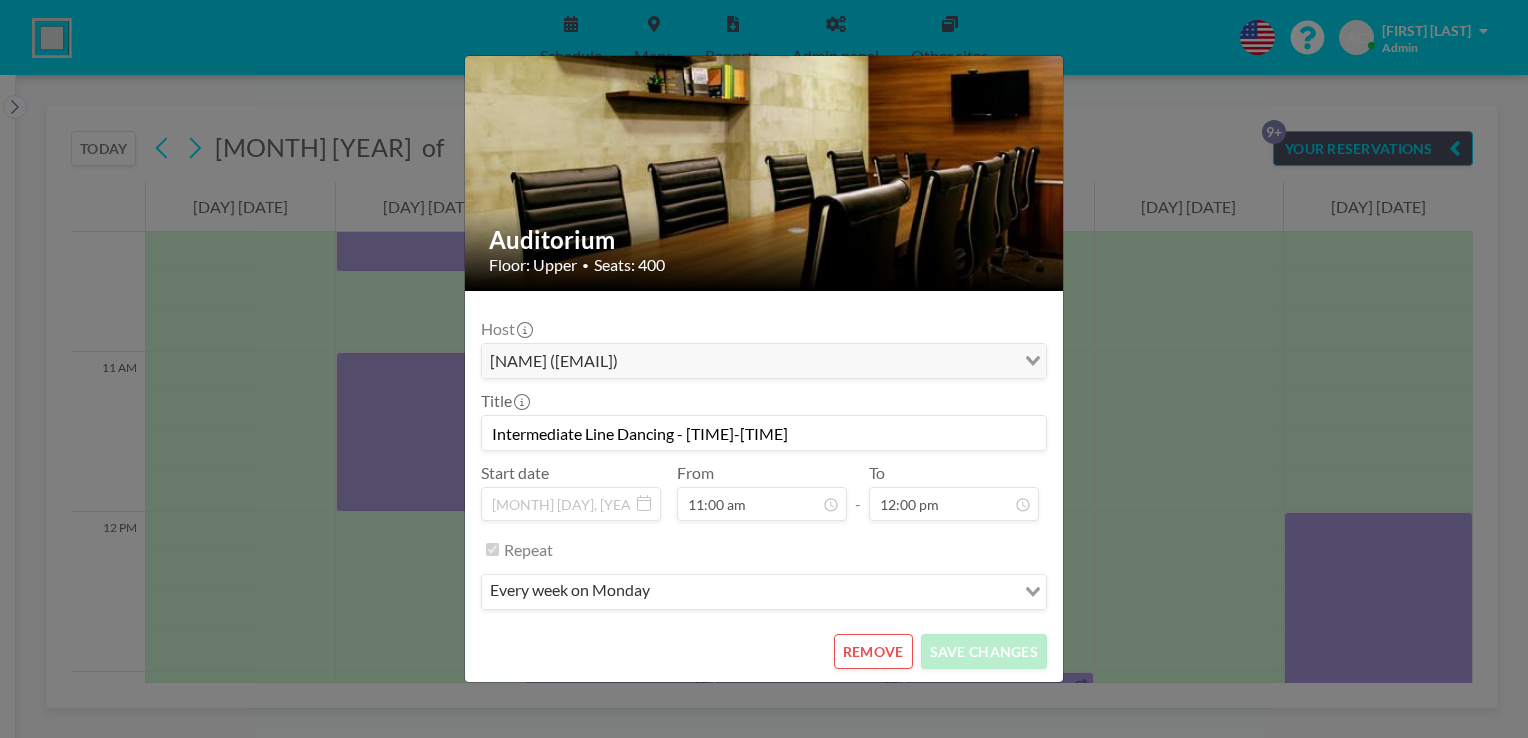 click on "REMOVE" at bounding box center [873, 651] 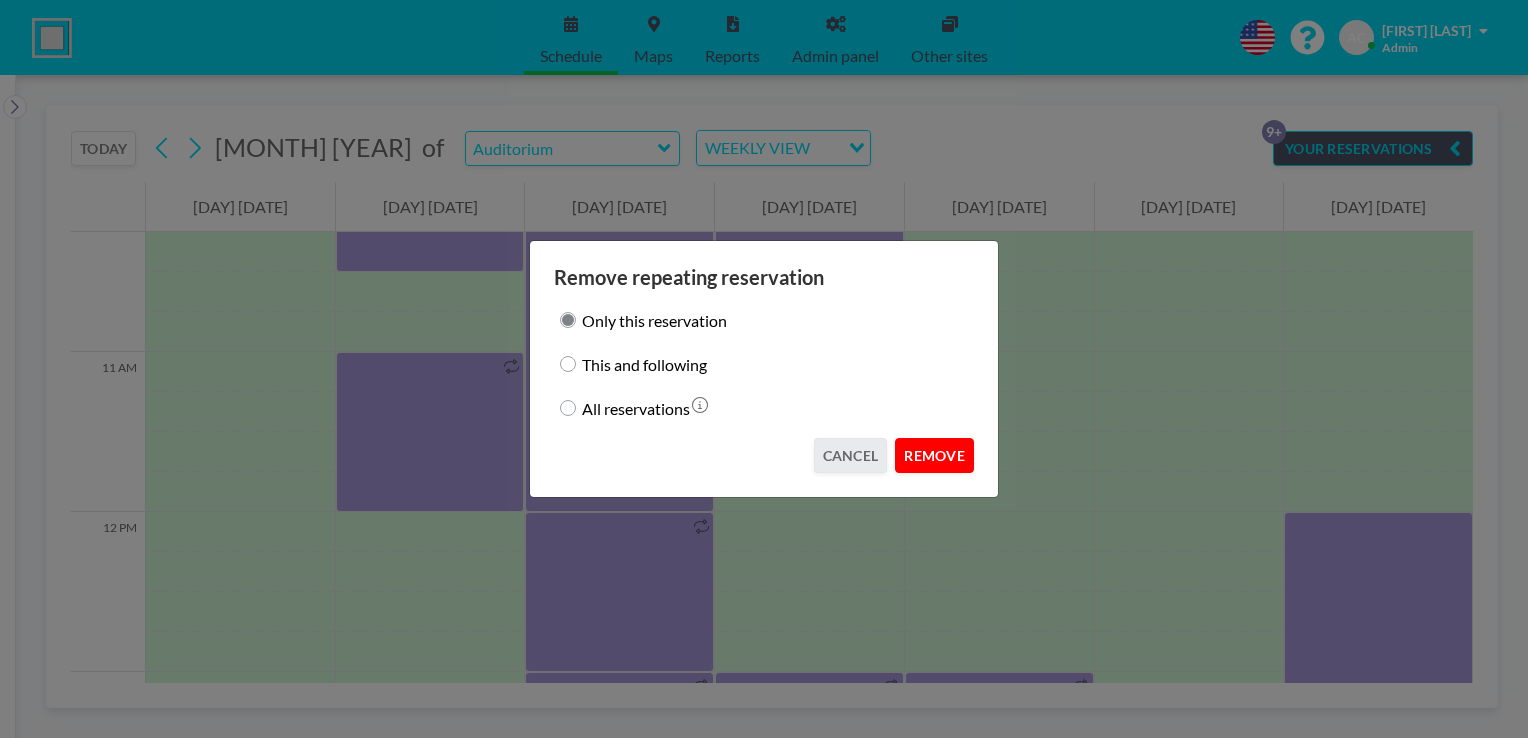 click on "REMOVE" at bounding box center [934, 455] 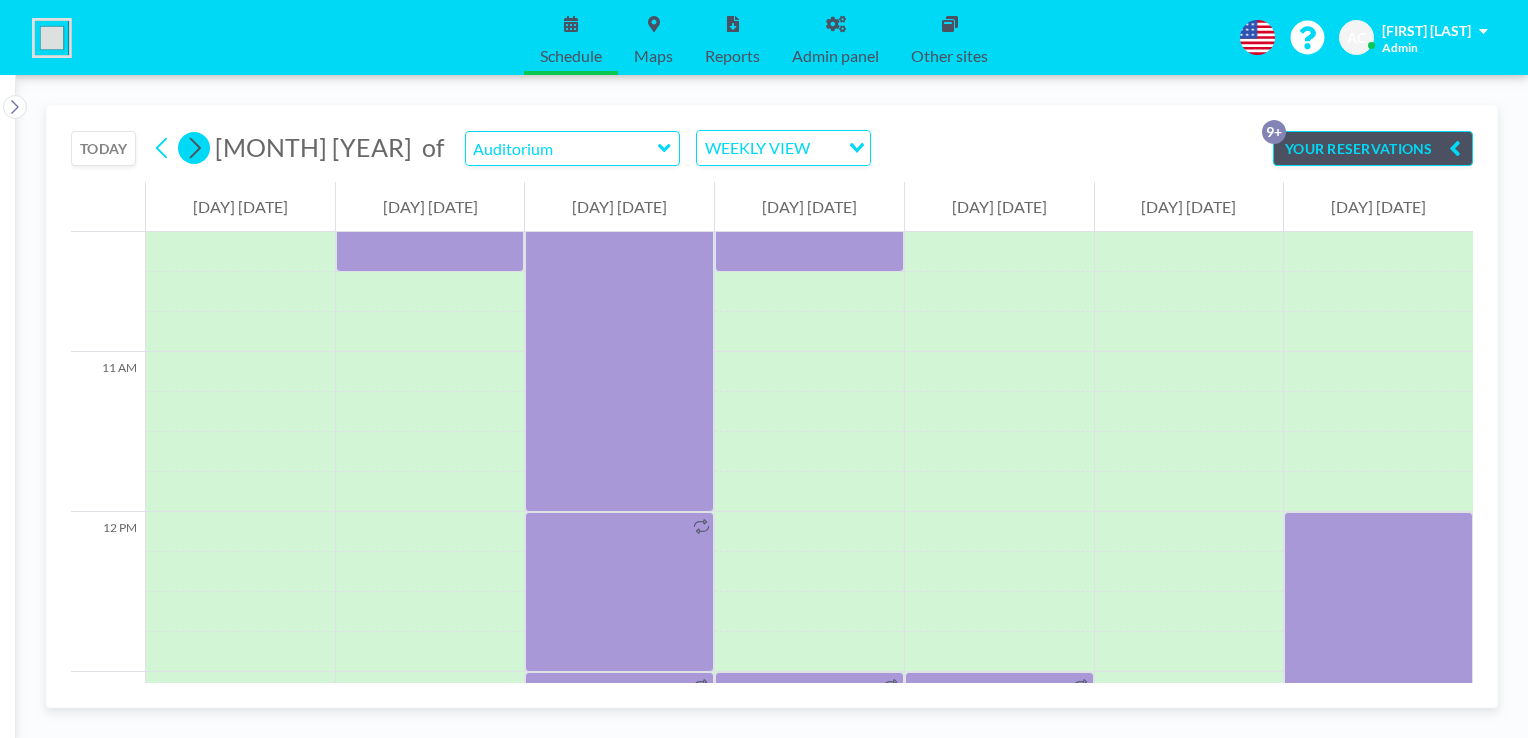 click 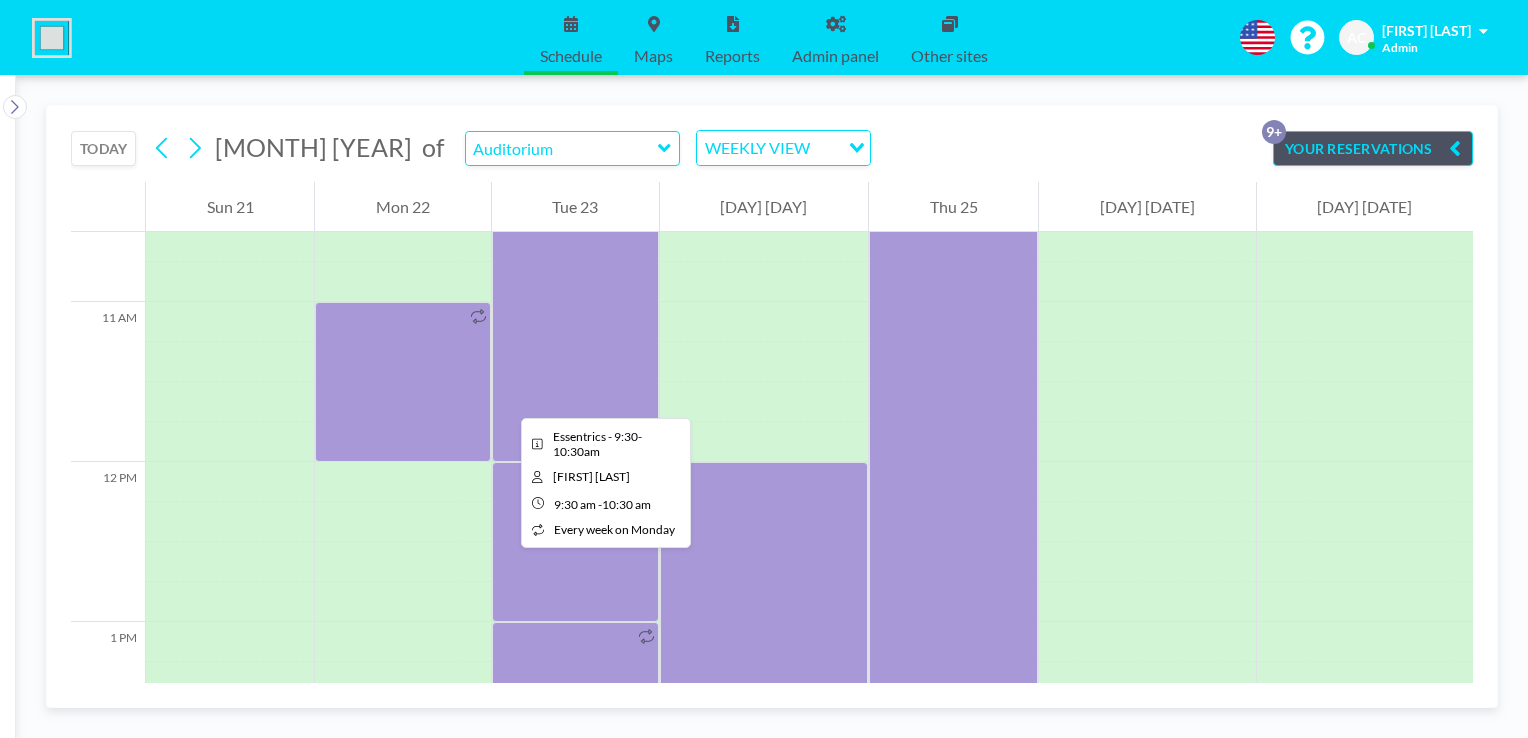 scroll, scrollTop: 1740, scrollLeft: 0, axis: vertical 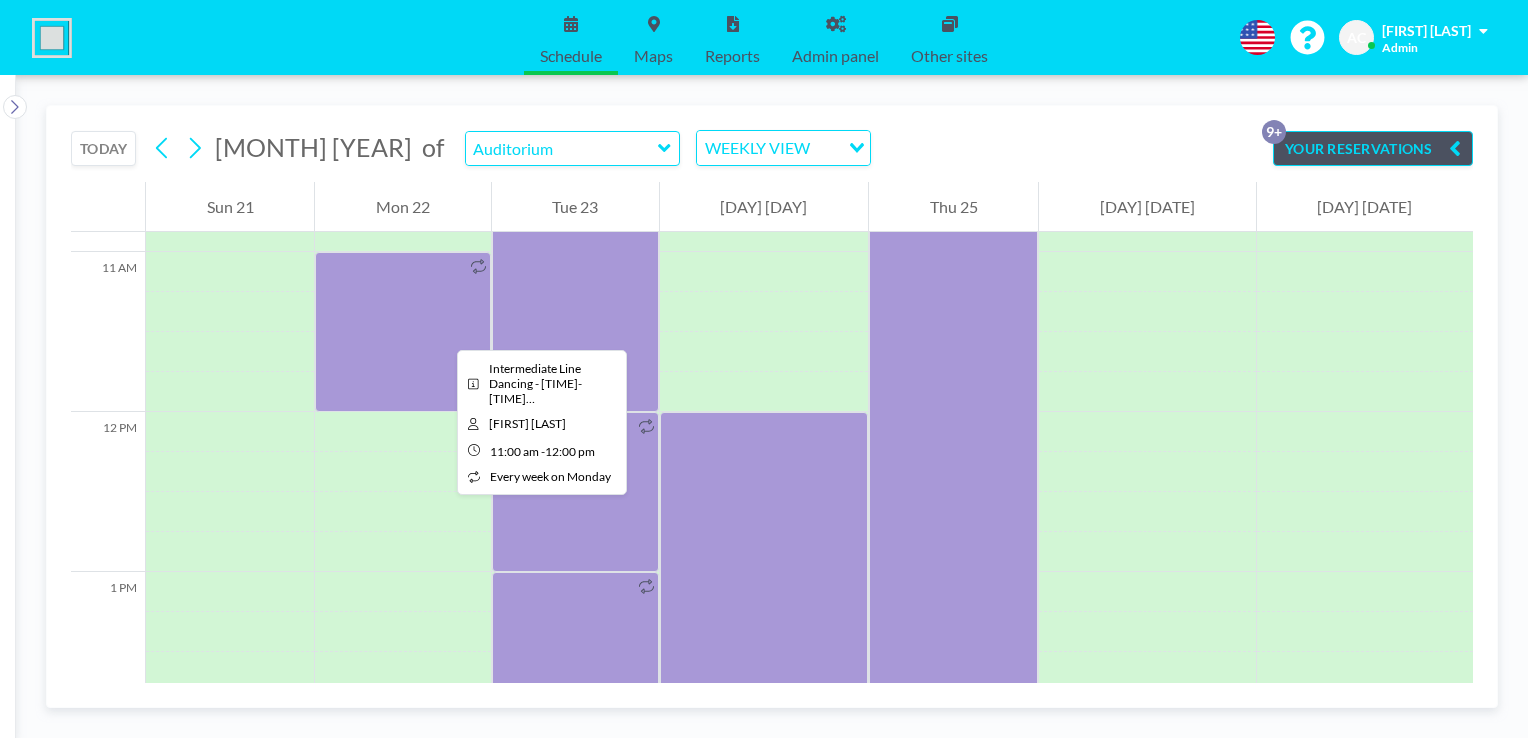 click at bounding box center [402, 332] 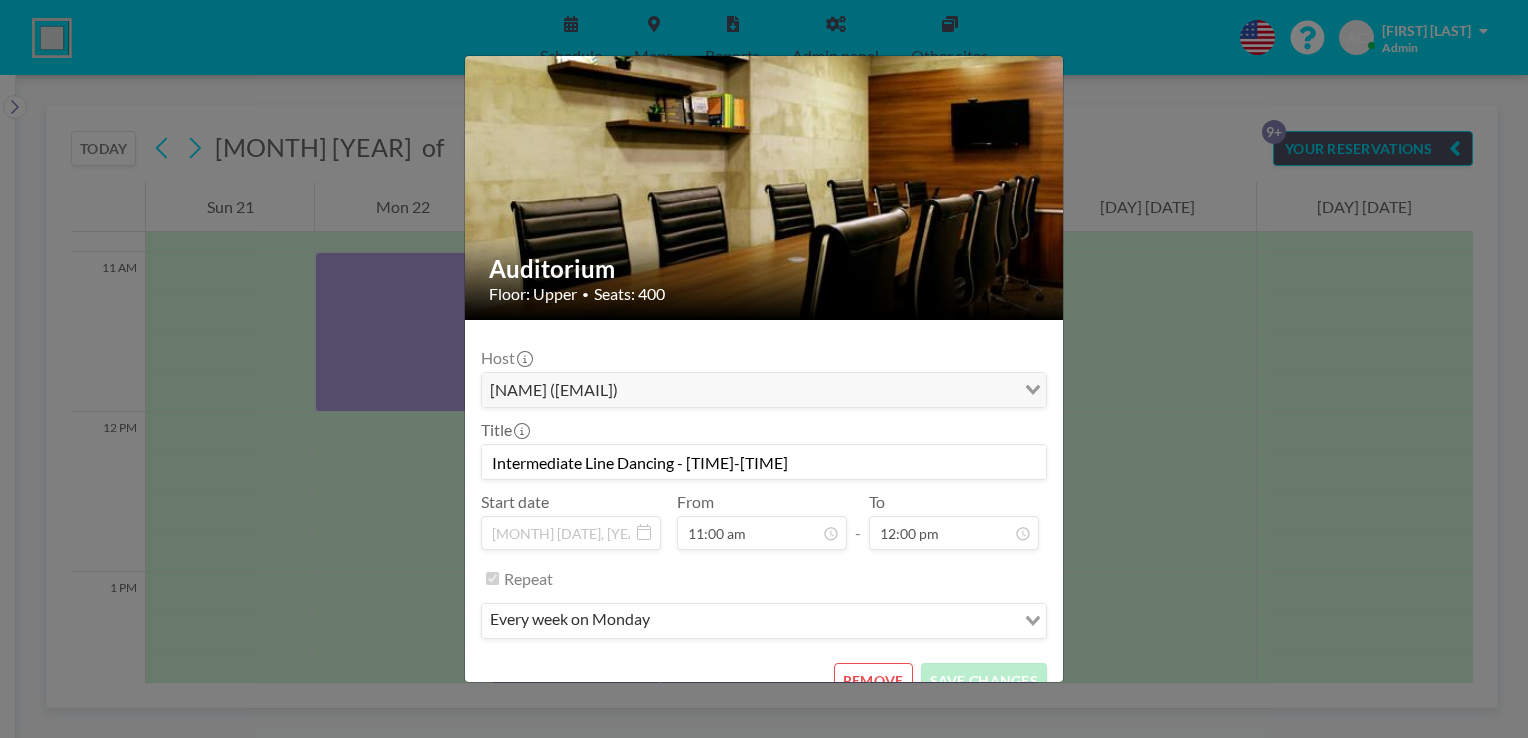 scroll, scrollTop: 62, scrollLeft: 0, axis: vertical 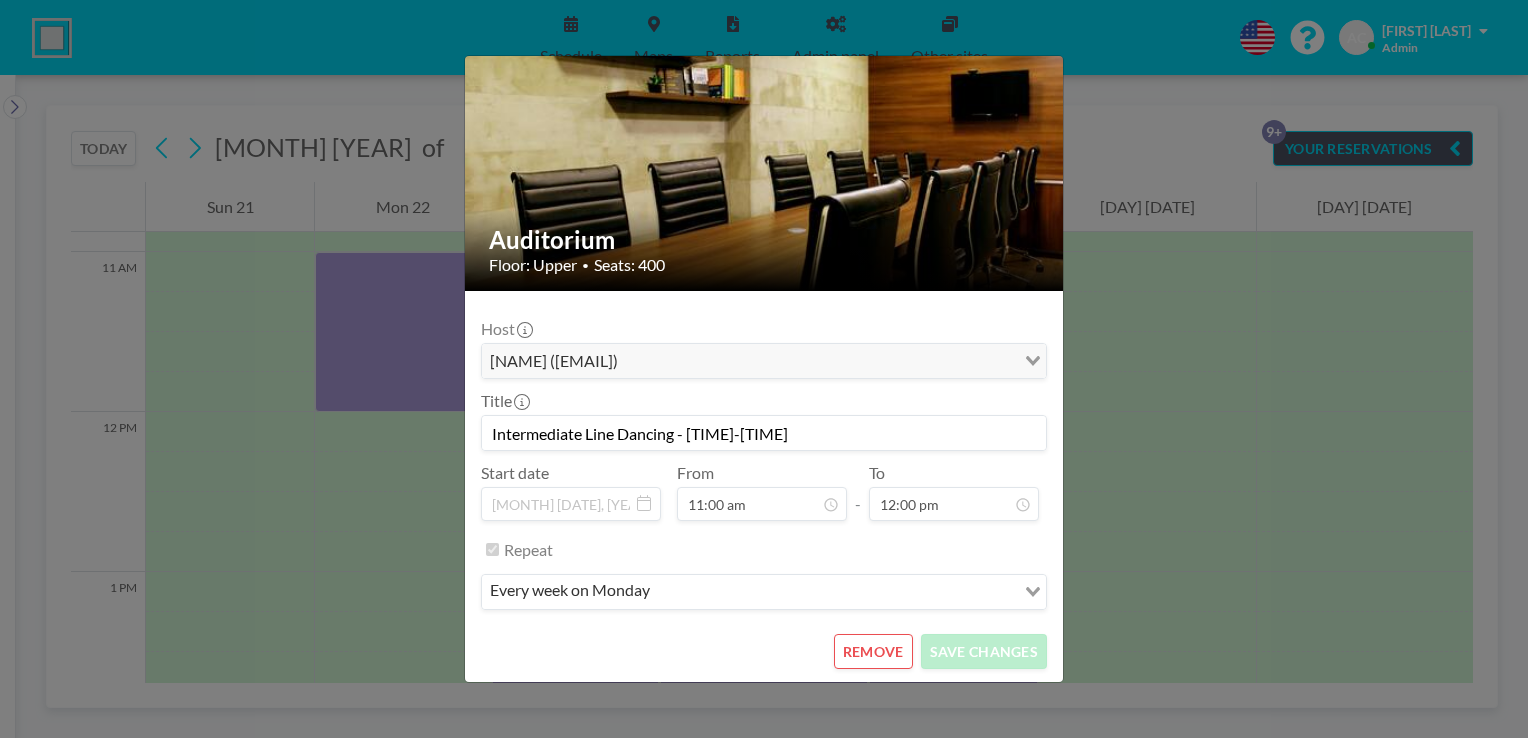 click on "REMOVE" at bounding box center (873, 651) 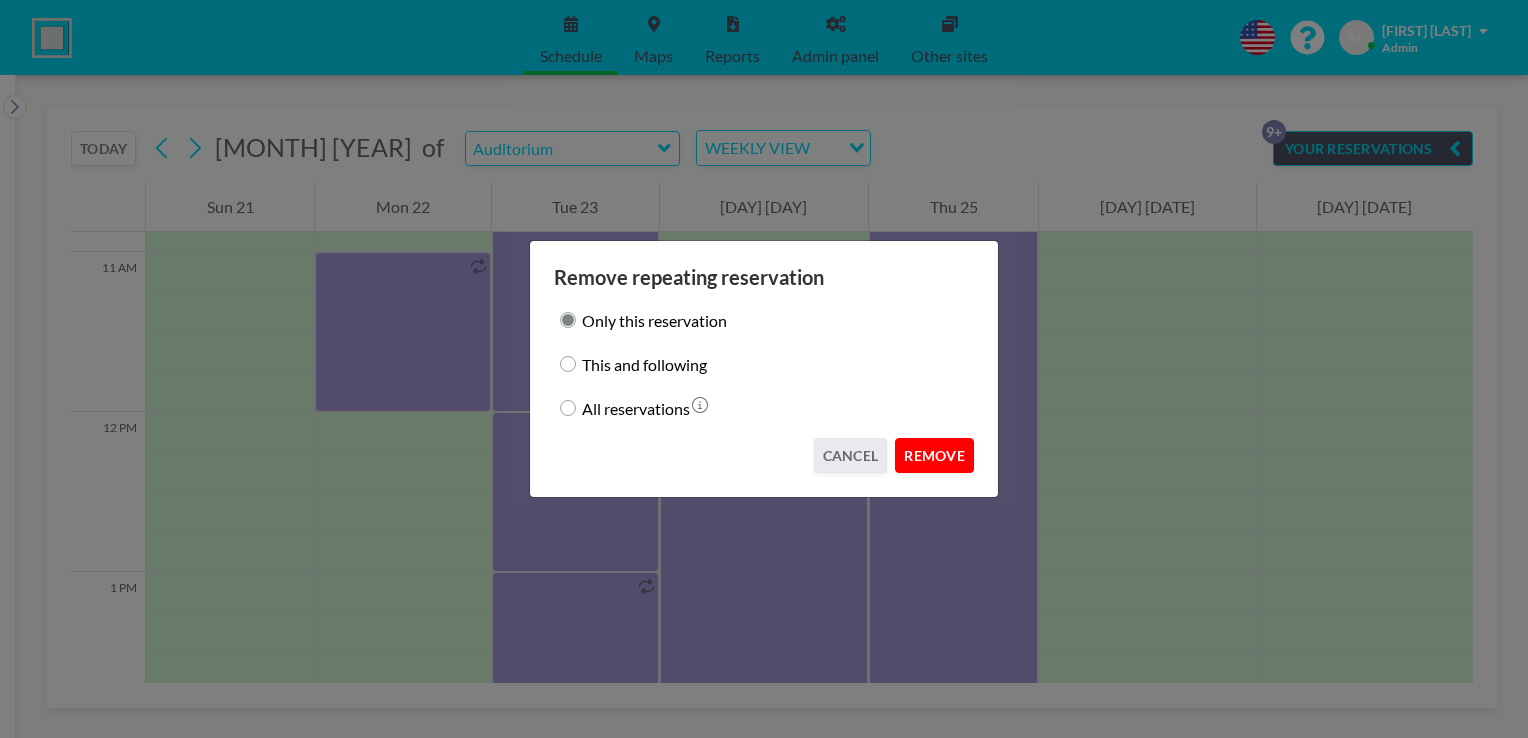 click on "REMOVE" at bounding box center [934, 455] 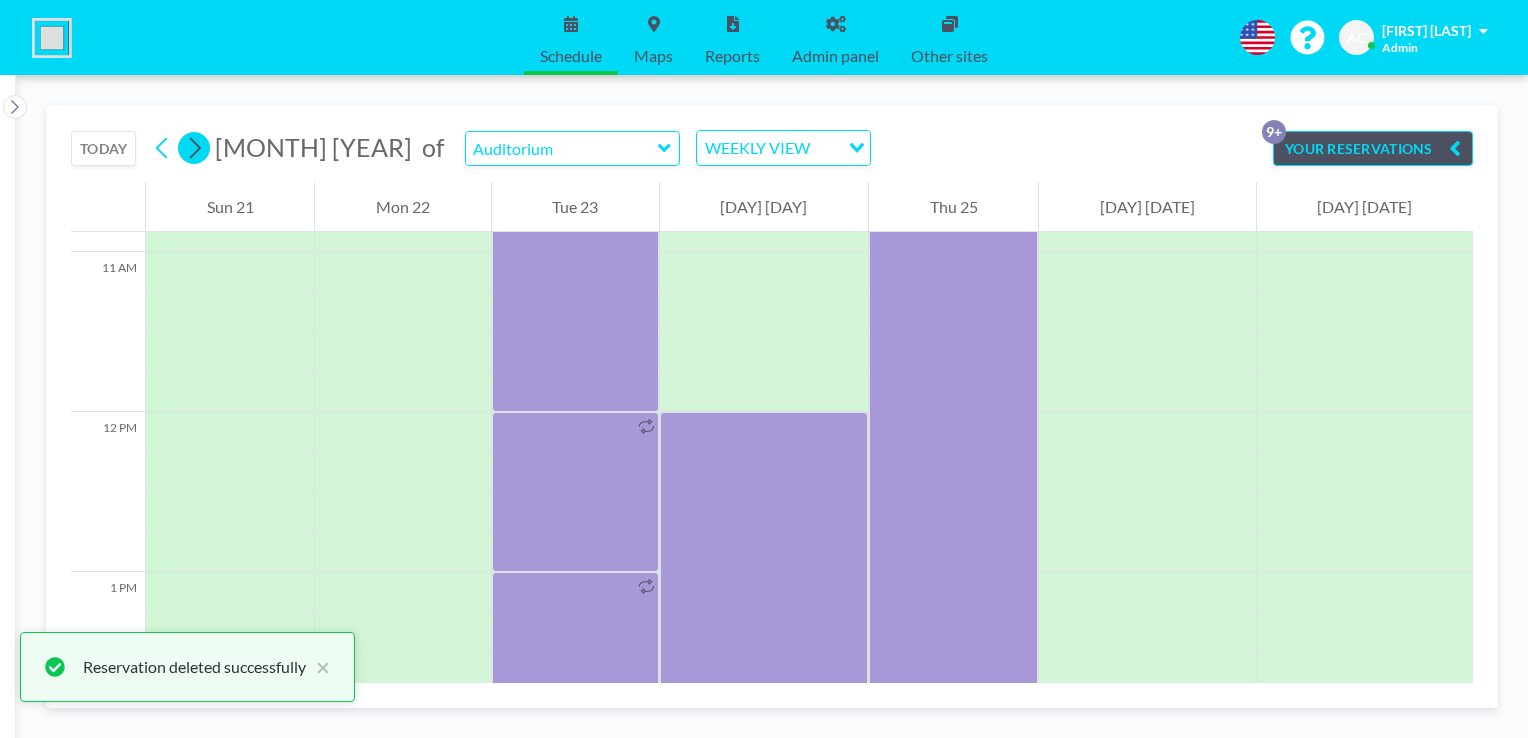 click 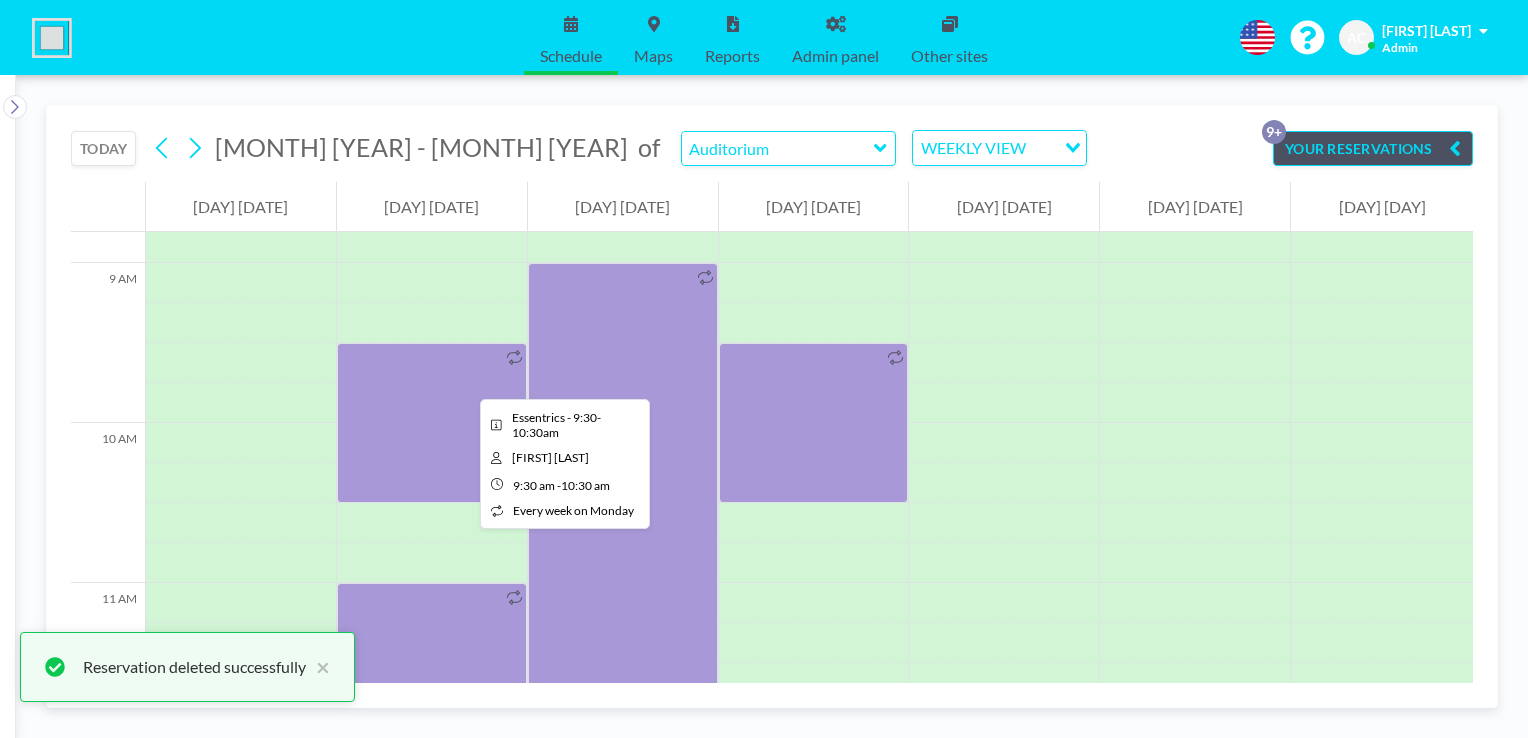 scroll, scrollTop: 1740, scrollLeft: 0, axis: vertical 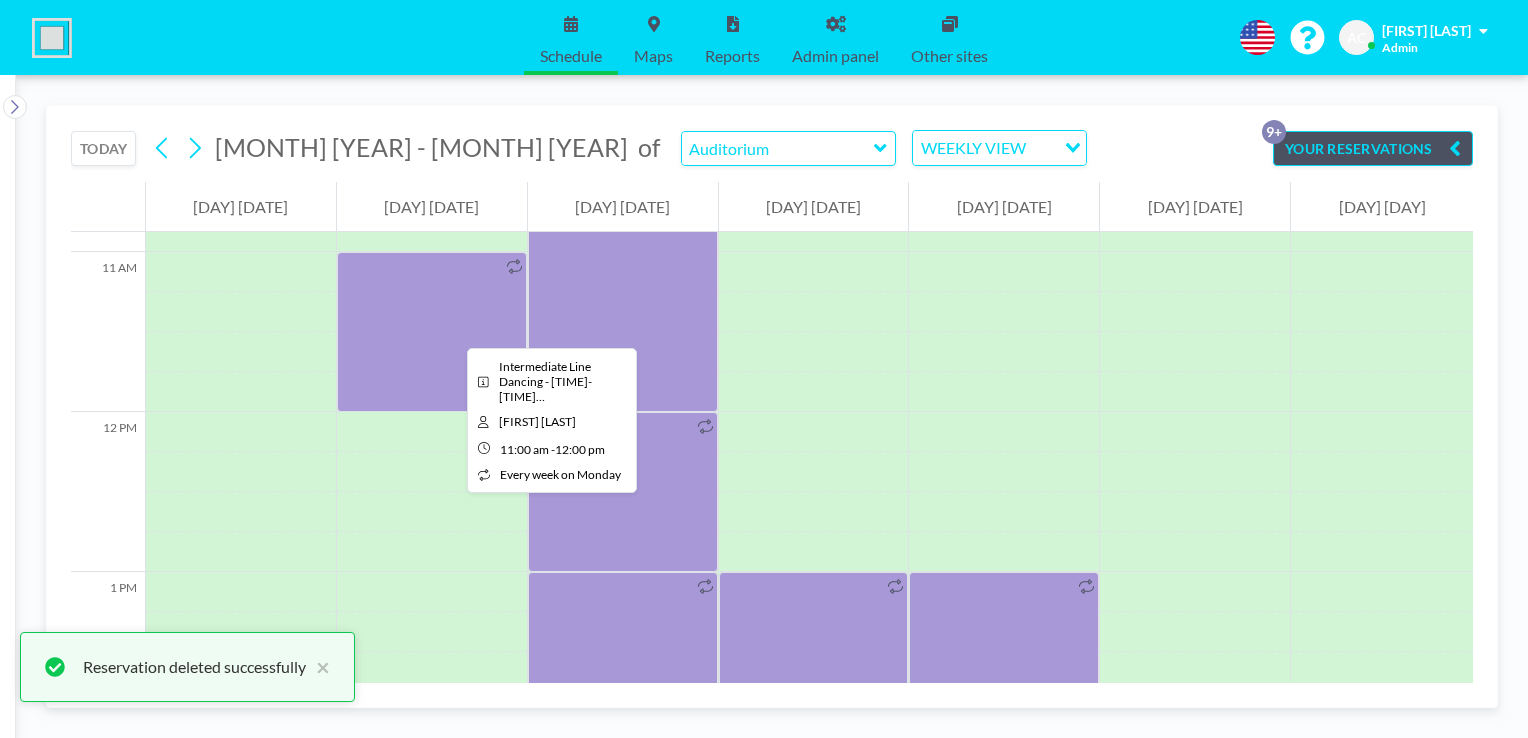 click at bounding box center (432, 332) 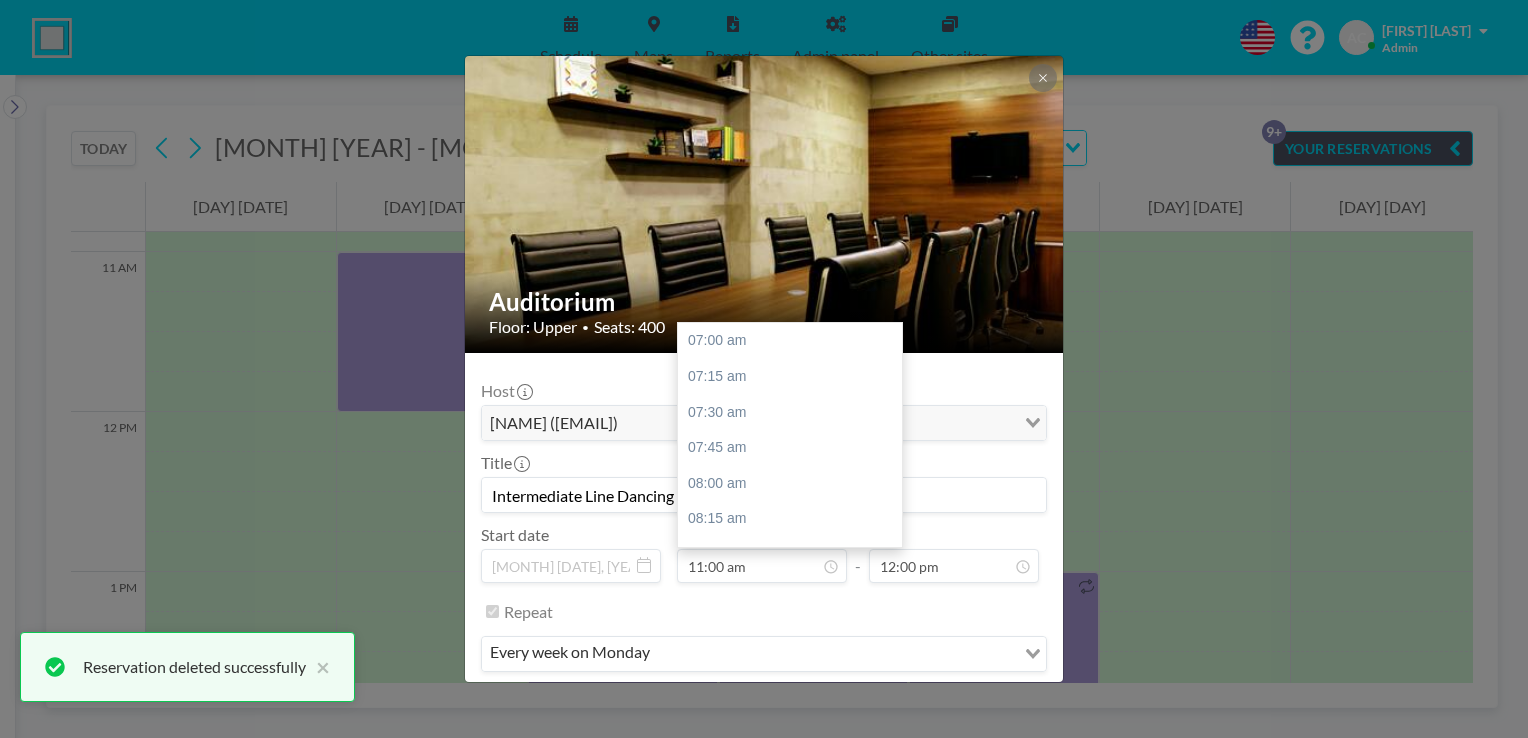 scroll, scrollTop: 570, scrollLeft: 0, axis: vertical 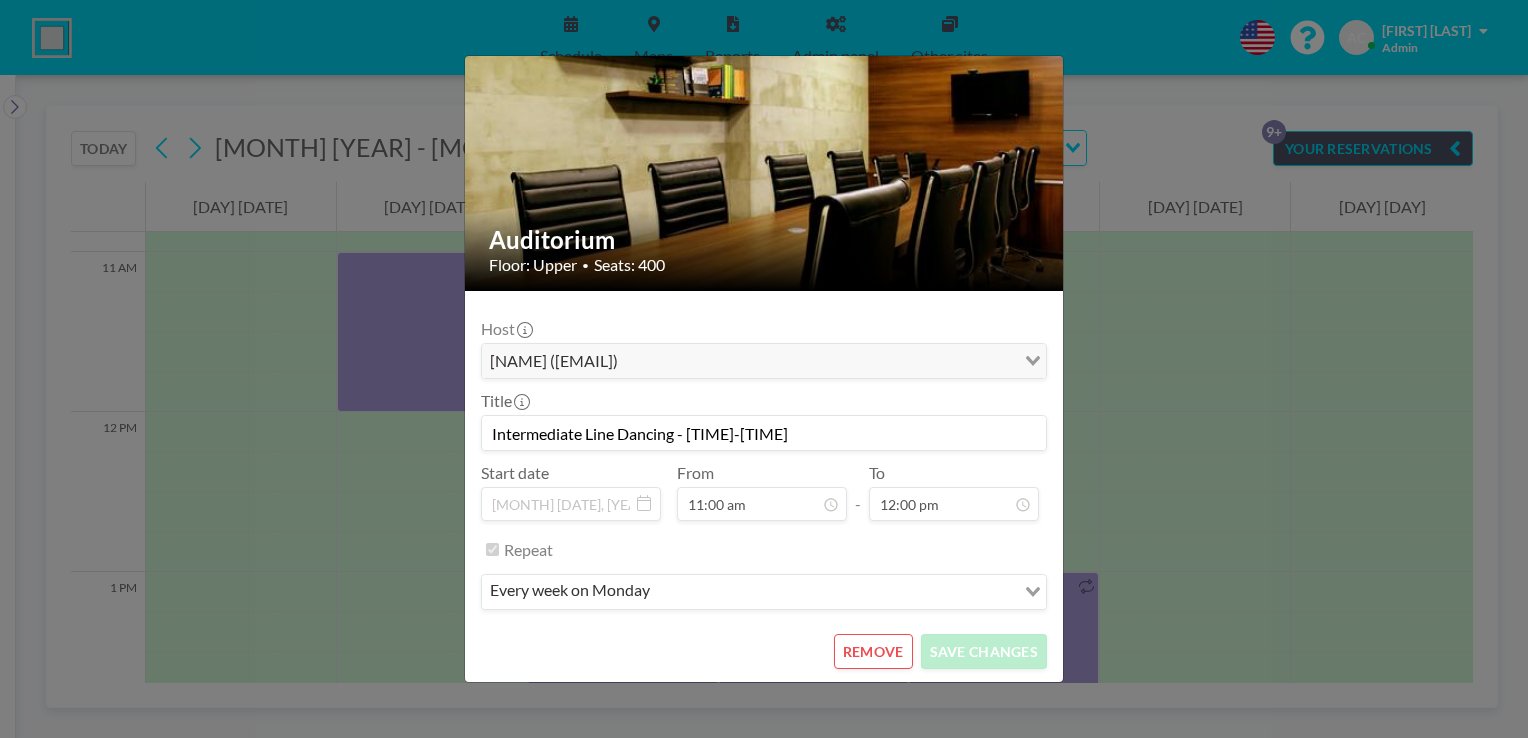 click on "REMOVE" at bounding box center [873, 651] 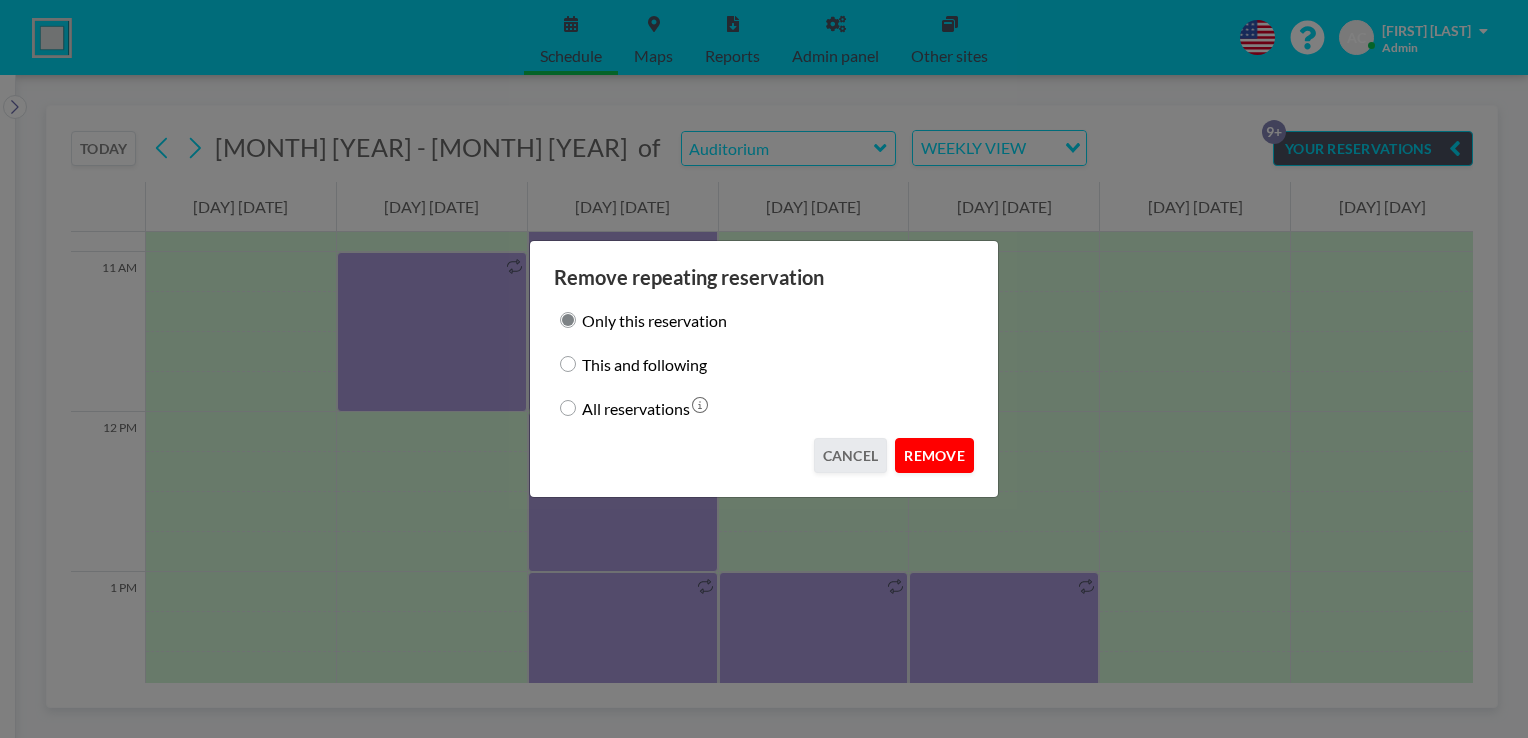 click on "REMOVE" at bounding box center [934, 455] 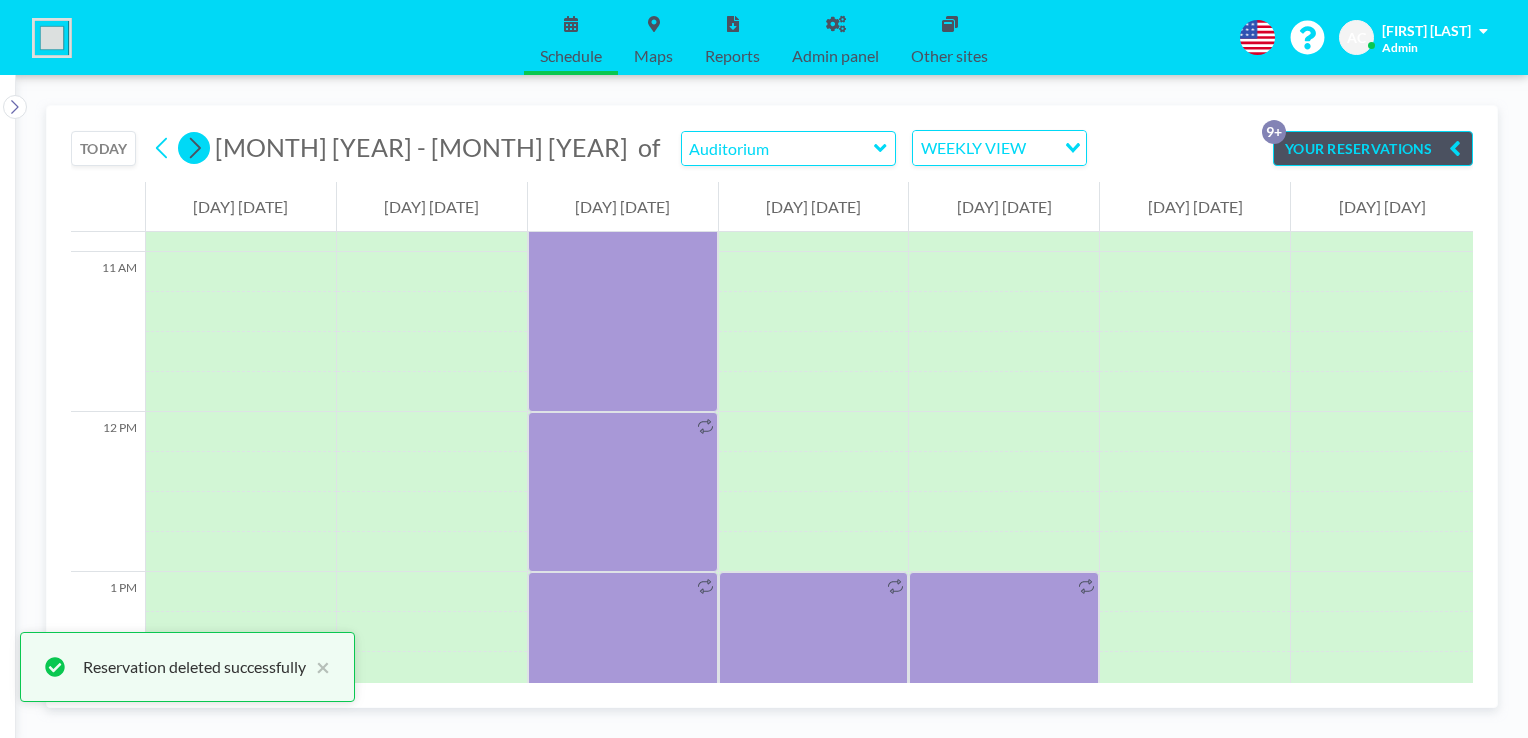 click 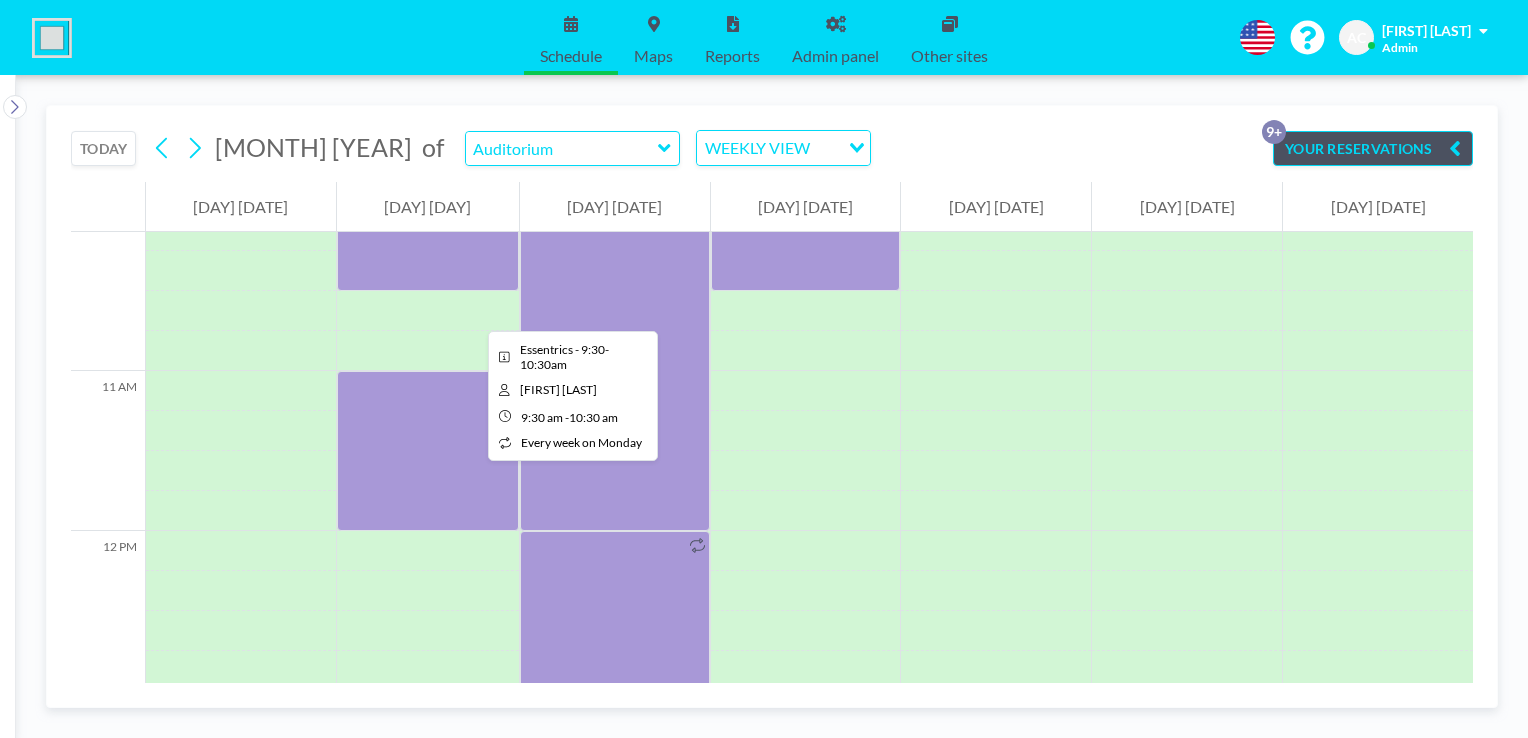 scroll, scrollTop: 1640, scrollLeft: 0, axis: vertical 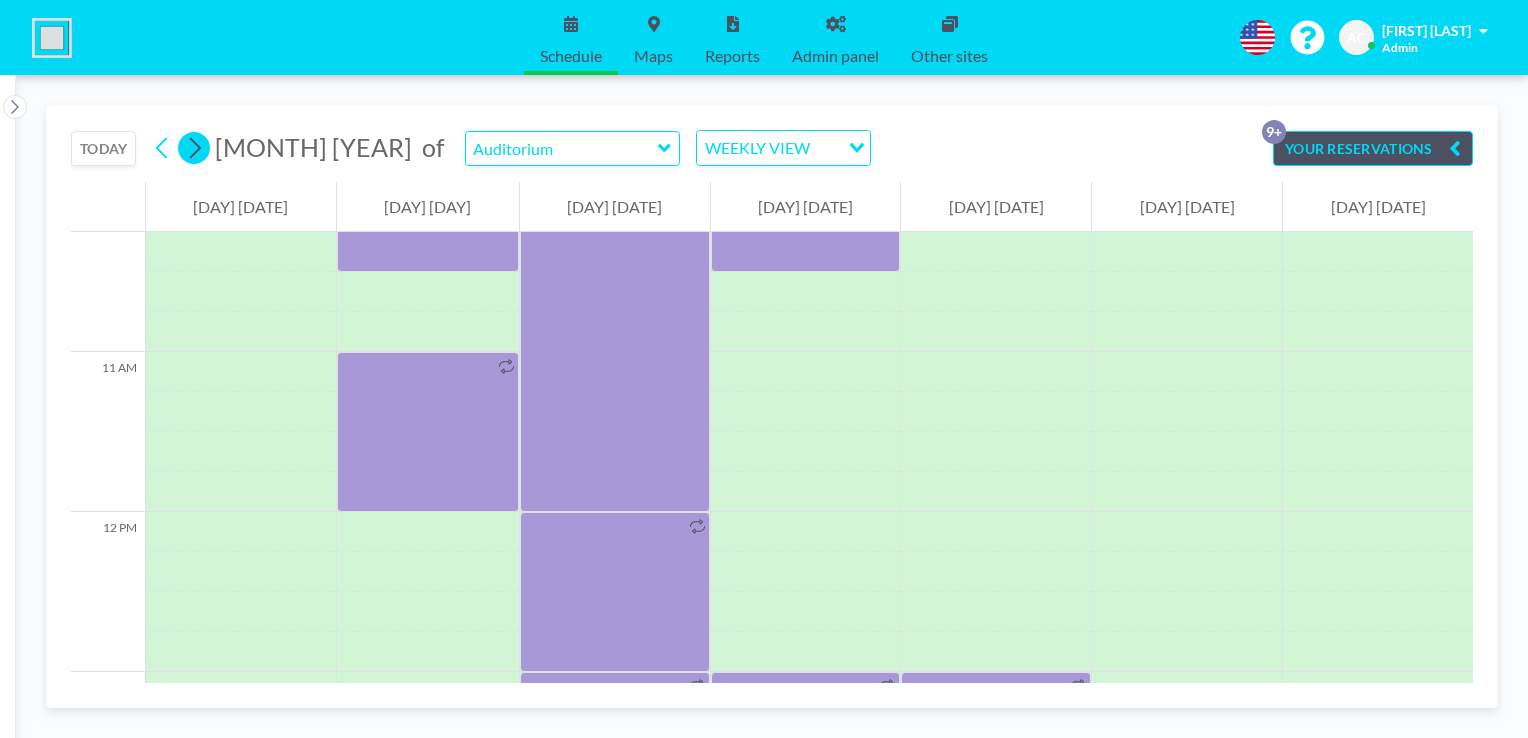 click 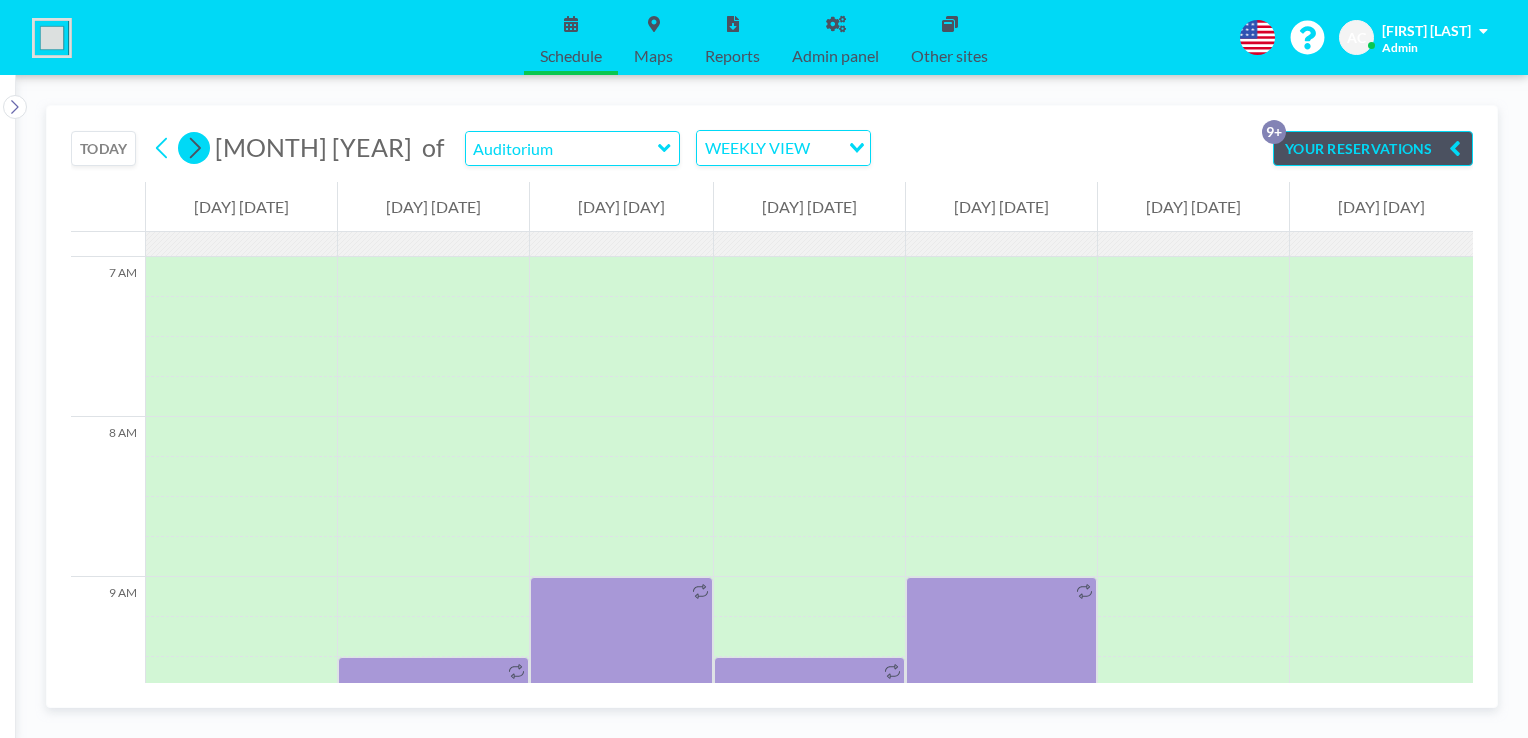 scroll, scrollTop: 1240, scrollLeft: 0, axis: vertical 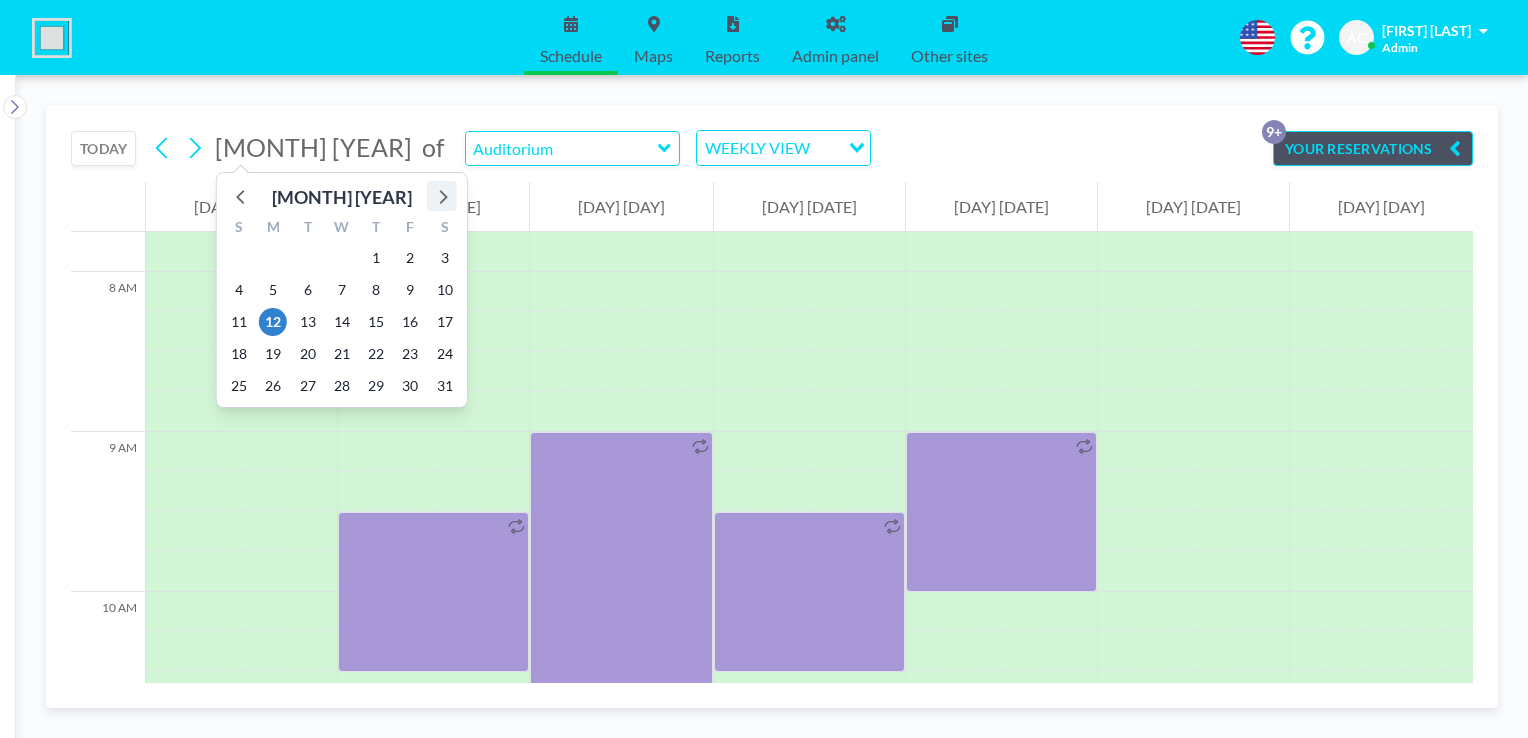 click 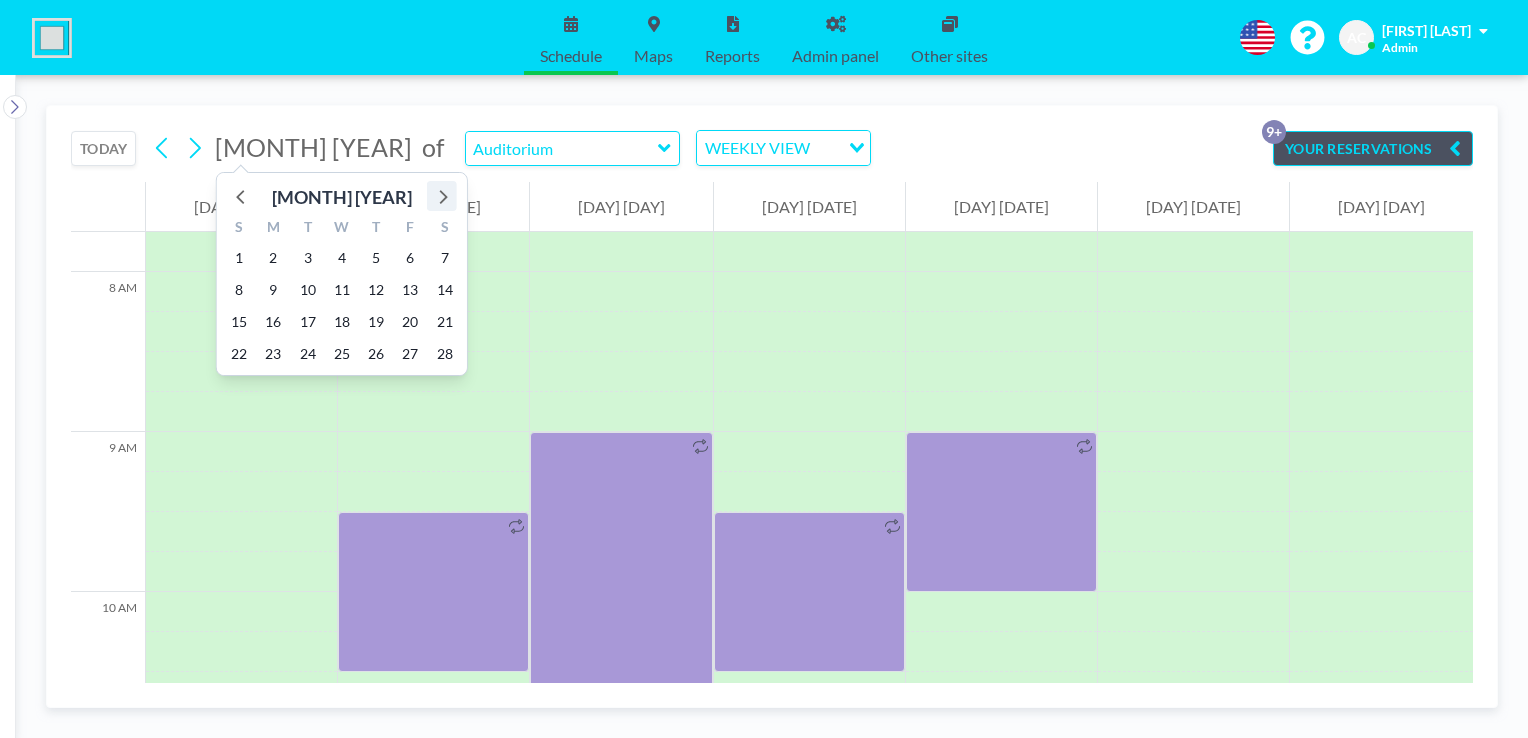 click 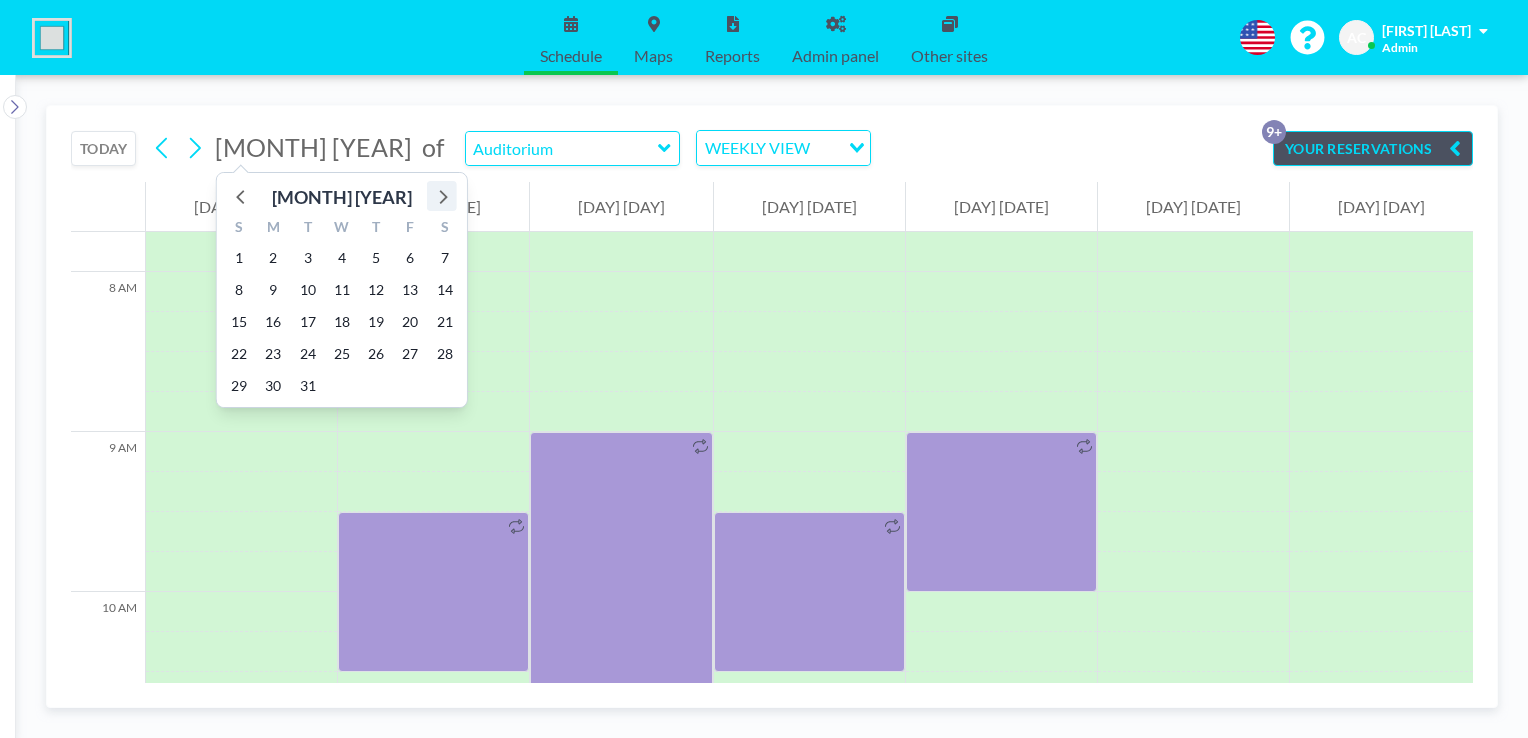 click 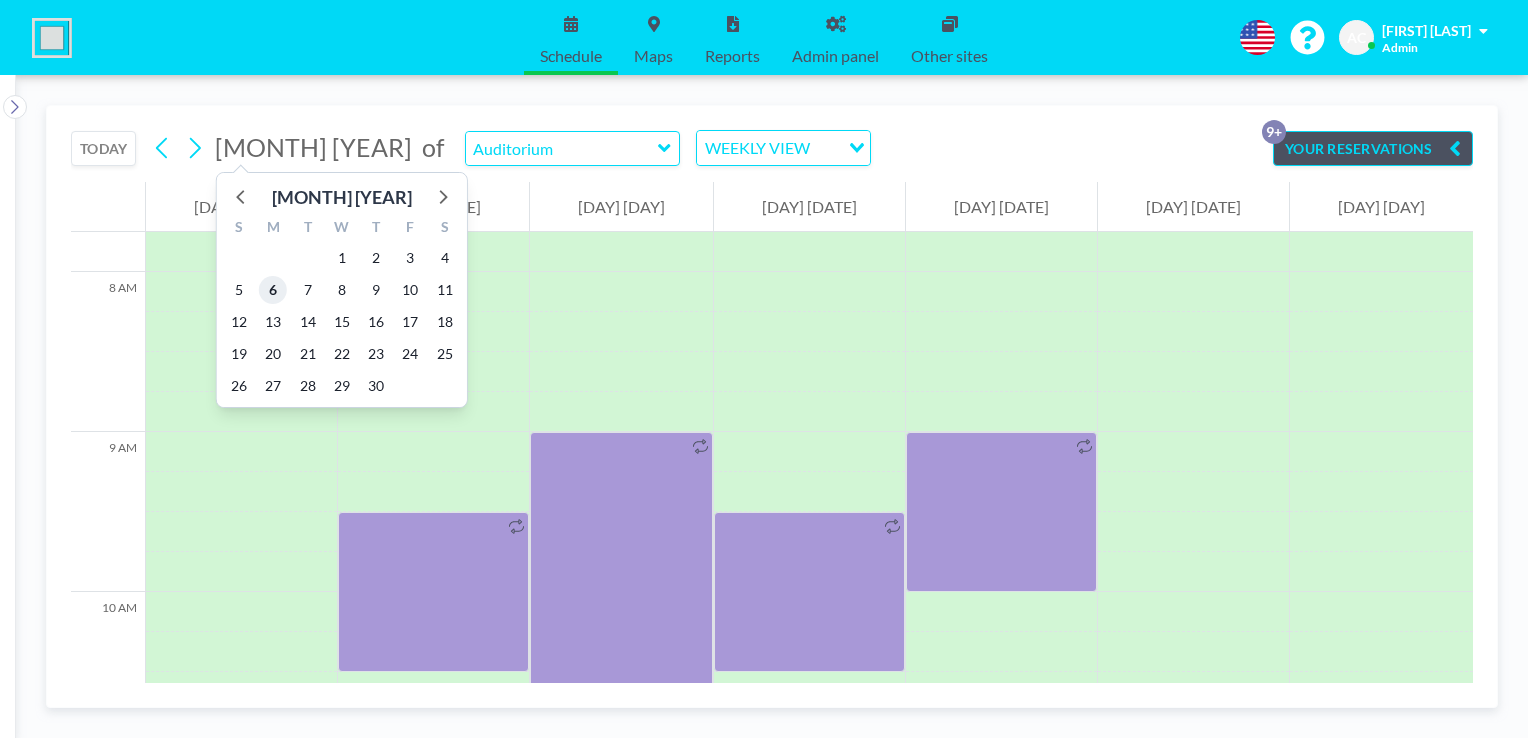 click on "6" at bounding box center (273, 290) 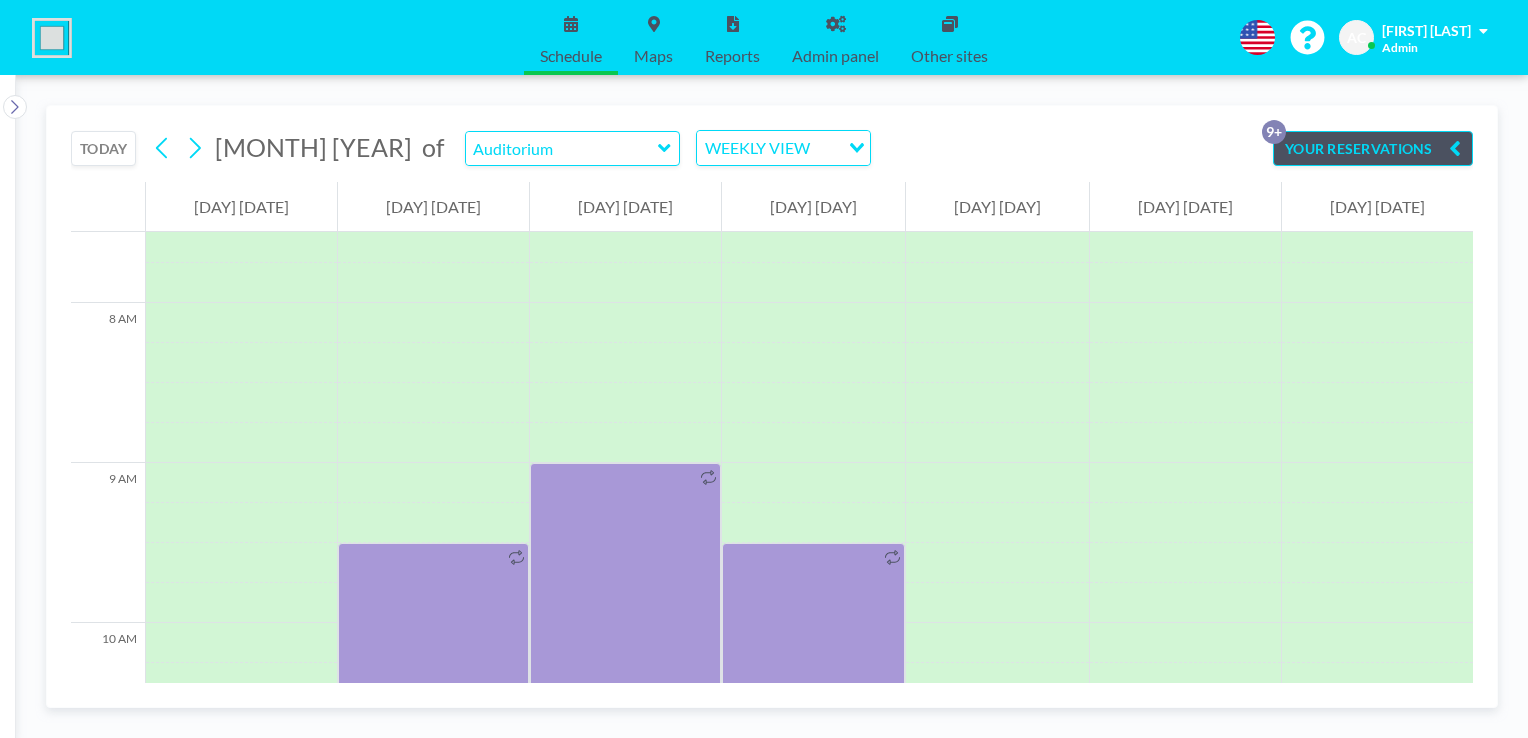 scroll, scrollTop: 1240, scrollLeft: 0, axis: vertical 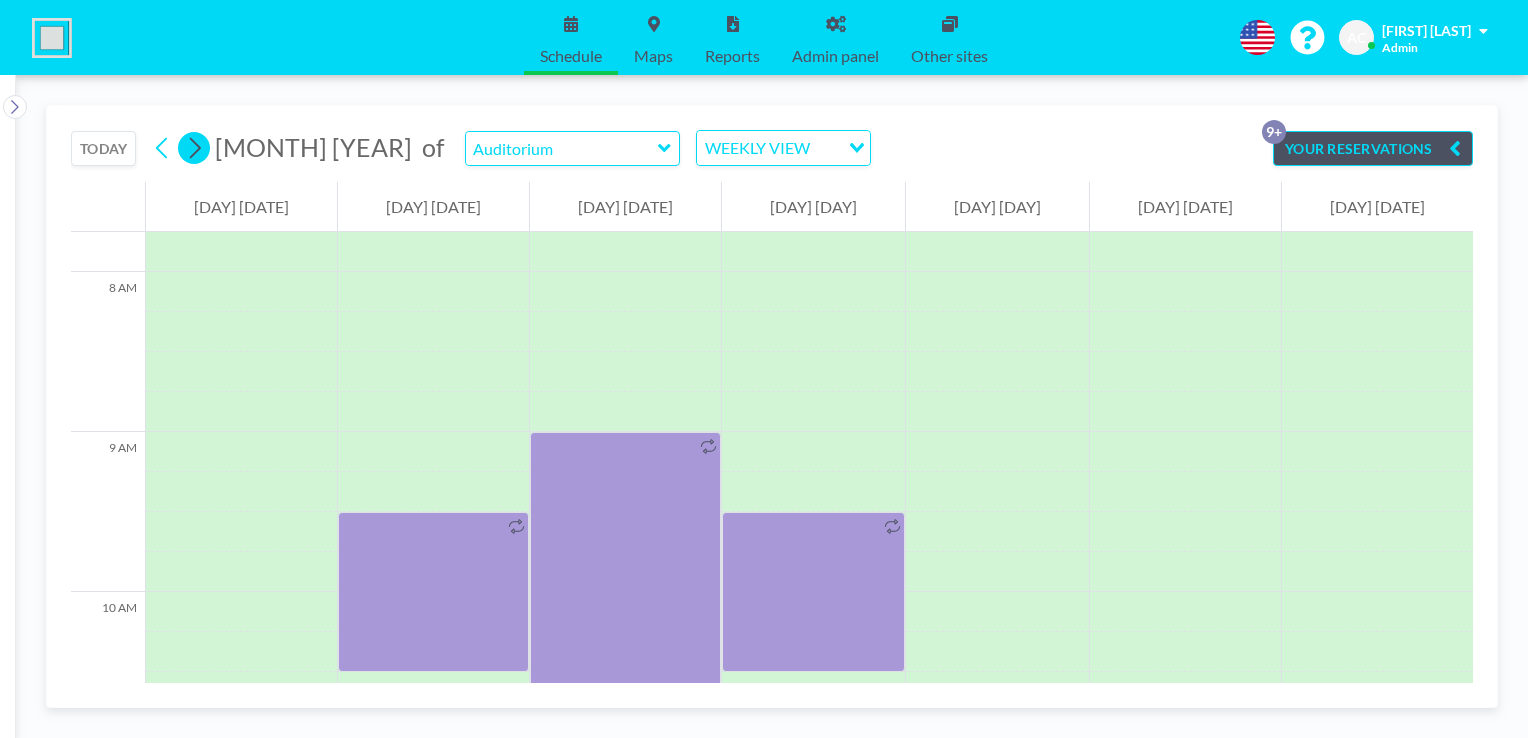 click 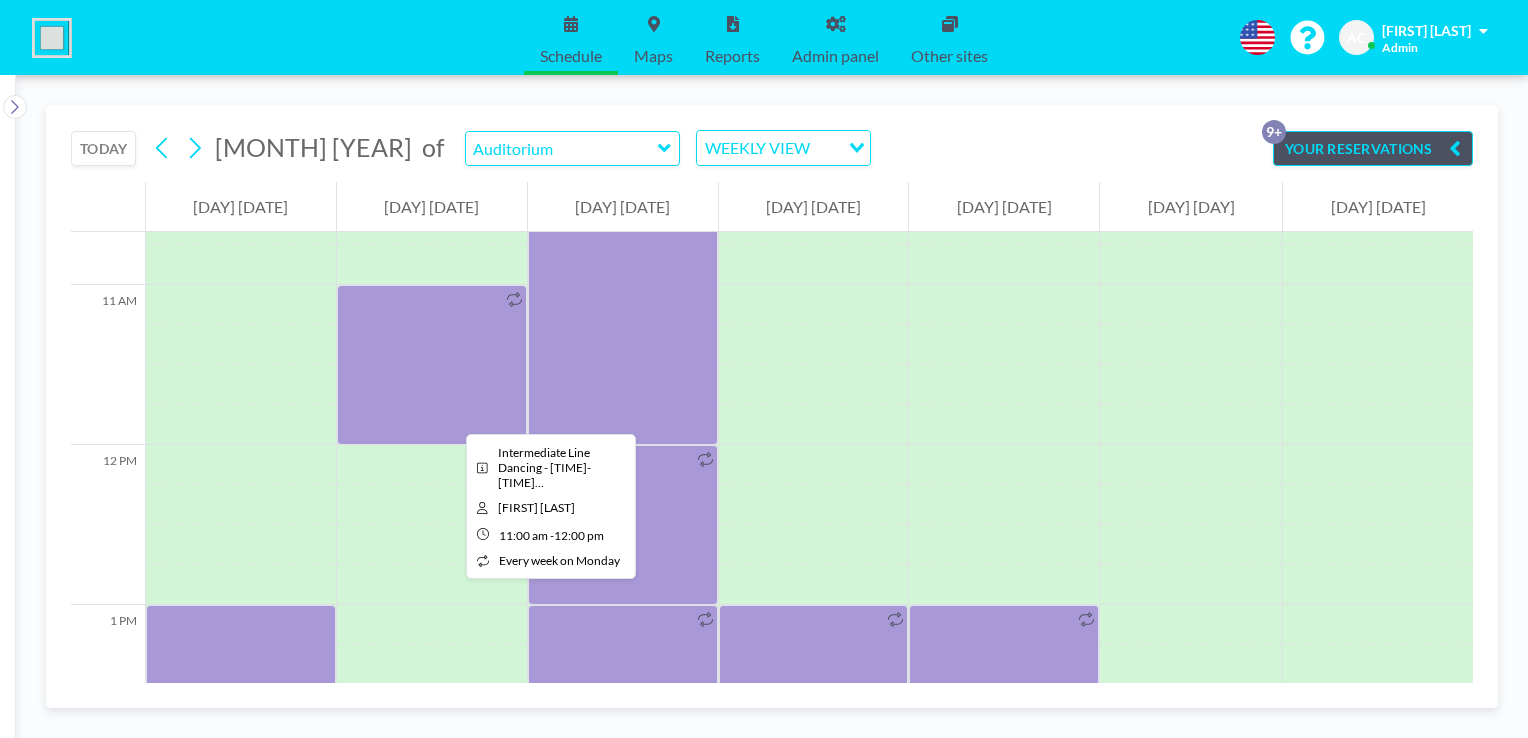 scroll, scrollTop: 1740, scrollLeft: 0, axis: vertical 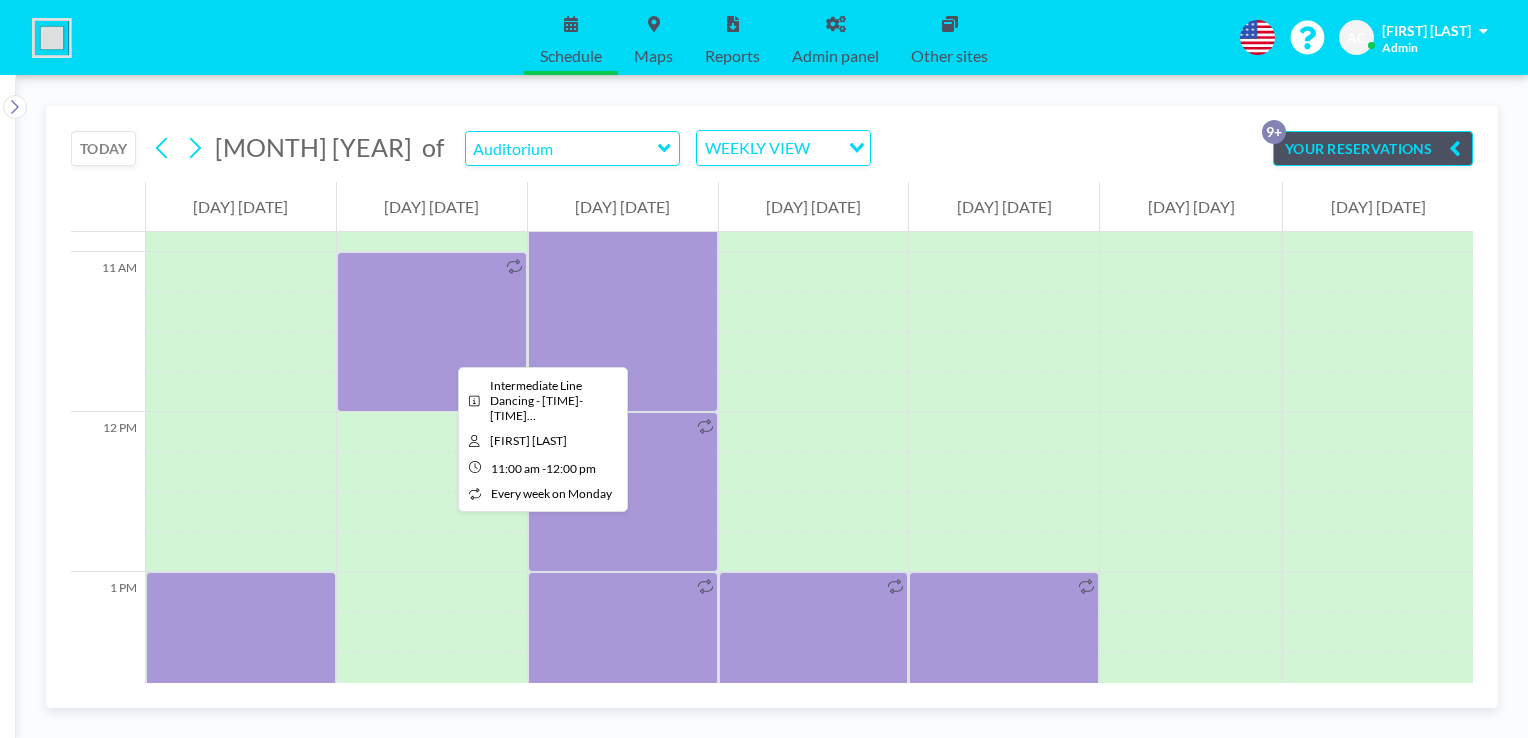 click at bounding box center [432, 332] 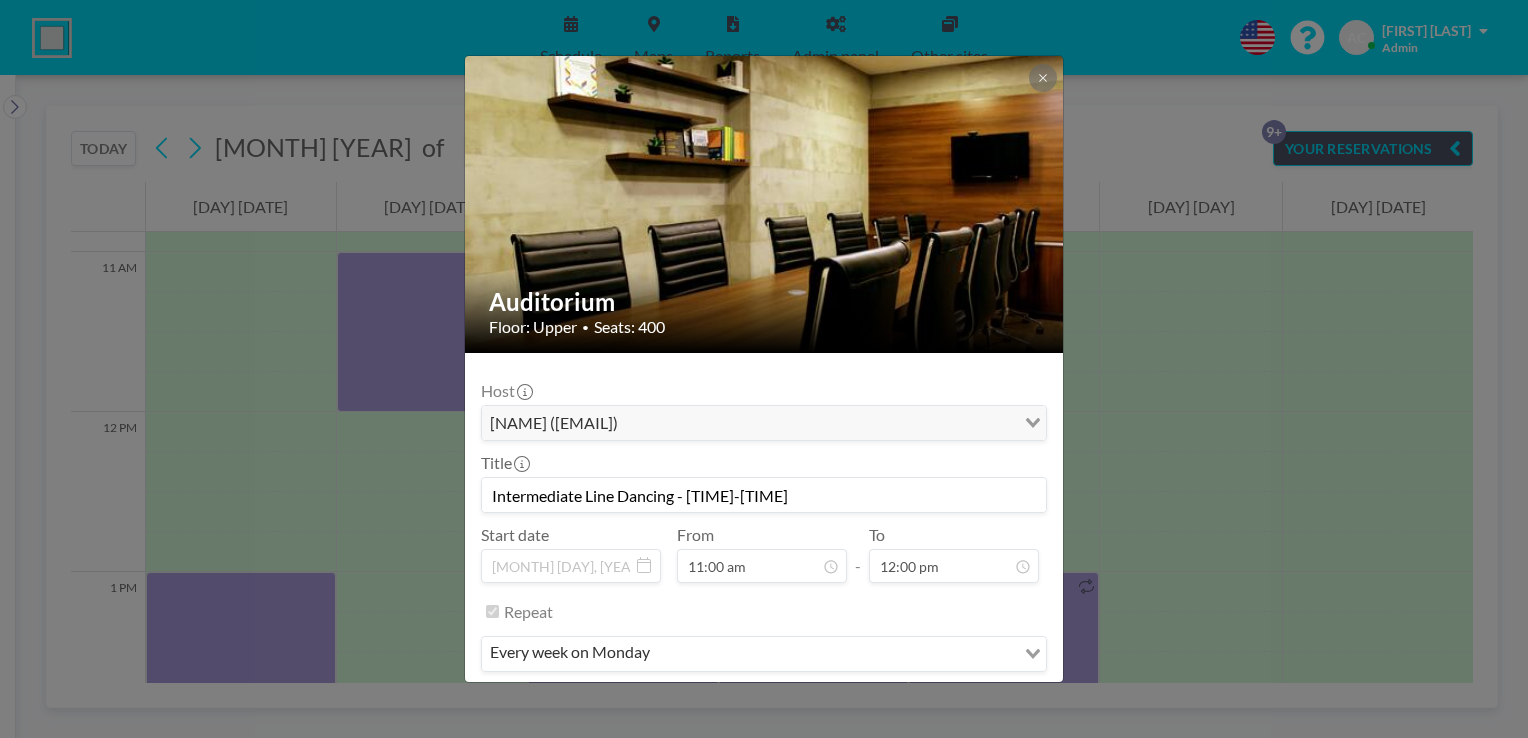 scroll, scrollTop: 62, scrollLeft: 0, axis: vertical 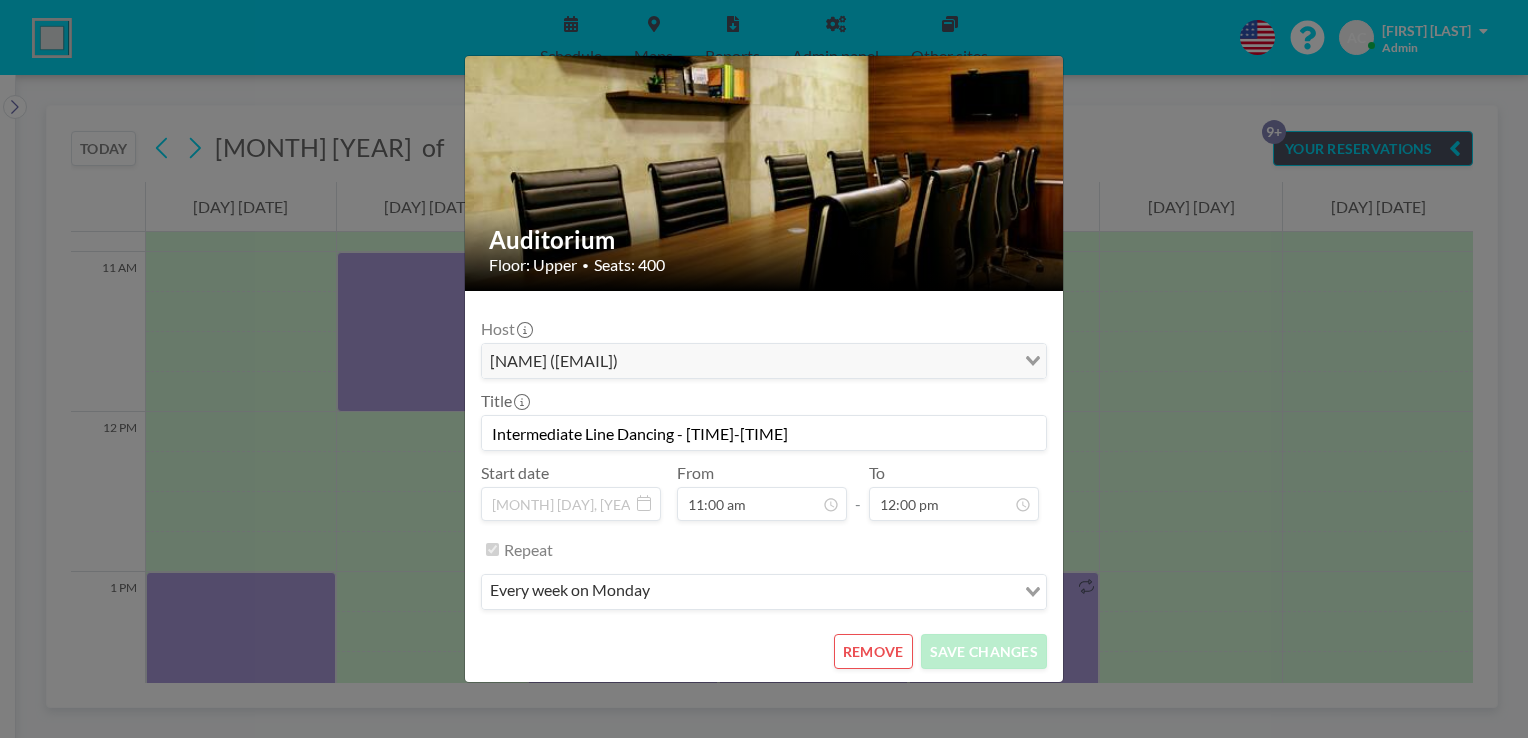 click on "REMOVE" at bounding box center [873, 651] 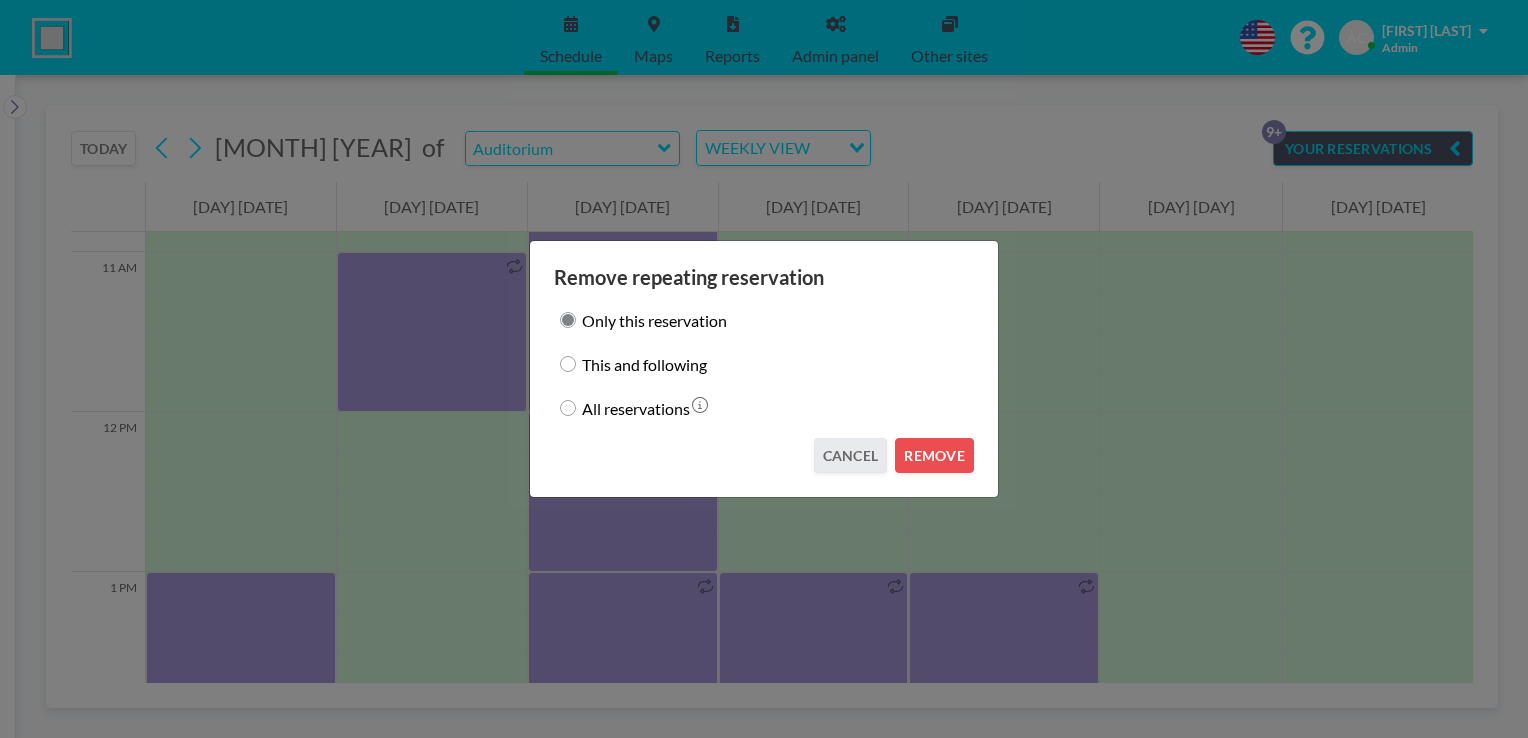 click on "This and following" at bounding box center [568, 364] 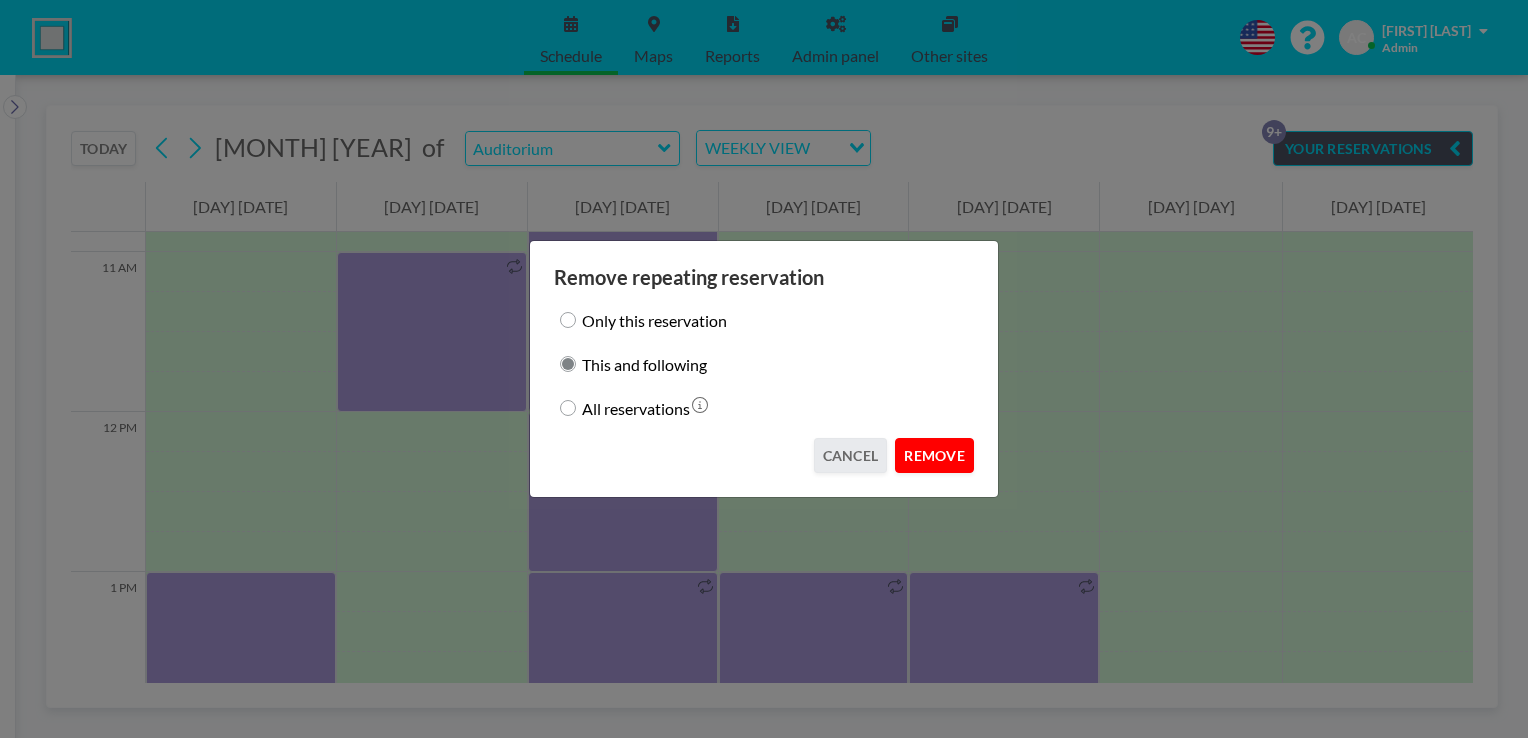 click on "REMOVE" at bounding box center (934, 455) 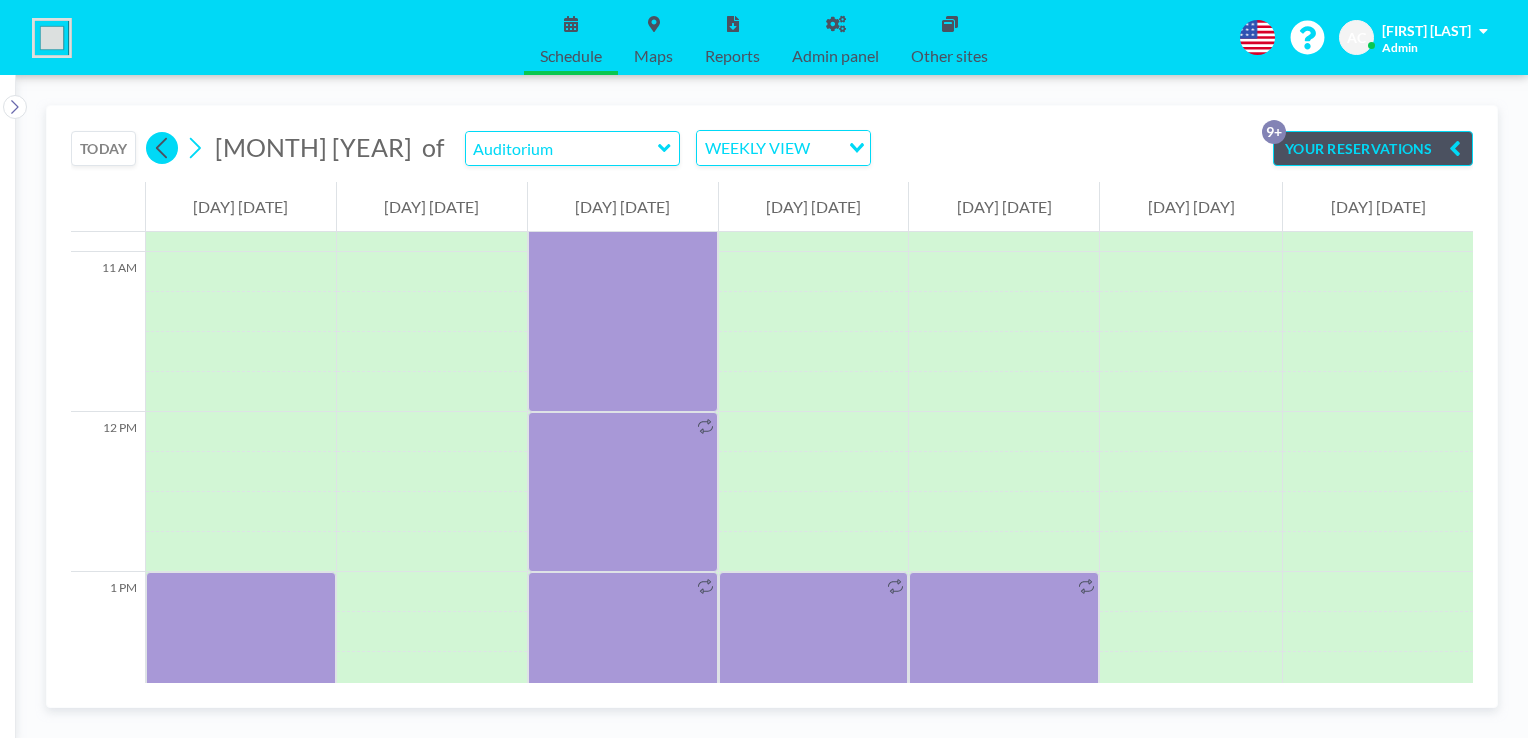 click 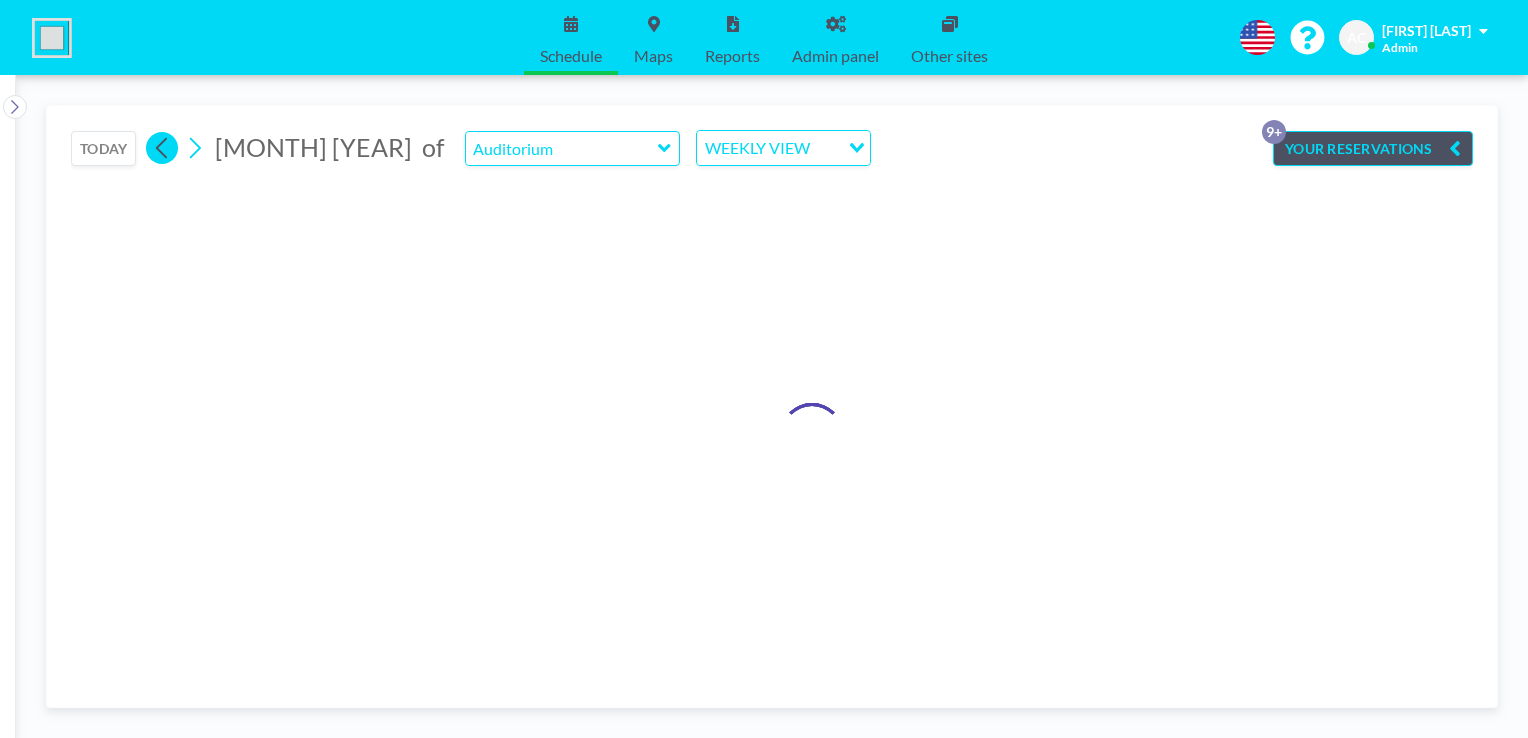 click 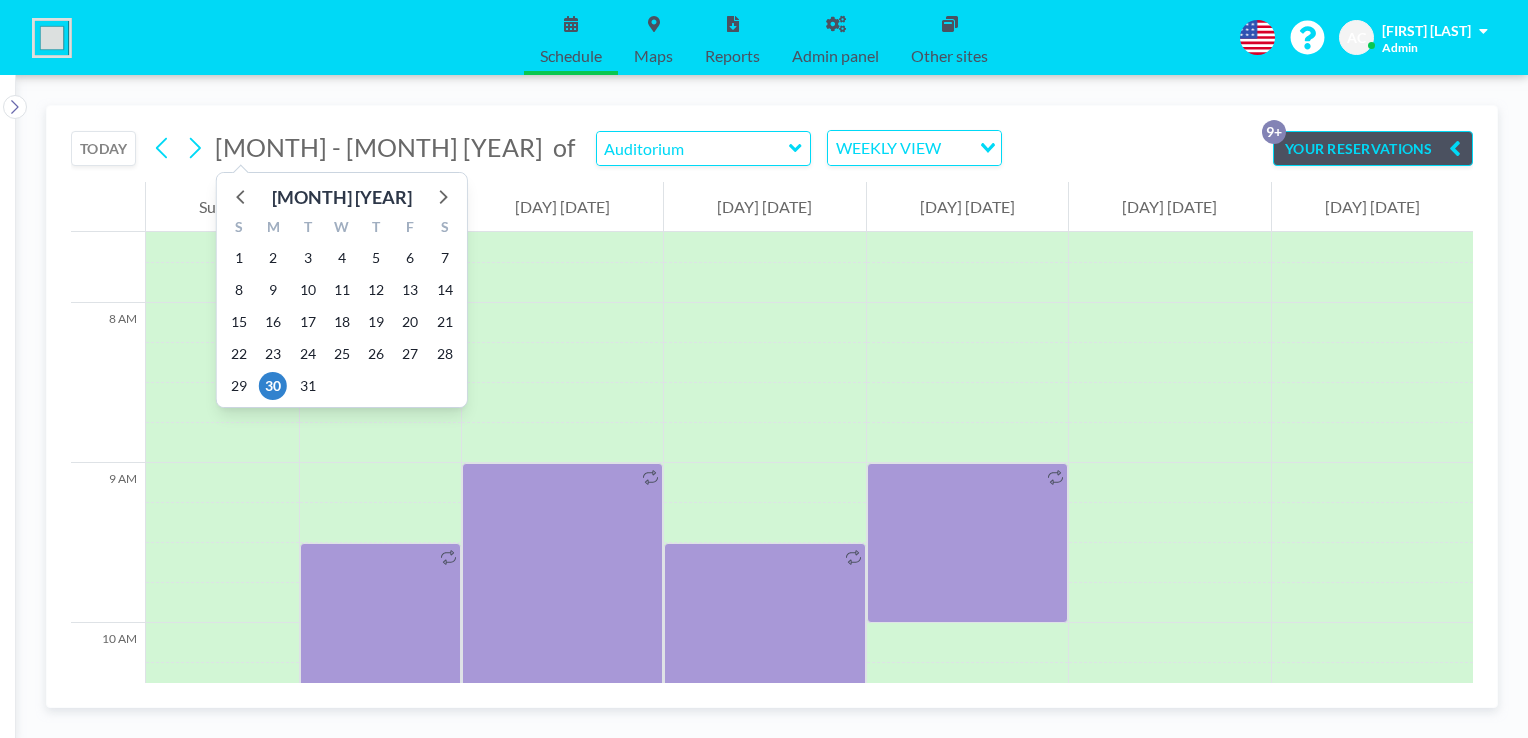 scroll, scrollTop: 1240, scrollLeft: 0, axis: vertical 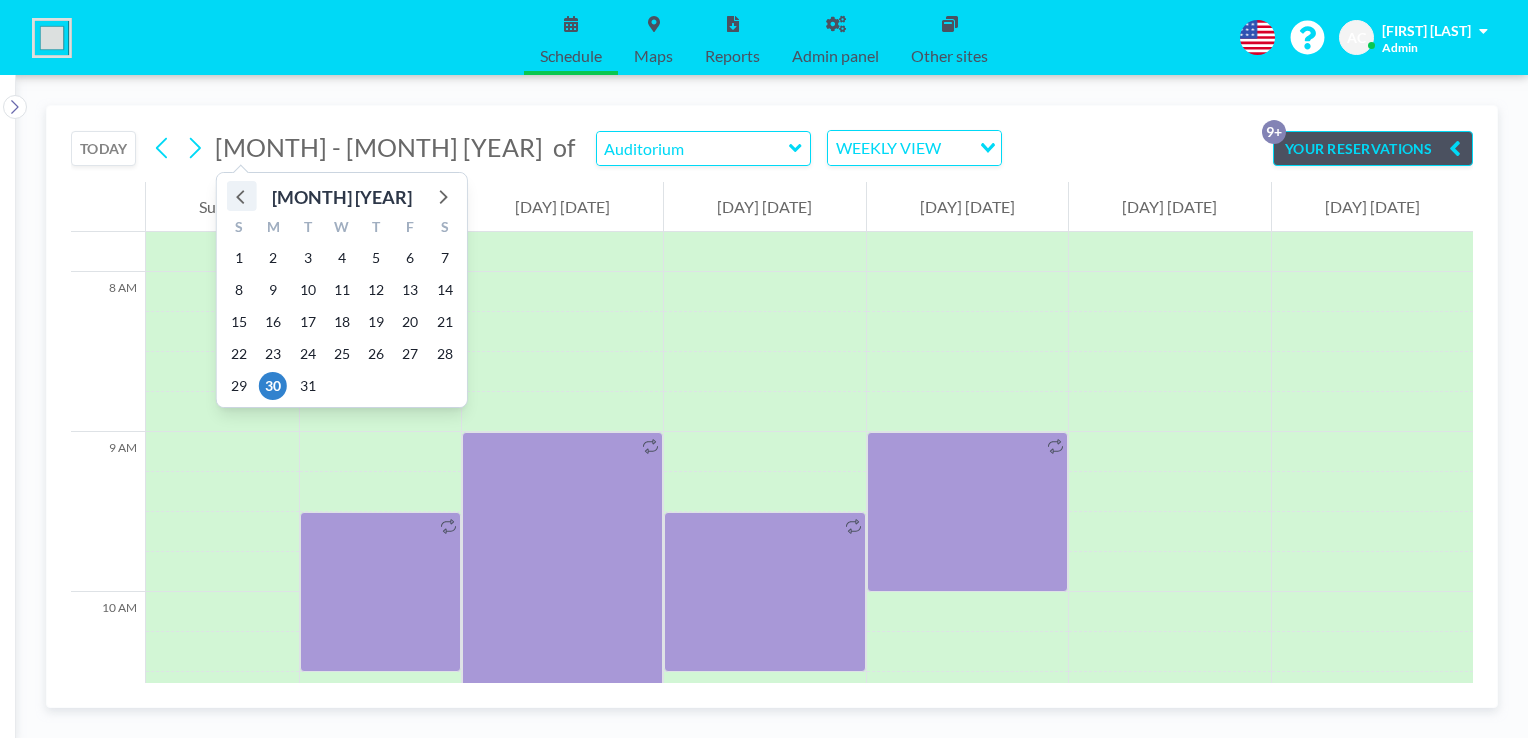 click 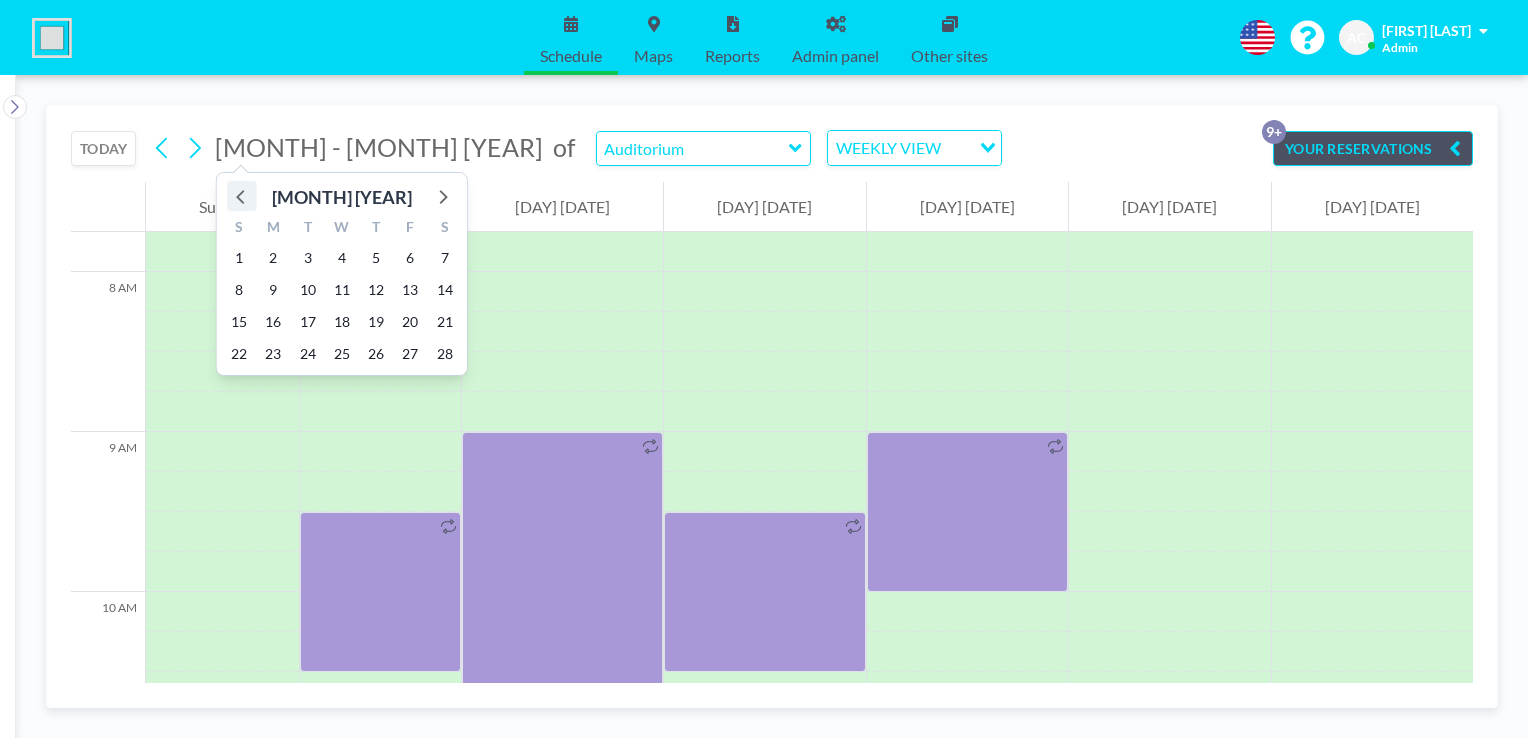 click 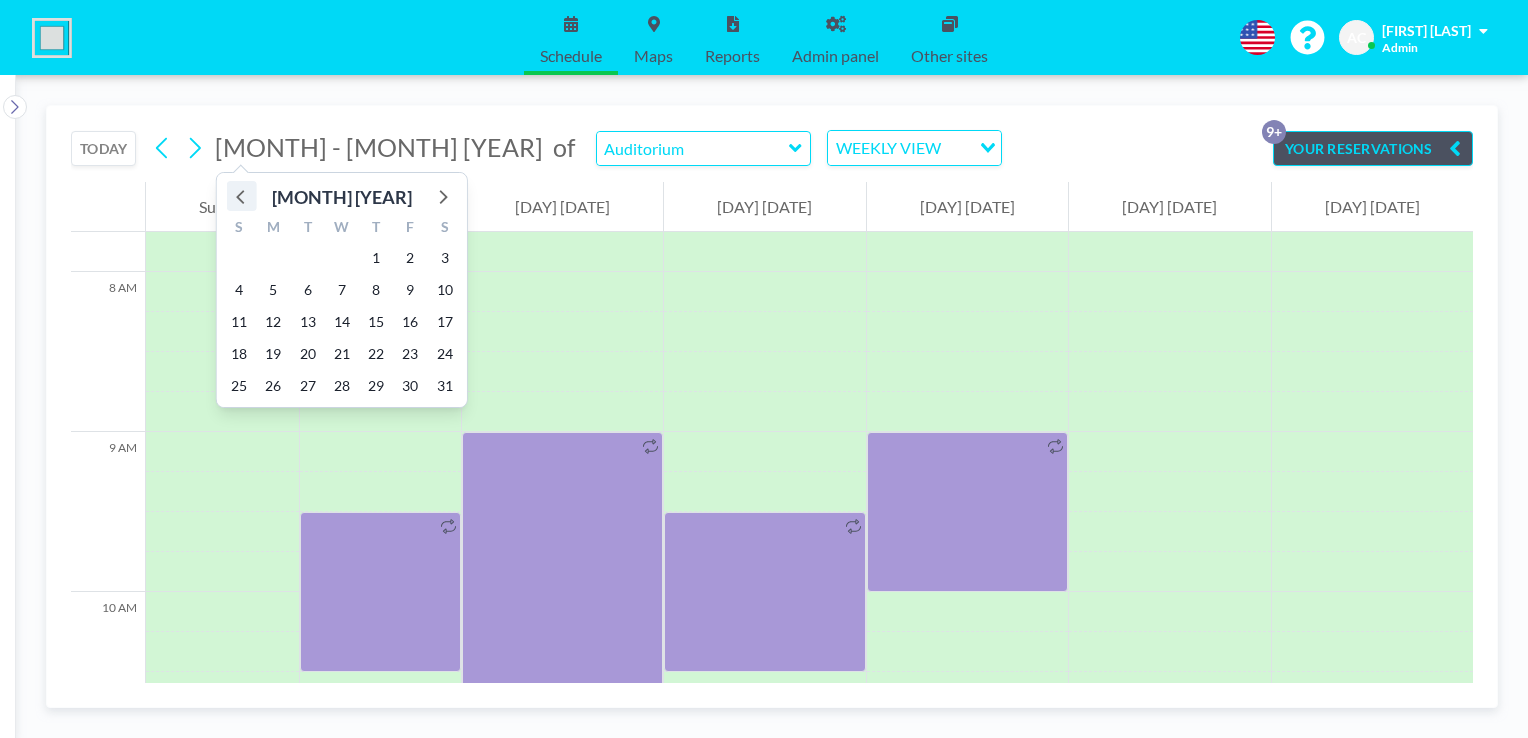 click 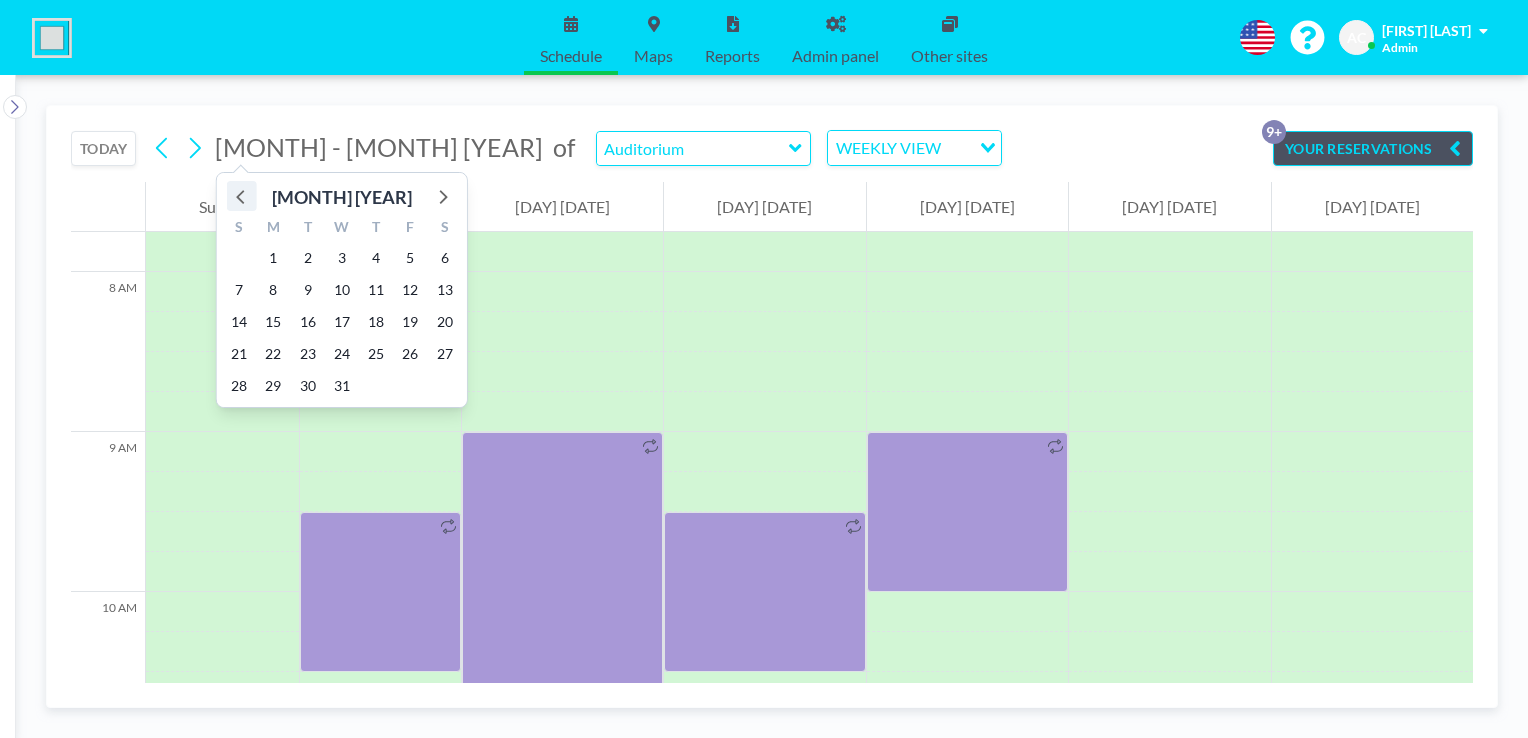 click 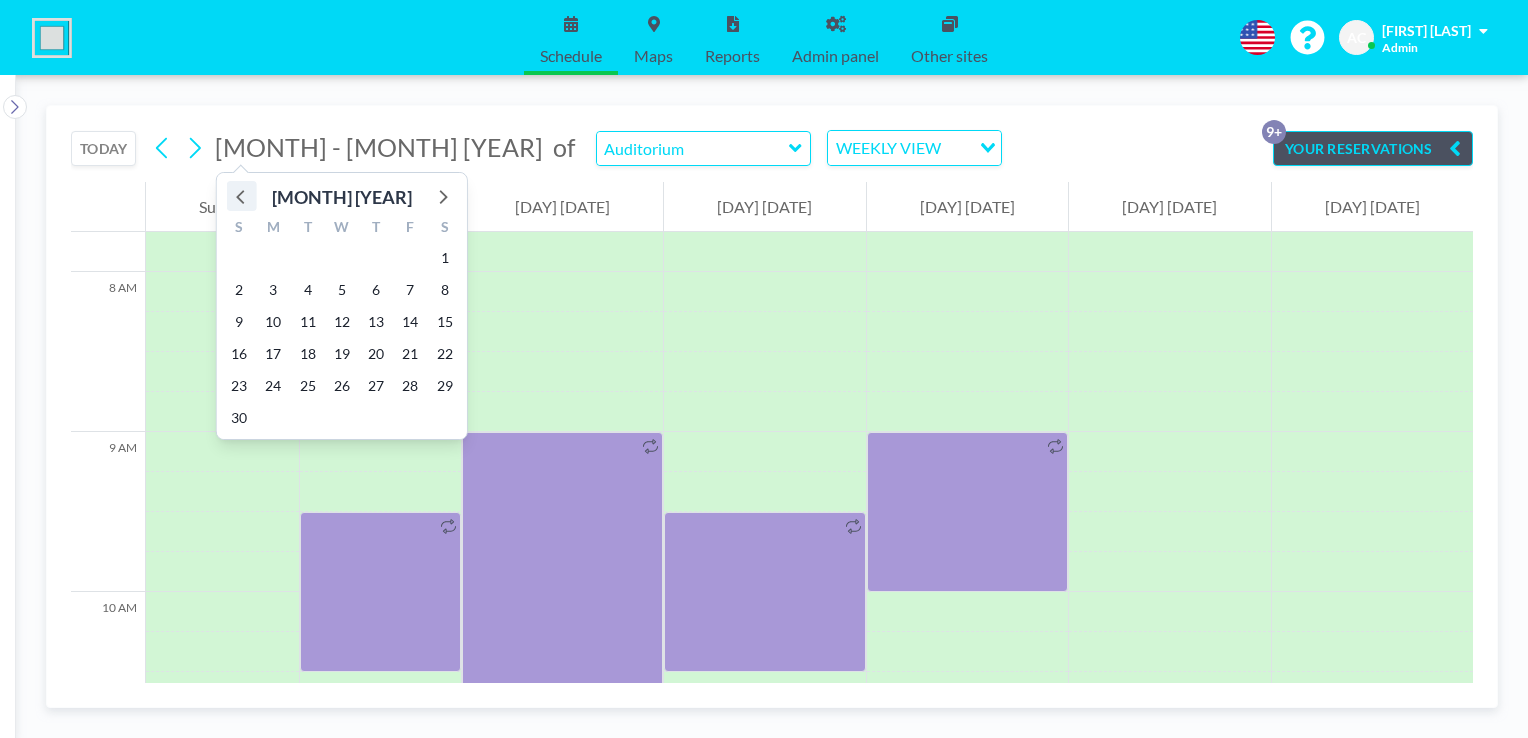 click 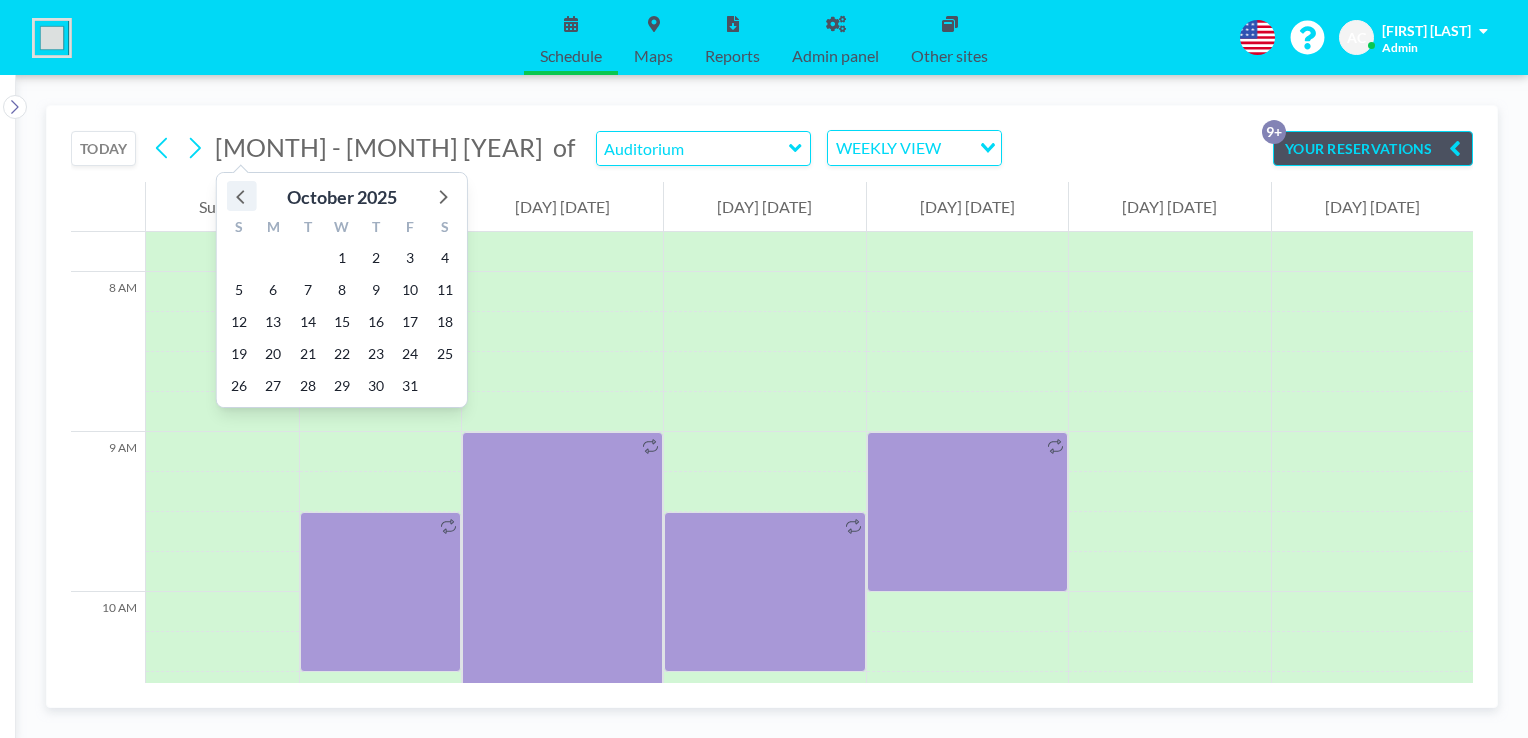 click 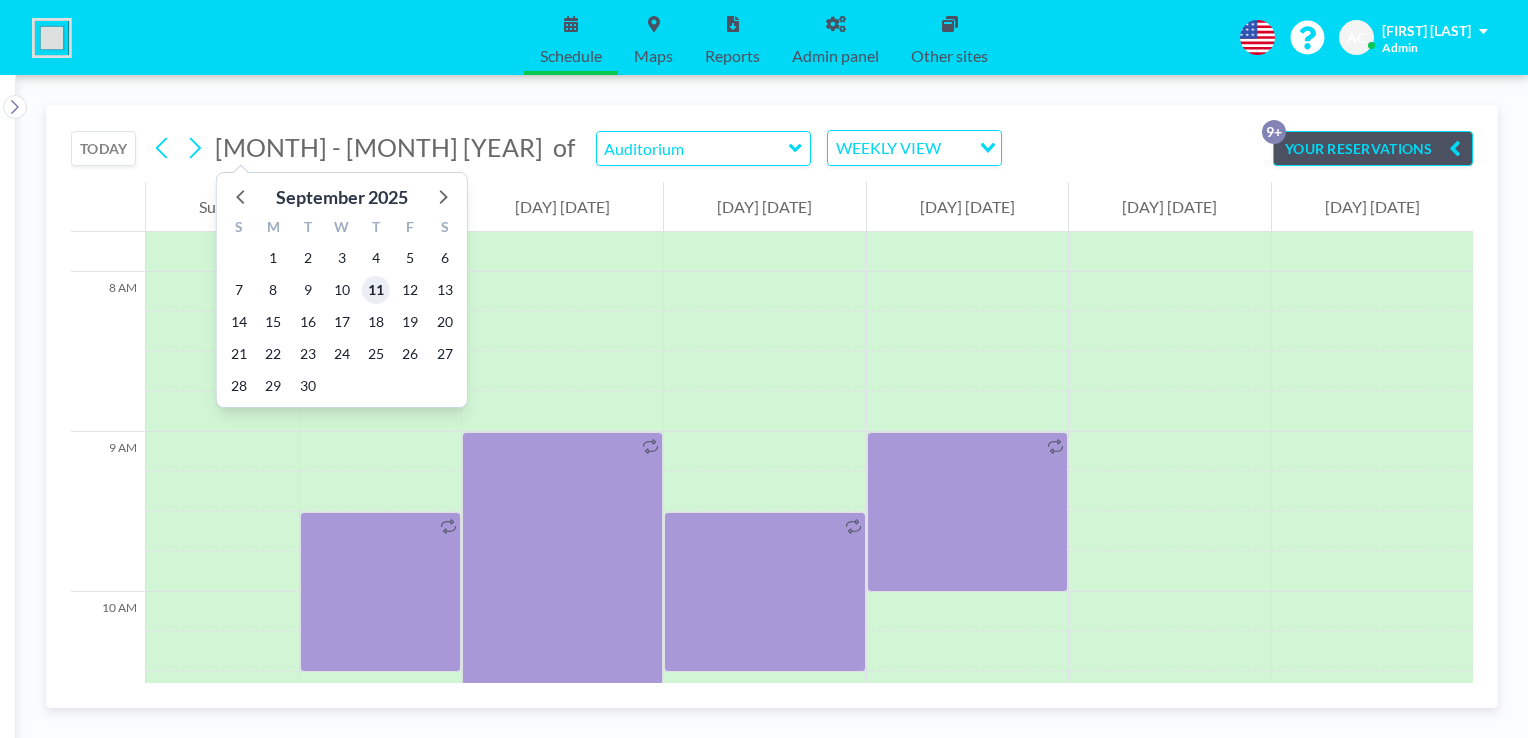 click on "11" at bounding box center (376, 290) 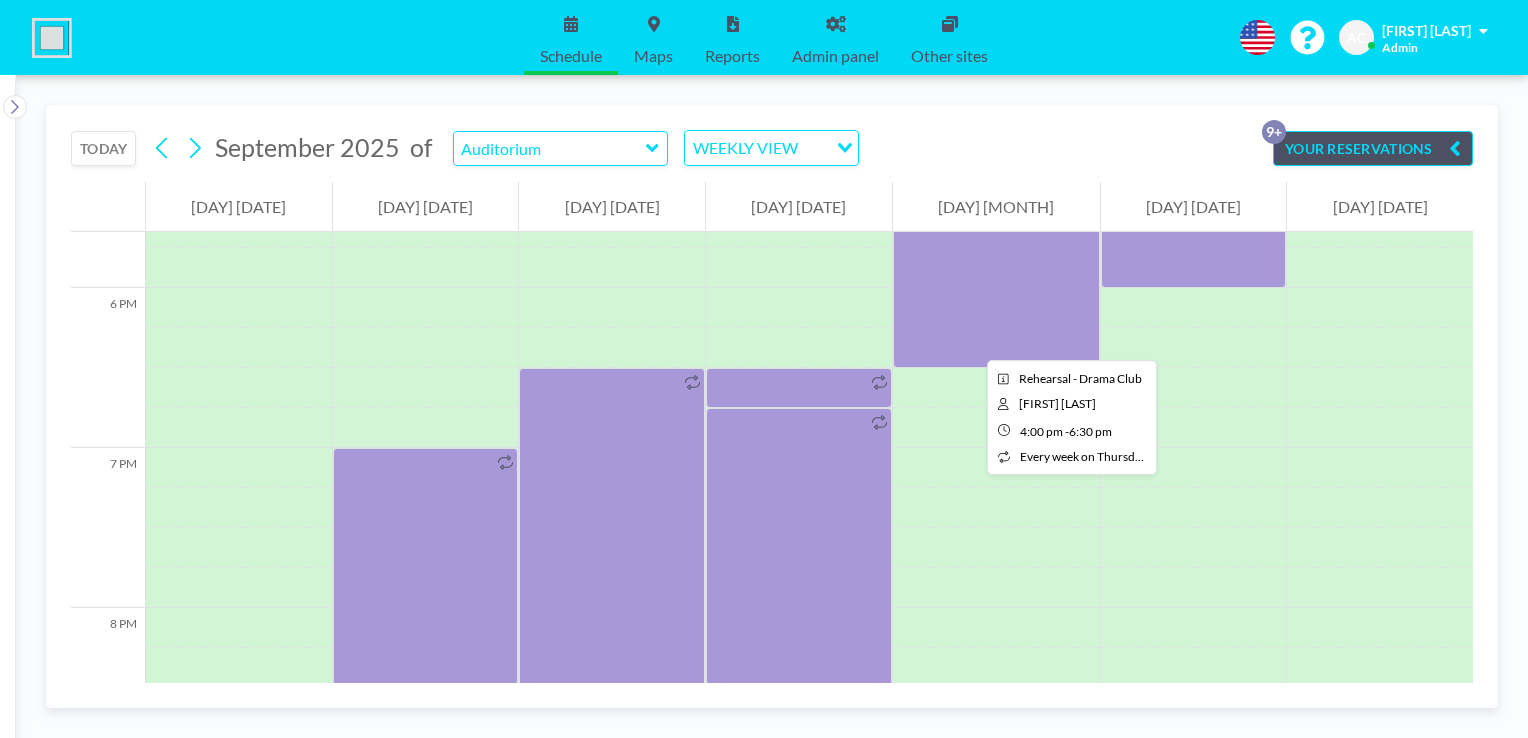 scroll, scrollTop: 2840, scrollLeft: 0, axis: vertical 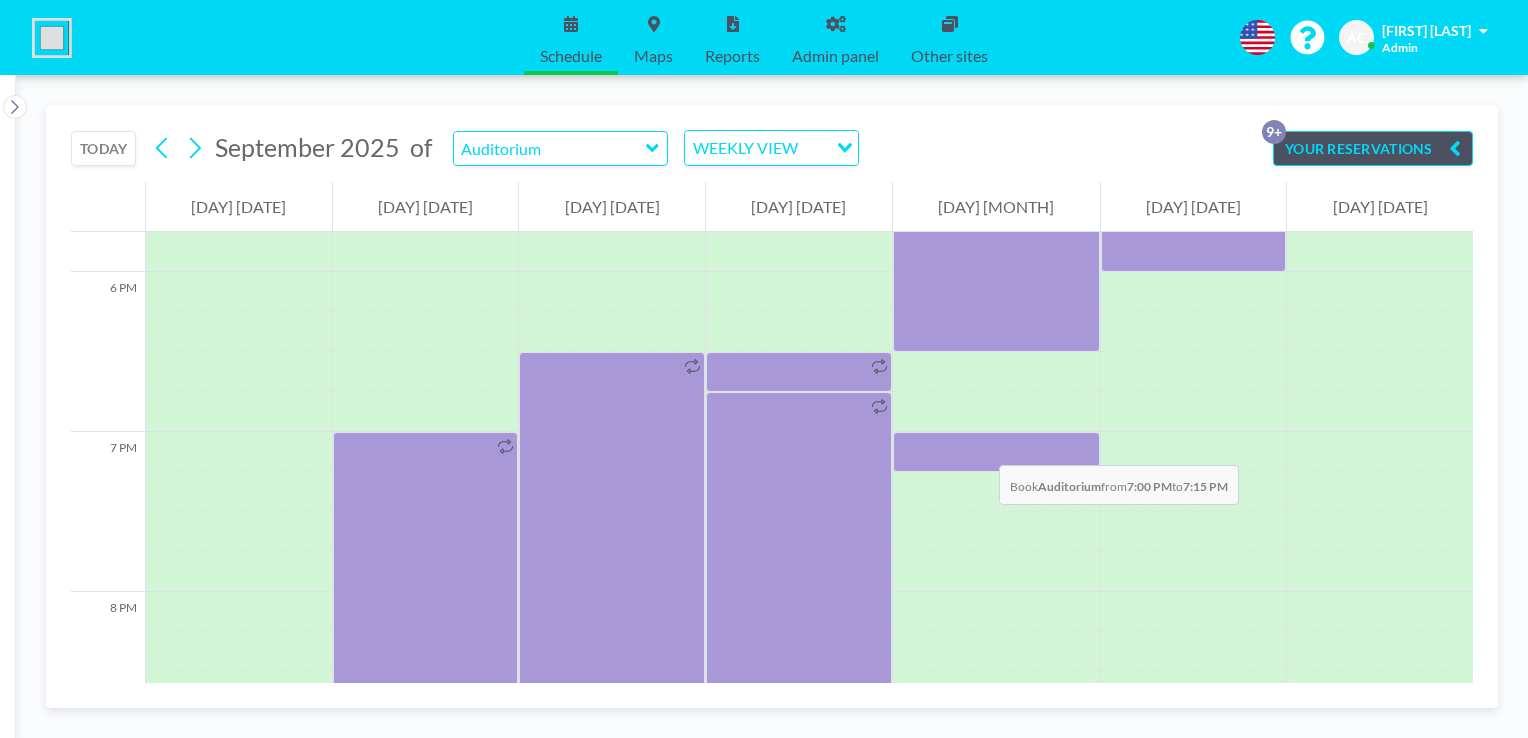 click at bounding box center [996, 452] 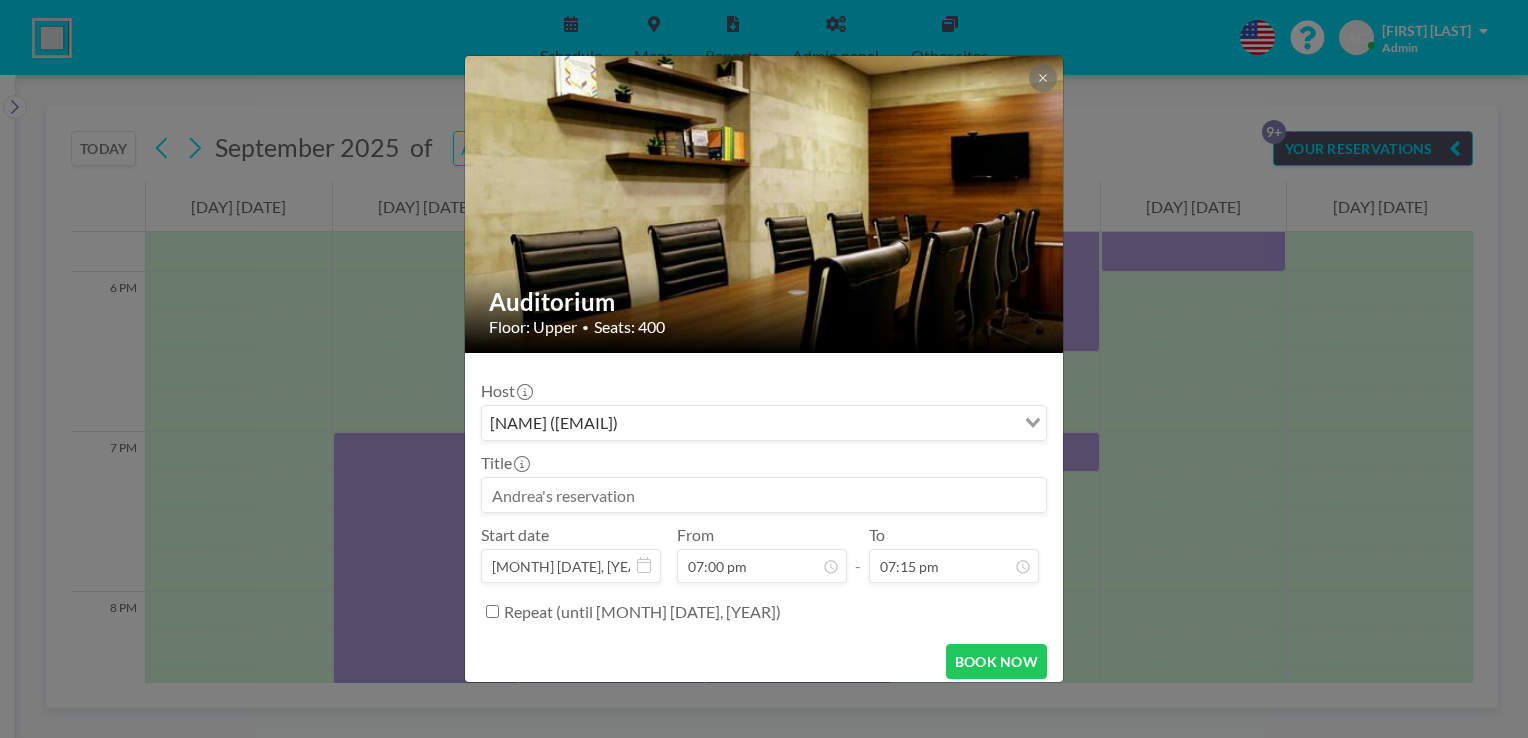 click at bounding box center (764, 495) 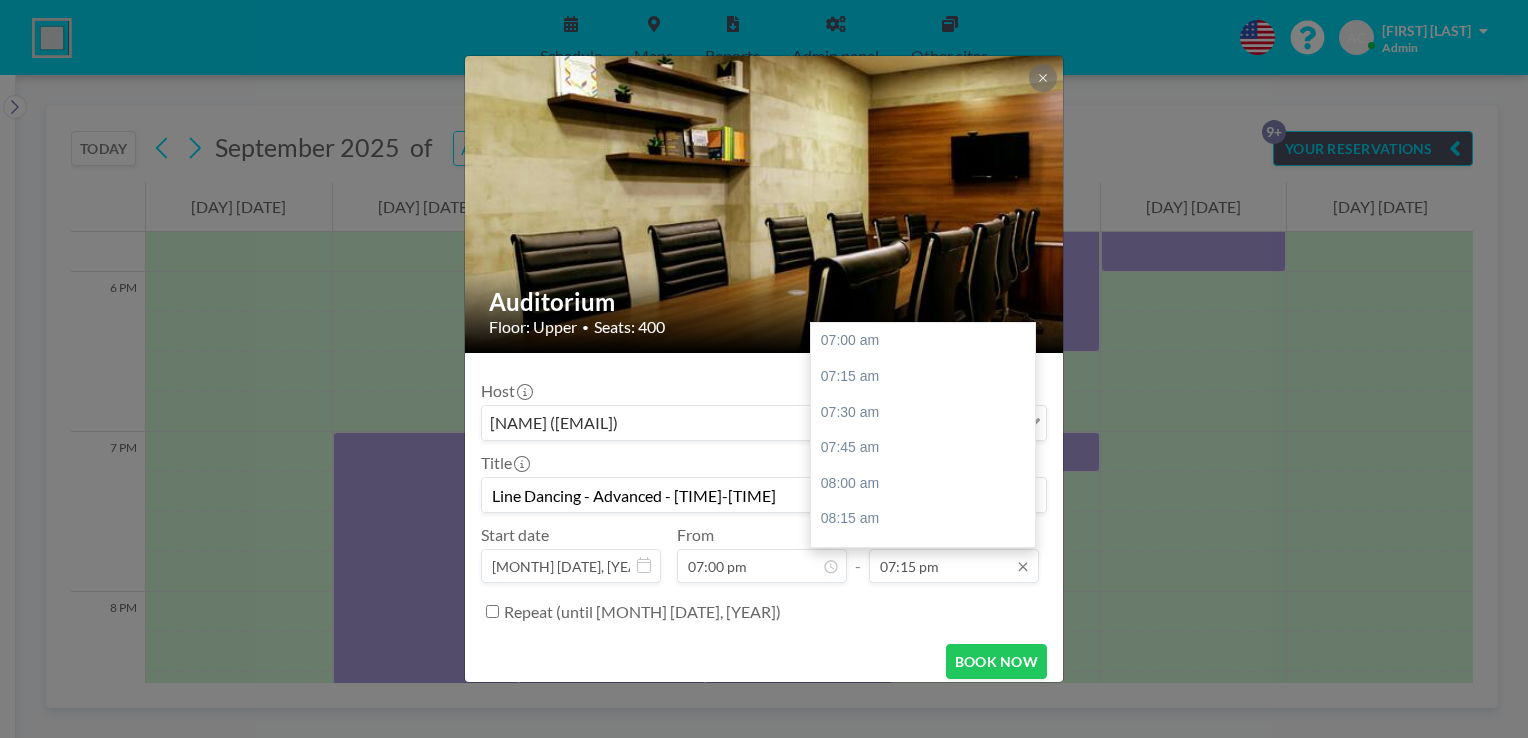 scroll, scrollTop: 1744, scrollLeft: 0, axis: vertical 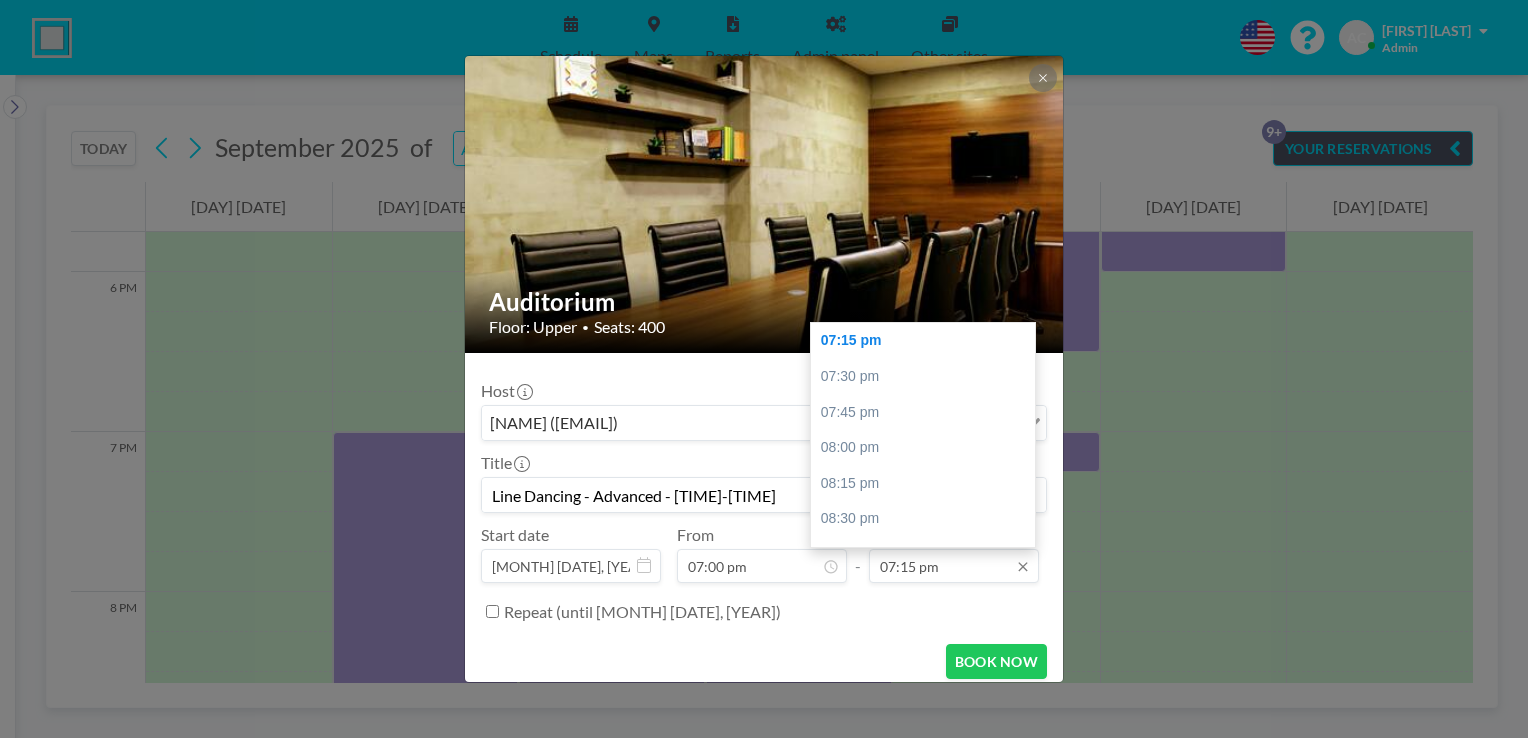 type on "Line Dancing - Advanced - [TIME]-[TIME]" 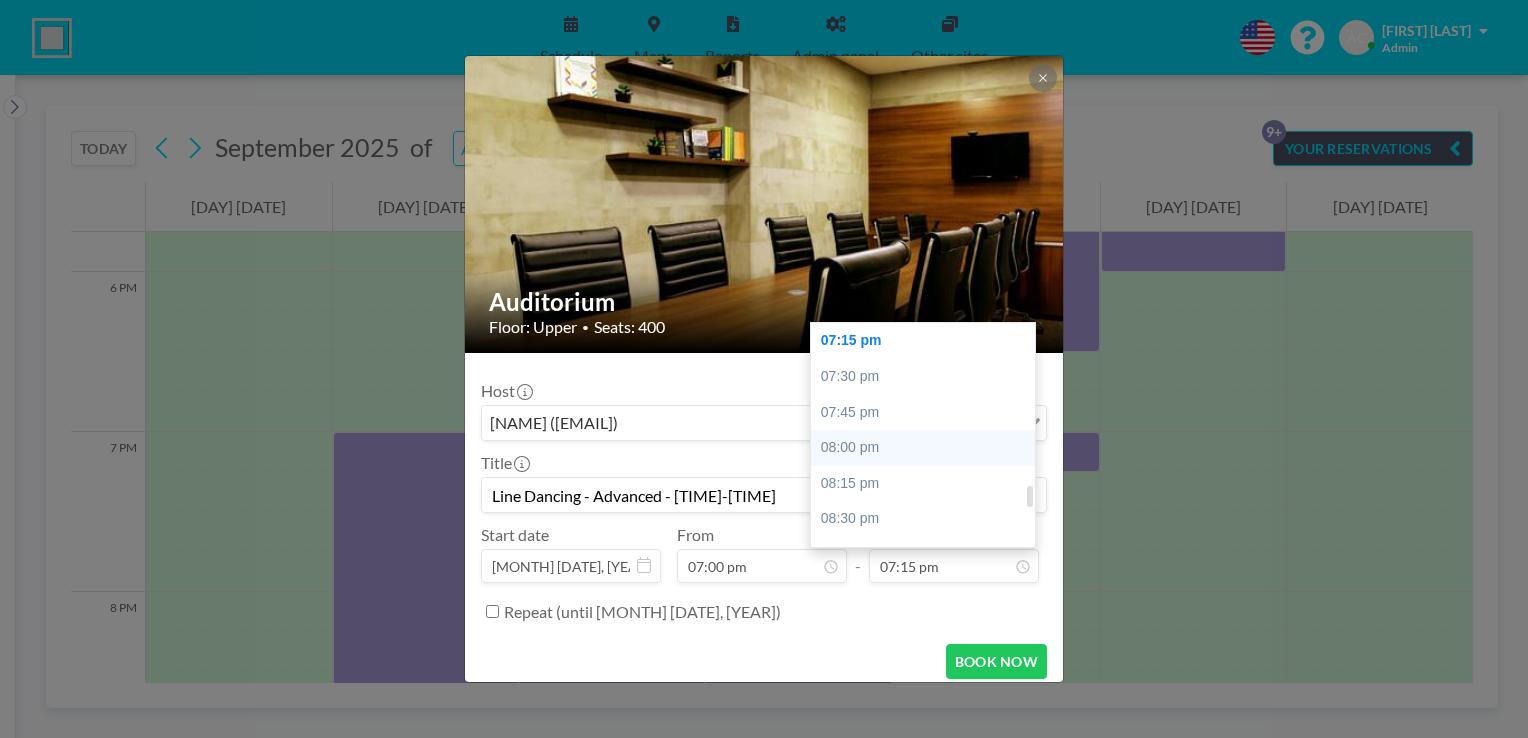 click on "08:00 pm" at bounding box center (928, 448) 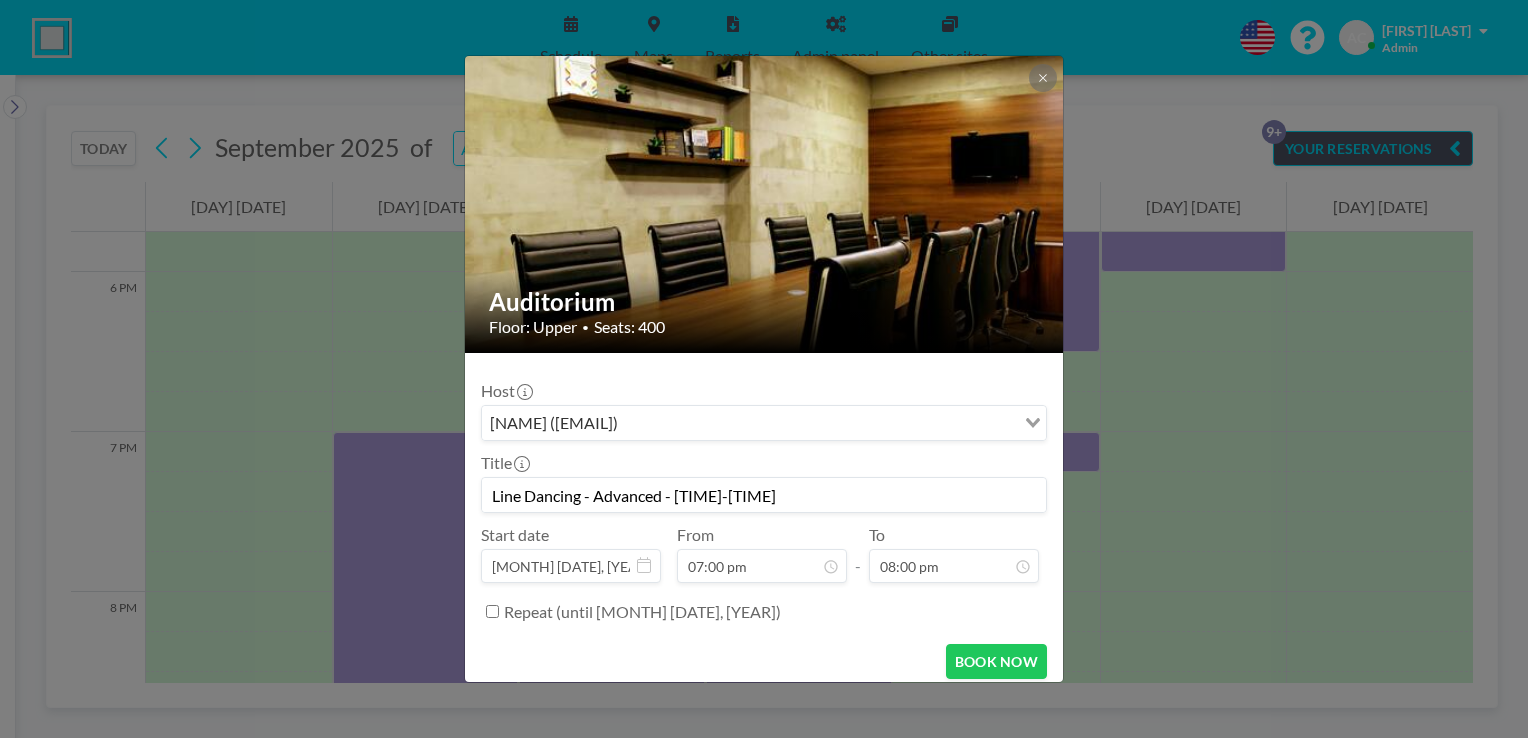 scroll, scrollTop: 11, scrollLeft: 0, axis: vertical 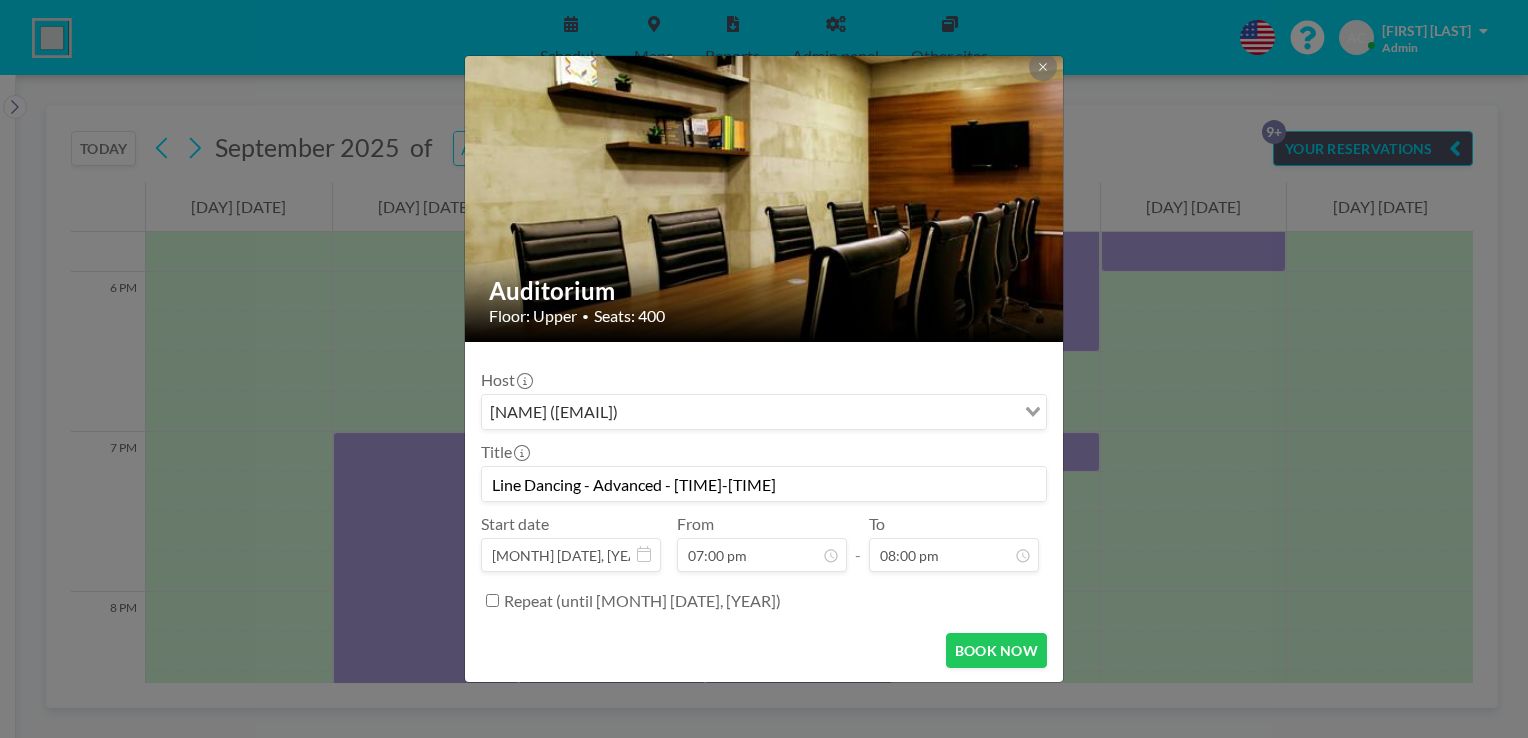 click on "Repeat (until [MONTH] [DATE], [YEAR])" at bounding box center [492, 600] 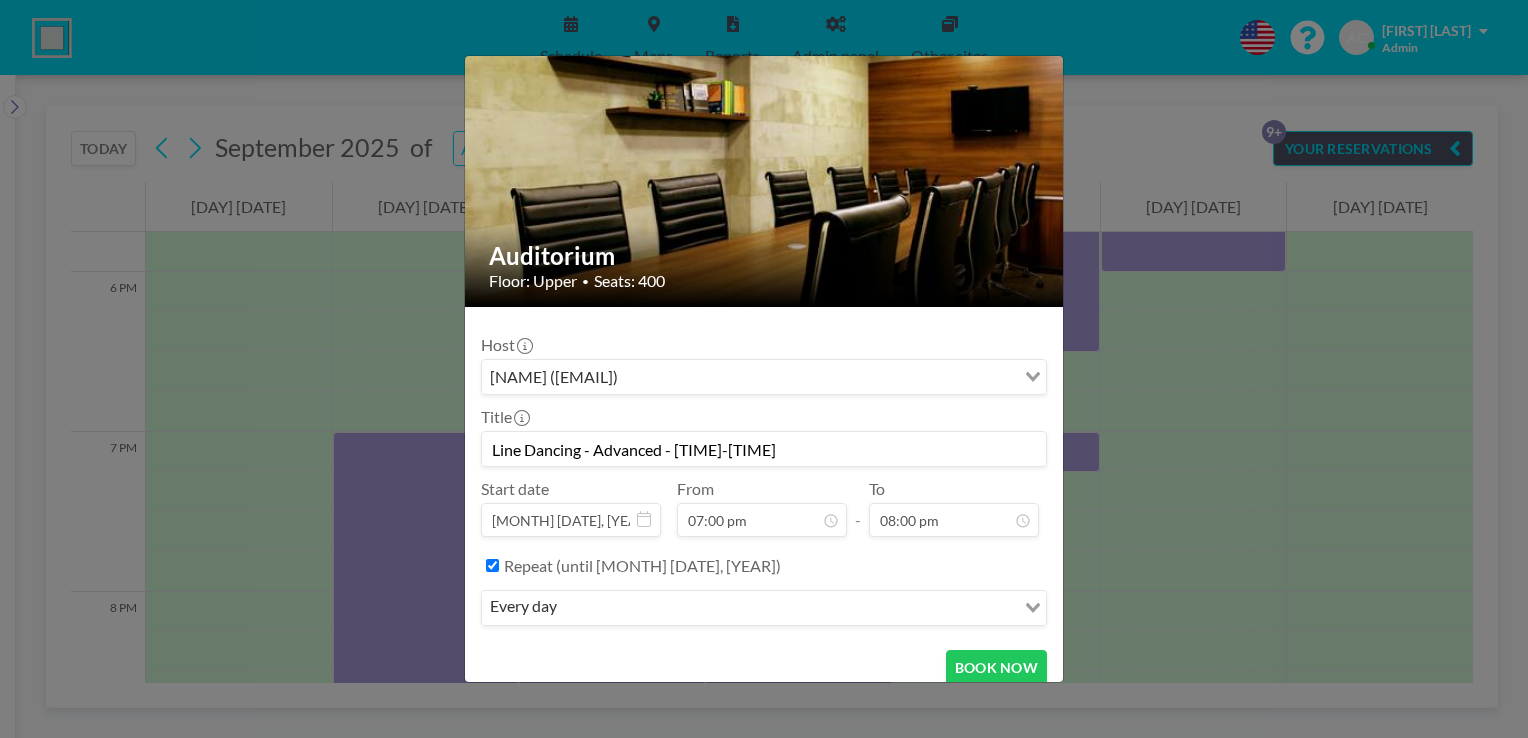 scroll, scrollTop: 62, scrollLeft: 0, axis: vertical 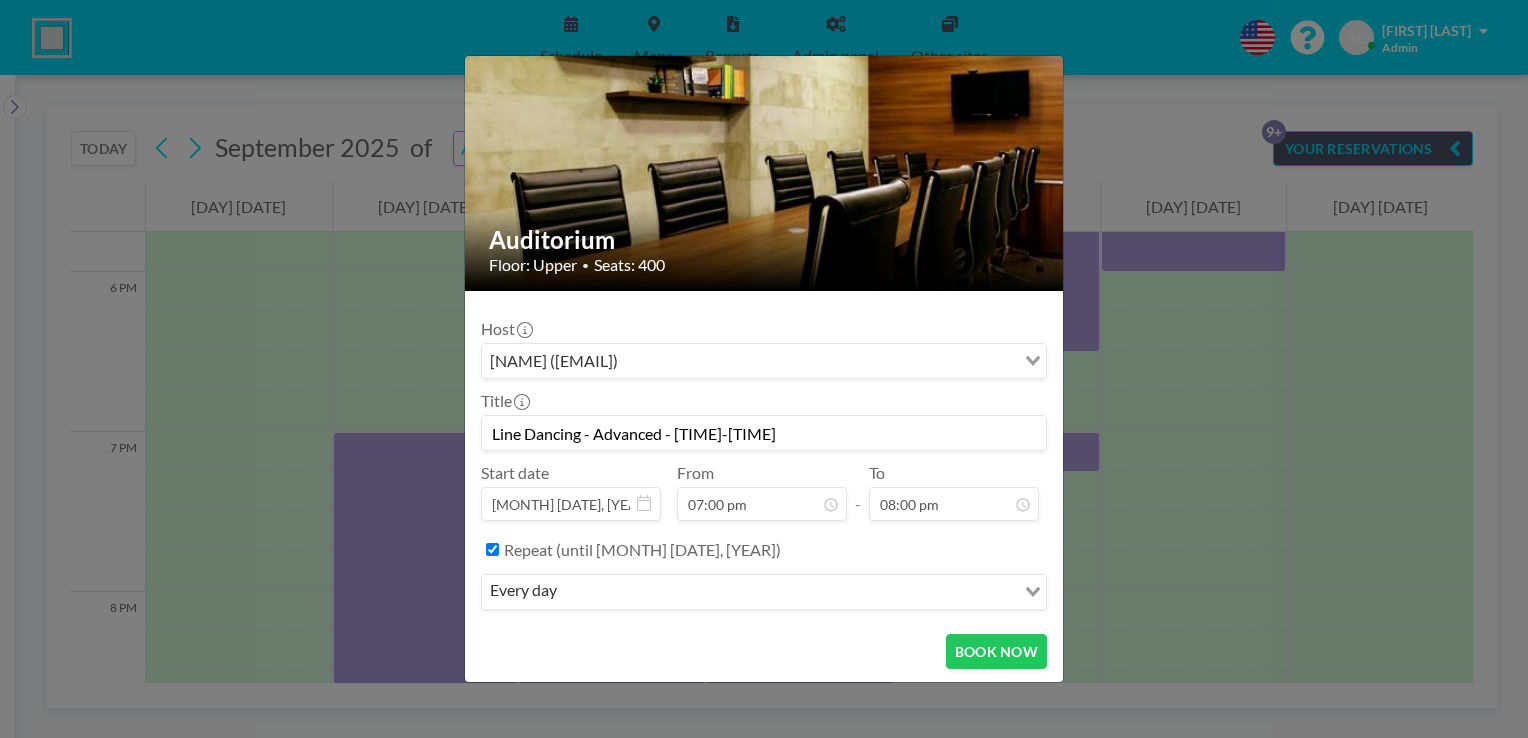 click 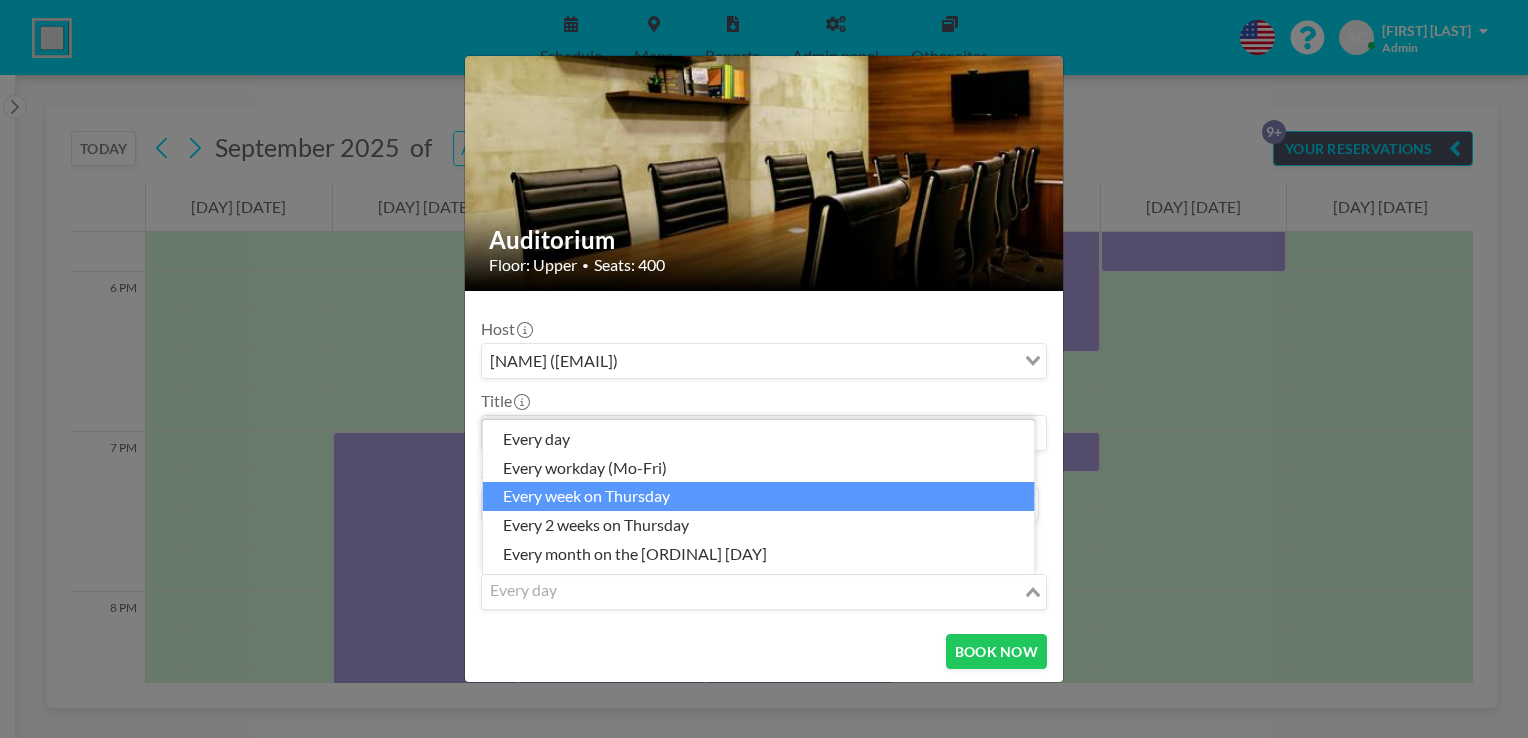 click on "every week on Thursday" at bounding box center (759, 496) 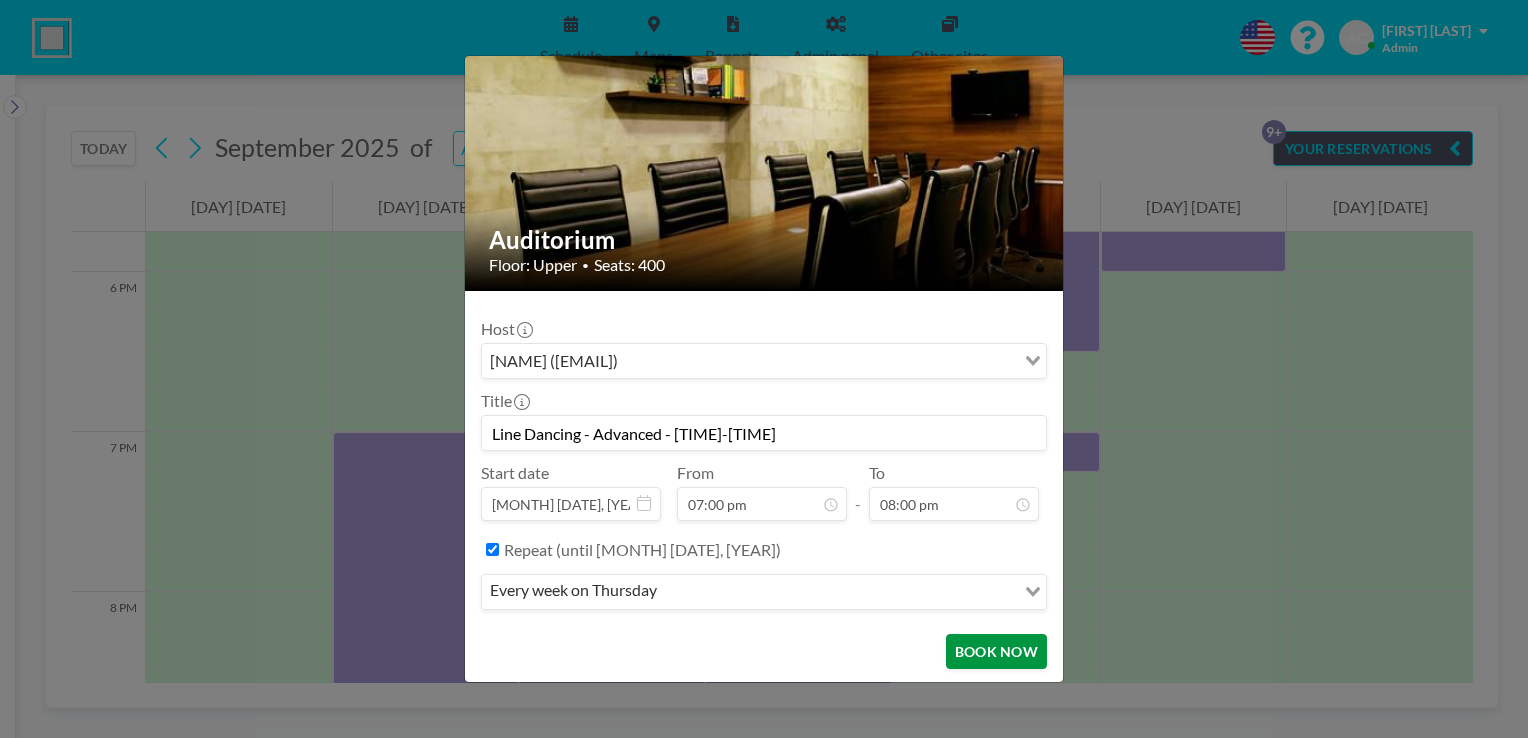 click on "BOOK NOW" at bounding box center (996, 651) 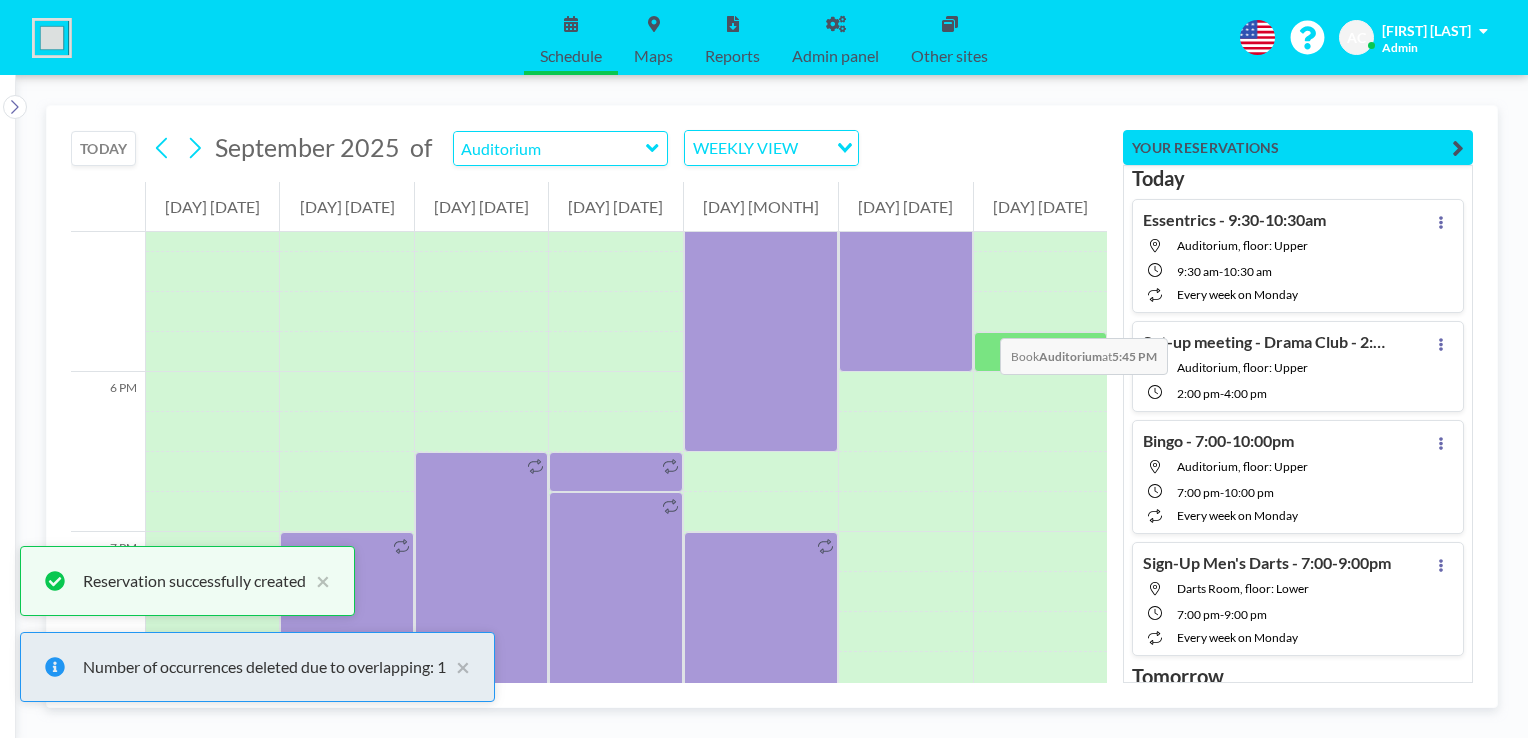 scroll, scrollTop: 2840, scrollLeft: 0, axis: vertical 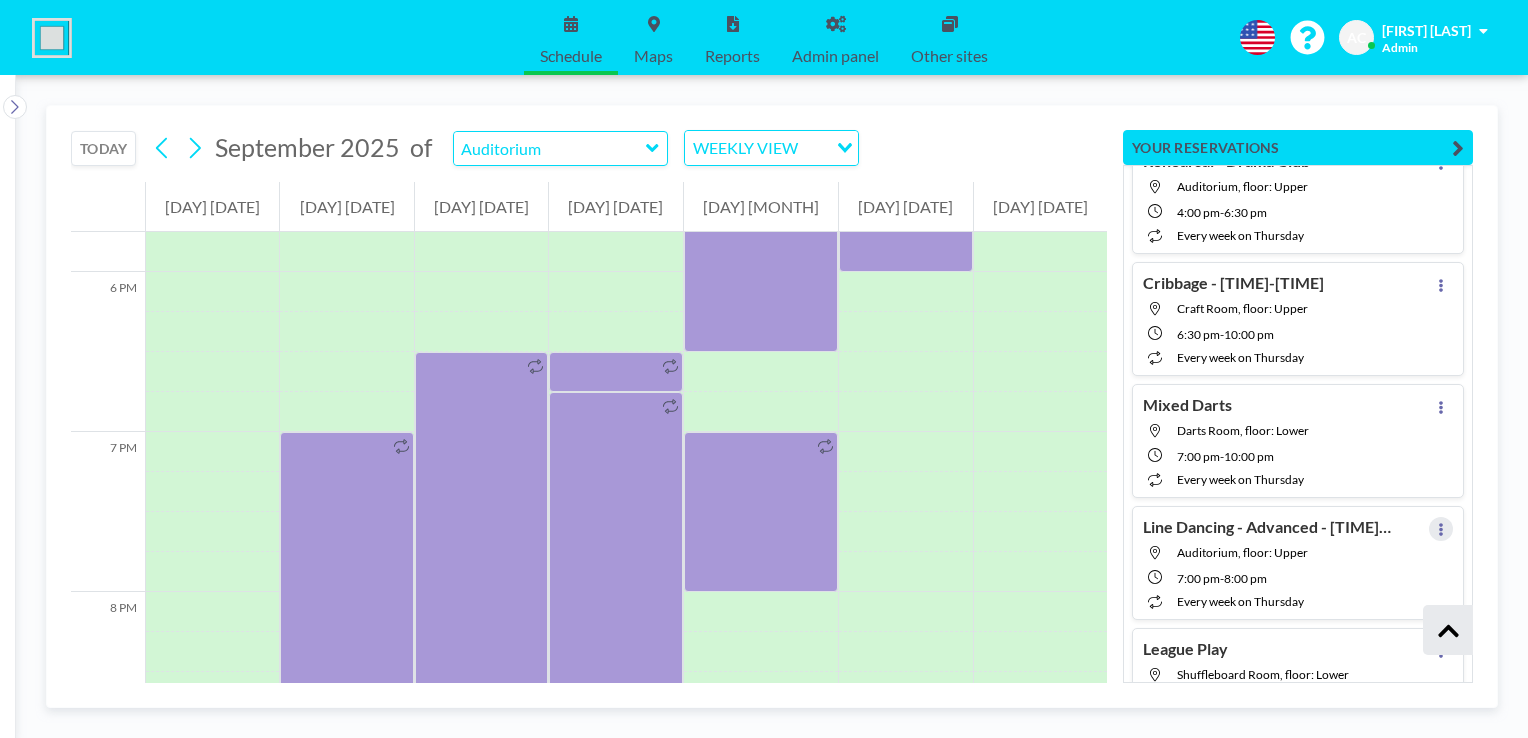 click 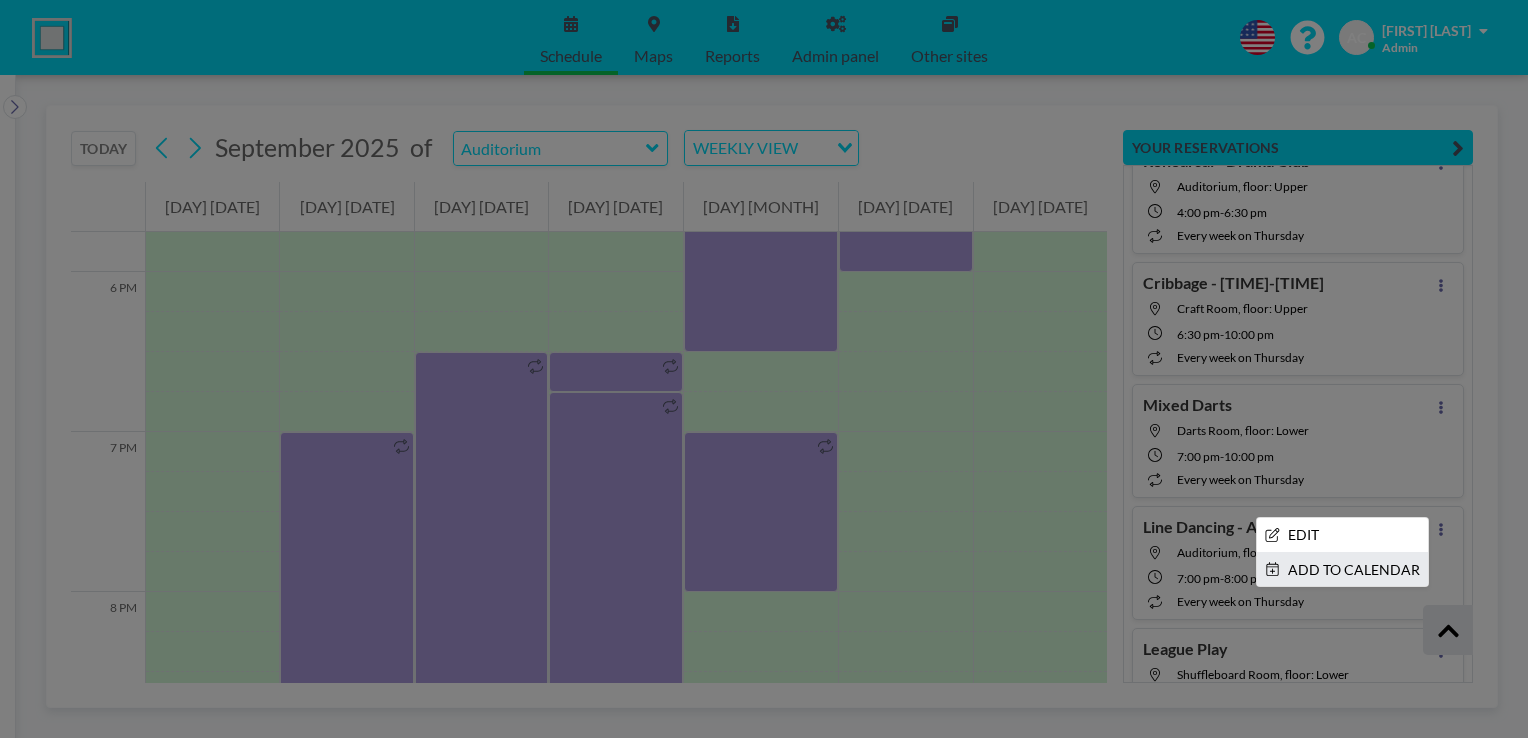 click on "ADD TO CALENDAR" at bounding box center [1342, 570] 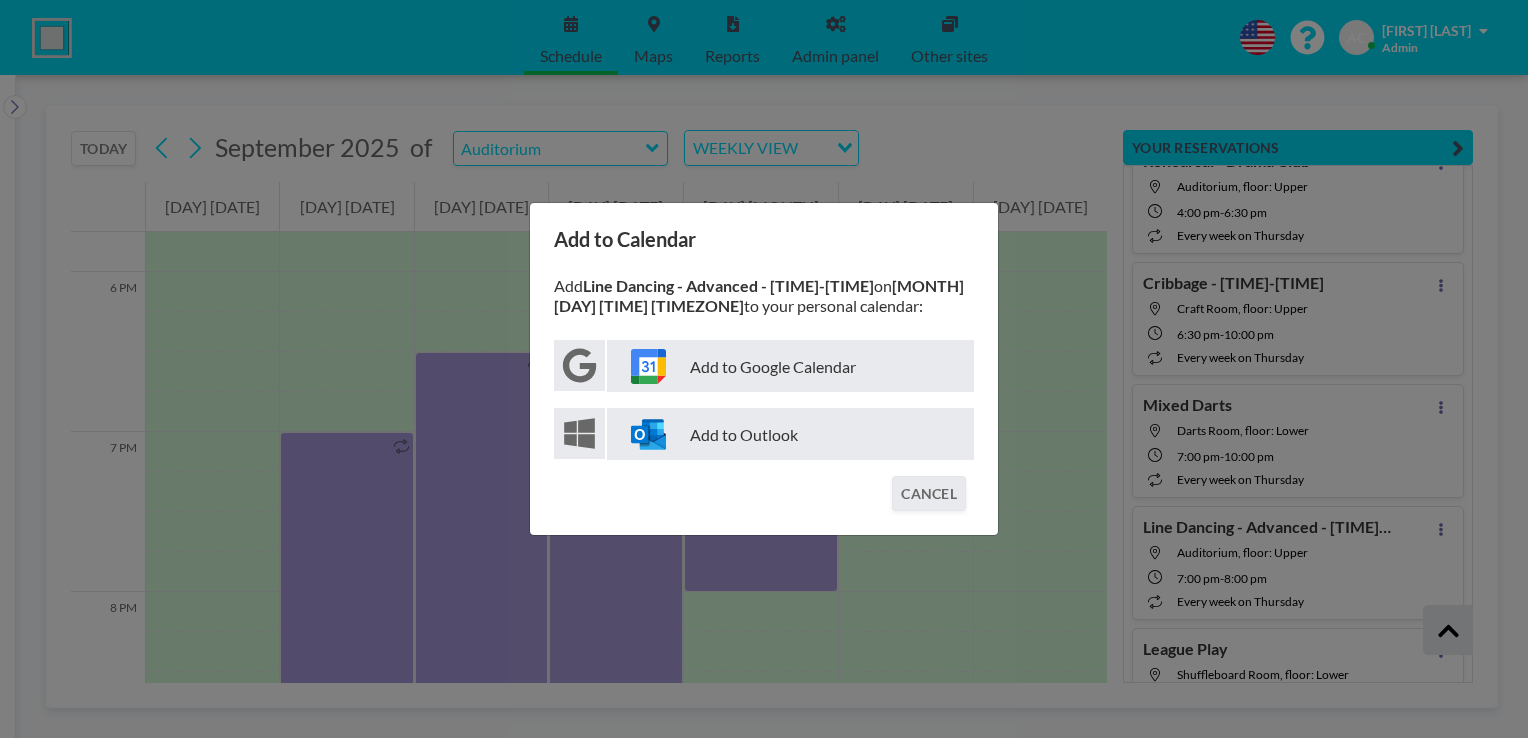 click on "Add to Google Calendar" at bounding box center [790, 366] 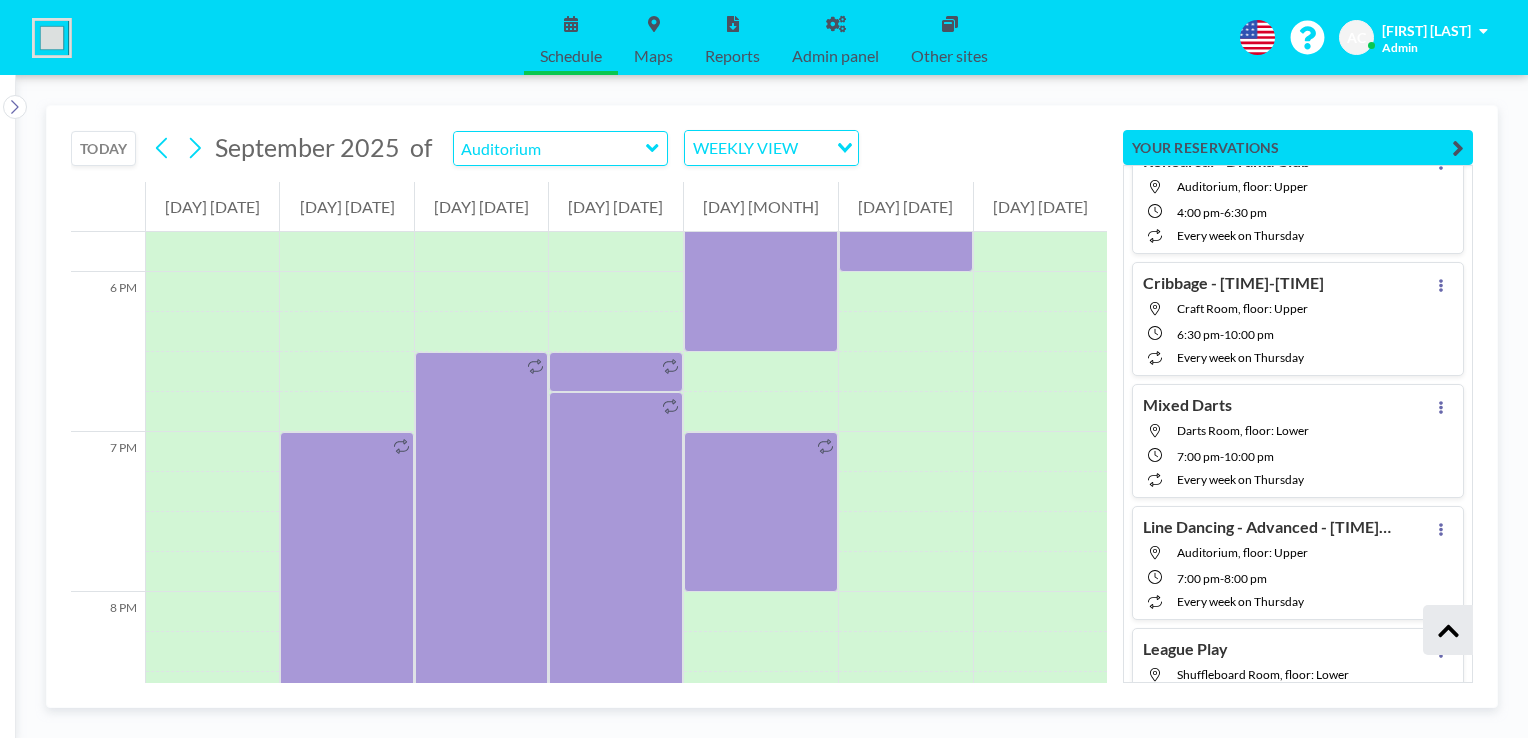 click on "Line Dancing - Advanced - [TIME]-[TIME]" at bounding box center (1268, 527) 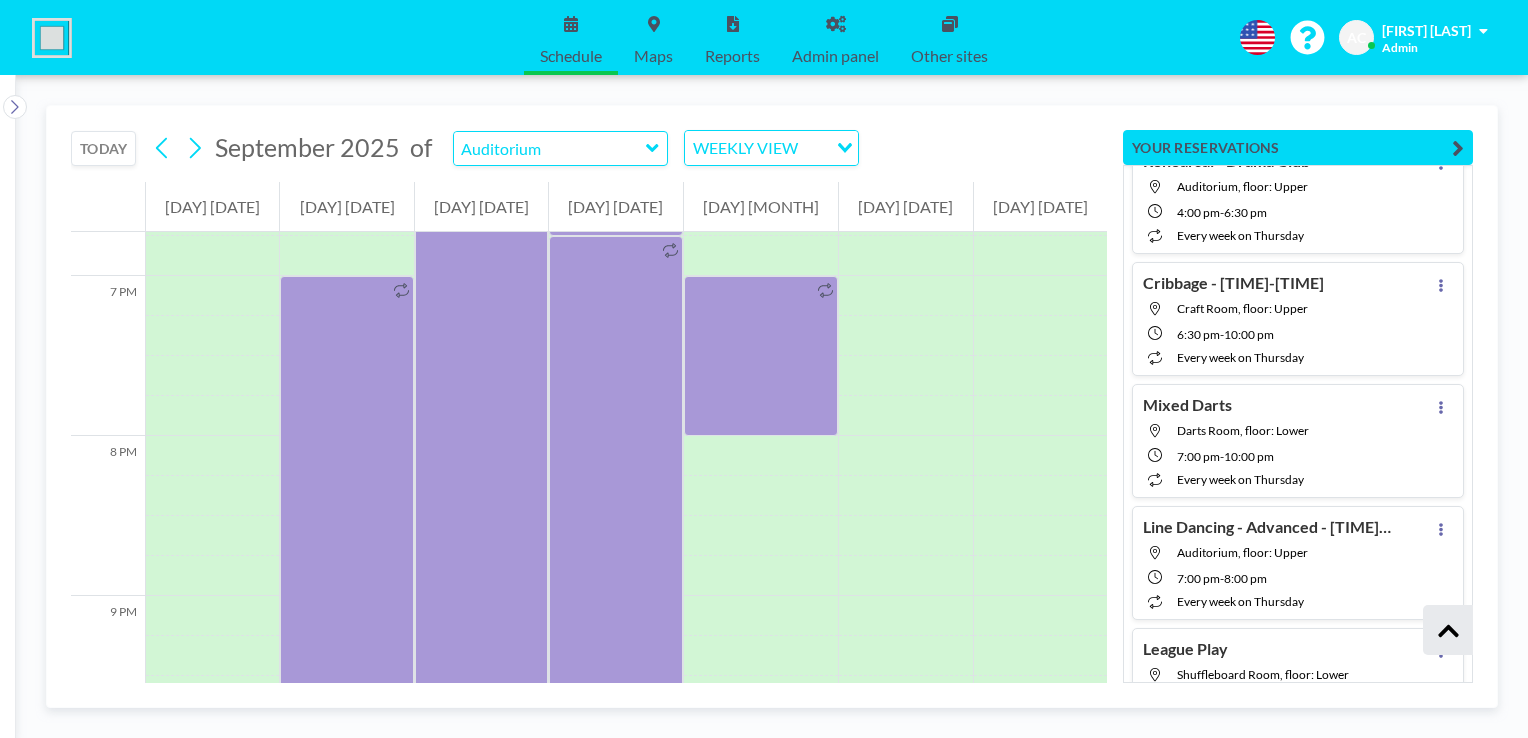 scroll, scrollTop: 3000, scrollLeft: 0, axis: vertical 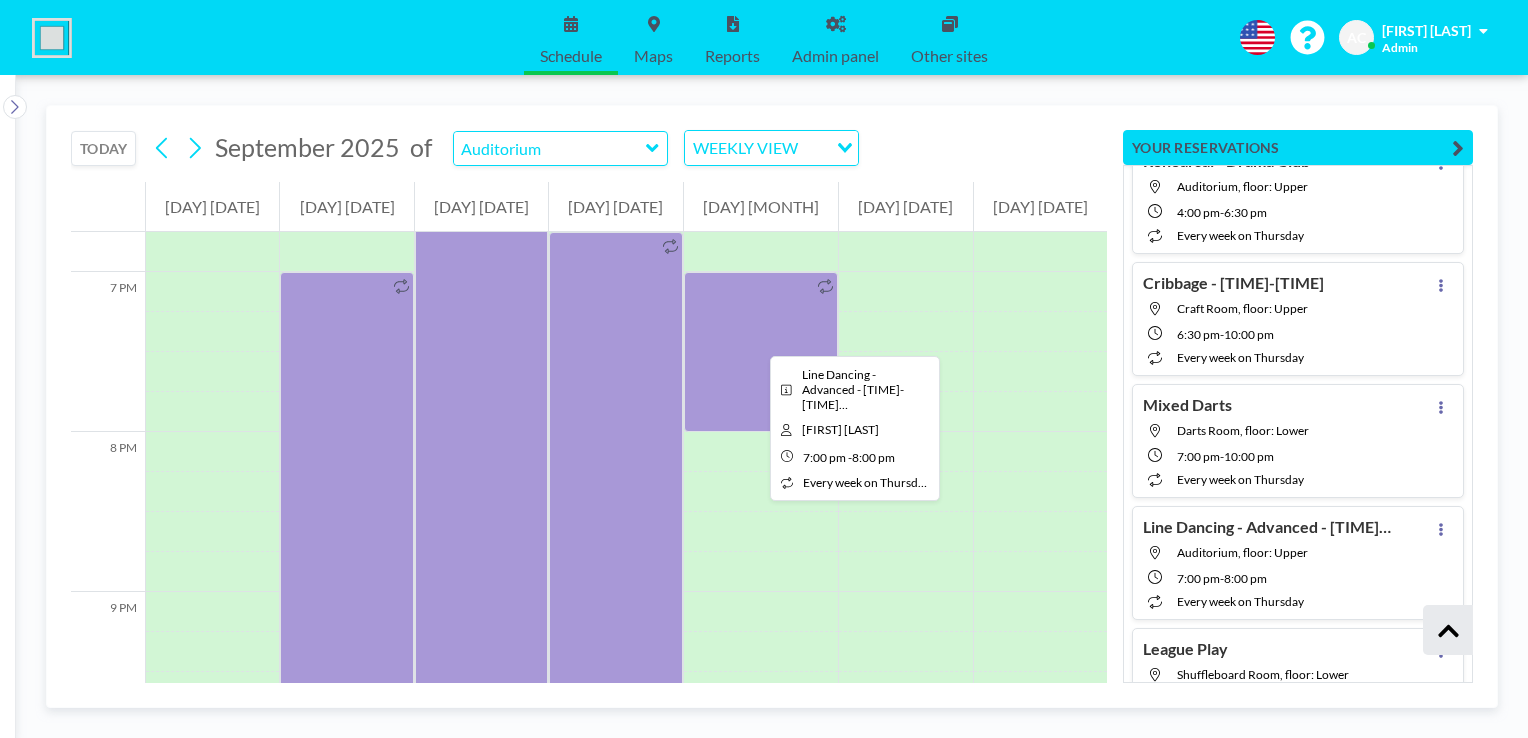 click at bounding box center (761, 352) 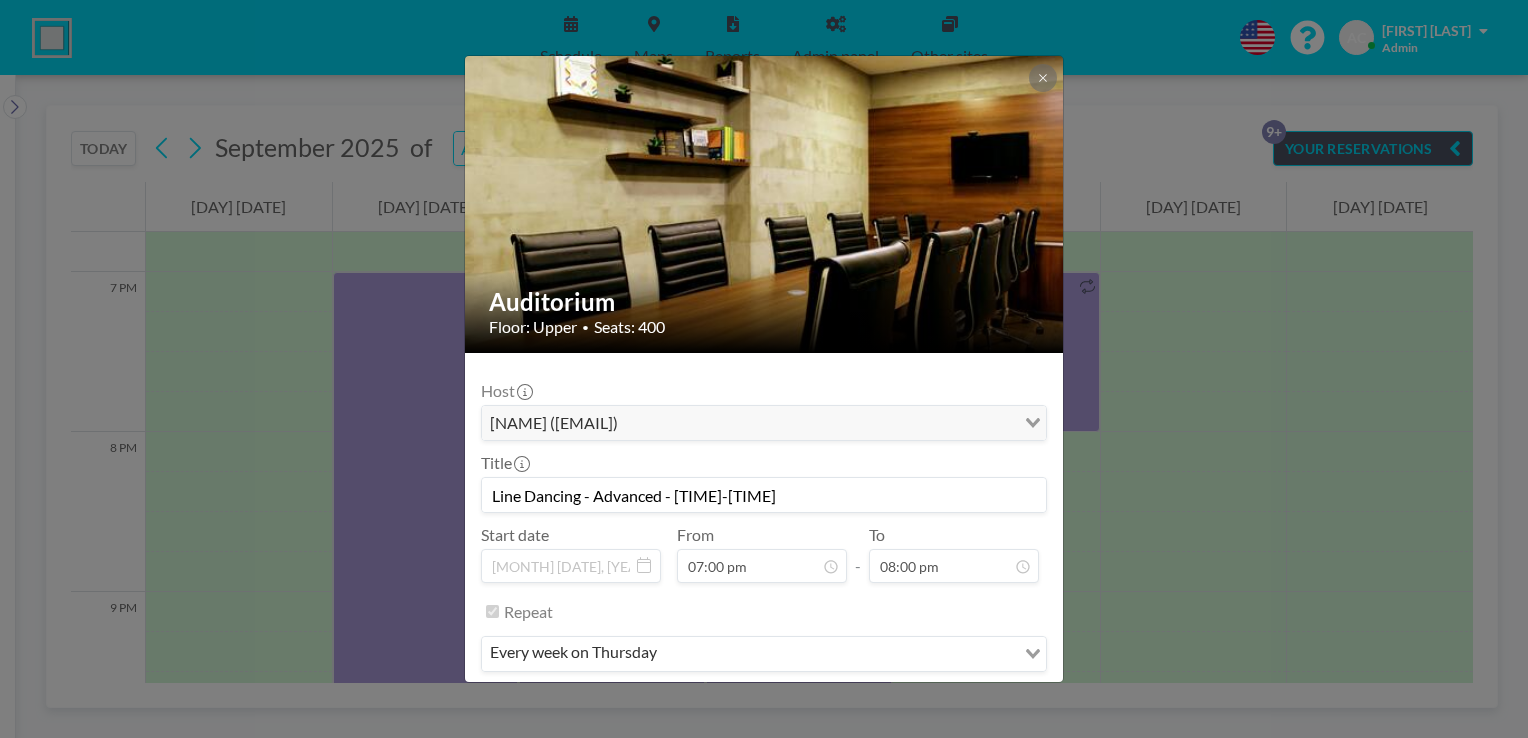 click on "Line Dancing - Advanced - [TIME]-[TIME]" at bounding box center (764, 495) 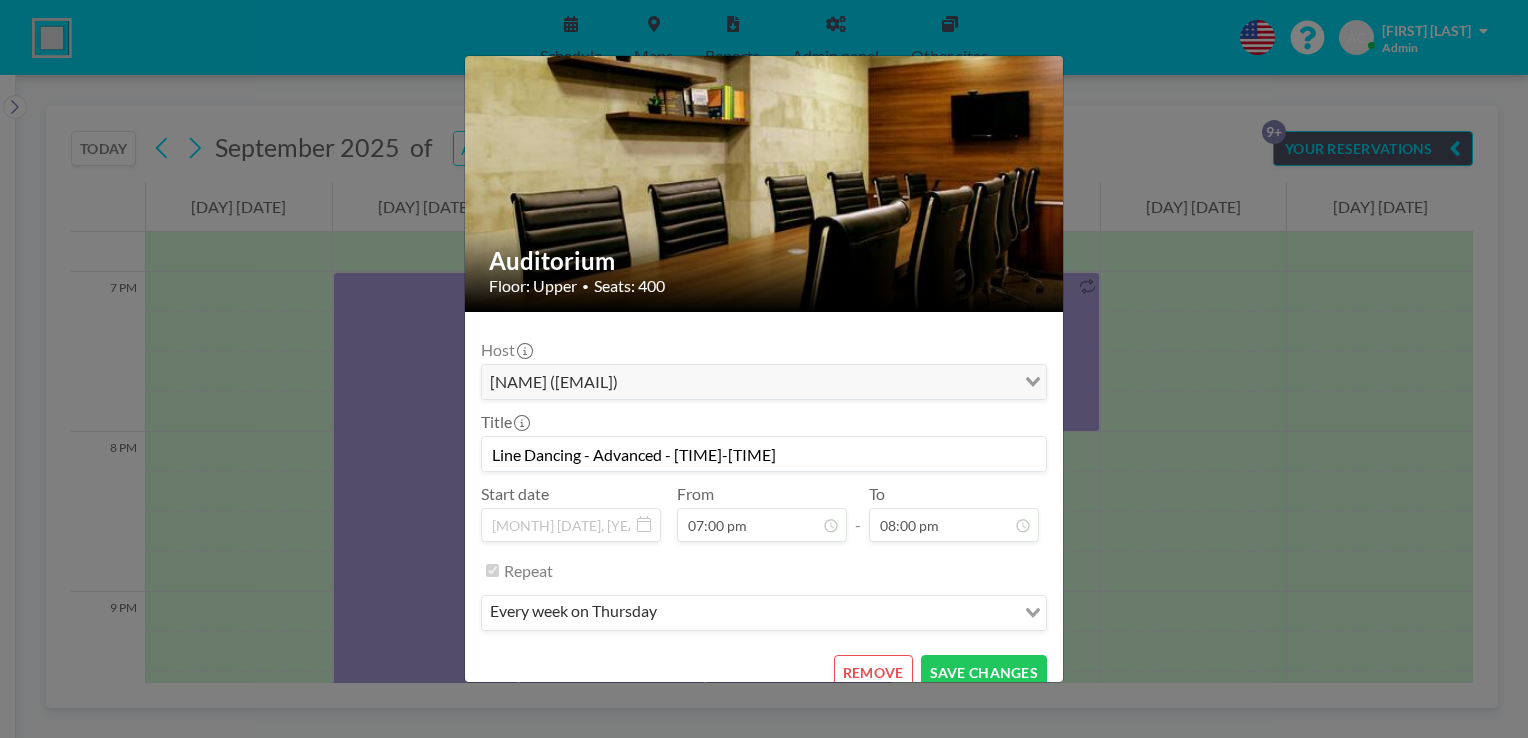 scroll, scrollTop: 62, scrollLeft: 0, axis: vertical 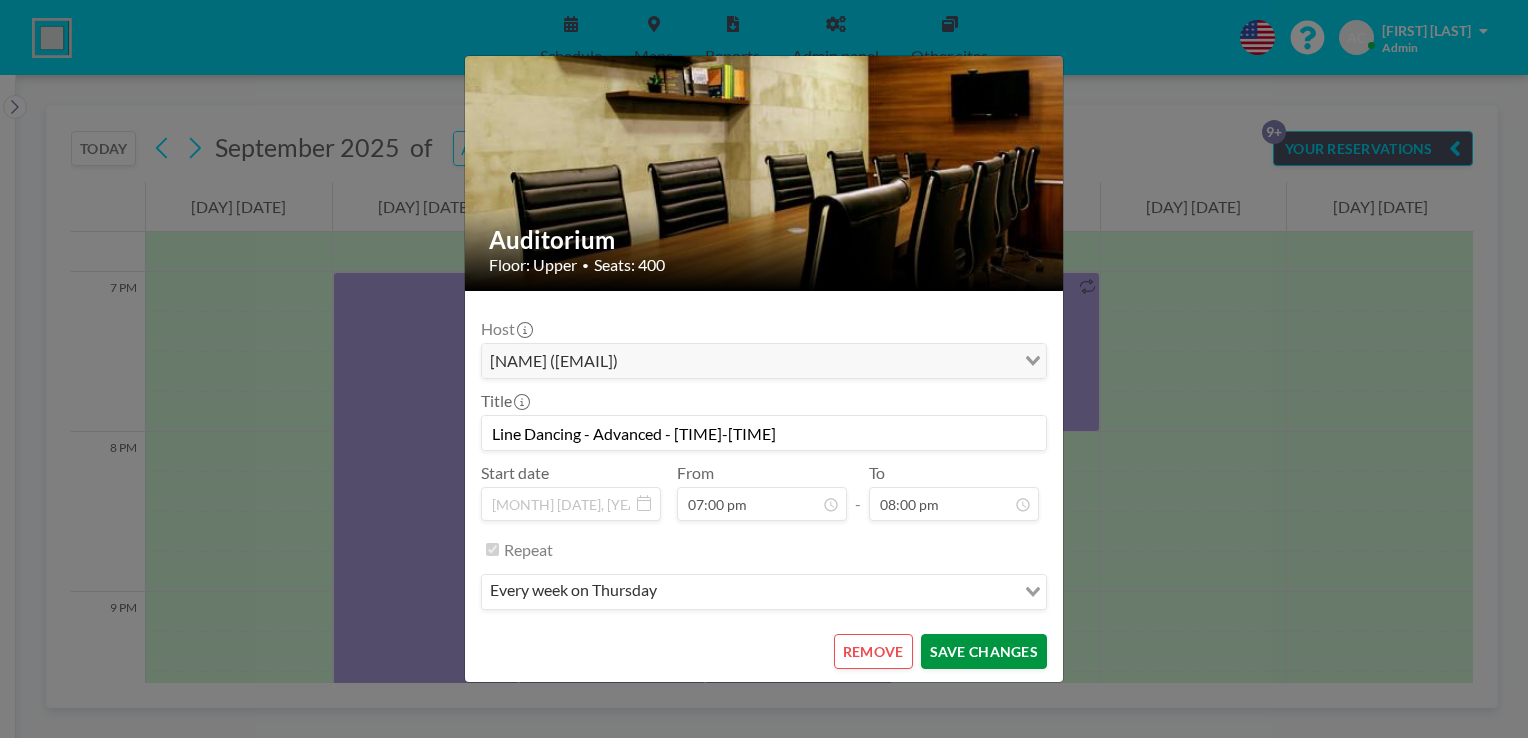 type on "Line Dancing - Advanced - [TIME]-[TIME]" 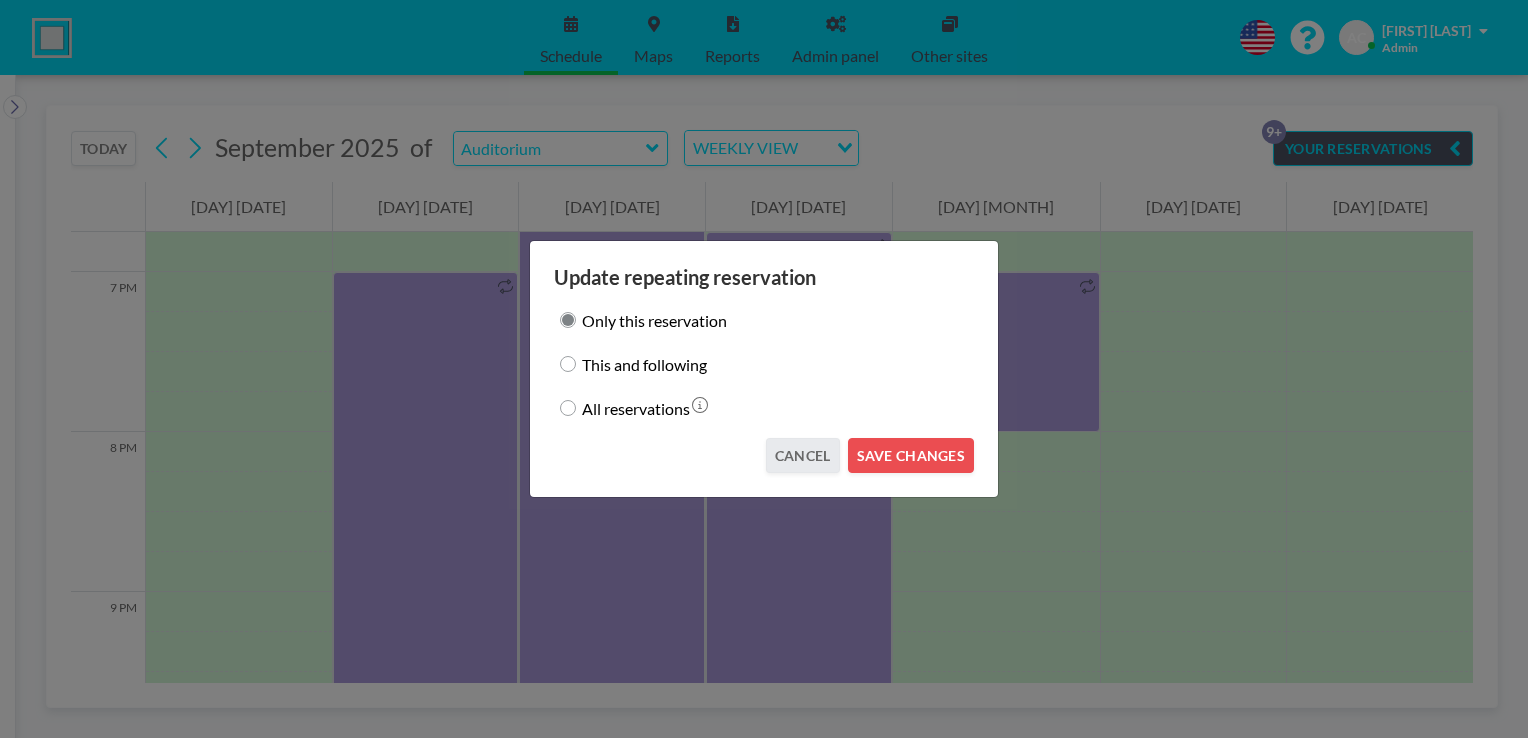 click on "This and following" at bounding box center [568, 364] 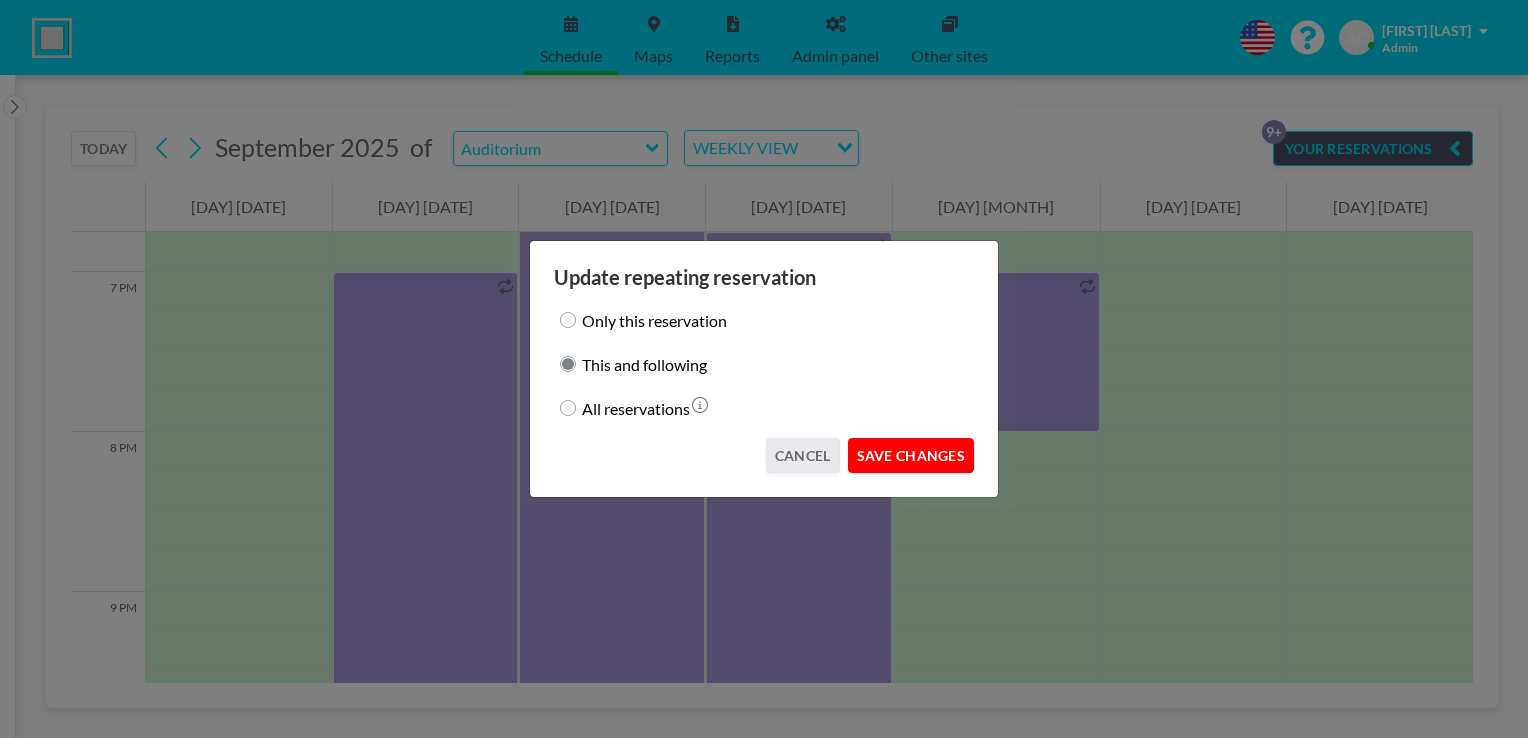 click on "SAVE CHANGES" at bounding box center (911, 455) 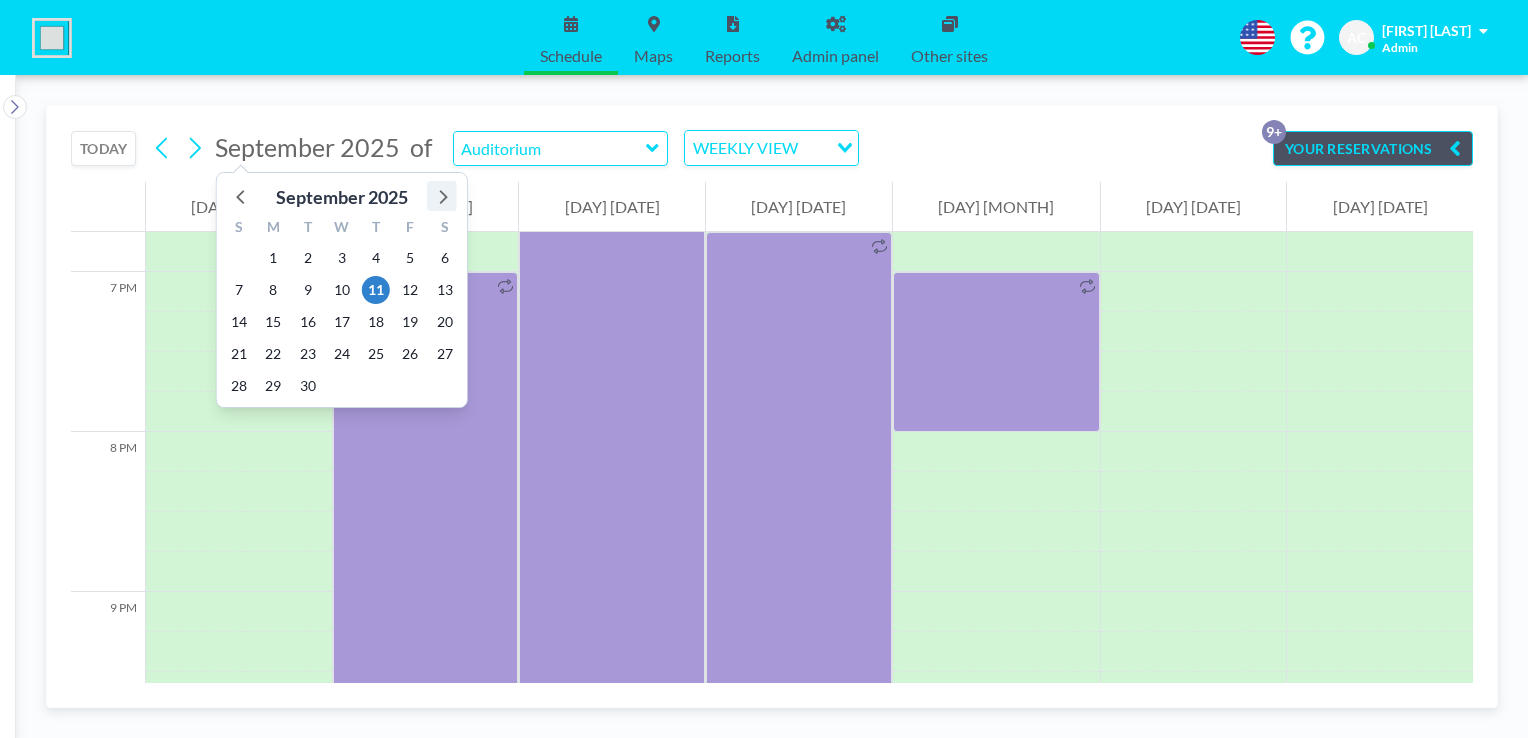 click 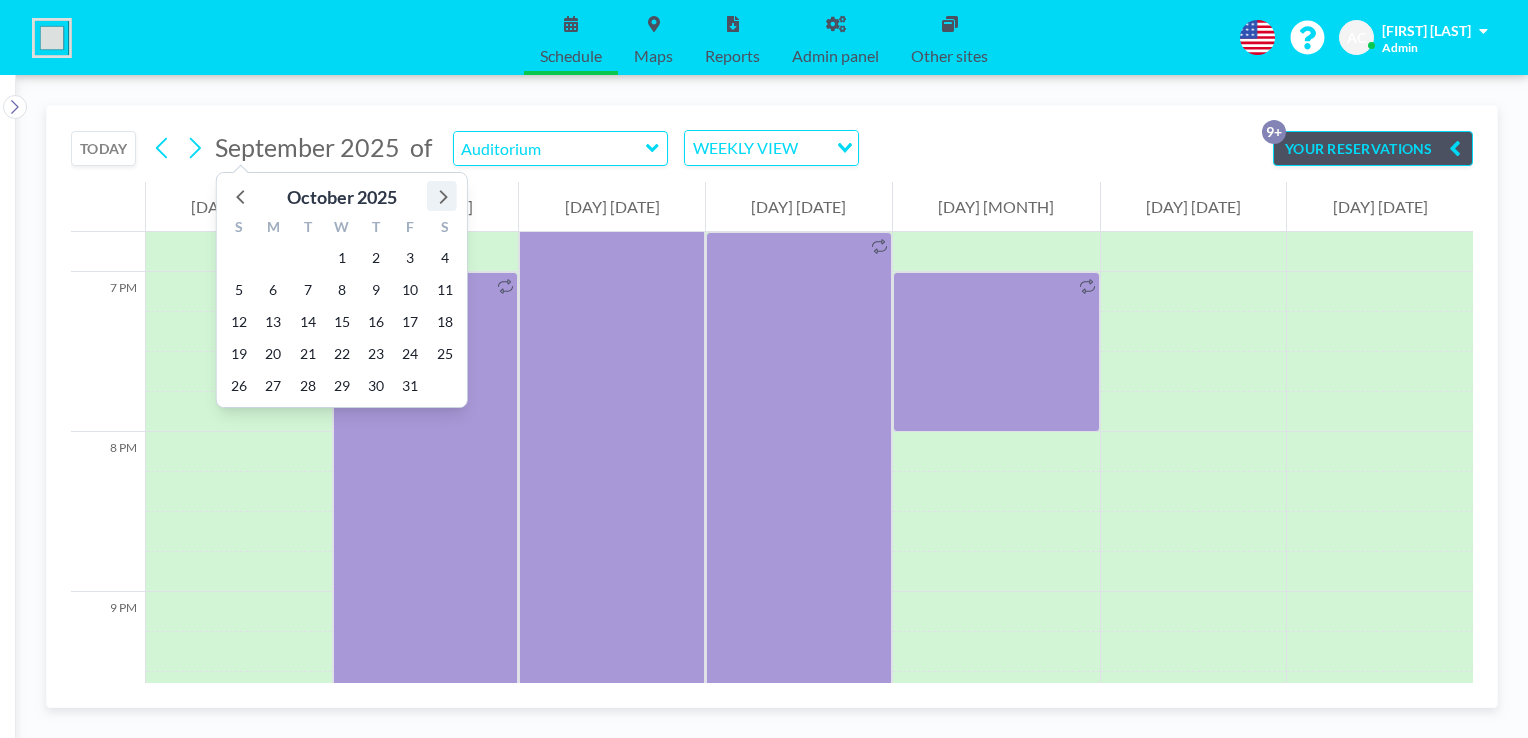 click 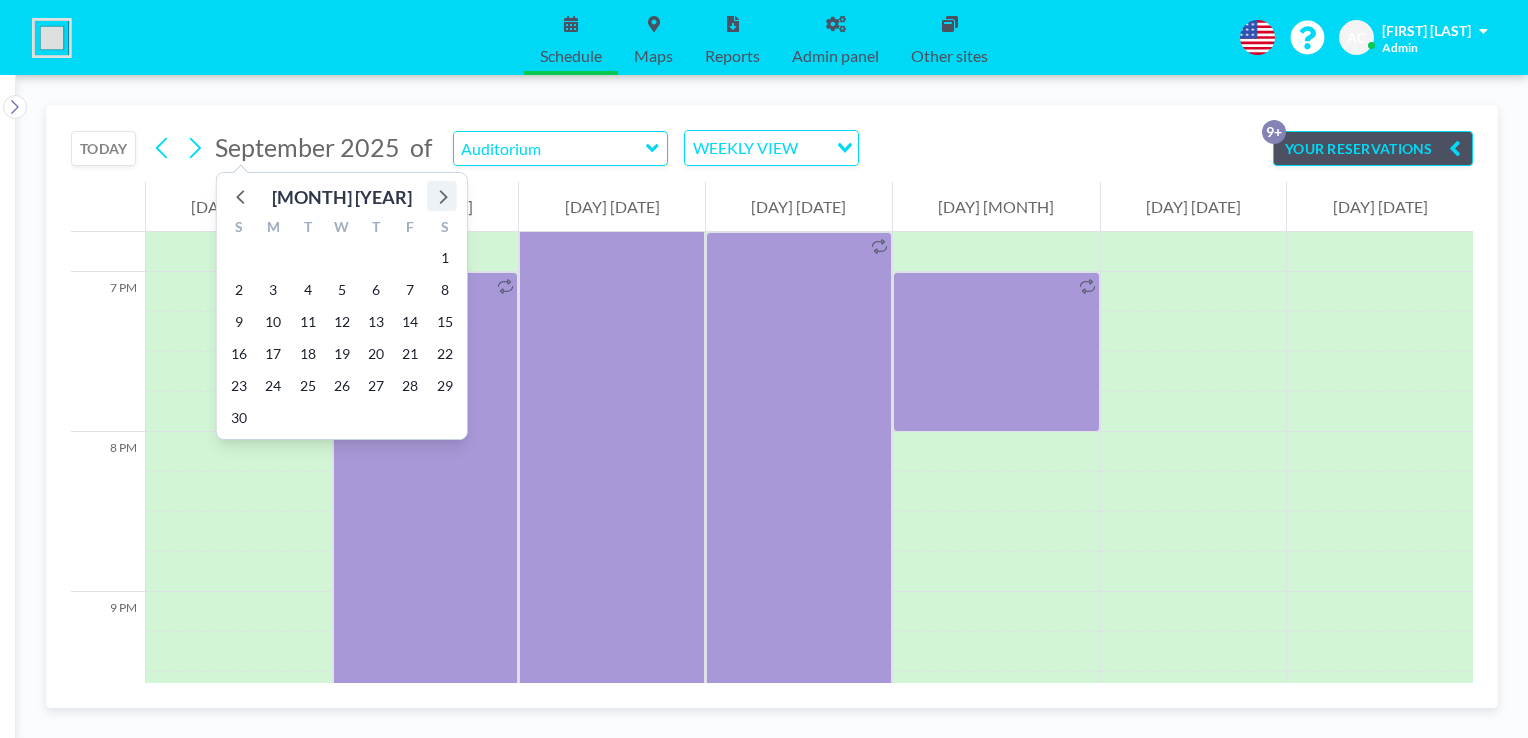 click 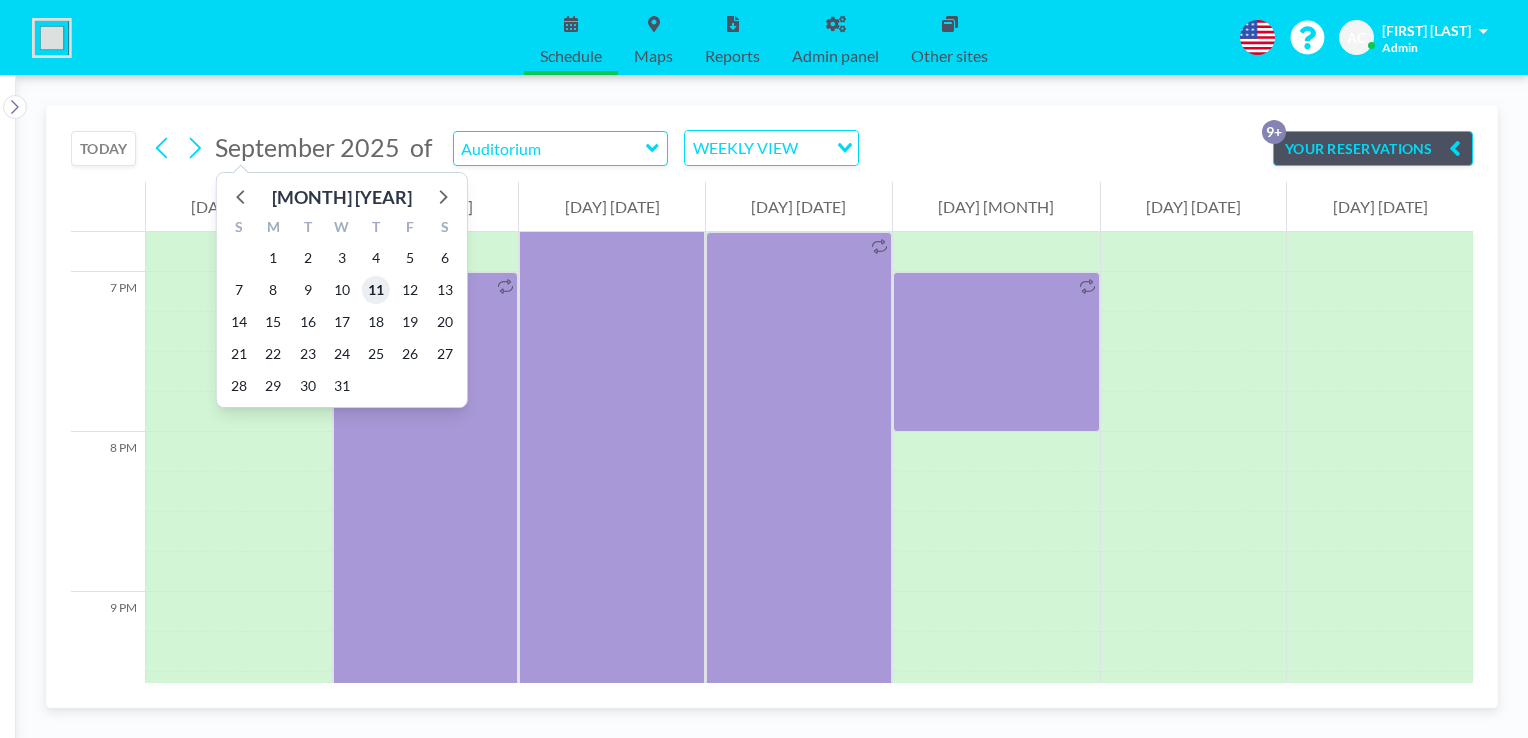 click on "11" at bounding box center [376, 290] 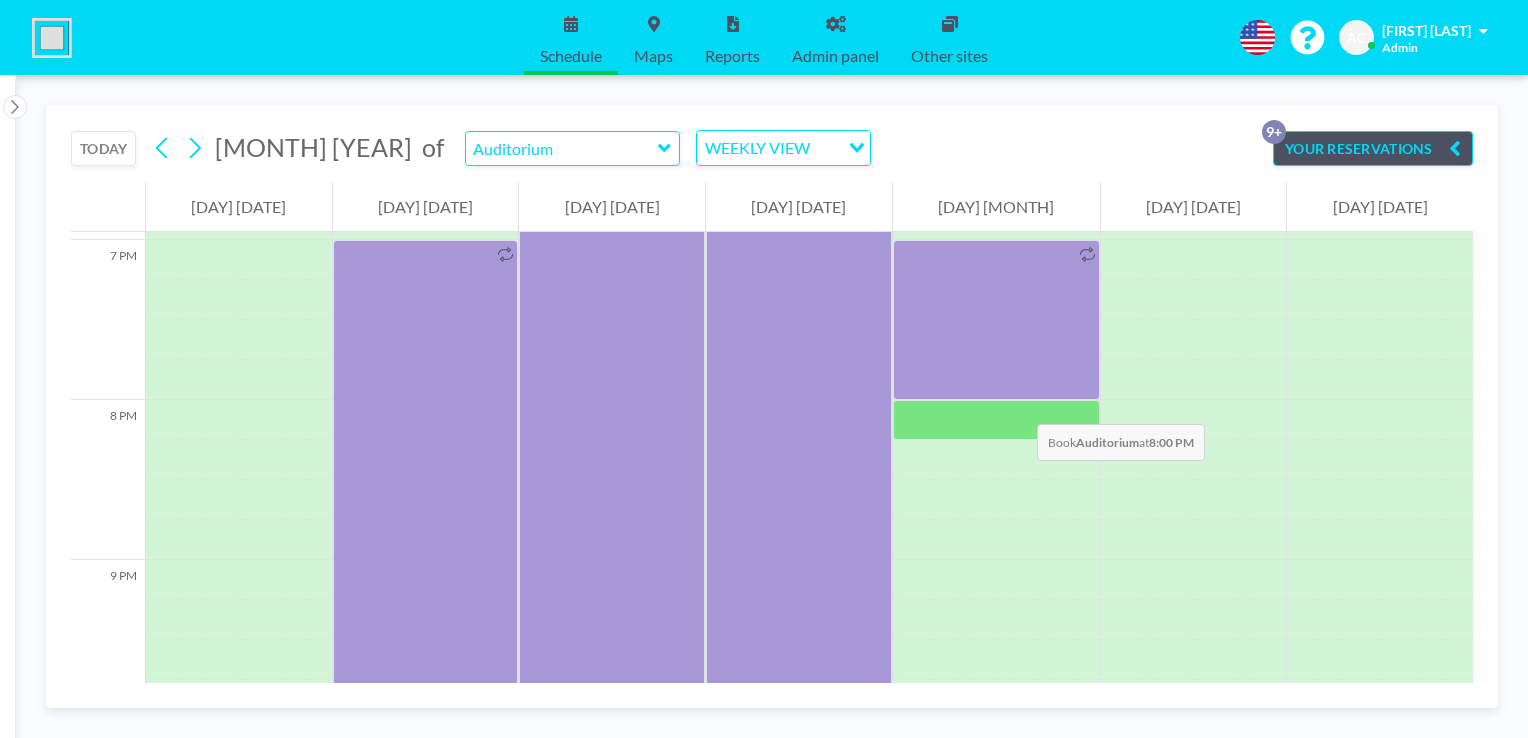scroll, scrollTop: 2840, scrollLeft: 0, axis: vertical 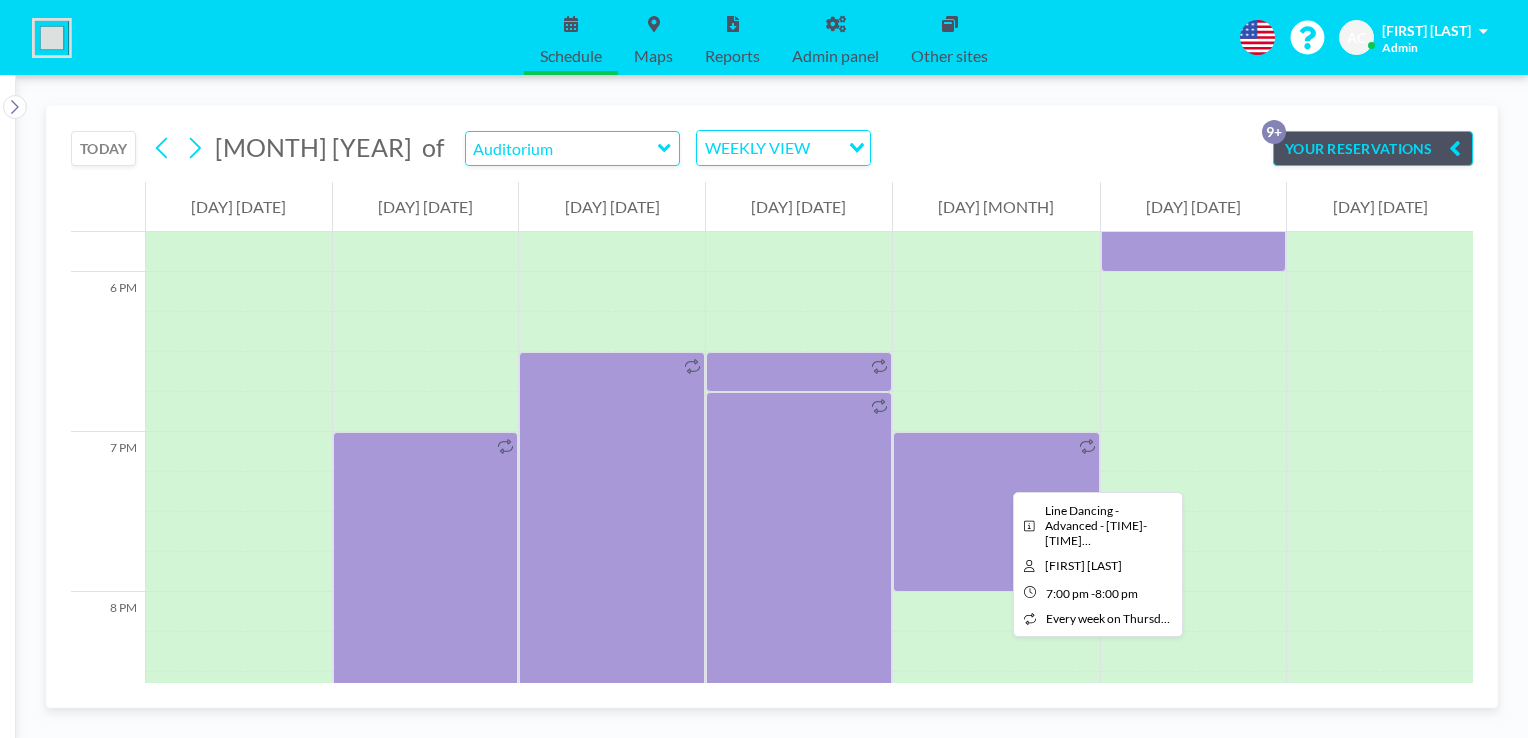 click at bounding box center [996, 512] 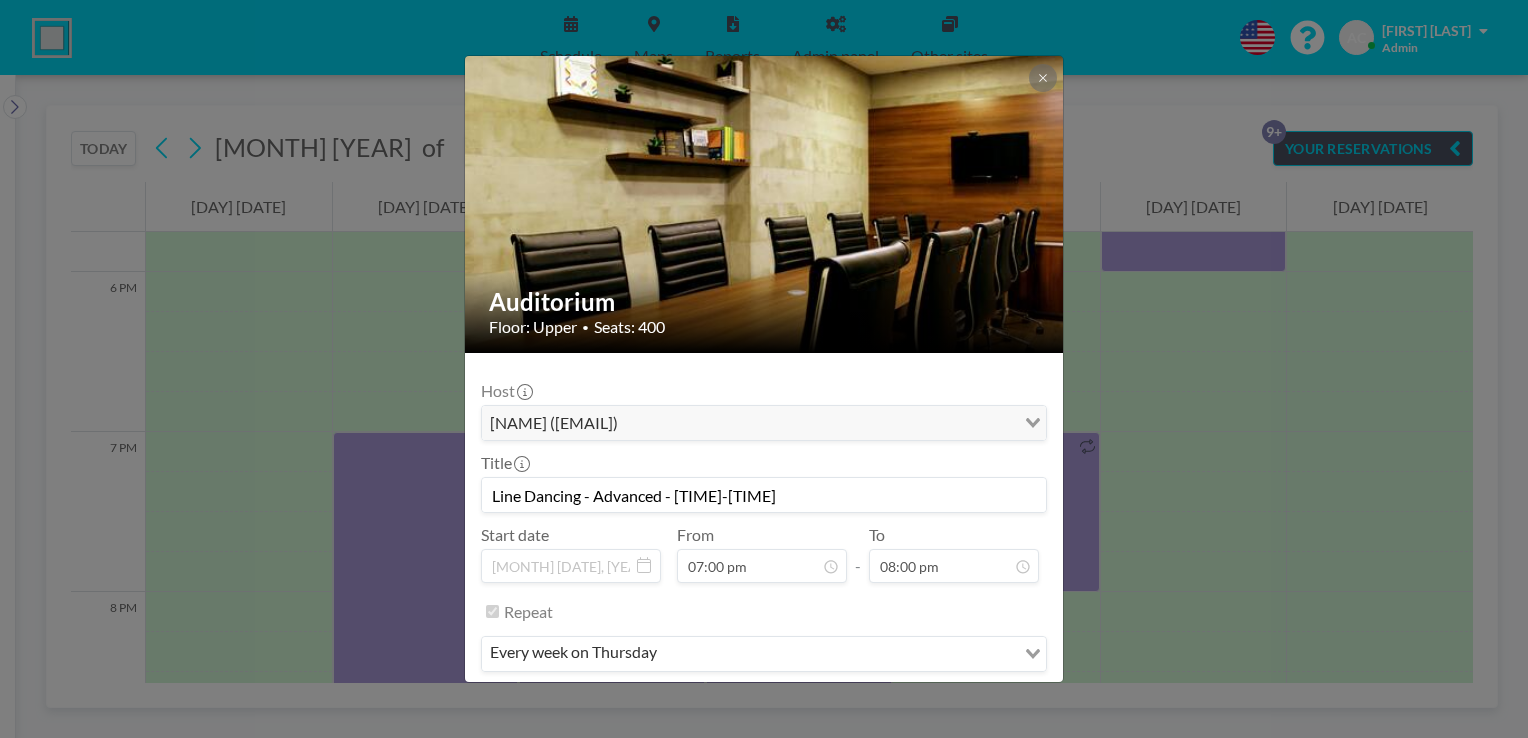 drag, startPoint x: 662, startPoint y: 496, endPoint x: 596, endPoint y: 508, distance: 67.08204 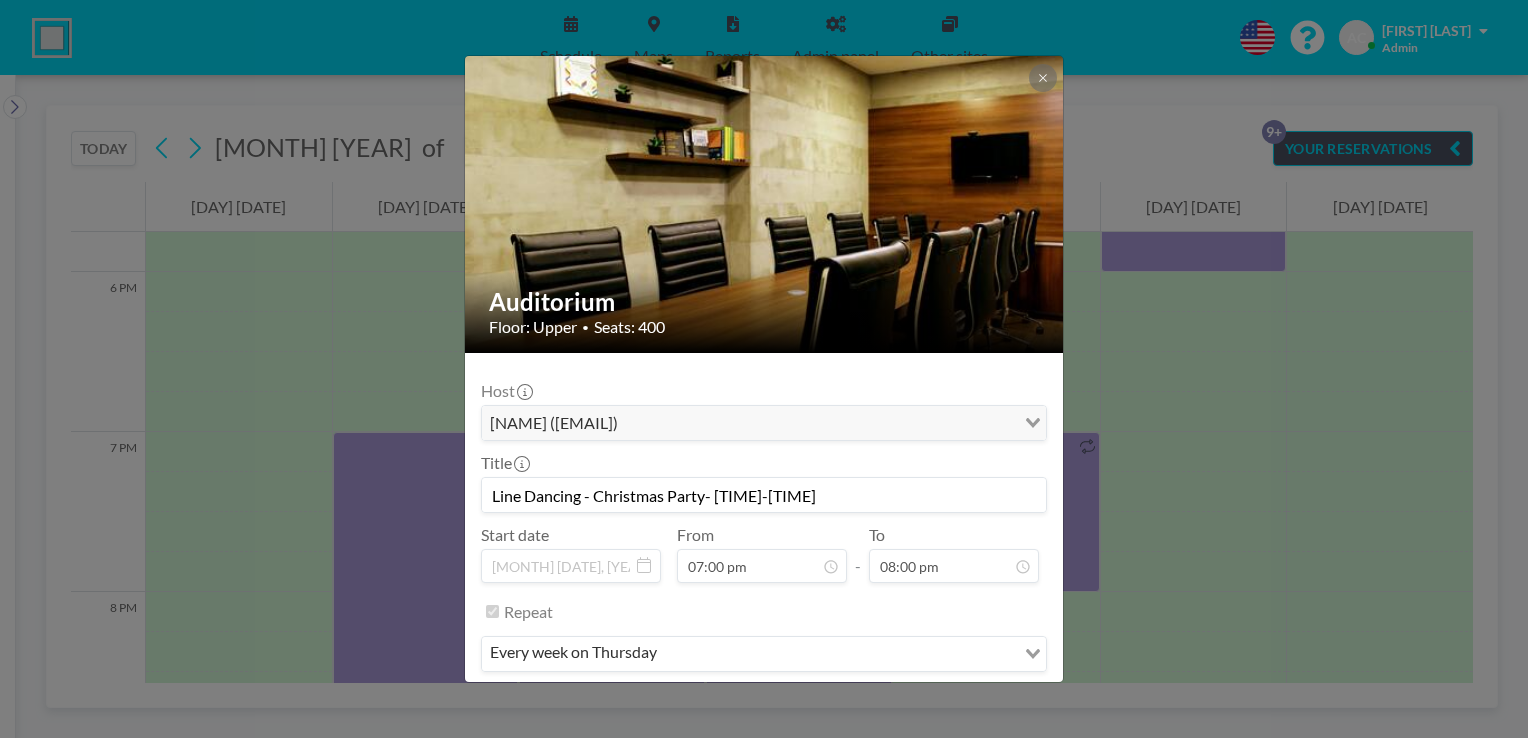 click on "Line Dancing - Christmas Party- [TIME]-[TIME]" at bounding box center [764, 495] 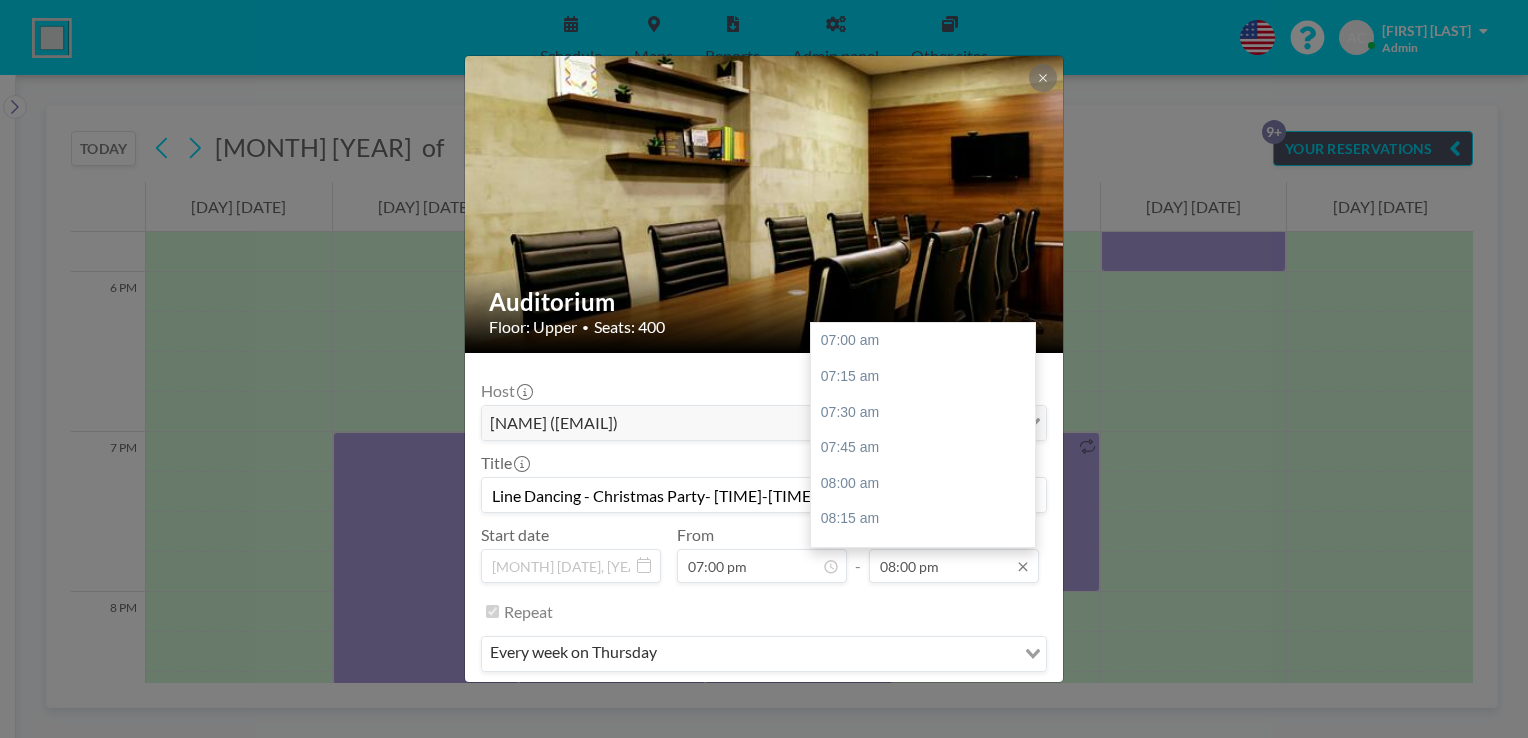 type on "Line Dancing - Christmas Party- [TIME]-[TIME]" 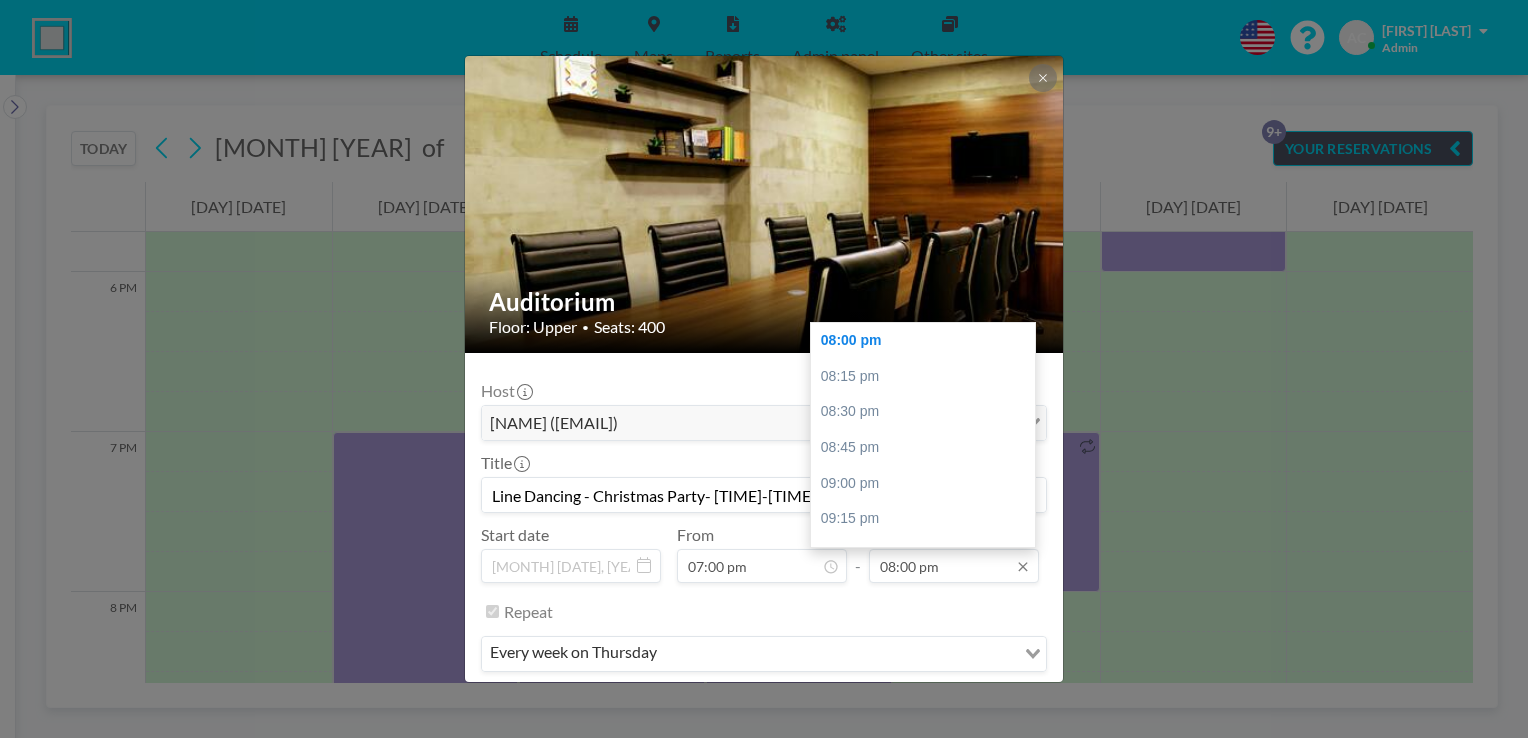click on "08:00 pm" at bounding box center (954, 566) 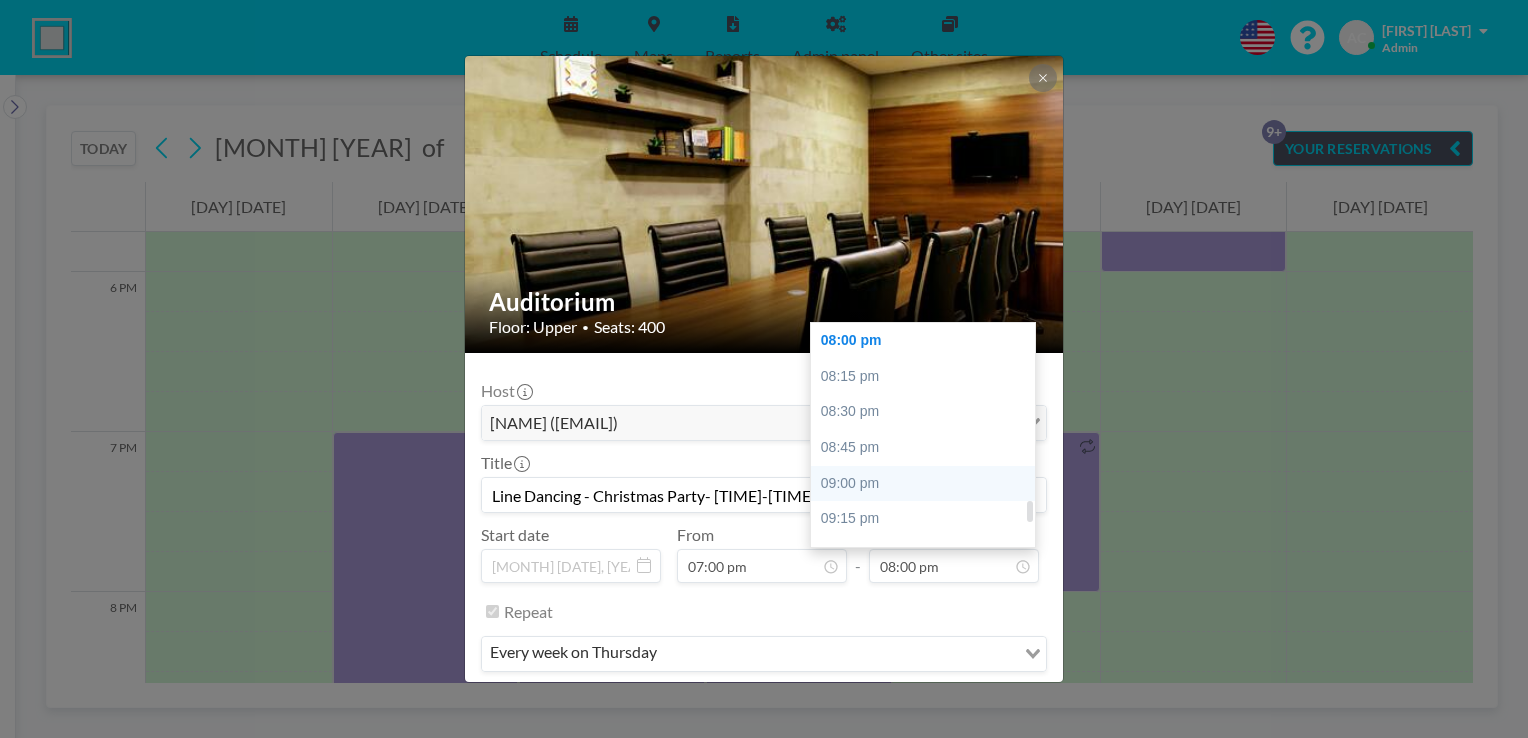scroll, scrollTop: 1951, scrollLeft: 0, axis: vertical 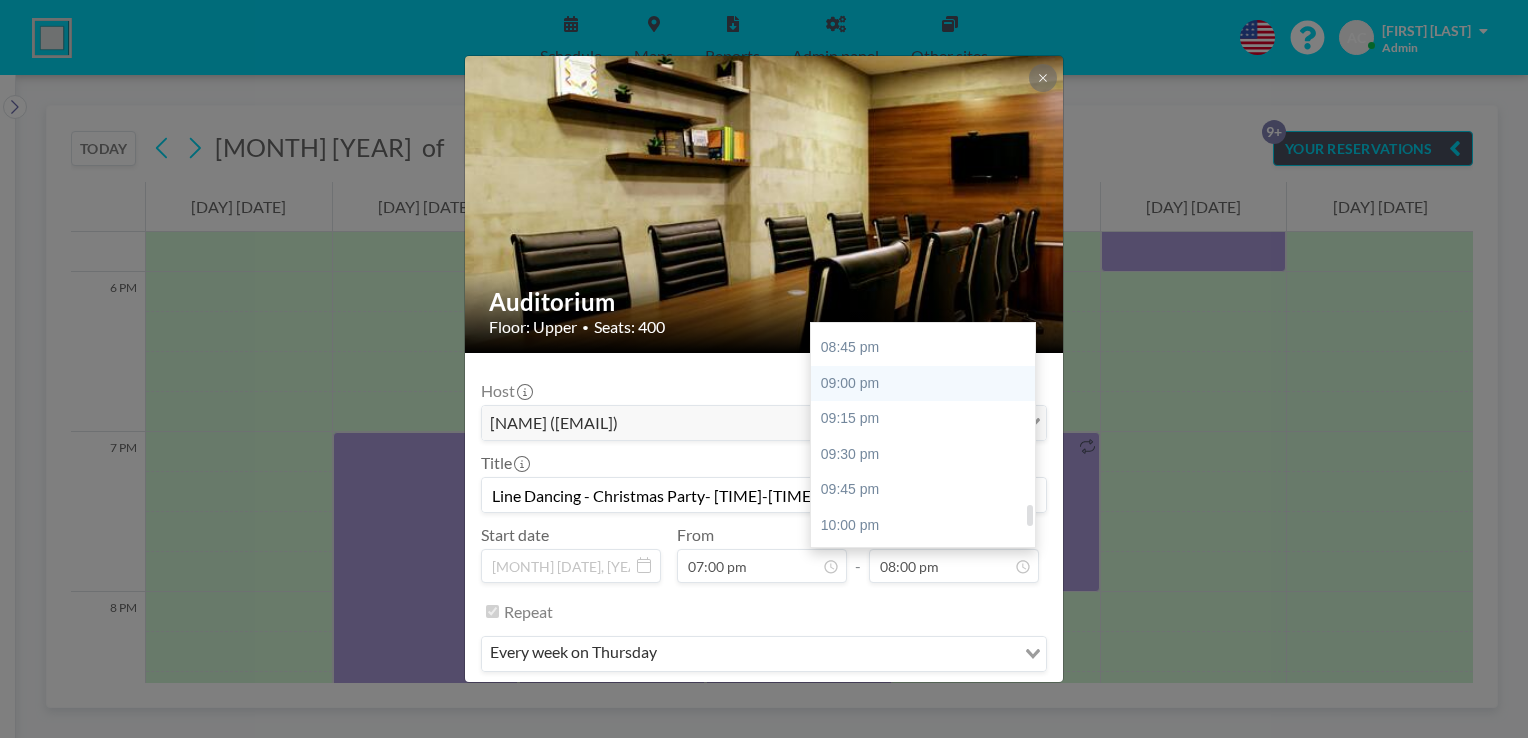 click on "09:00 pm" at bounding box center [928, 384] 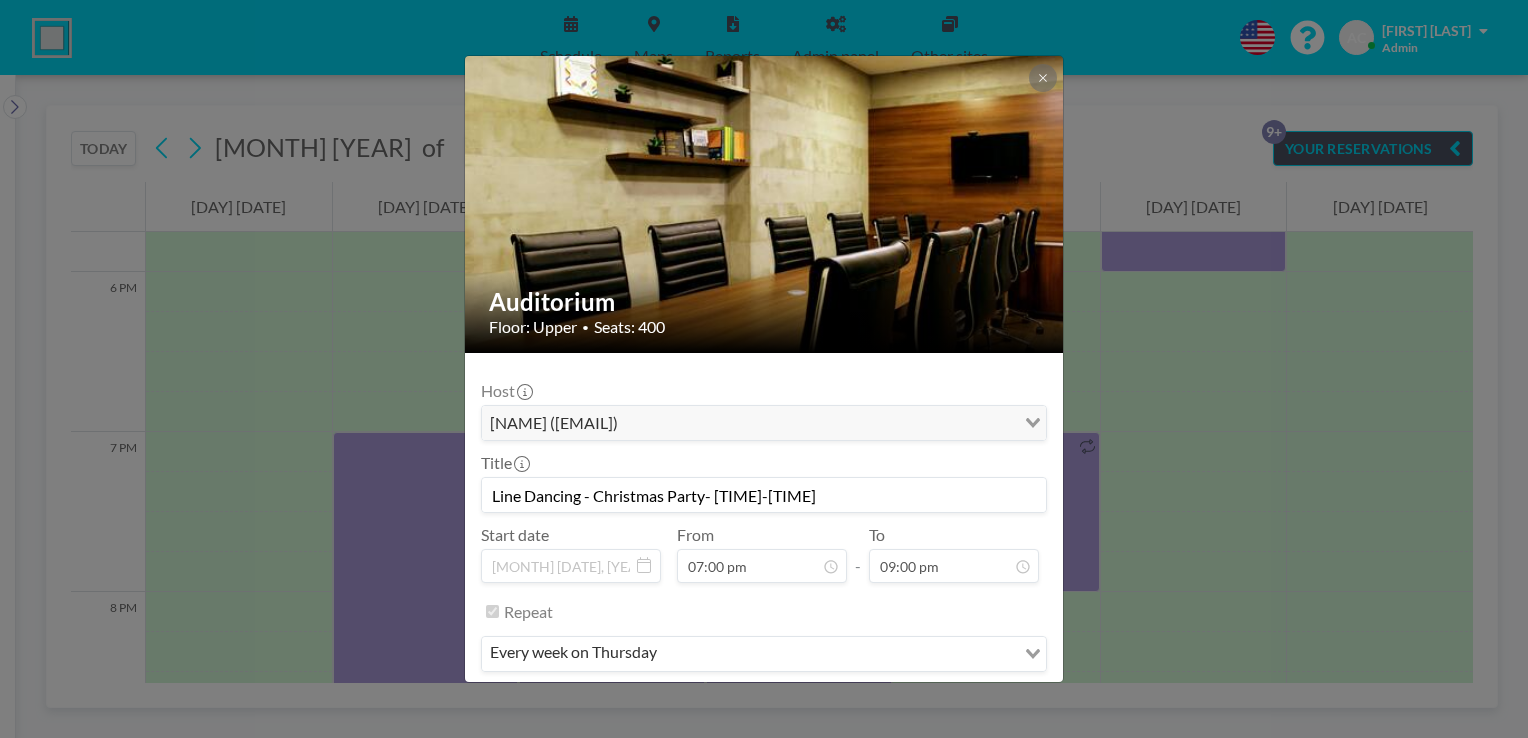 scroll, scrollTop: 62, scrollLeft: 0, axis: vertical 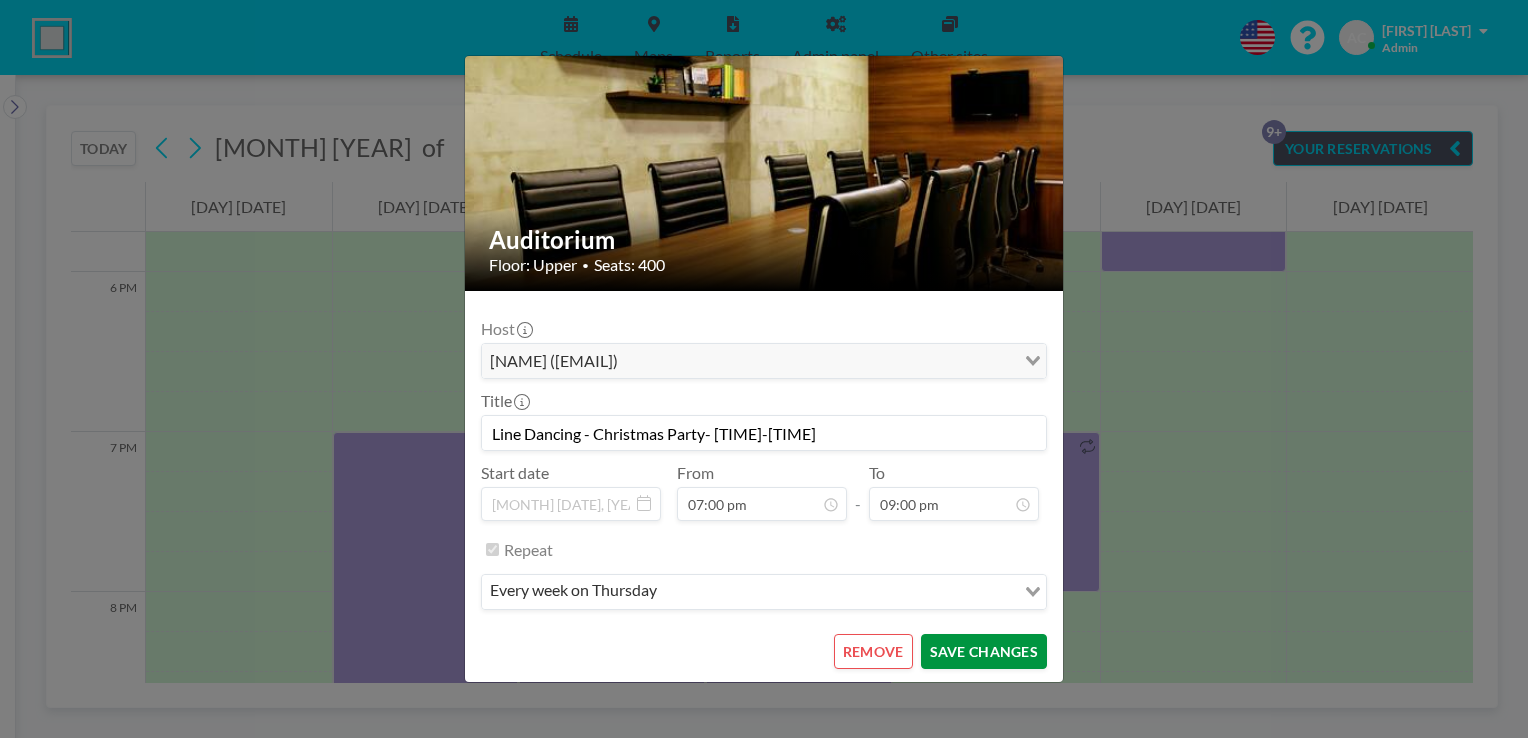 click on "SAVE CHANGES" at bounding box center [984, 651] 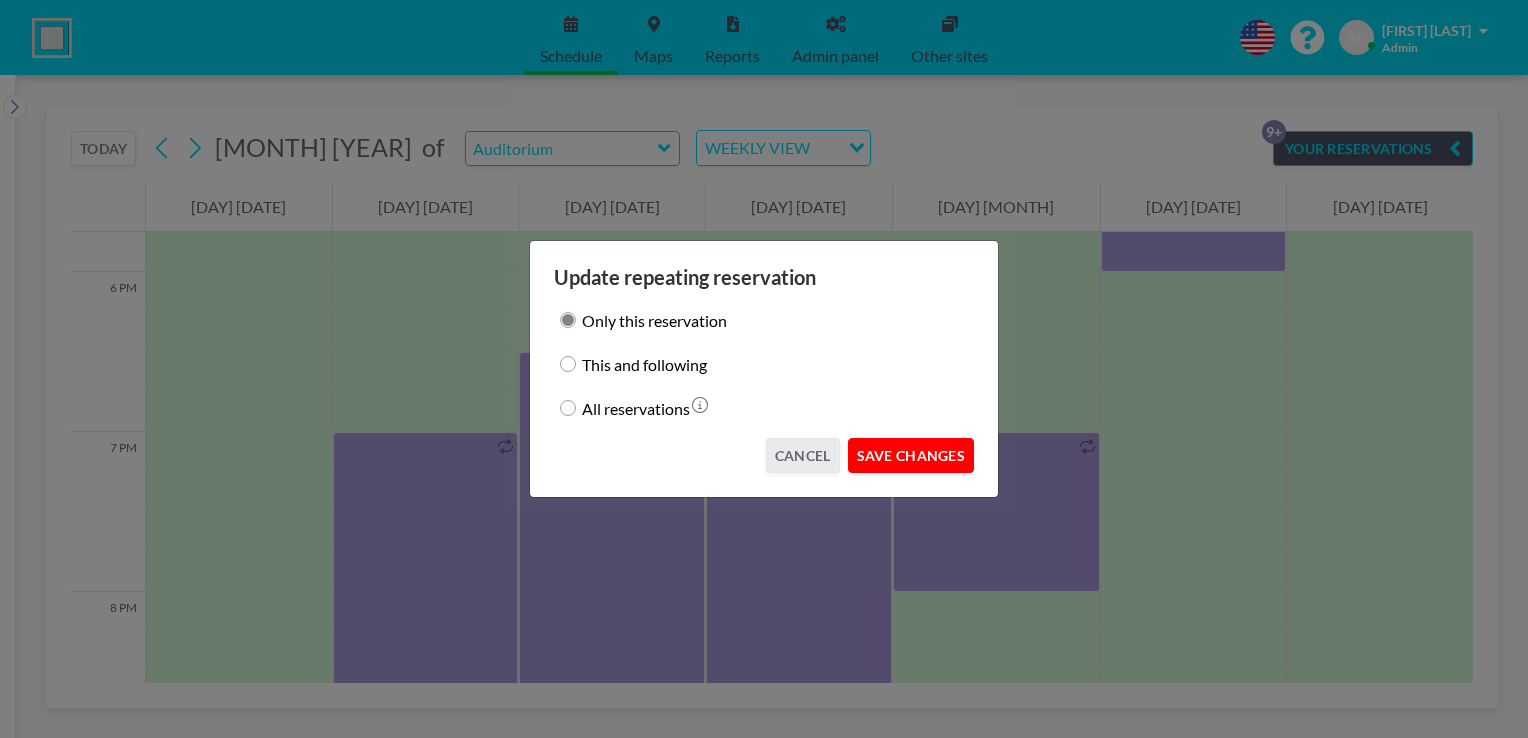 click on "SAVE CHANGES" at bounding box center [911, 455] 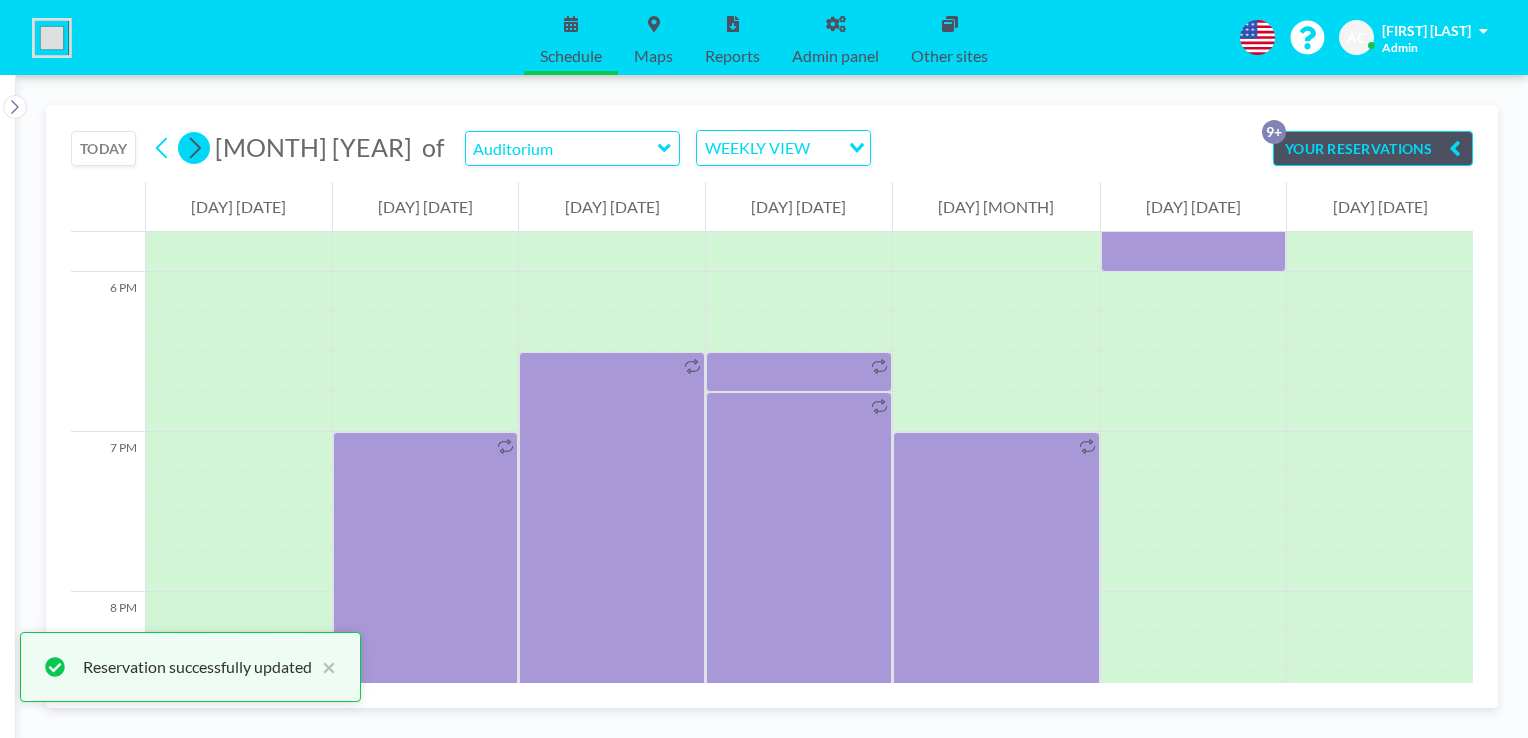 click 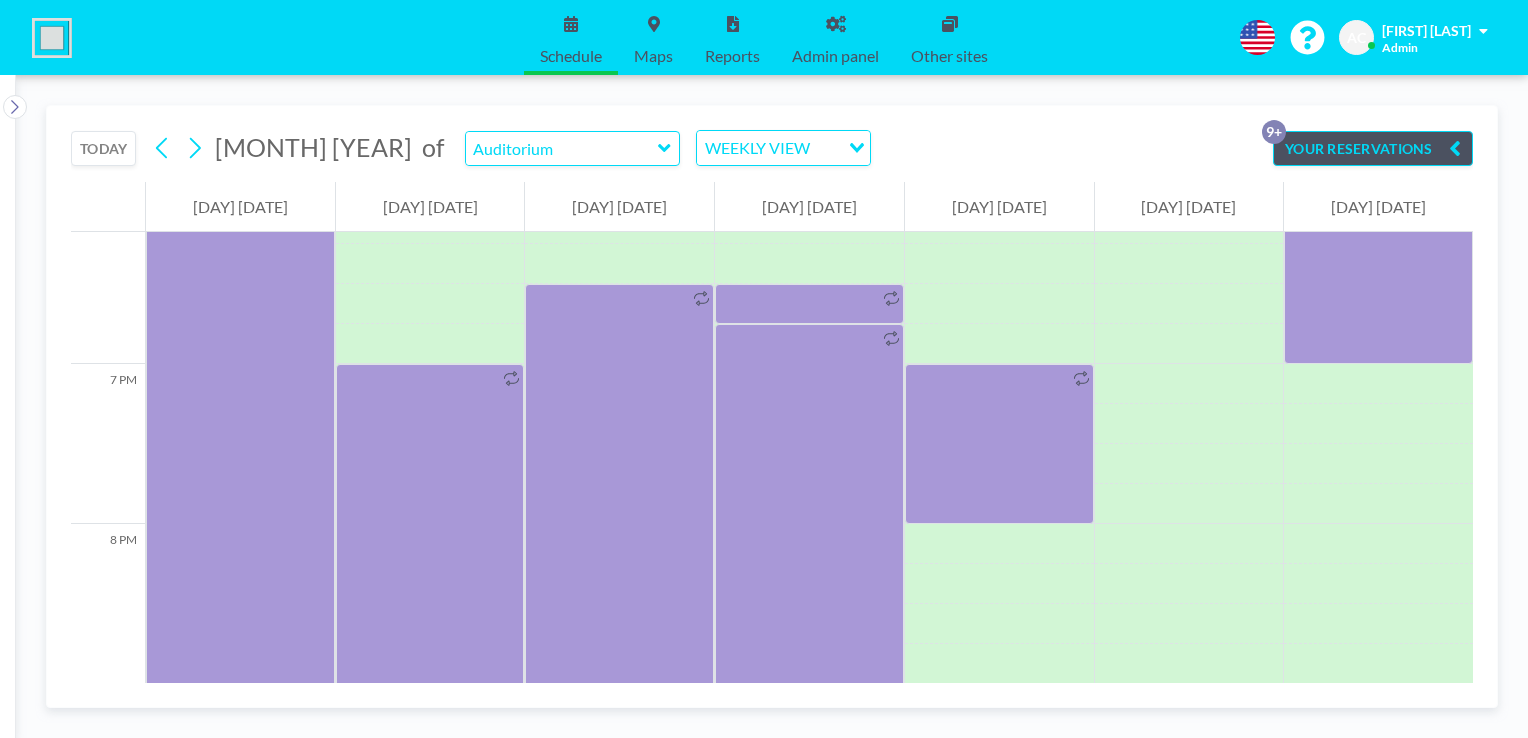 scroll, scrollTop: 2940, scrollLeft: 0, axis: vertical 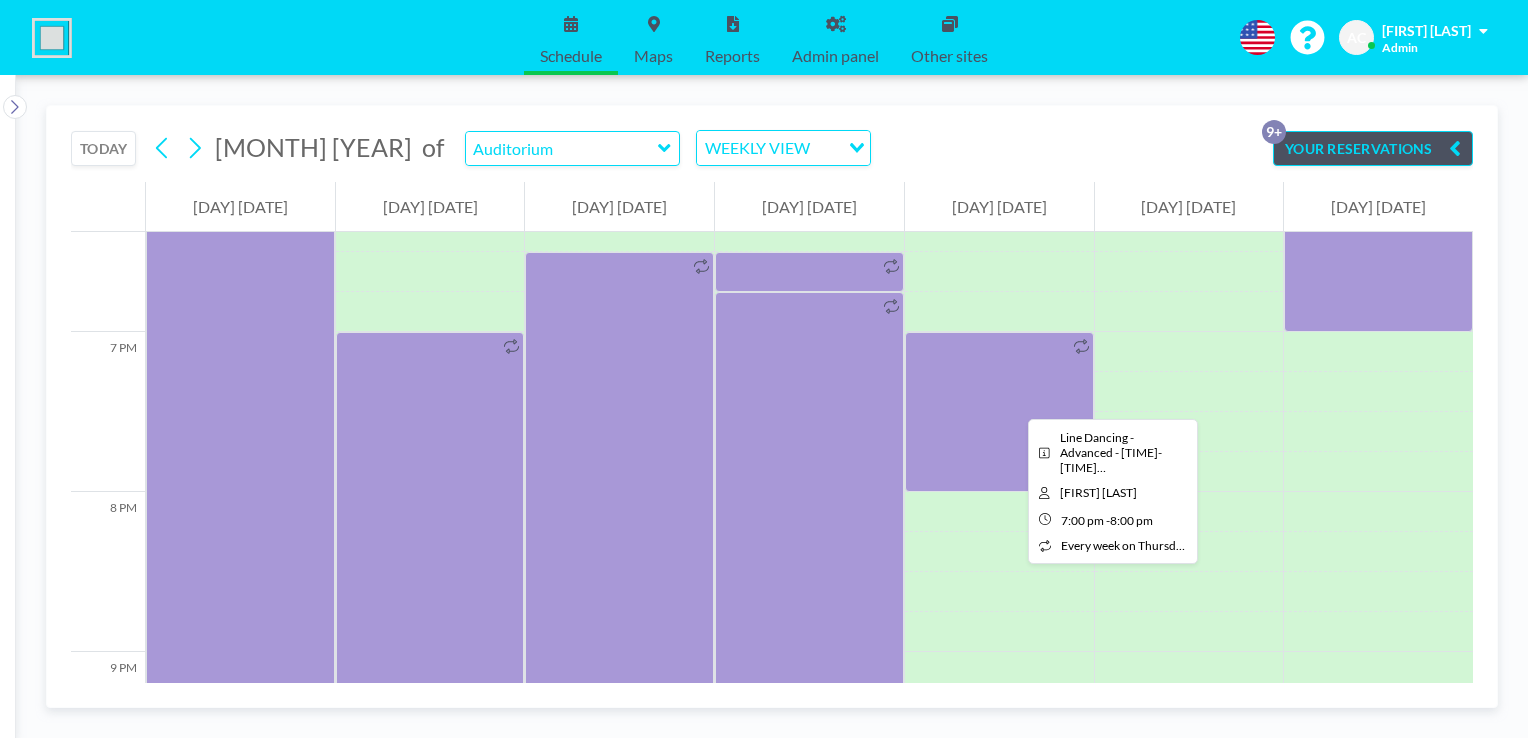 click at bounding box center (999, 412) 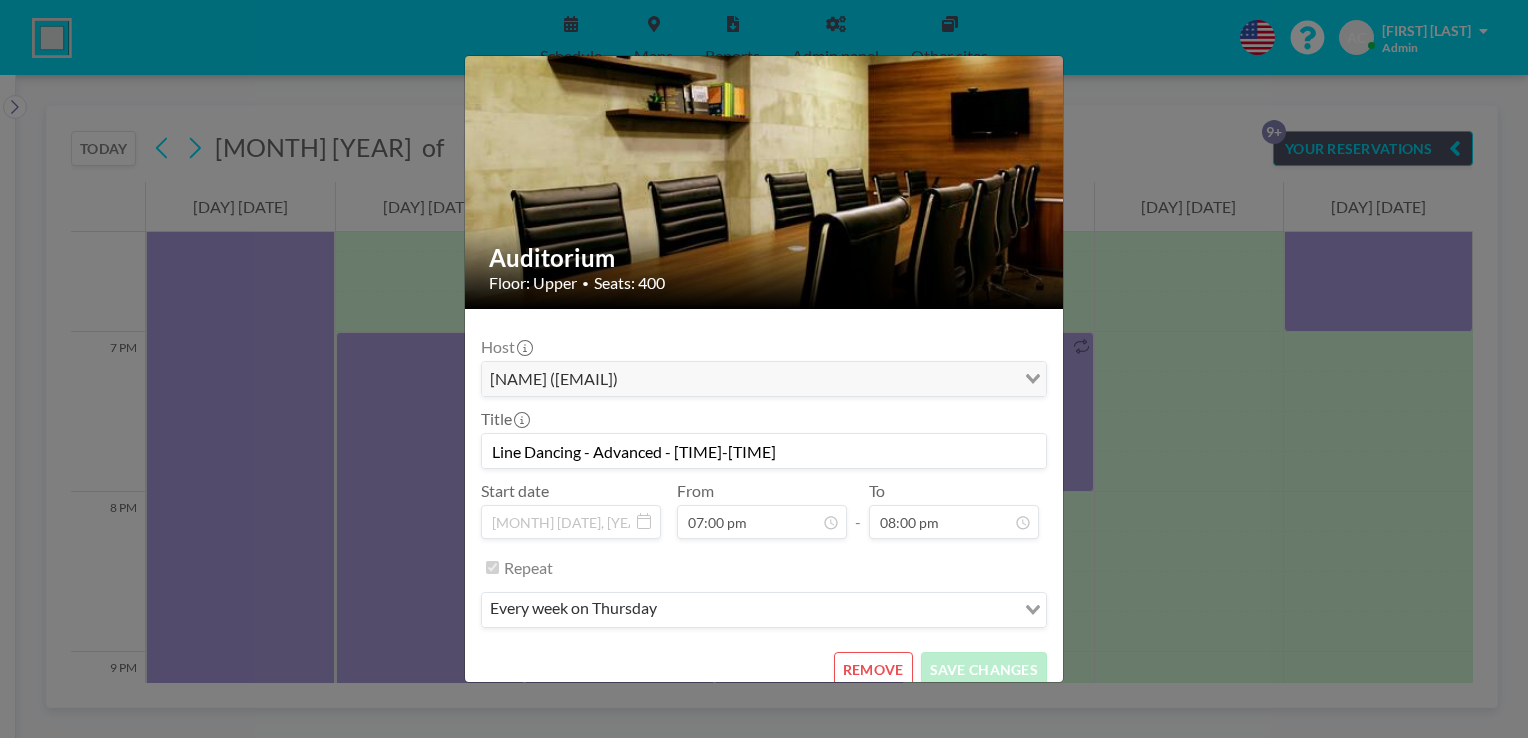scroll, scrollTop: 62, scrollLeft: 0, axis: vertical 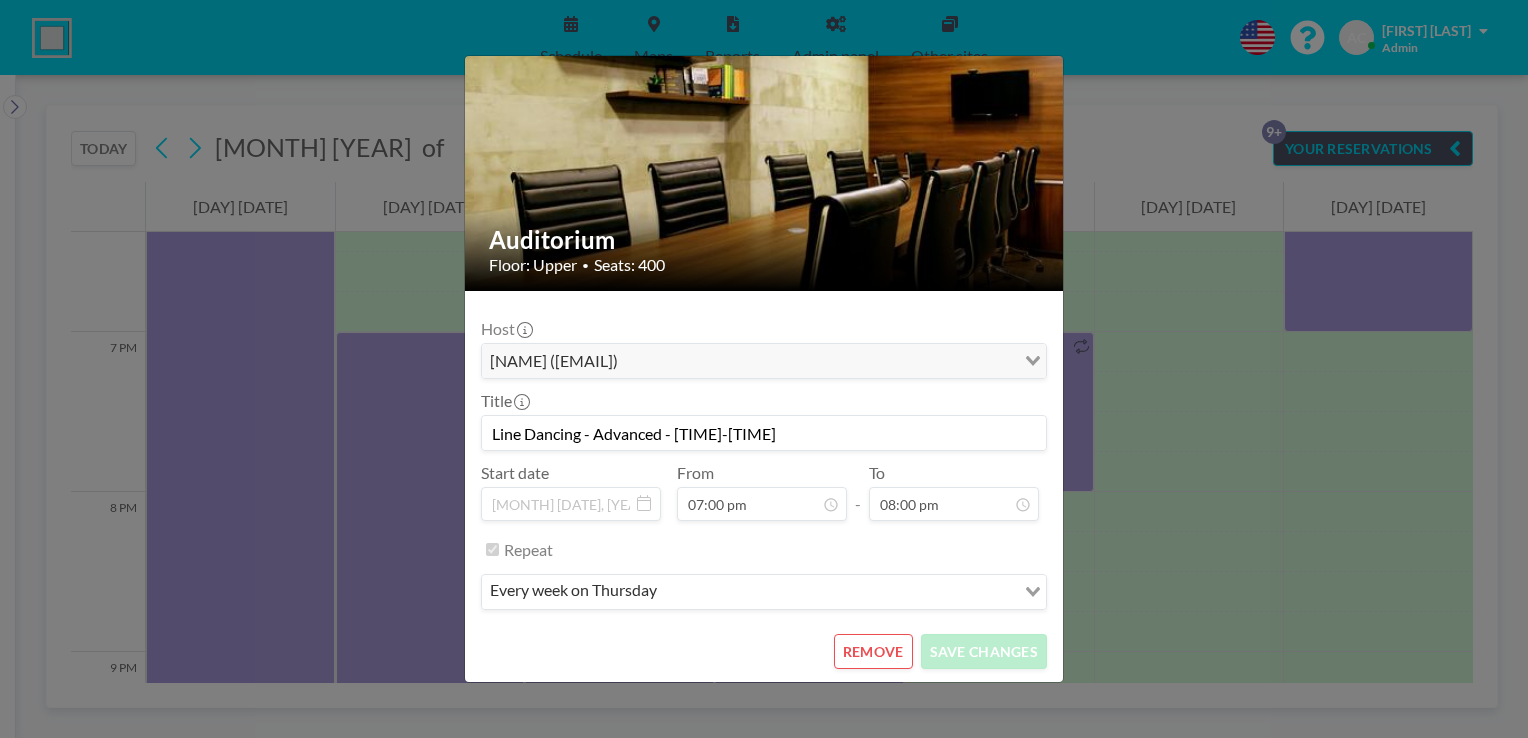 click on "REMOVE" at bounding box center (873, 651) 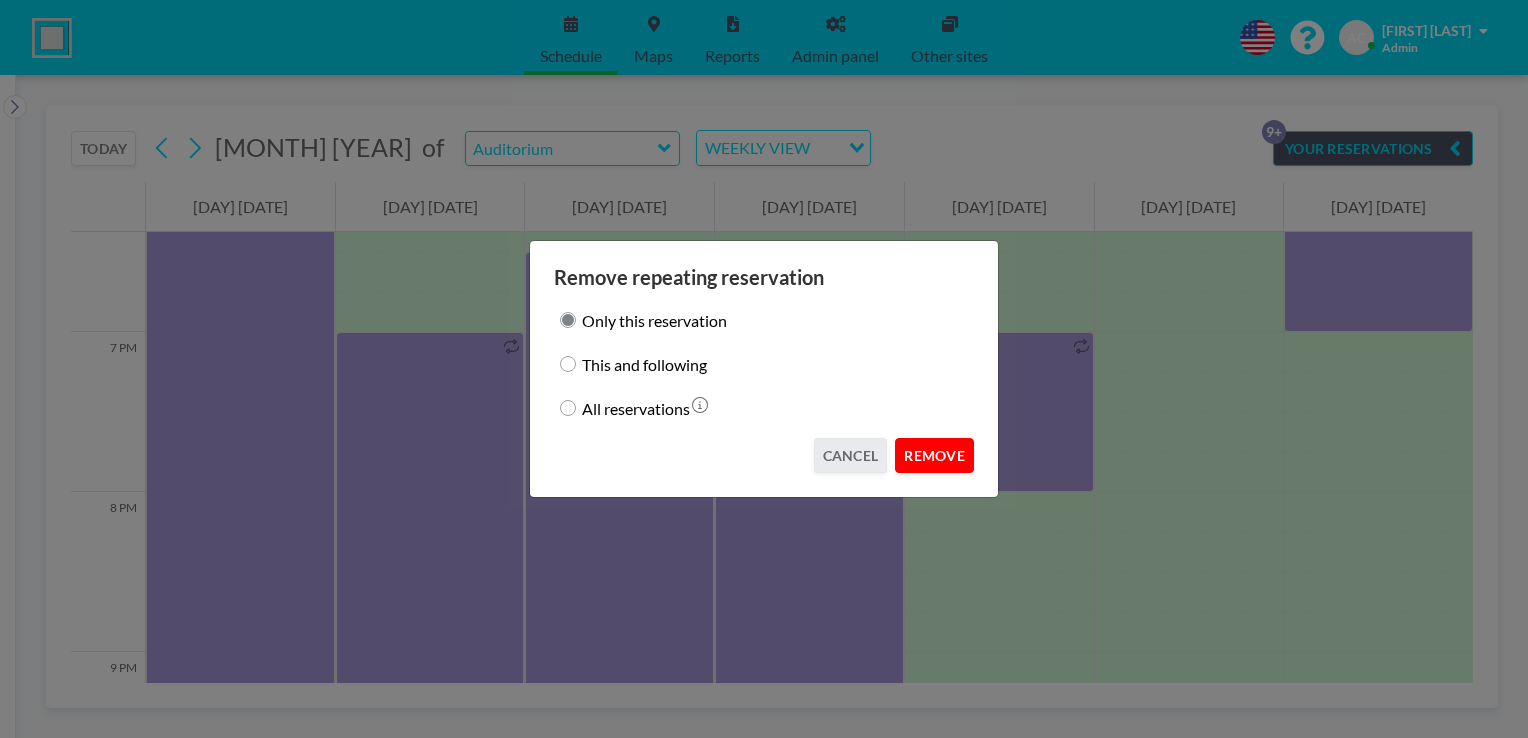 click on "REMOVE" at bounding box center (934, 455) 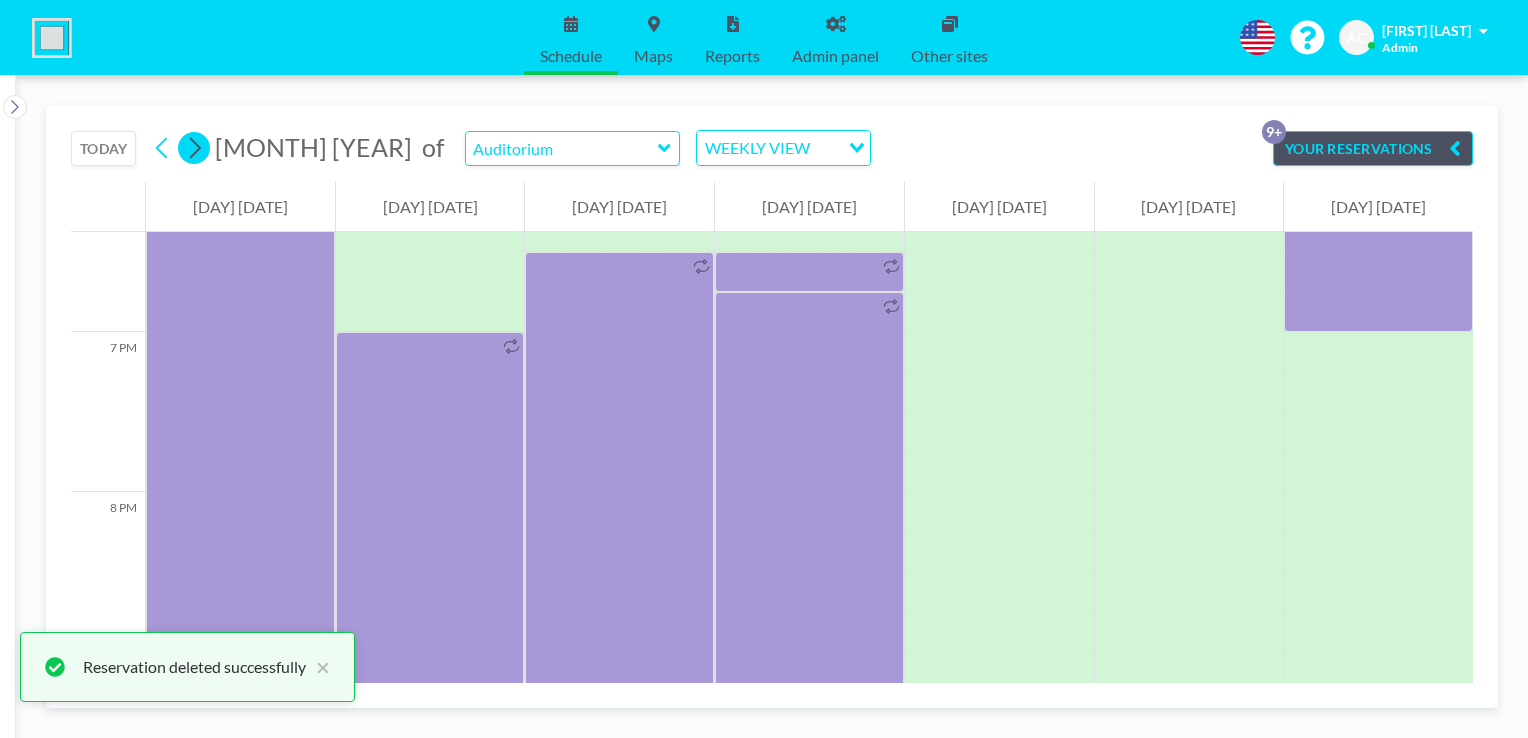 click at bounding box center (194, 148) 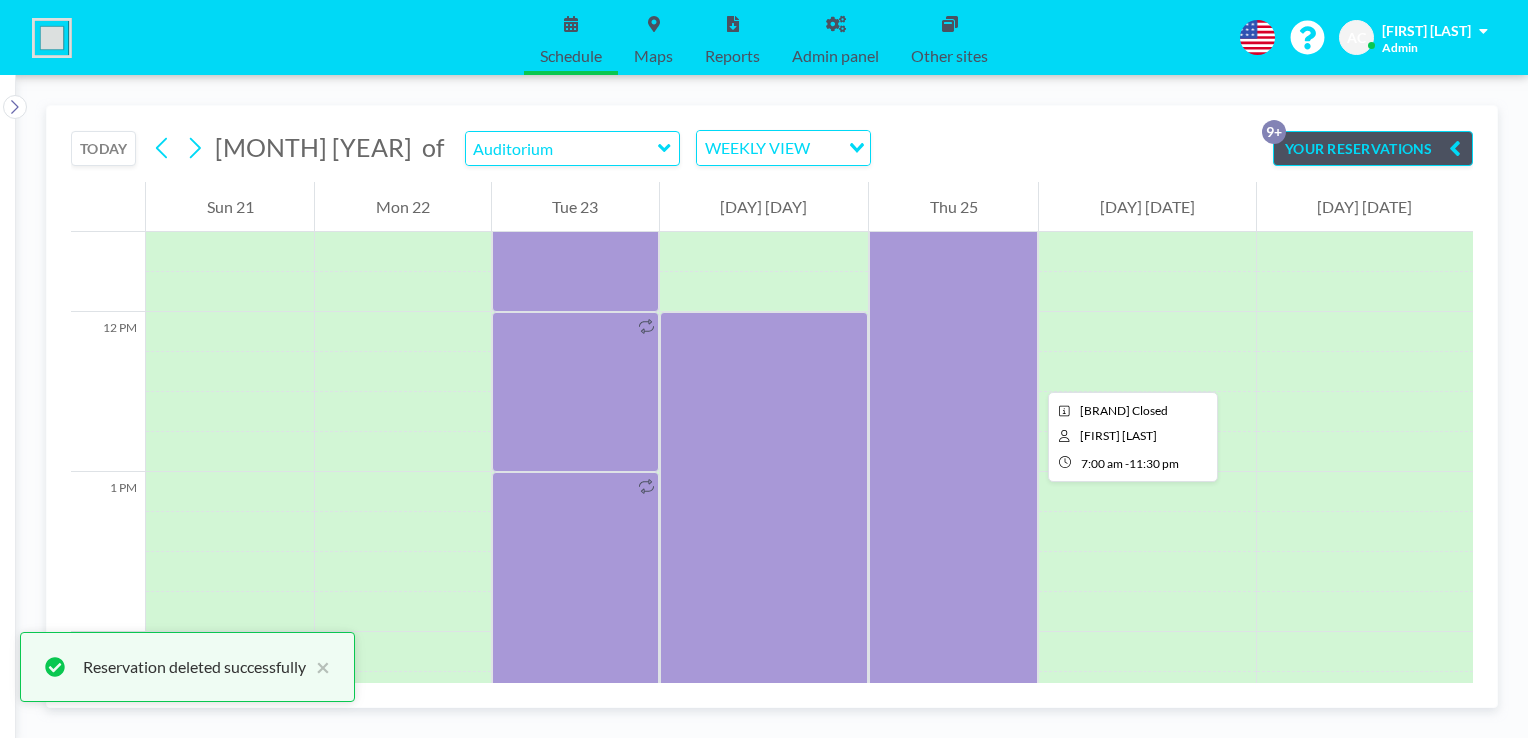 scroll, scrollTop: 2340, scrollLeft: 0, axis: vertical 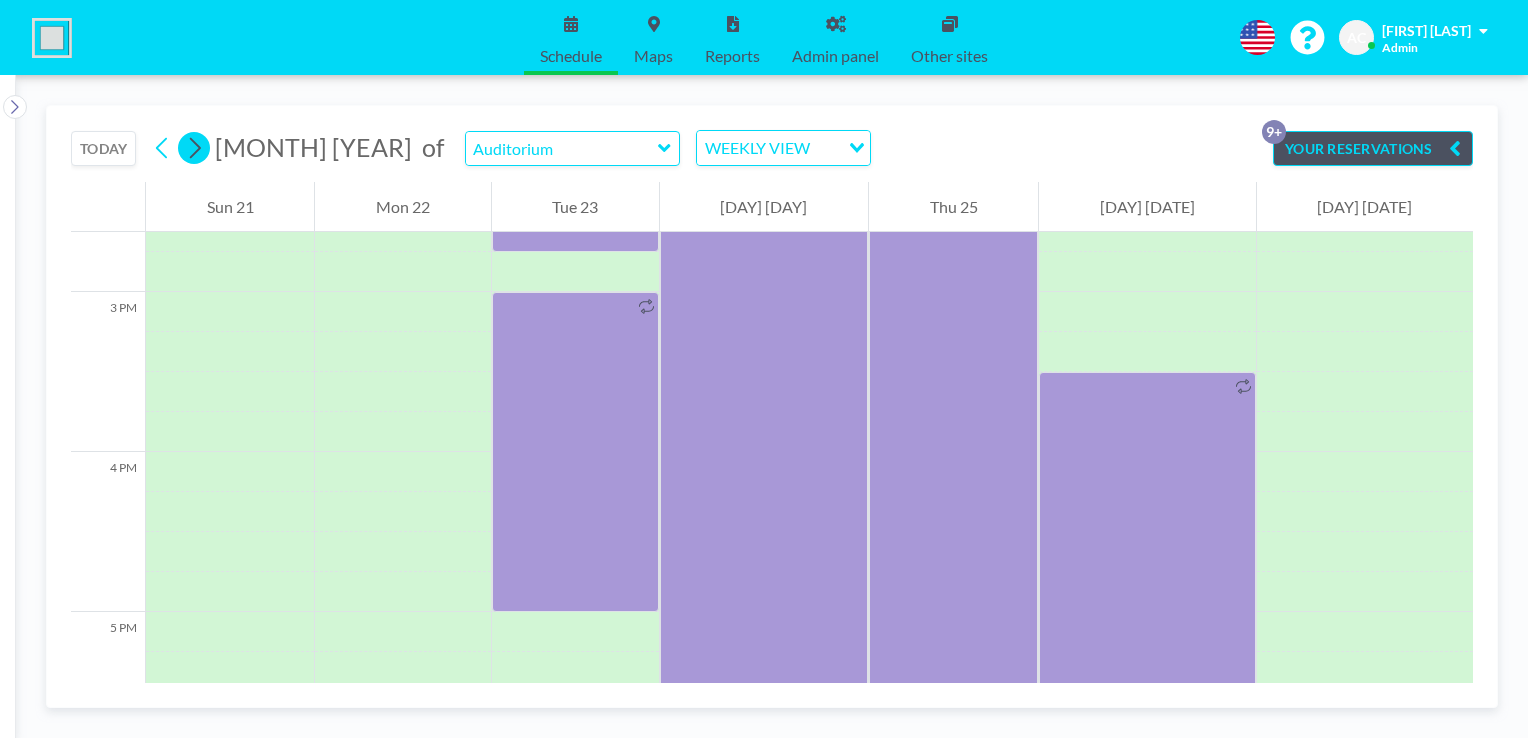 click 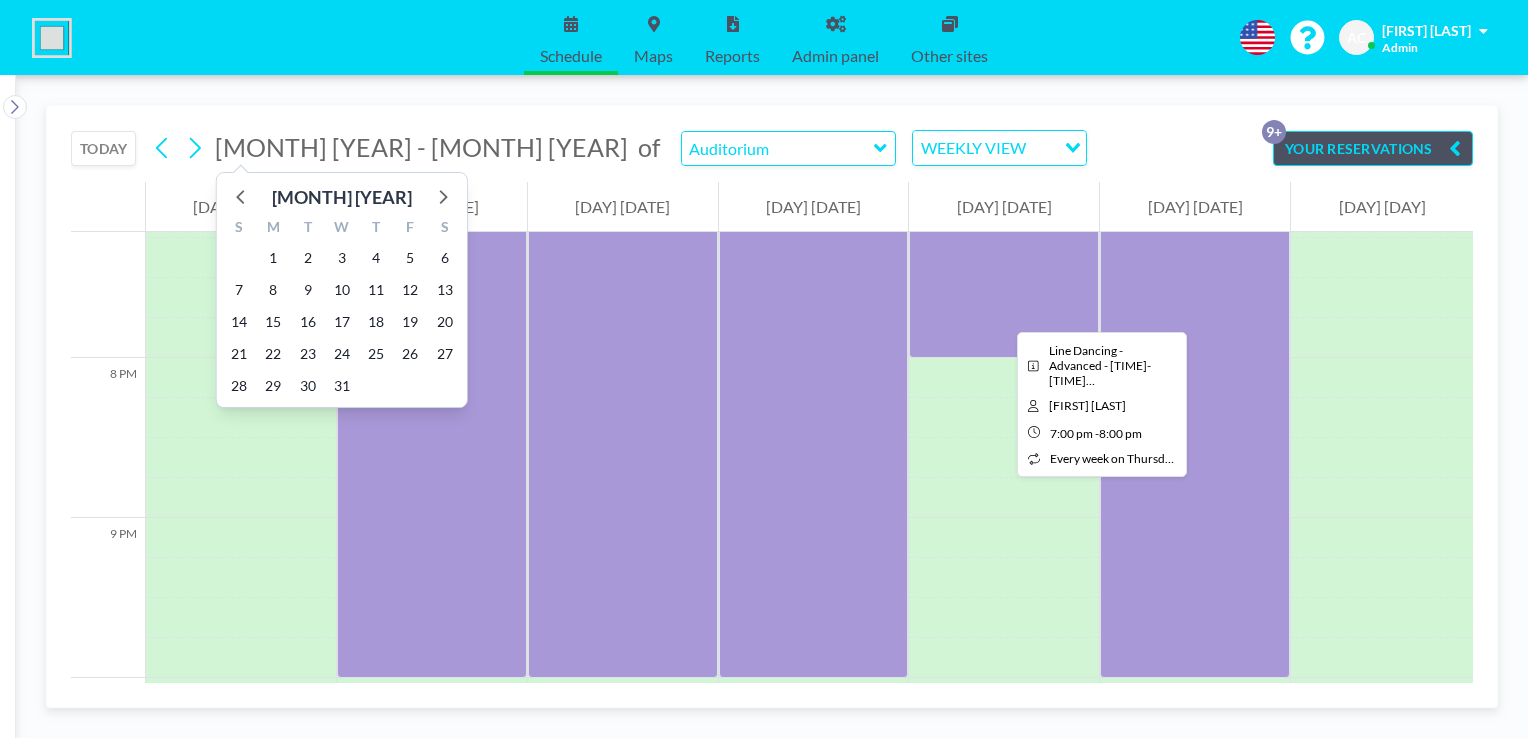 scroll, scrollTop: 3040, scrollLeft: 0, axis: vertical 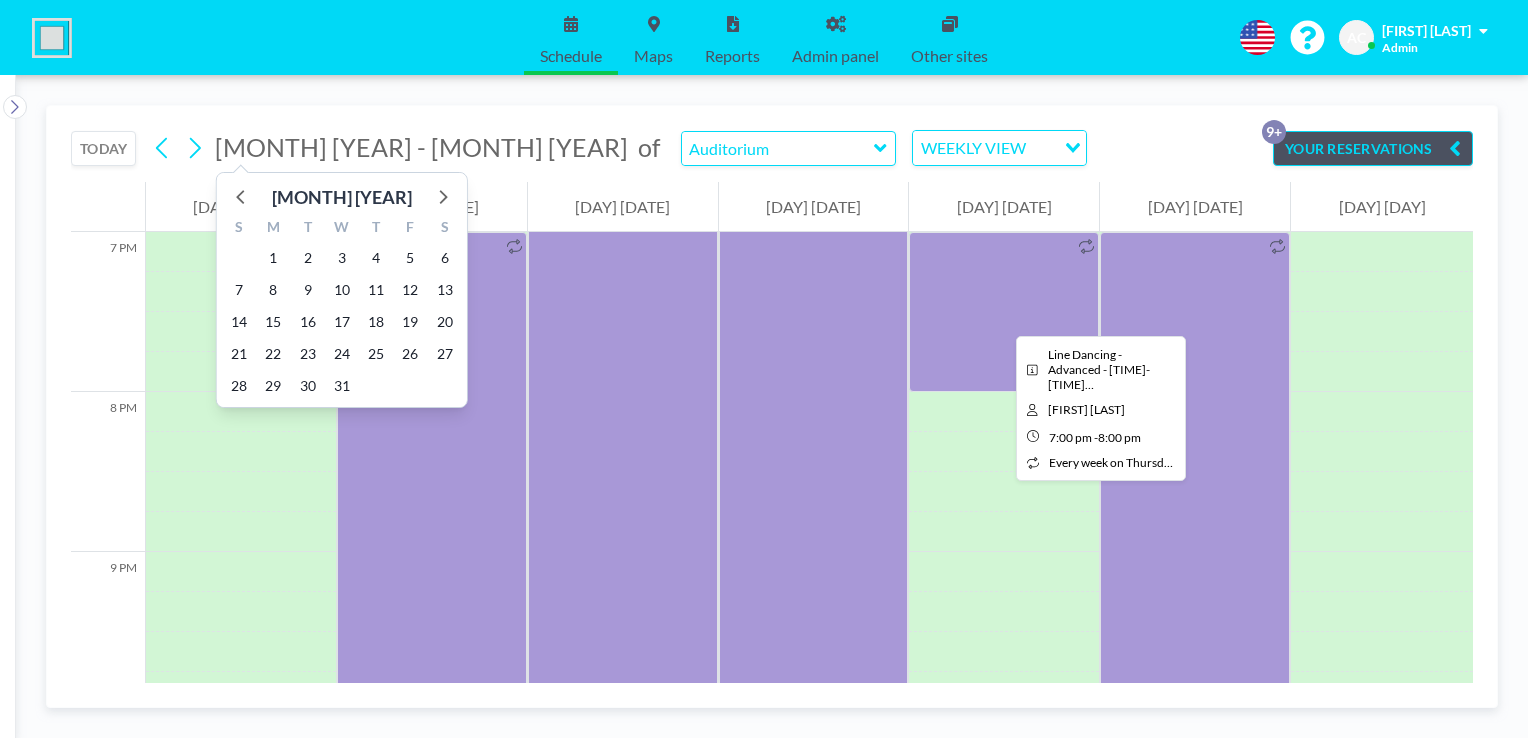 click at bounding box center (1004, 312) 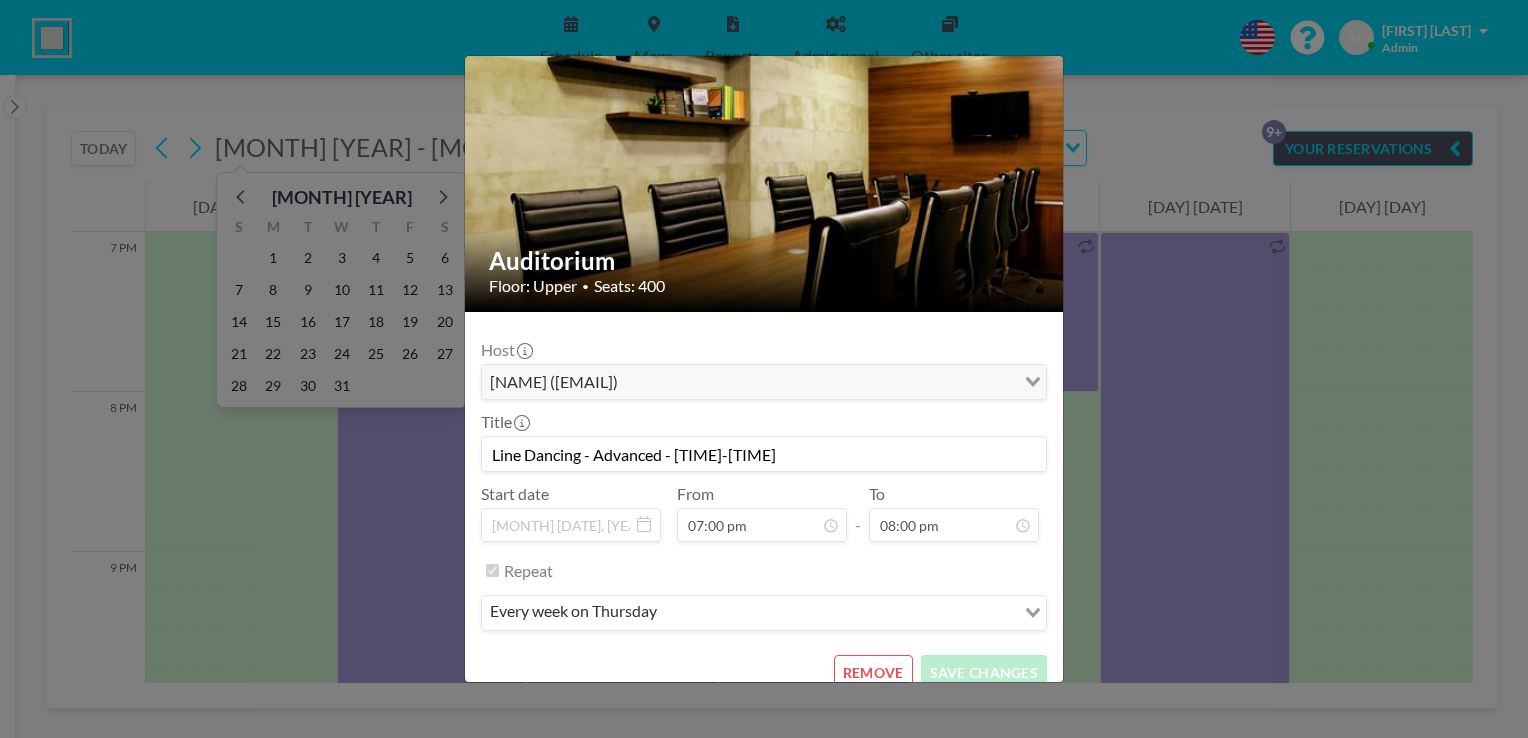 scroll, scrollTop: 62, scrollLeft: 0, axis: vertical 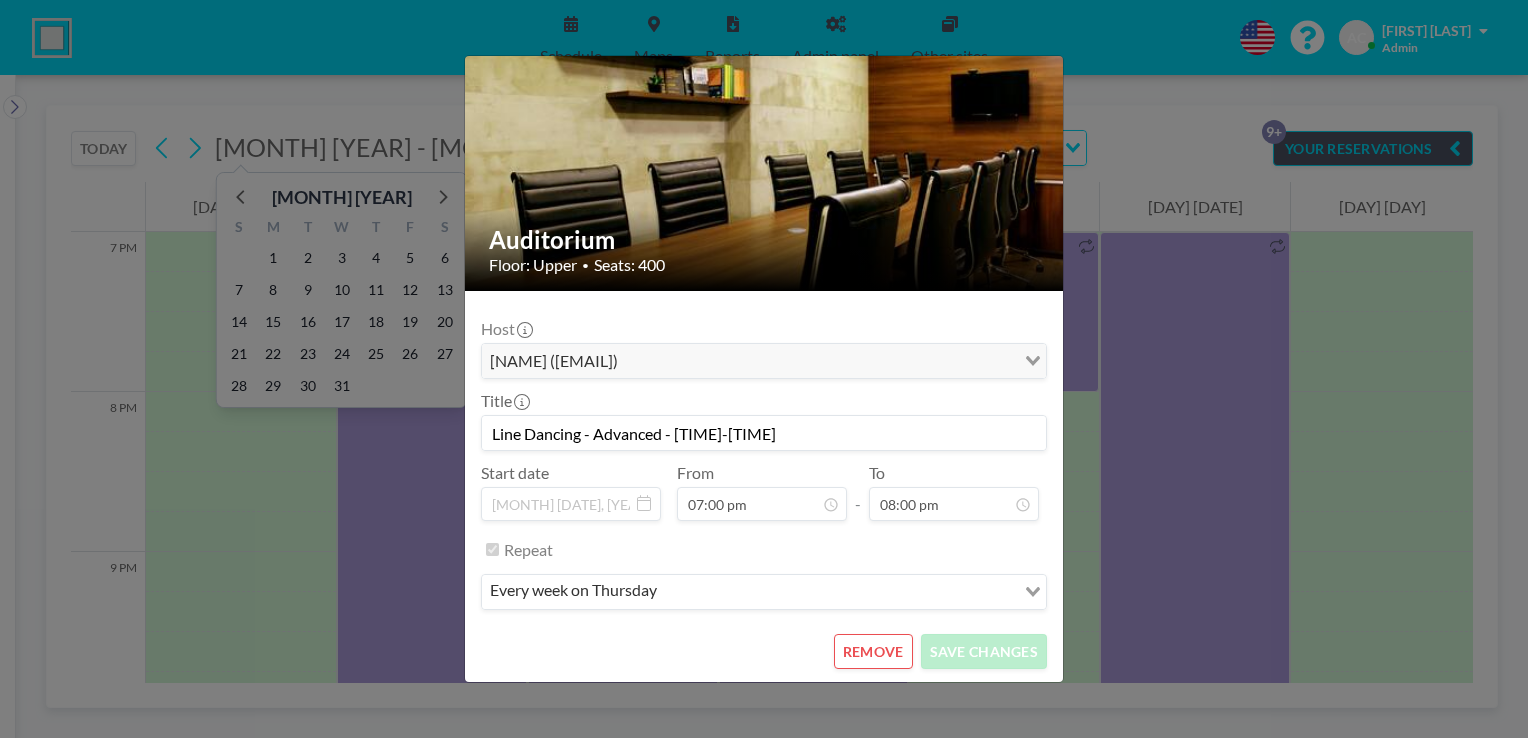 click on "REMOVE" at bounding box center [873, 651] 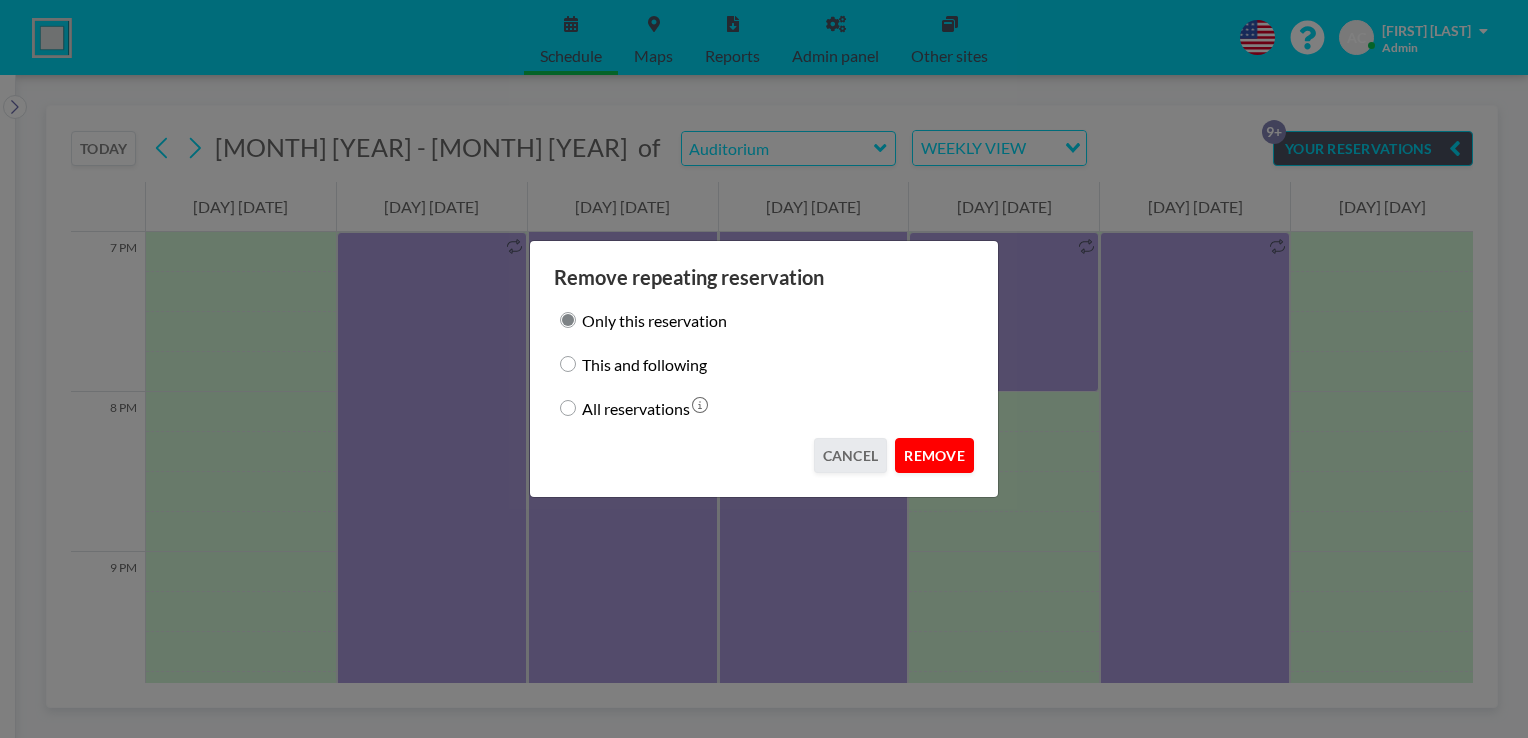 click on "REMOVE" at bounding box center [934, 455] 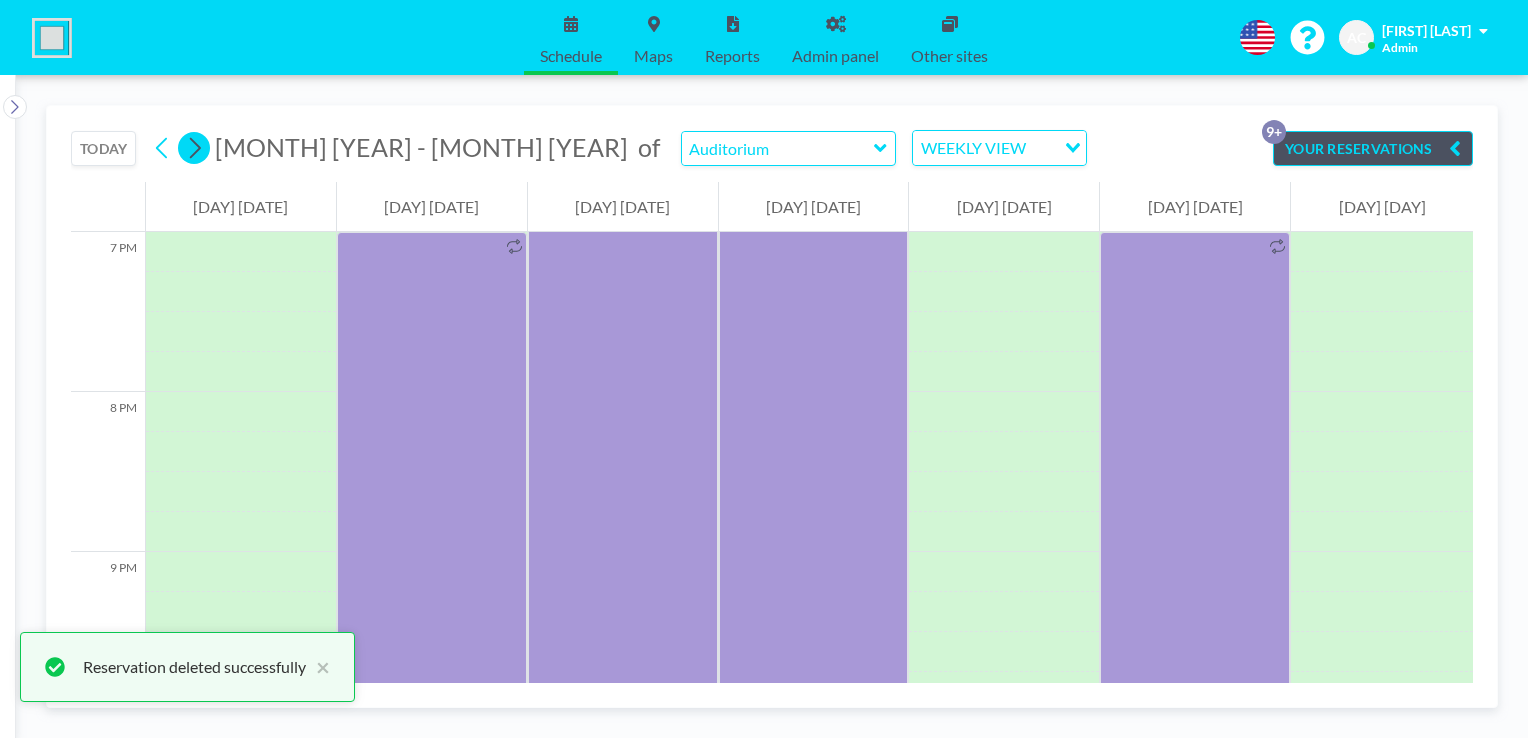 click 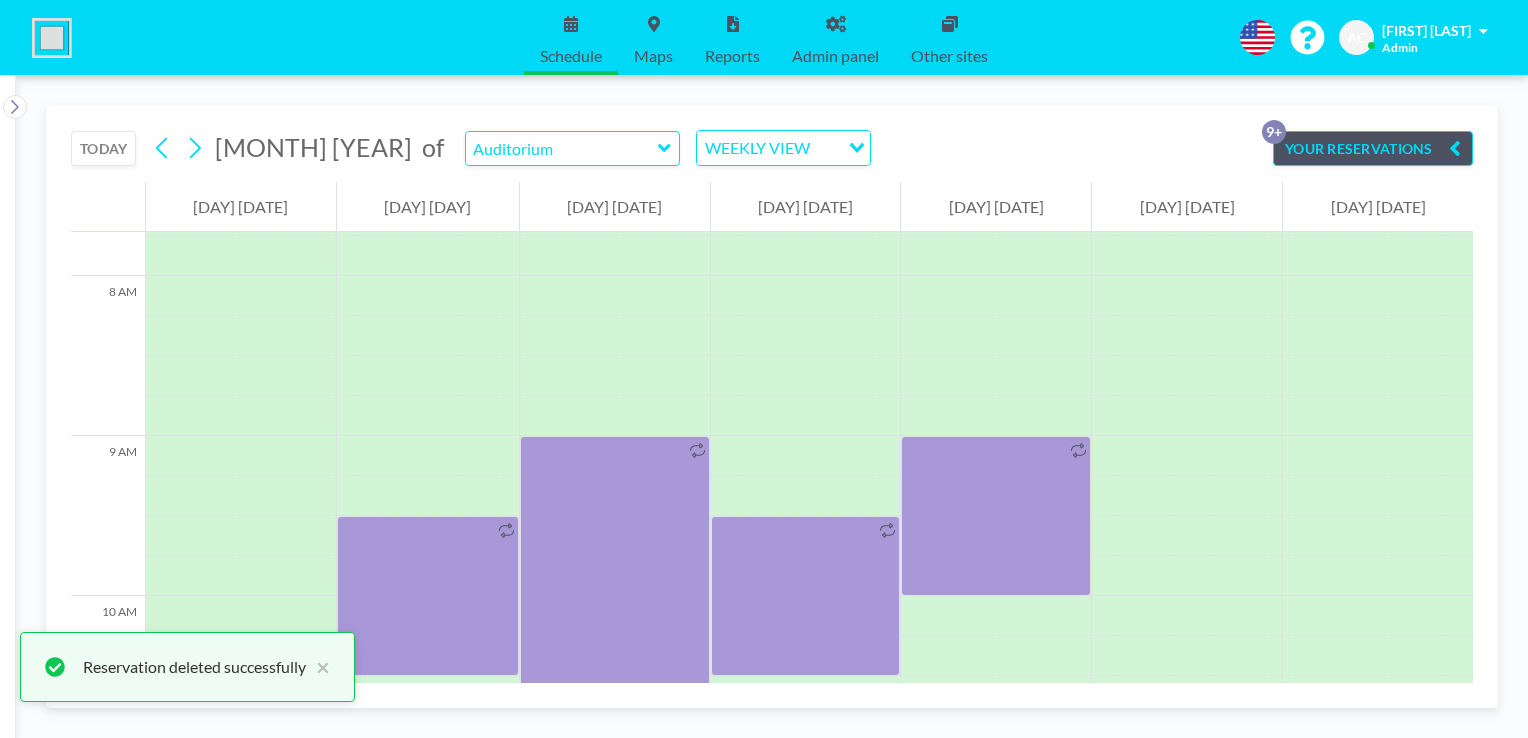 scroll, scrollTop: 1240, scrollLeft: 0, axis: vertical 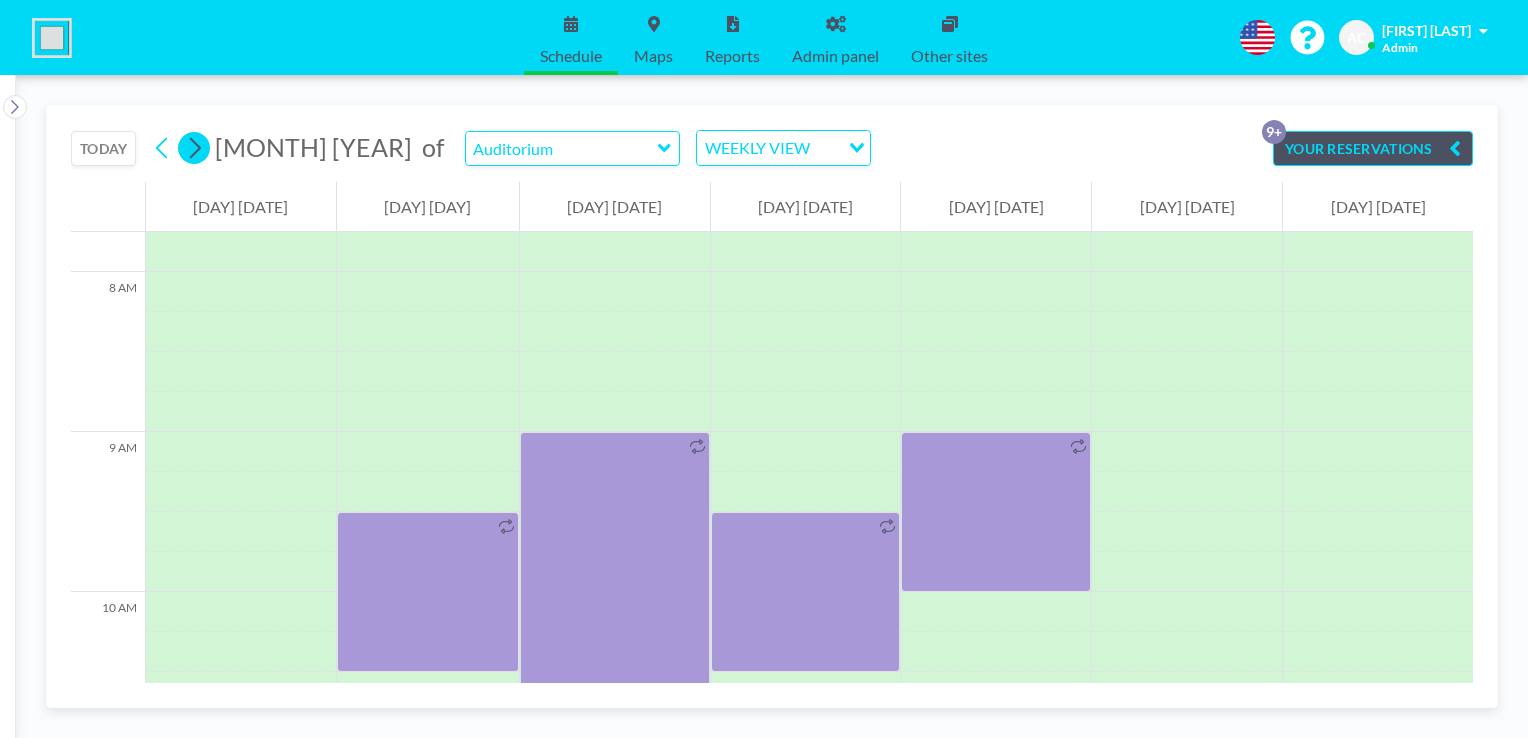 click 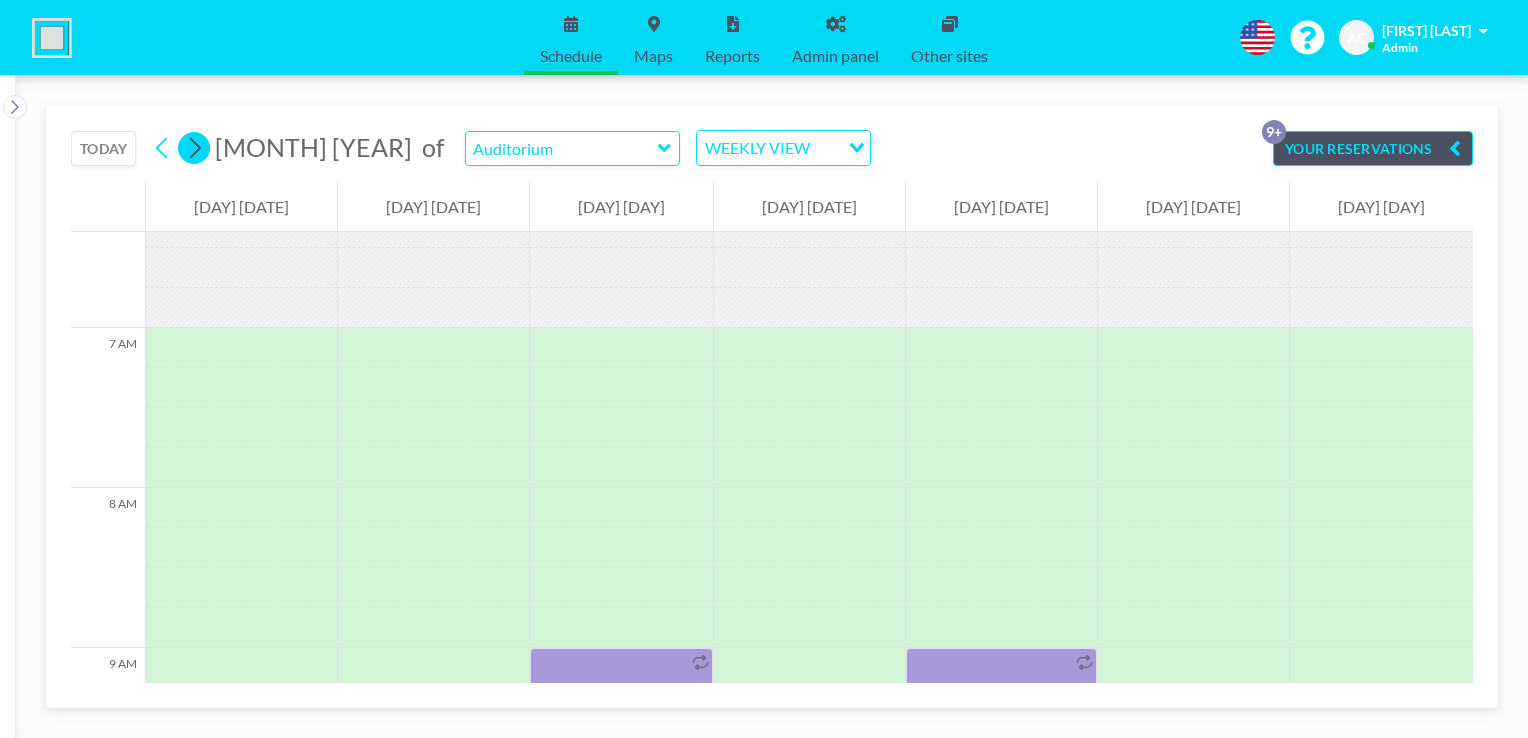 scroll, scrollTop: 1240, scrollLeft: 0, axis: vertical 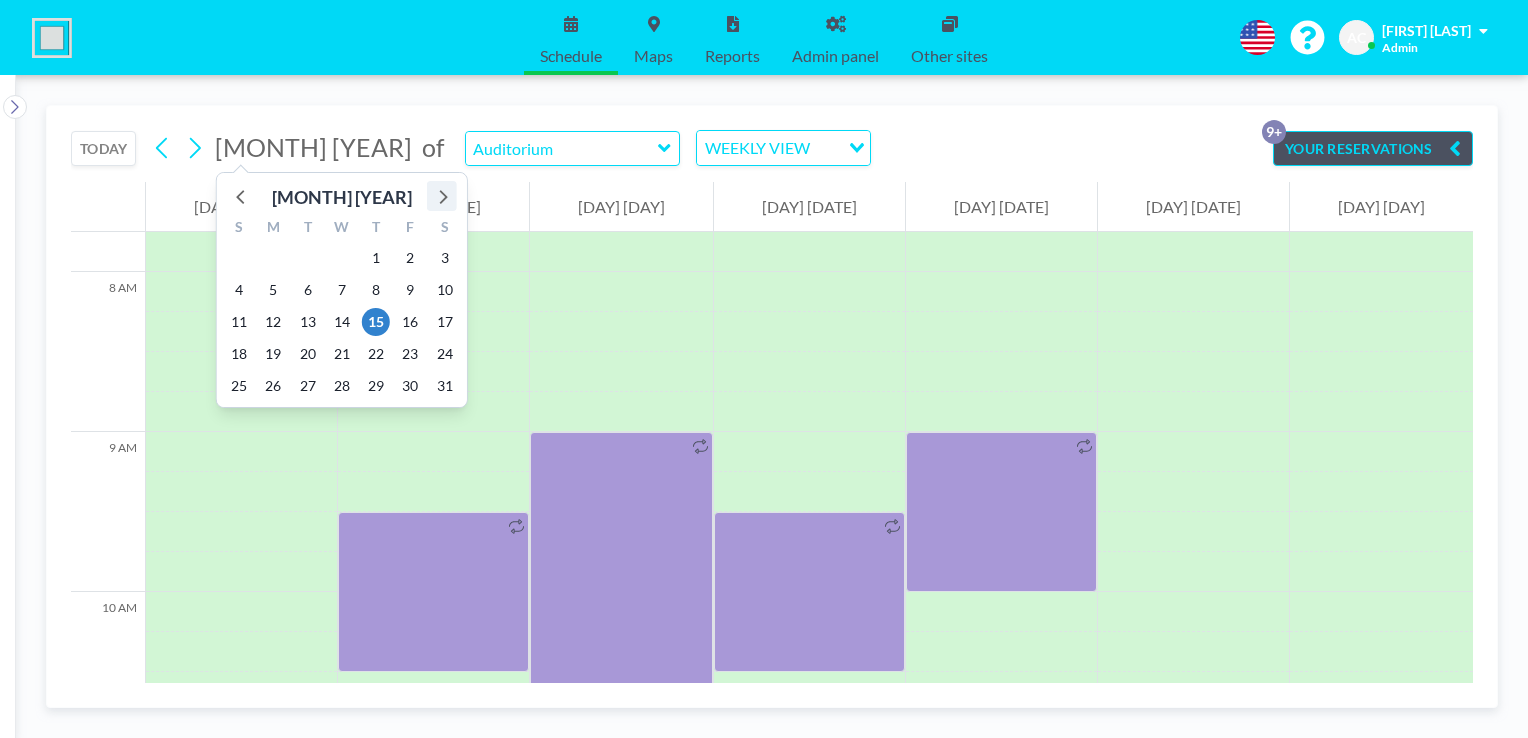 click 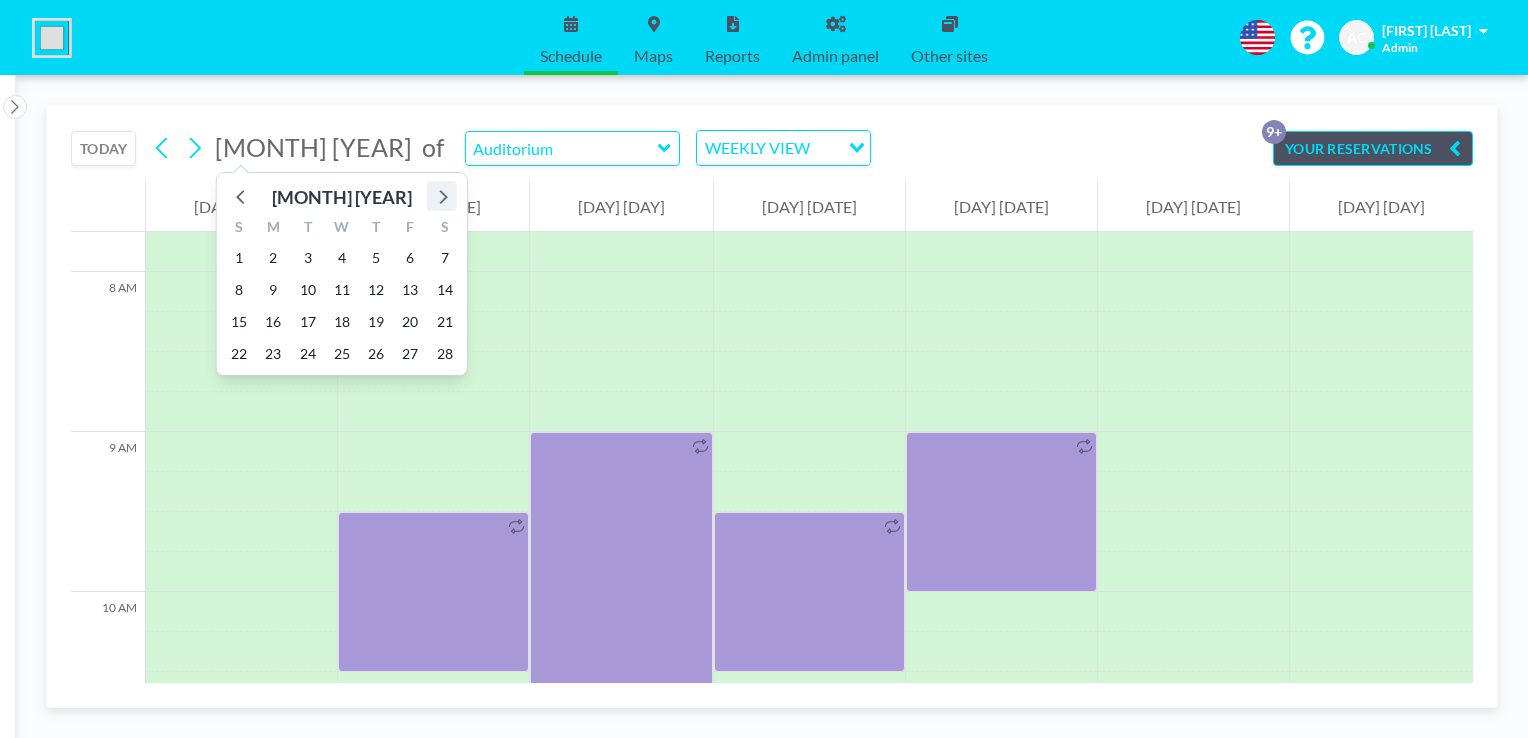 click 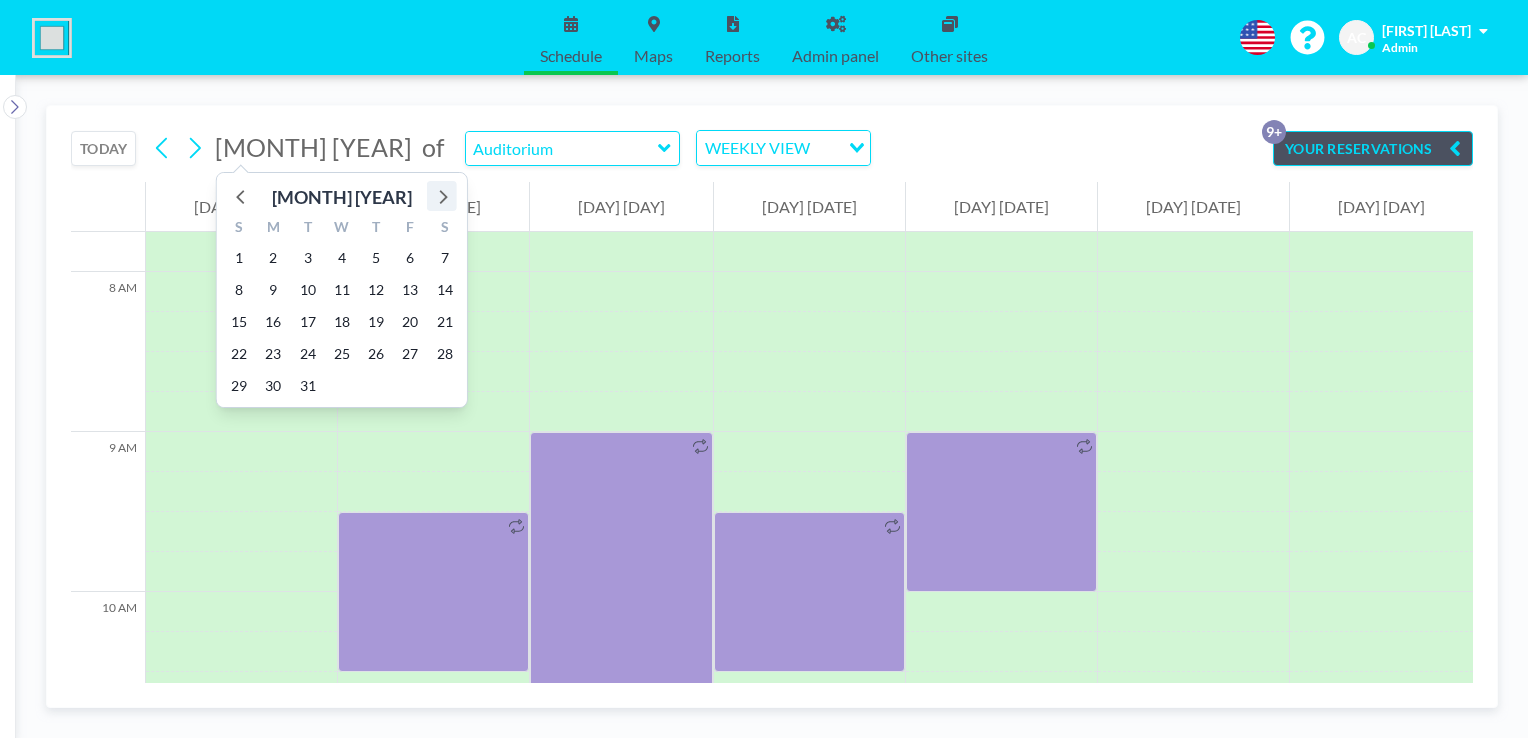 click 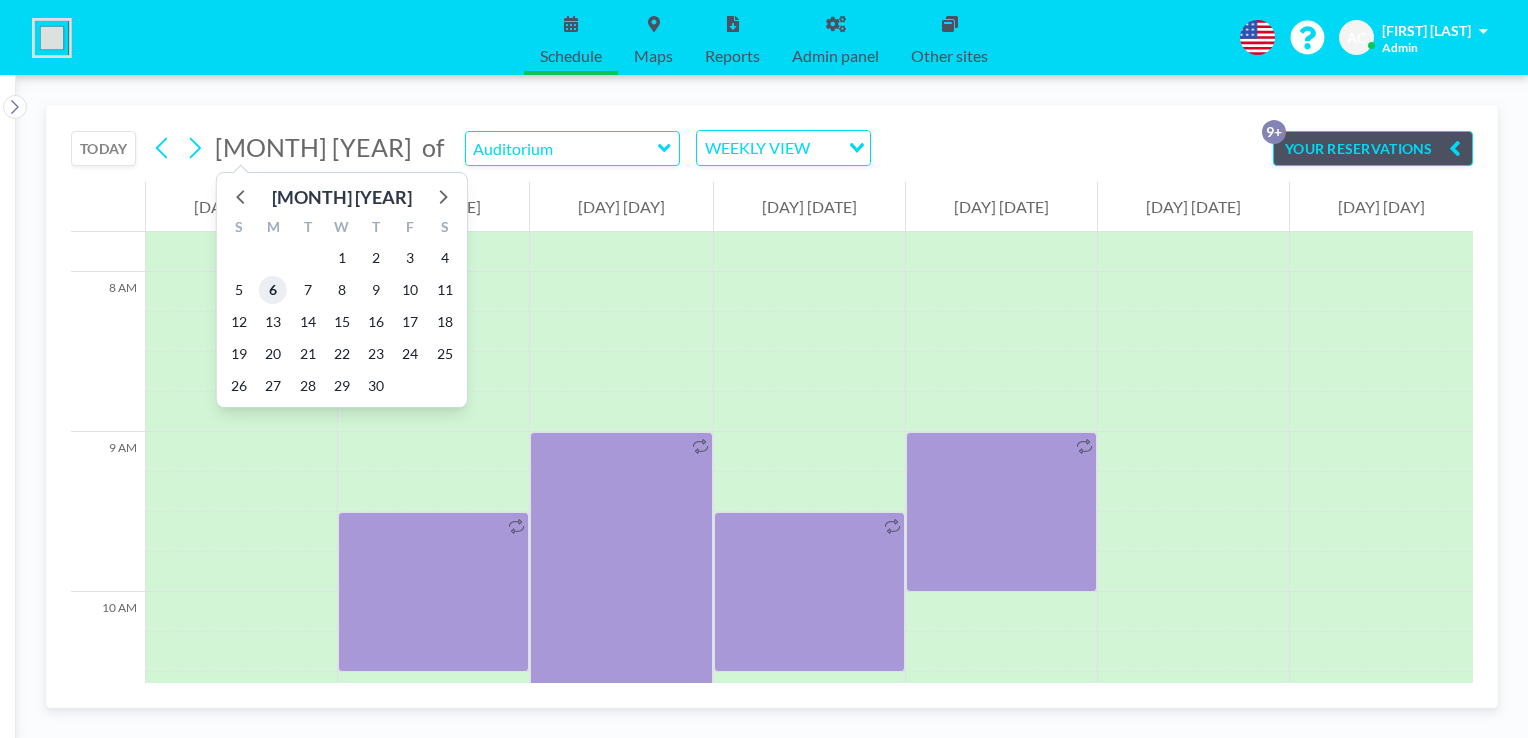 click on "6" at bounding box center (273, 290) 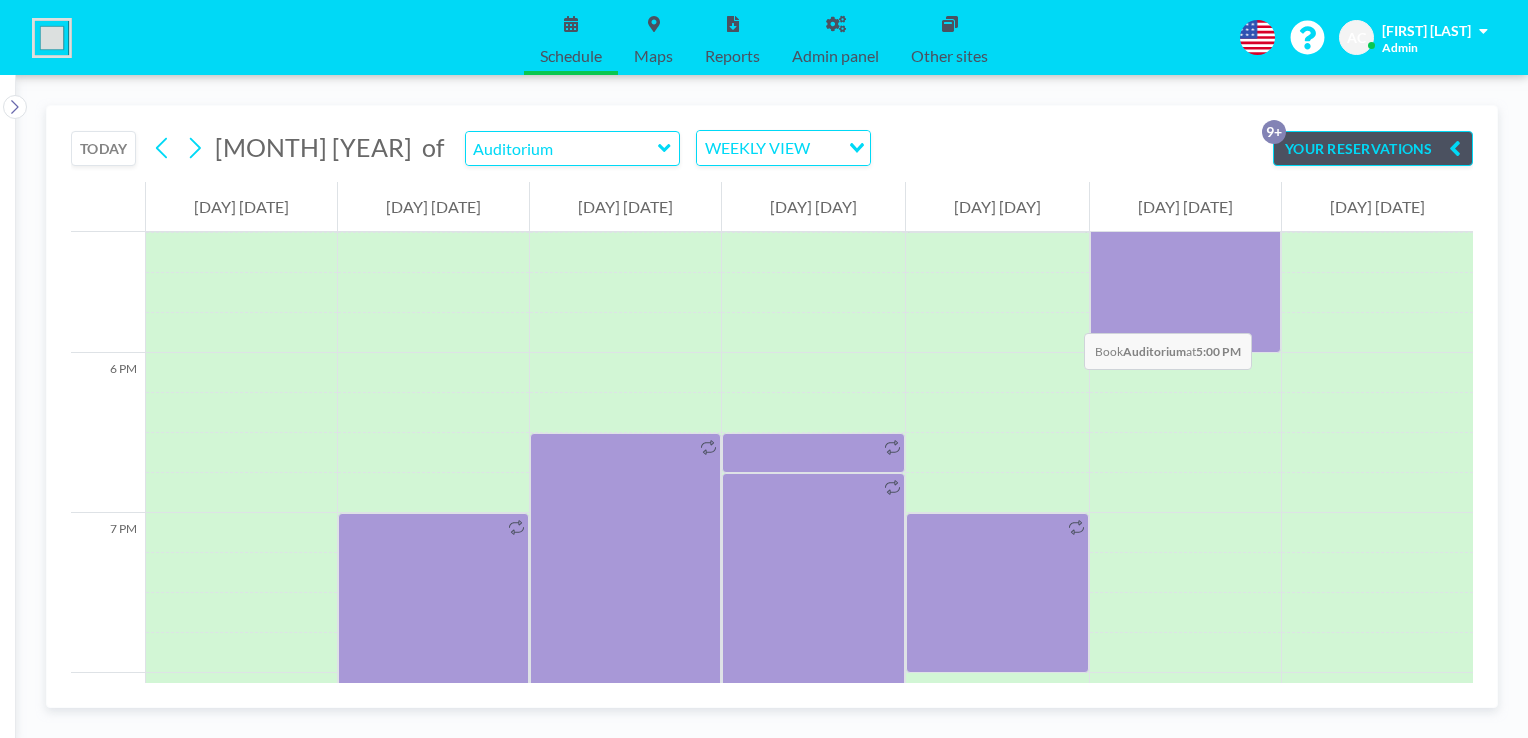 scroll, scrollTop: 2840, scrollLeft: 0, axis: vertical 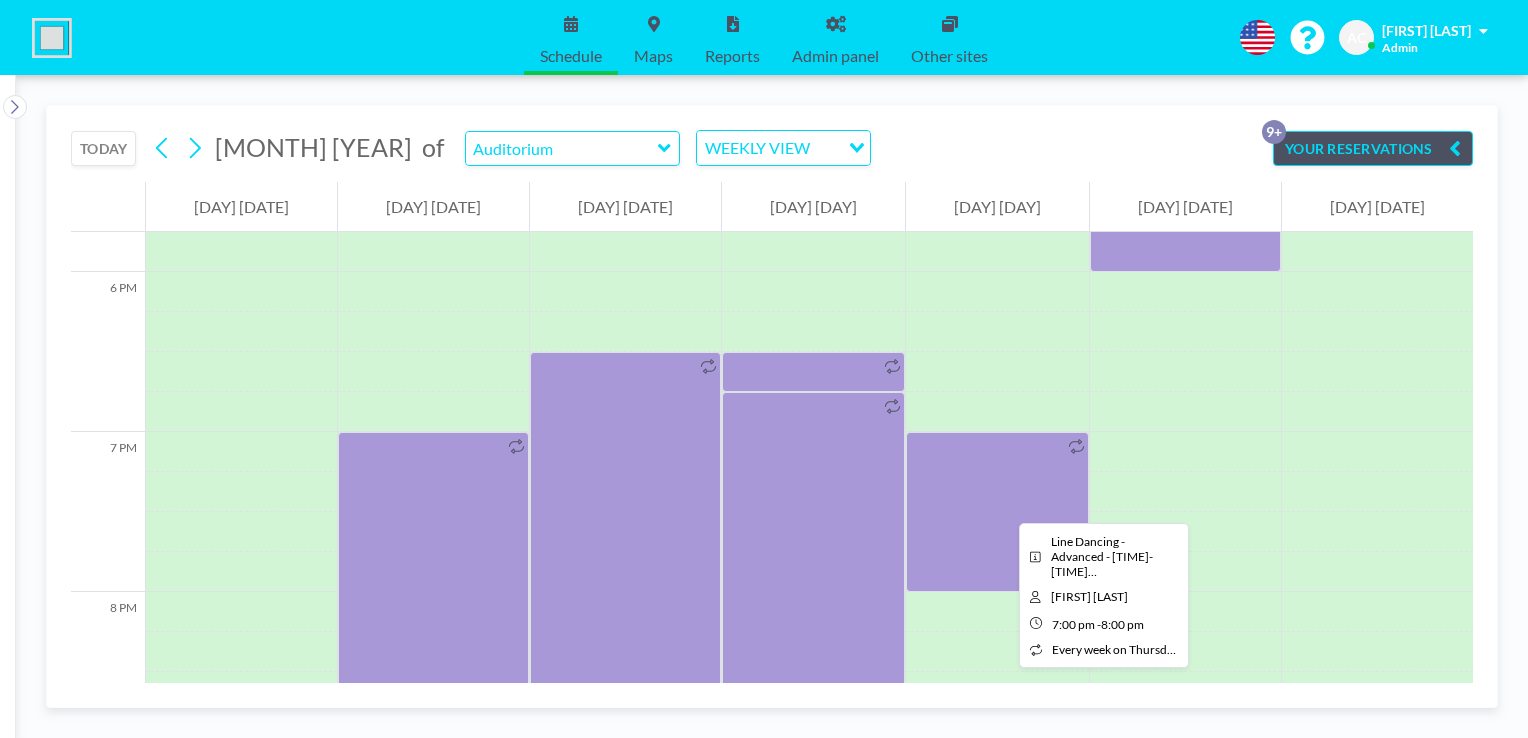 click at bounding box center (997, 512) 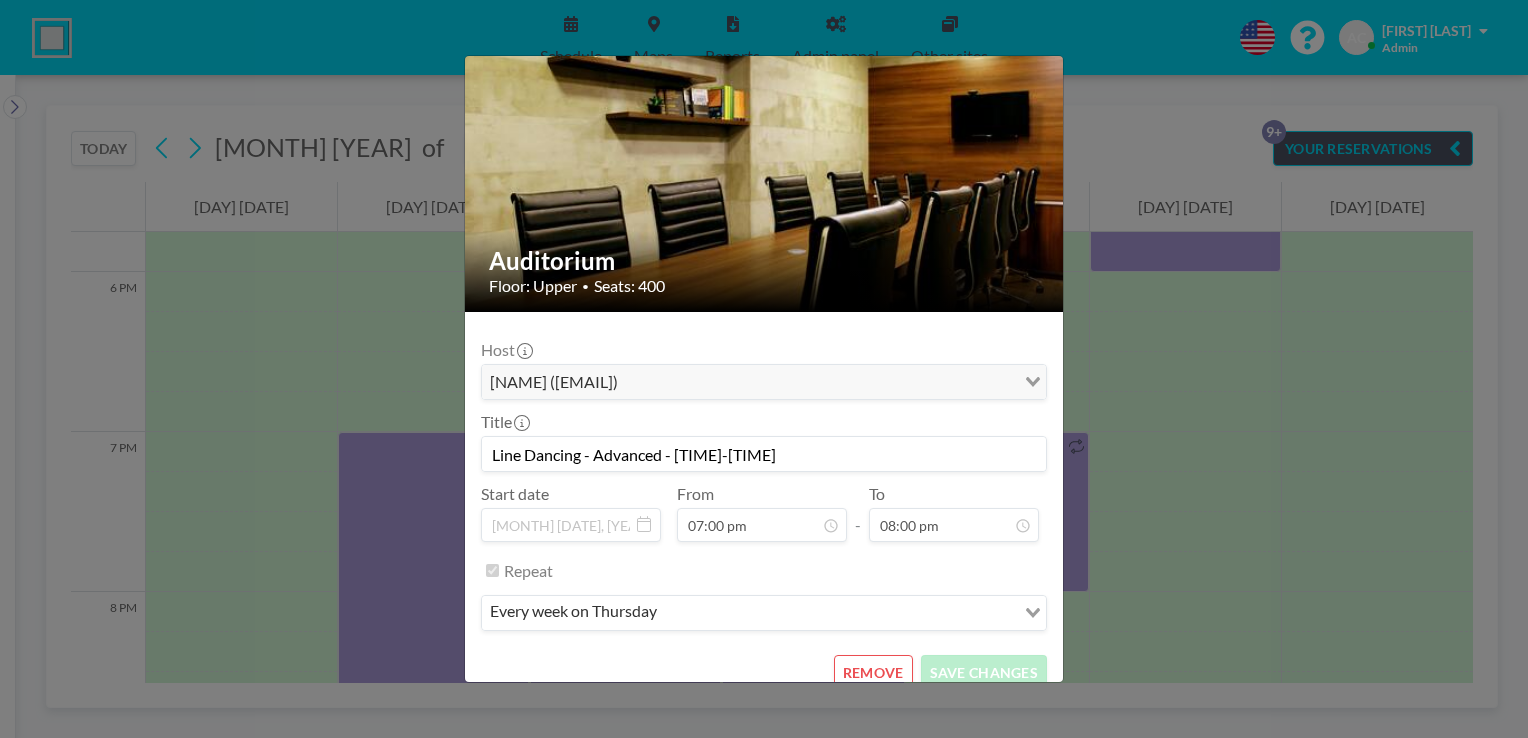 scroll, scrollTop: 62, scrollLeft: 0, axis: vertical 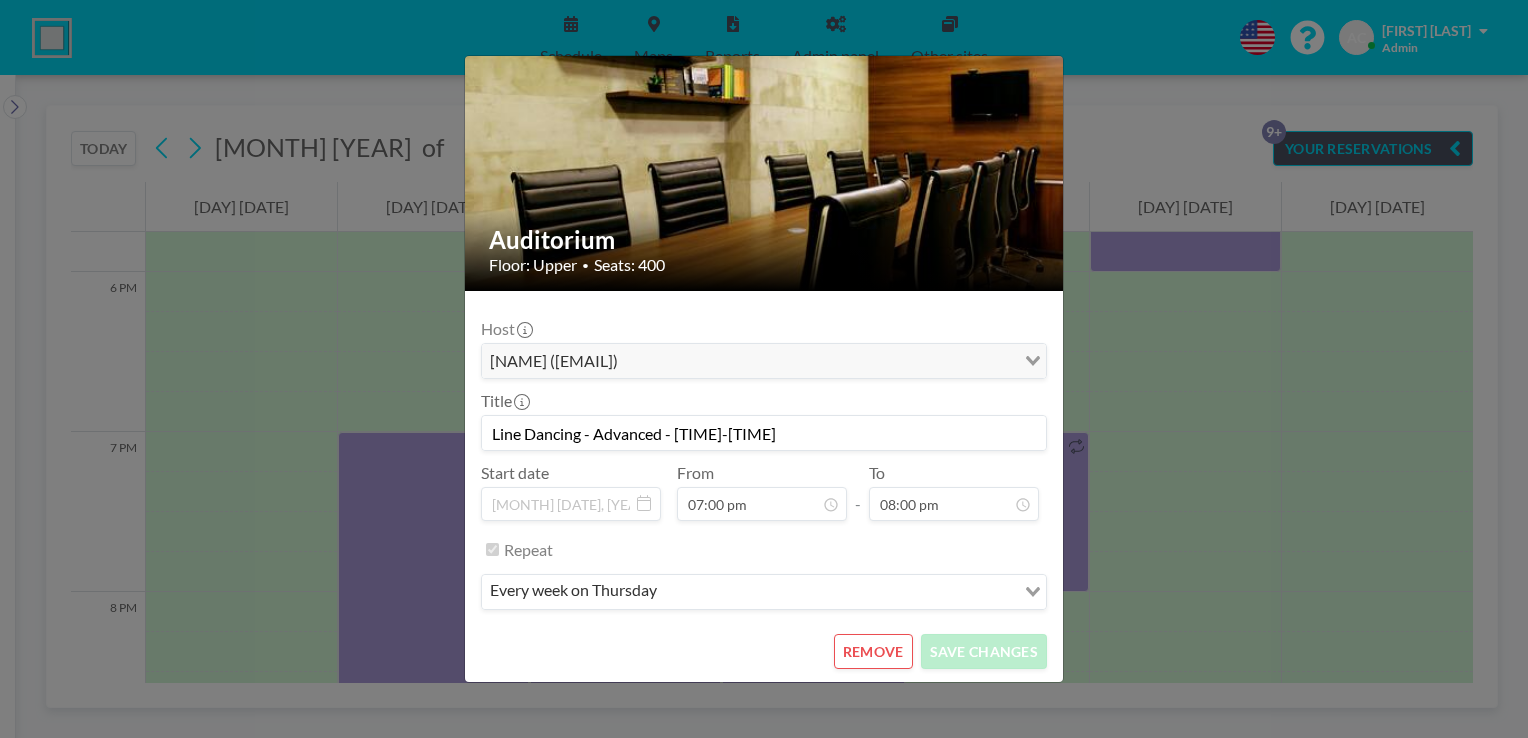 click on "REMOVE" at bounding box center [873, 651] 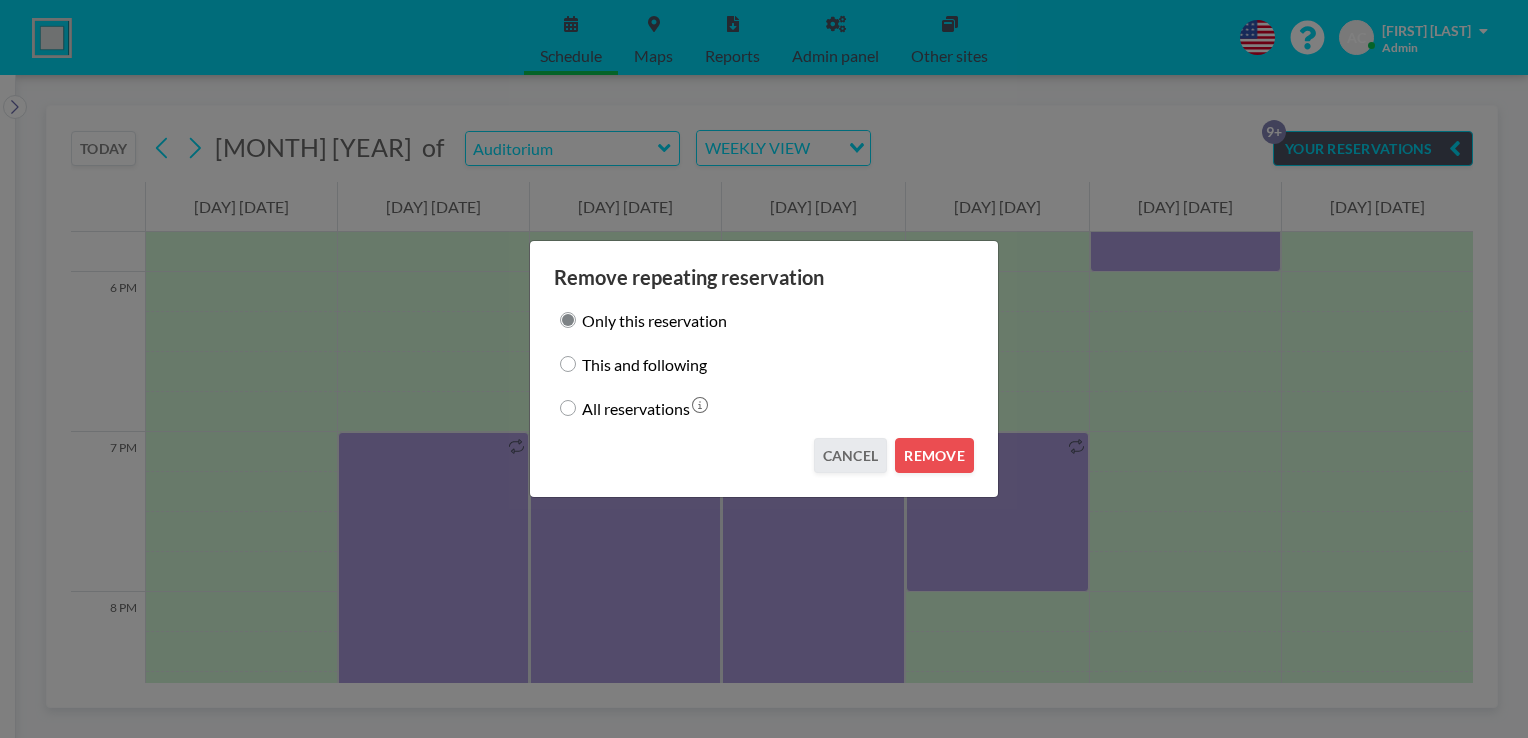 click on "This and following" at bounding box center (568, 364) 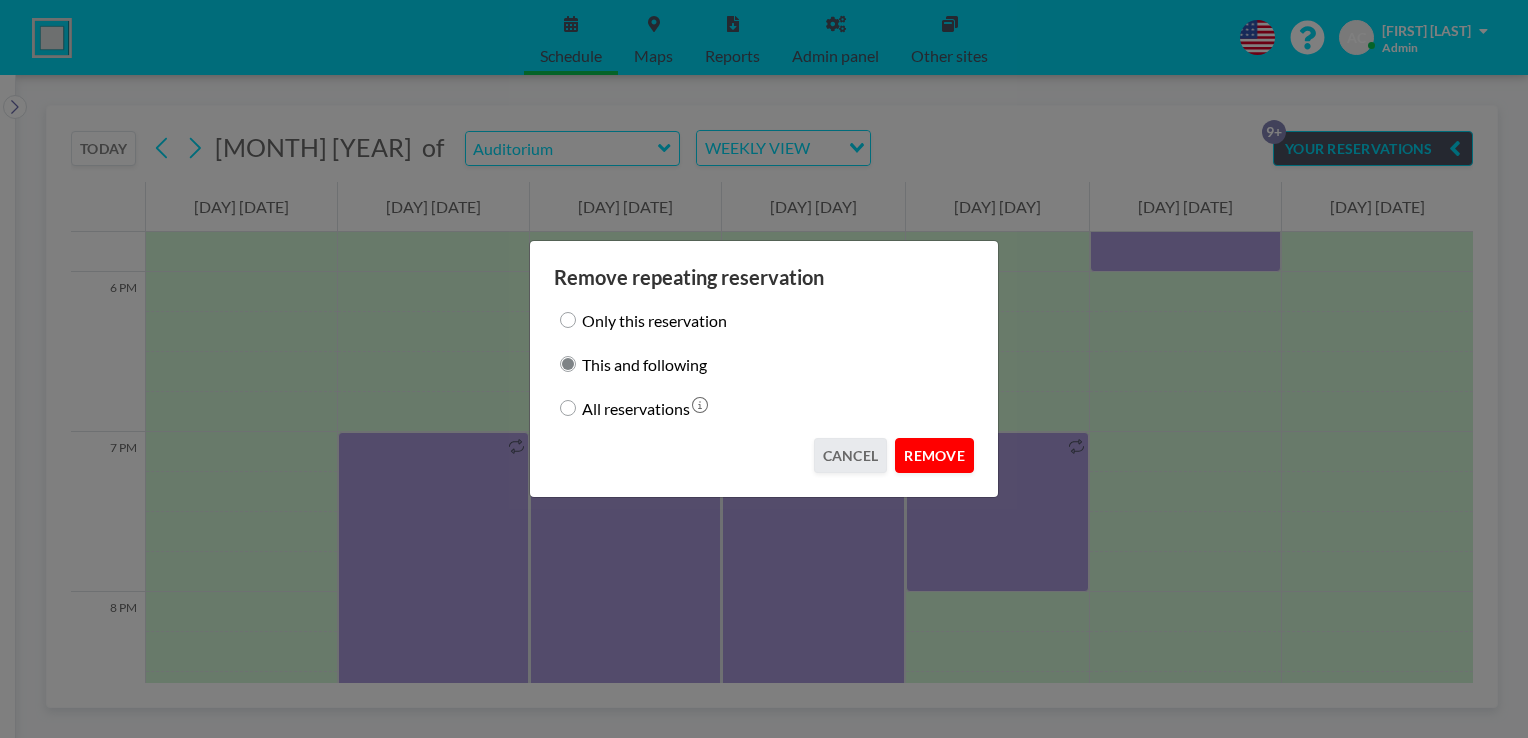 click on "REMOVE" at bounding box center [934, 455] 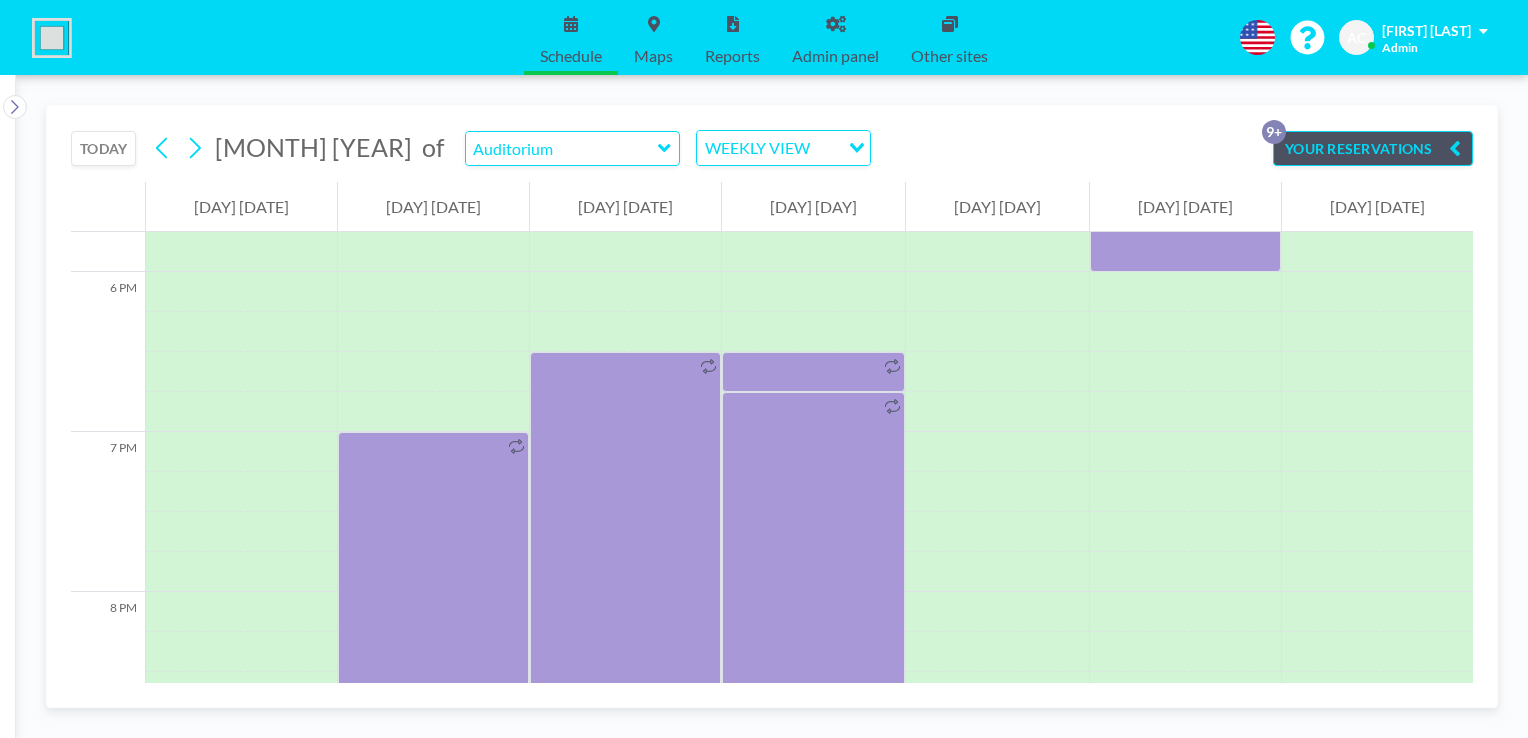 drag, startPoint x: 81, startPoint y: 154, endPoint x: 92, endPoint y: 154, distance: 11 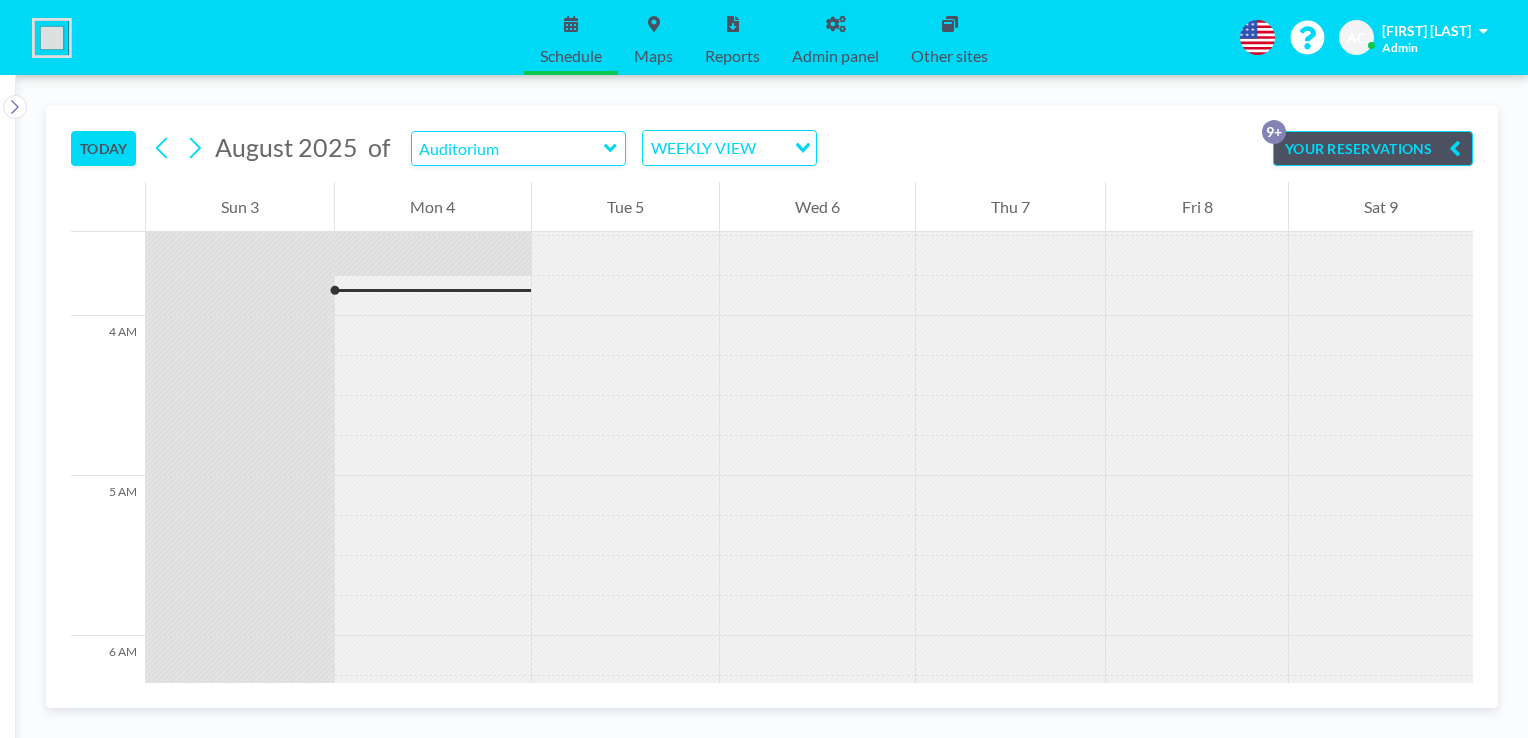 scroll, scrollTop: 560, scrollLeft: 0, axis: vertical 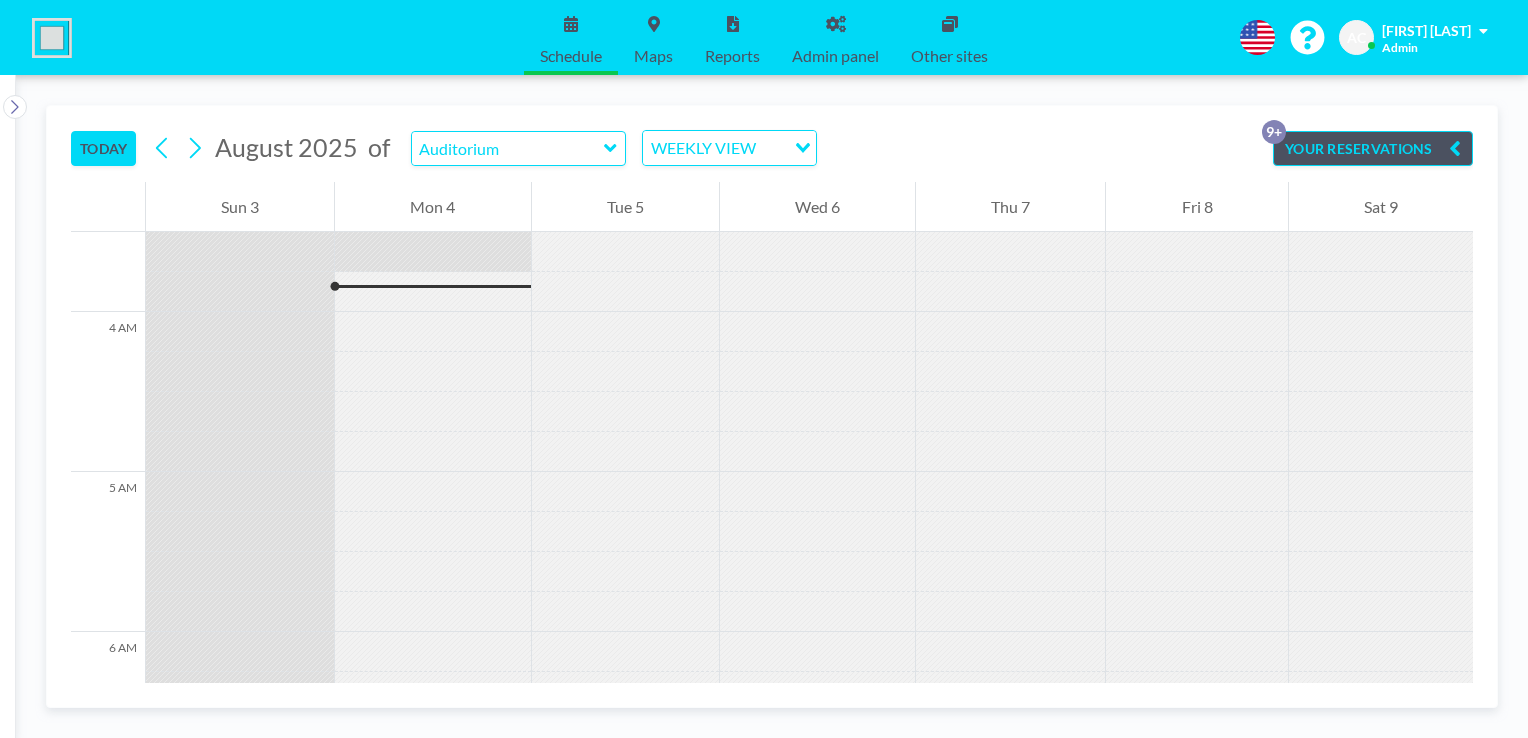 click 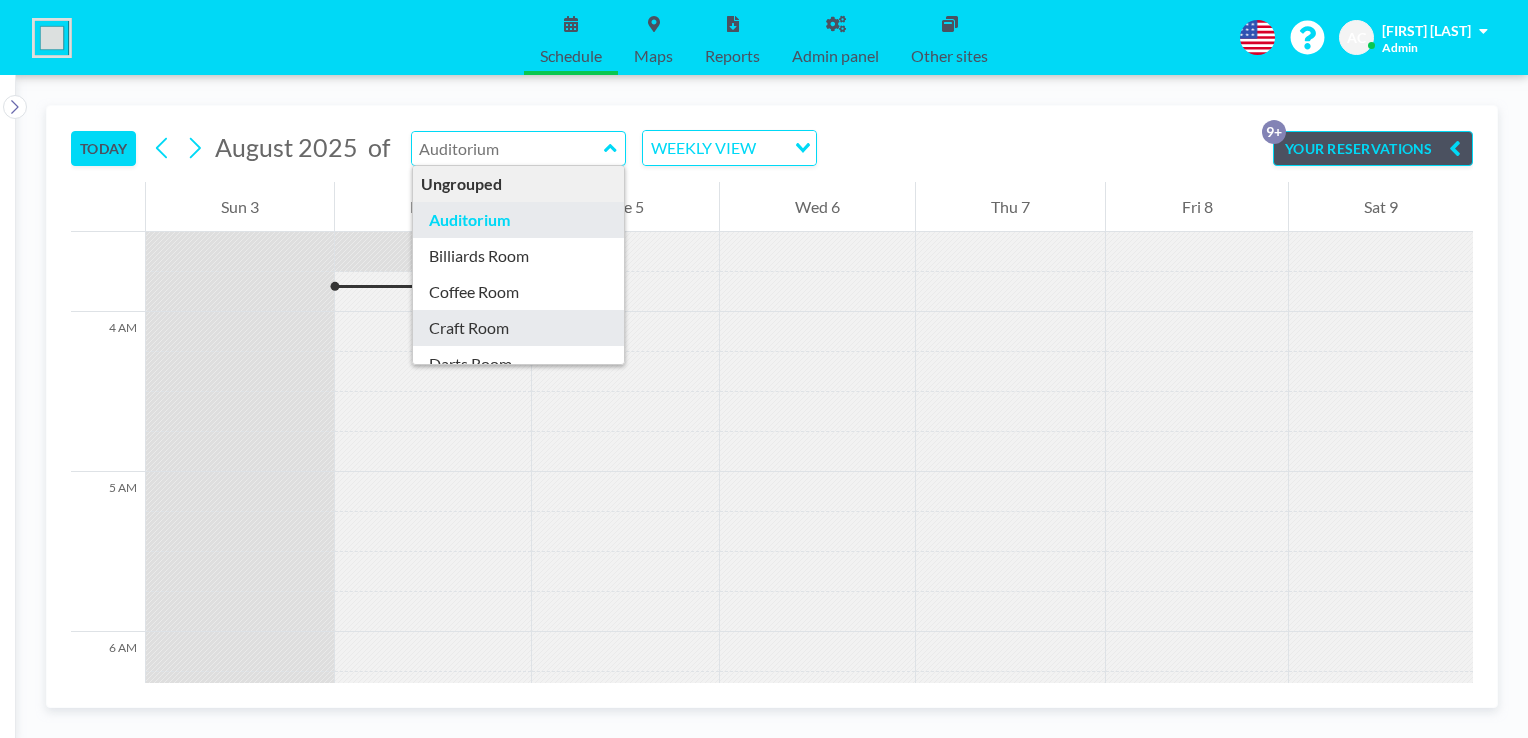 type on "Craft Room" 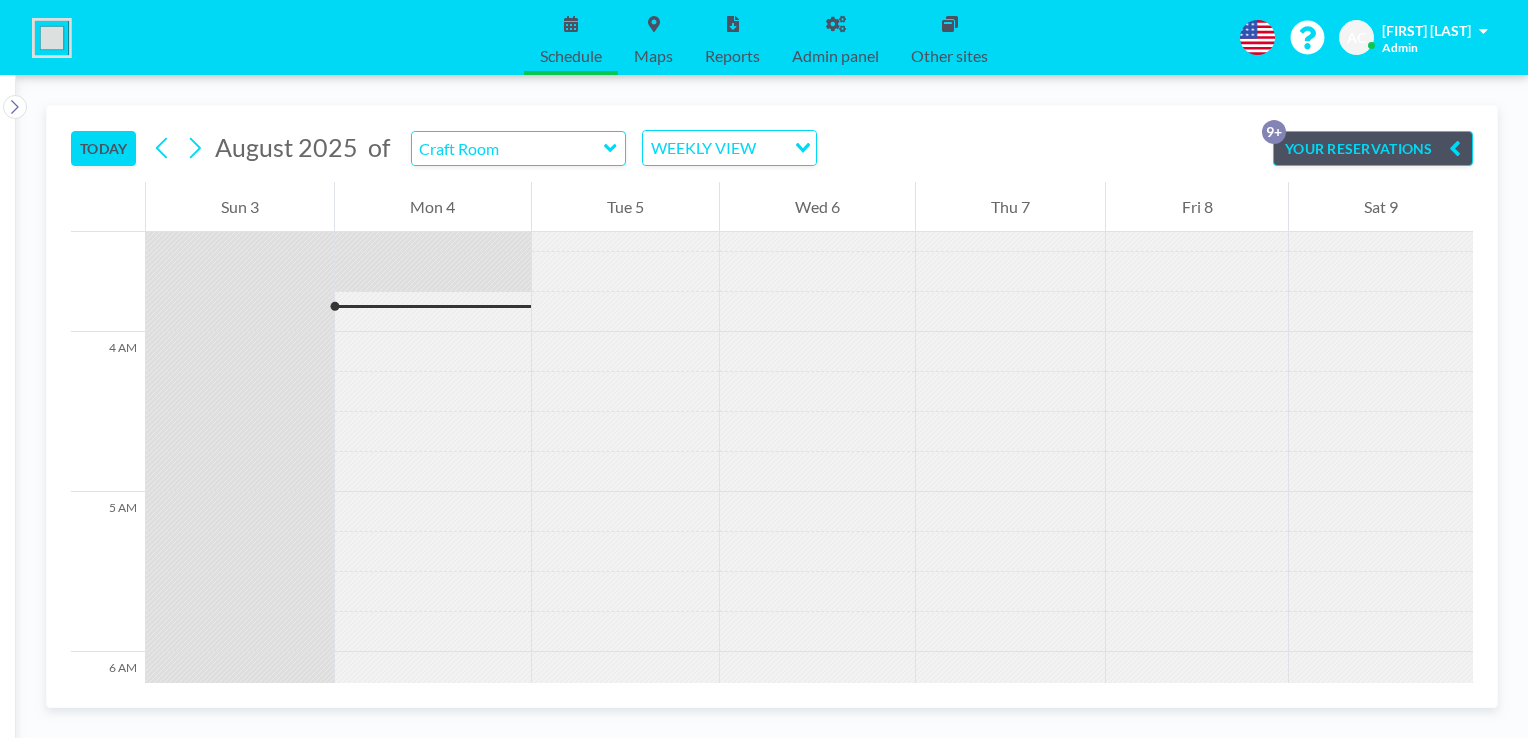 scroll, scrollTop: 560, scrollLeft: 0, axis: vertical 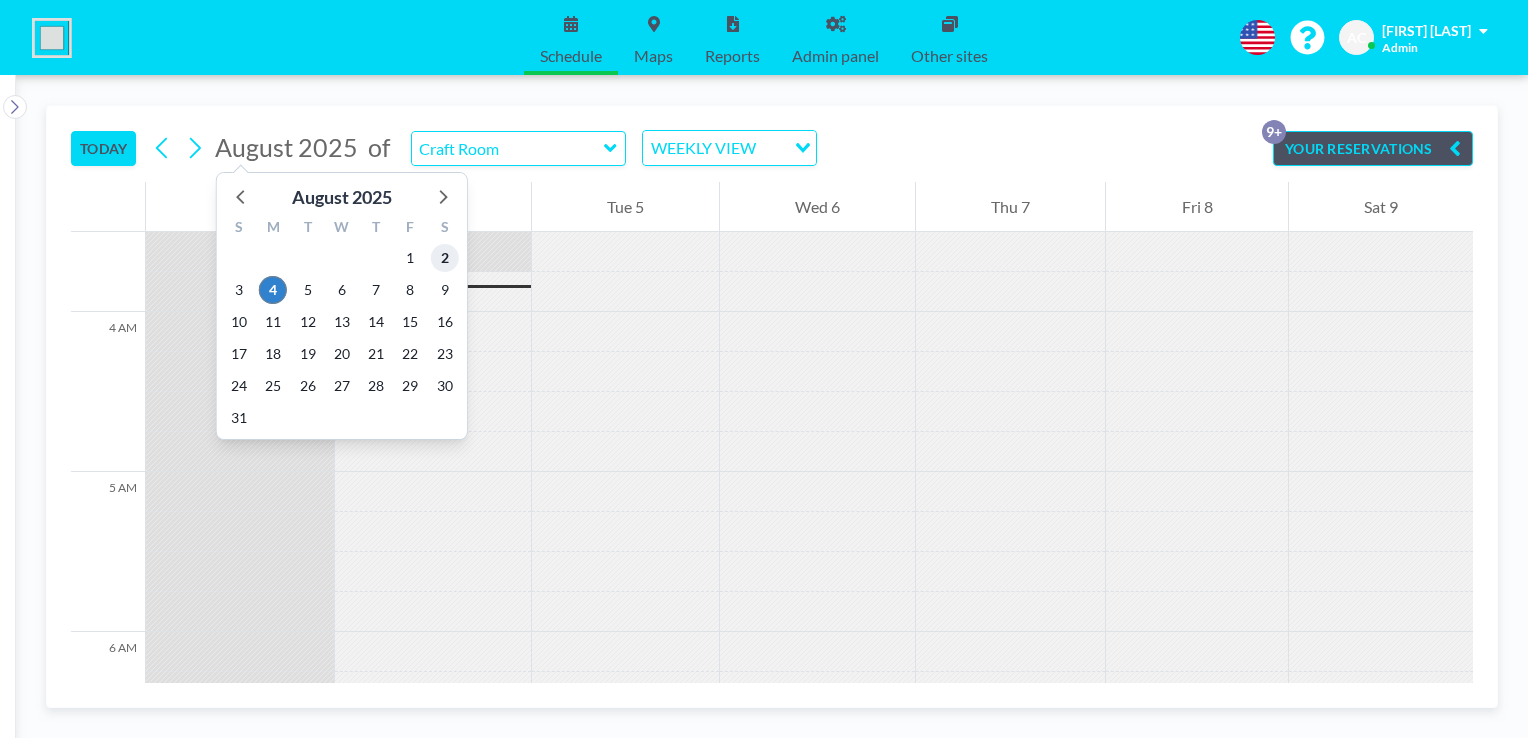 click on "2" at bounding box center (445, 258) 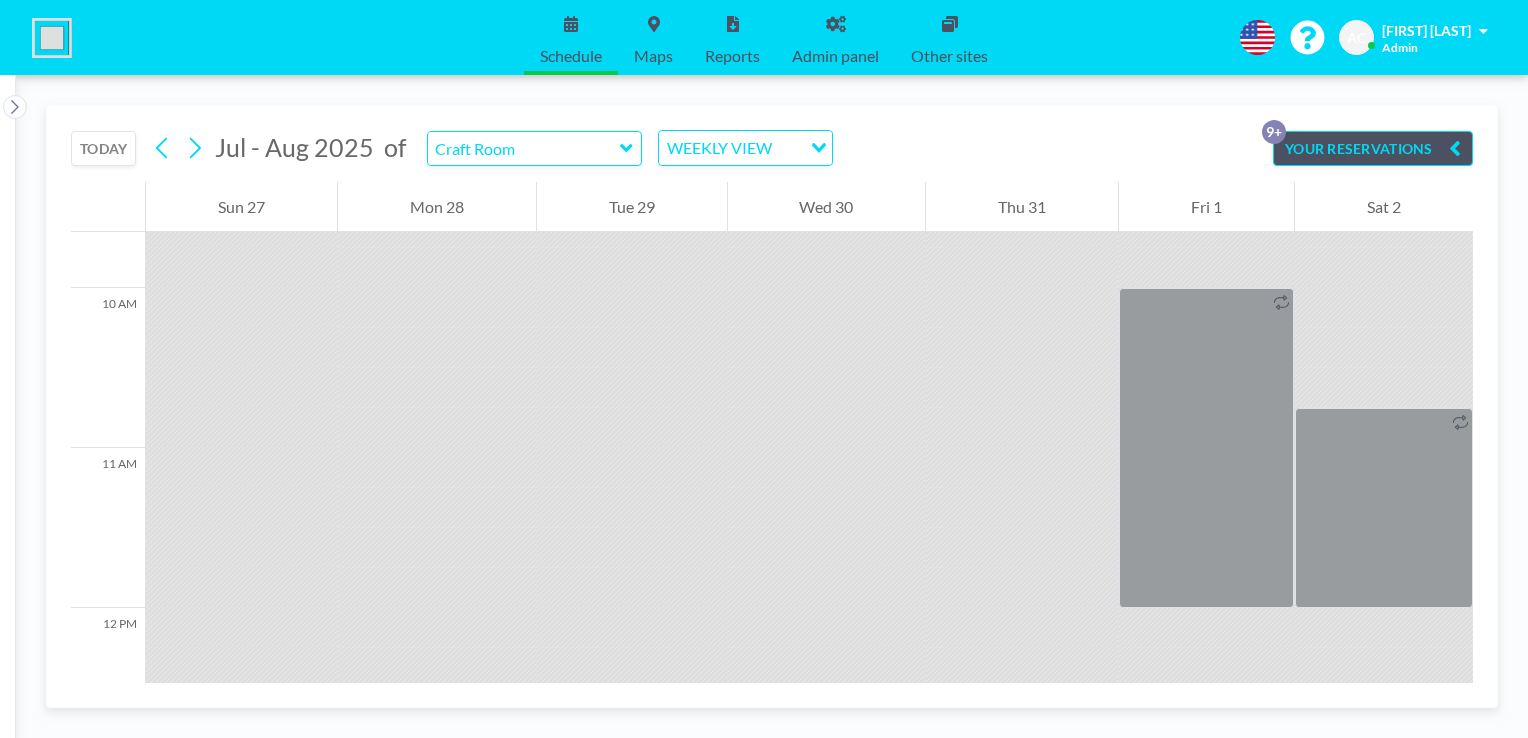 scroll, scrollTop: 1540, scrollLeft: 0, axis: vertical 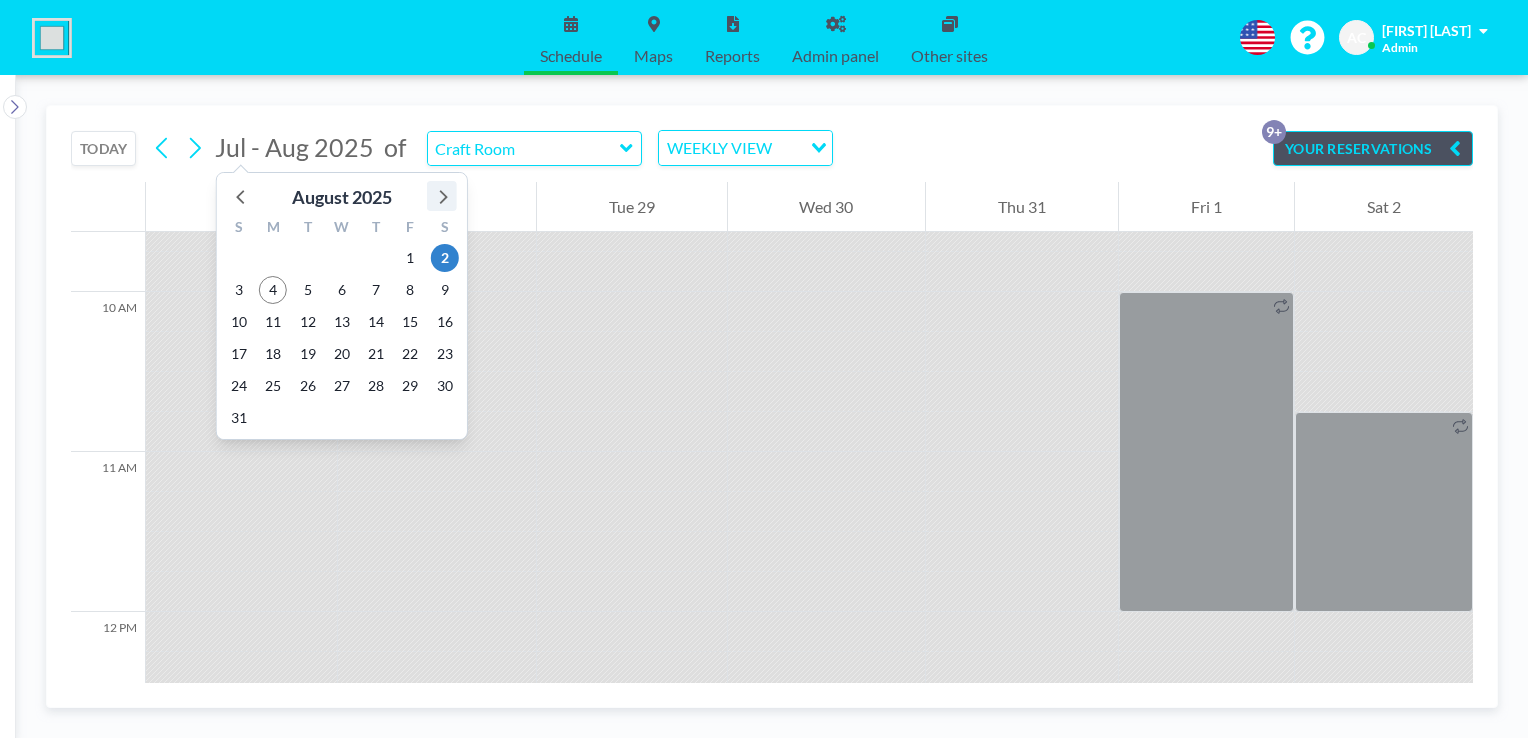 click 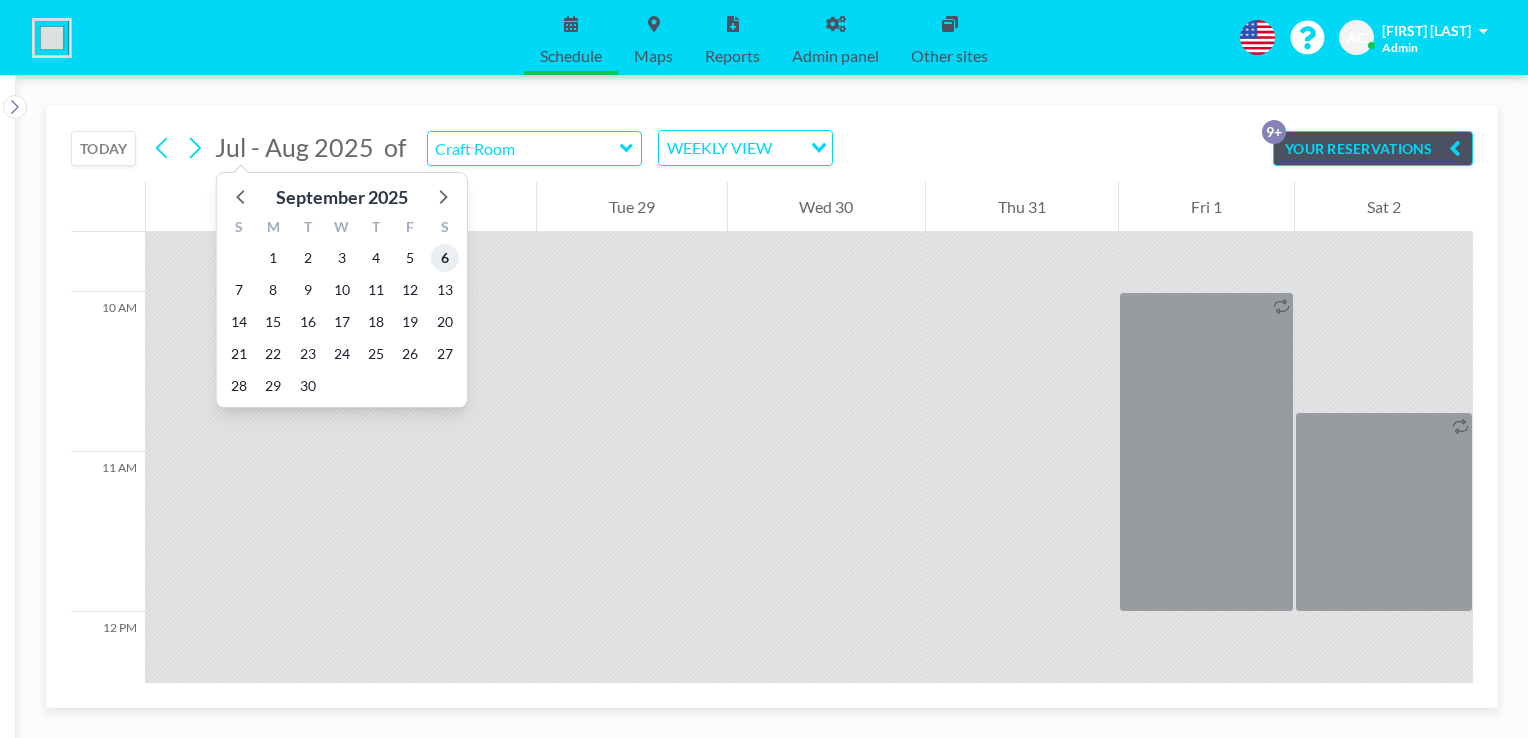 click on "6" at bounding box center [445, 258] 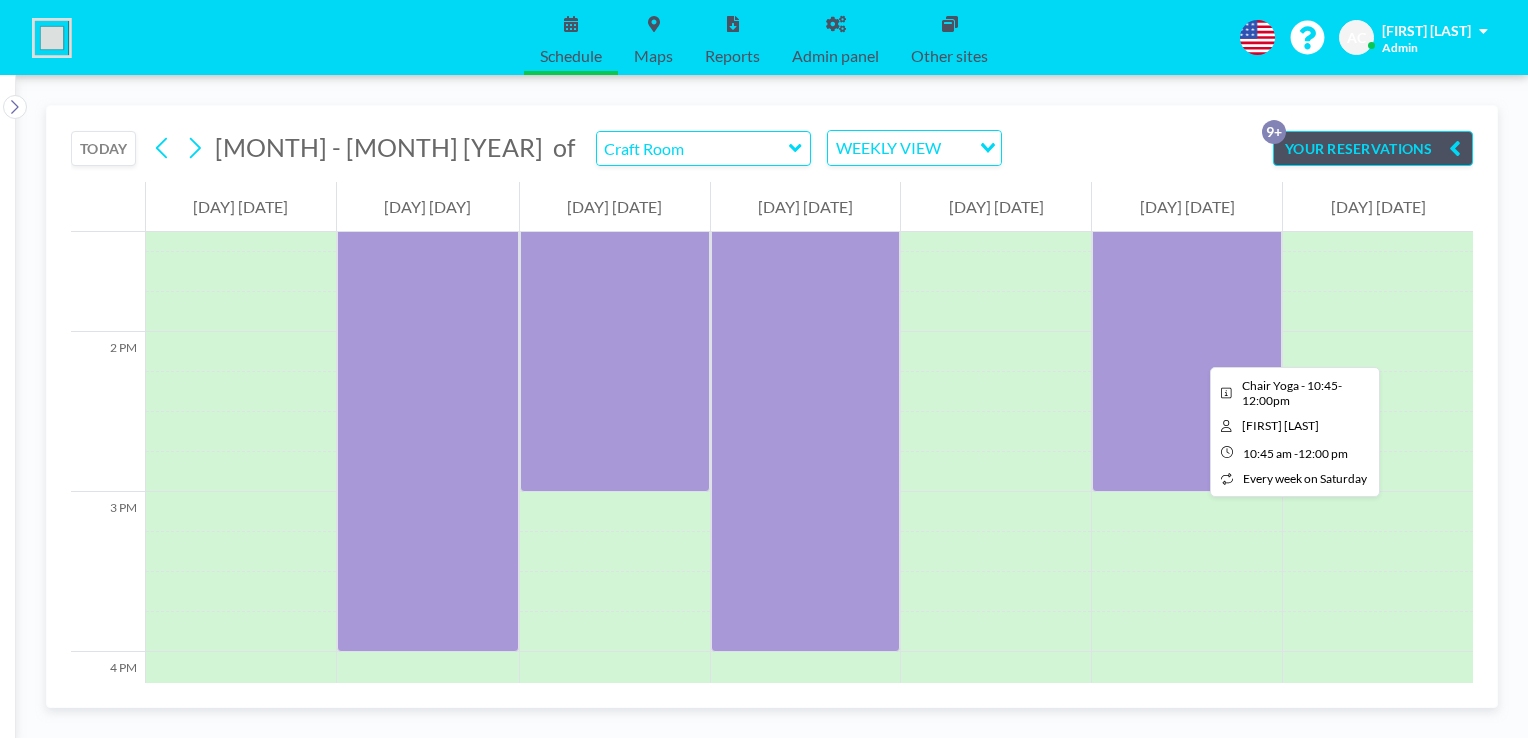 scroll, scrollTop: 2240, scrollLeft: 0, axis: vertical 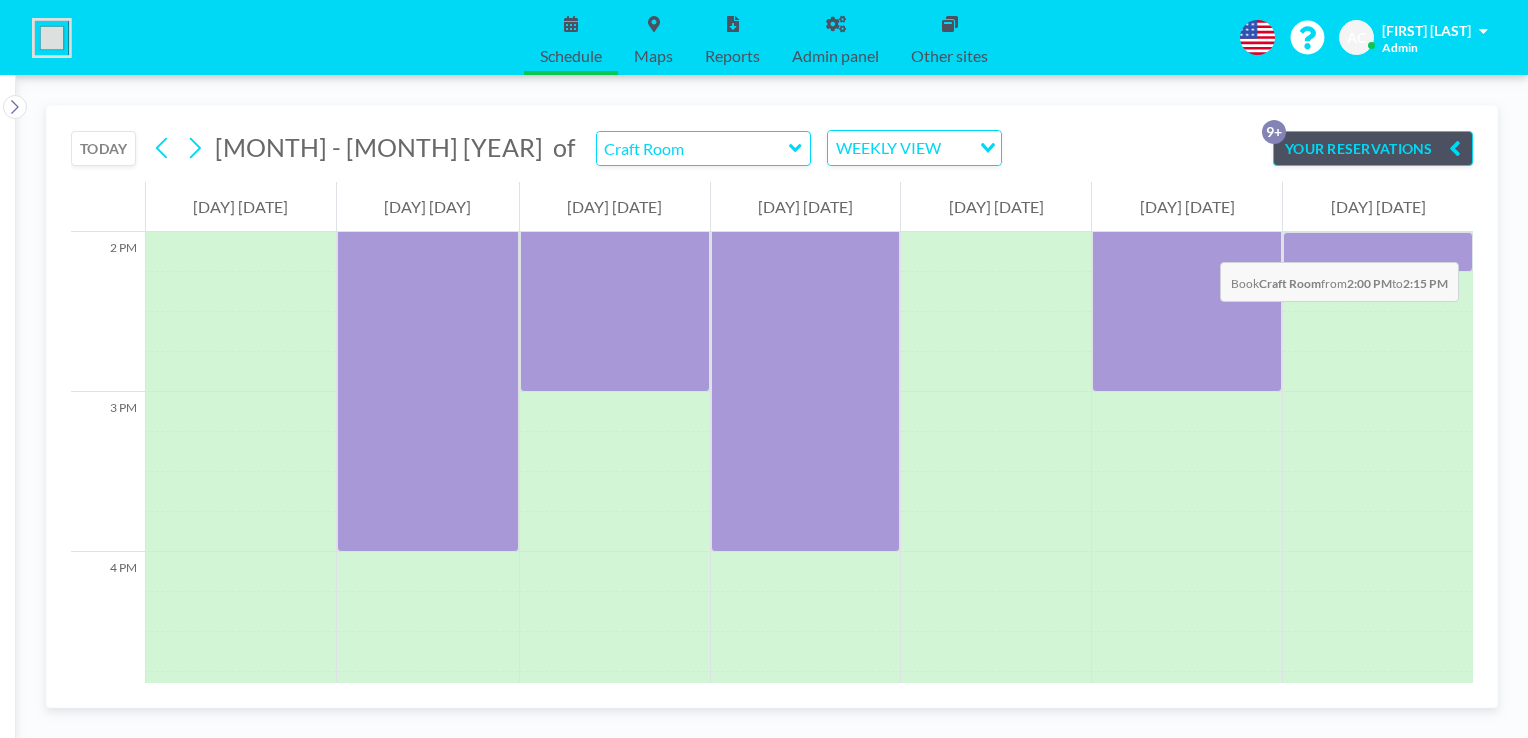 click at bounding box center [1378, 252] 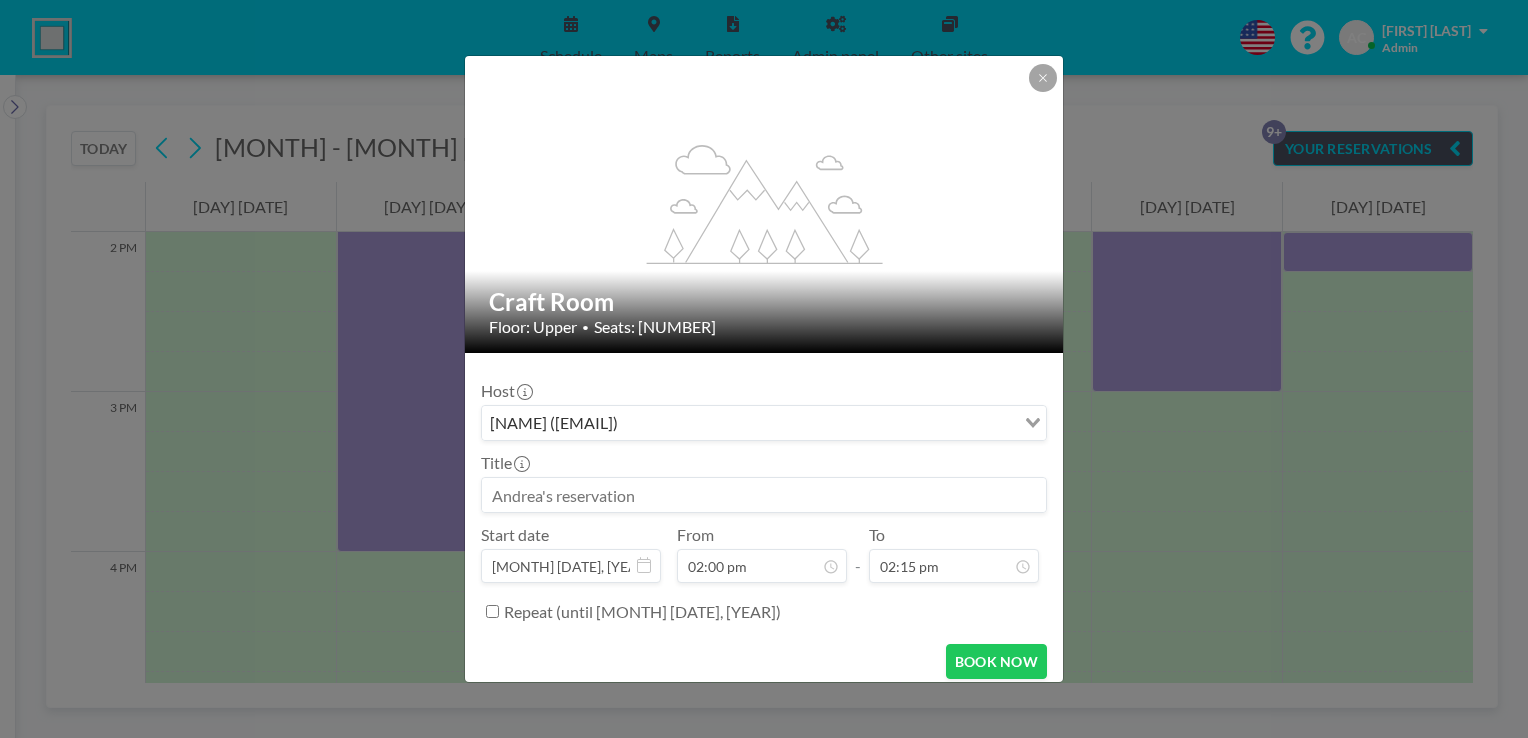 click at bounding box center [764, 495] 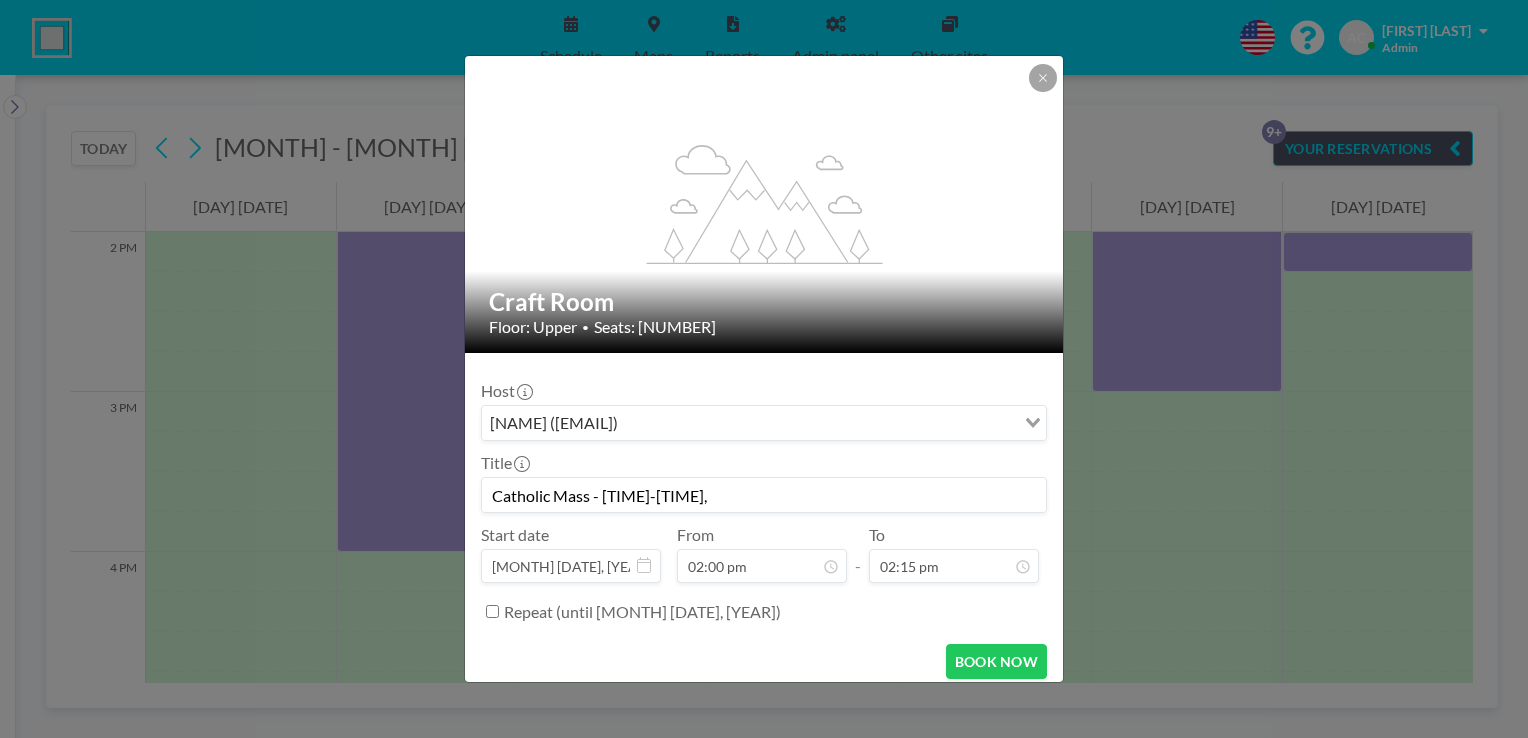 scroll, scrollTop: 996, scrollLeft: 0, axis: vertical 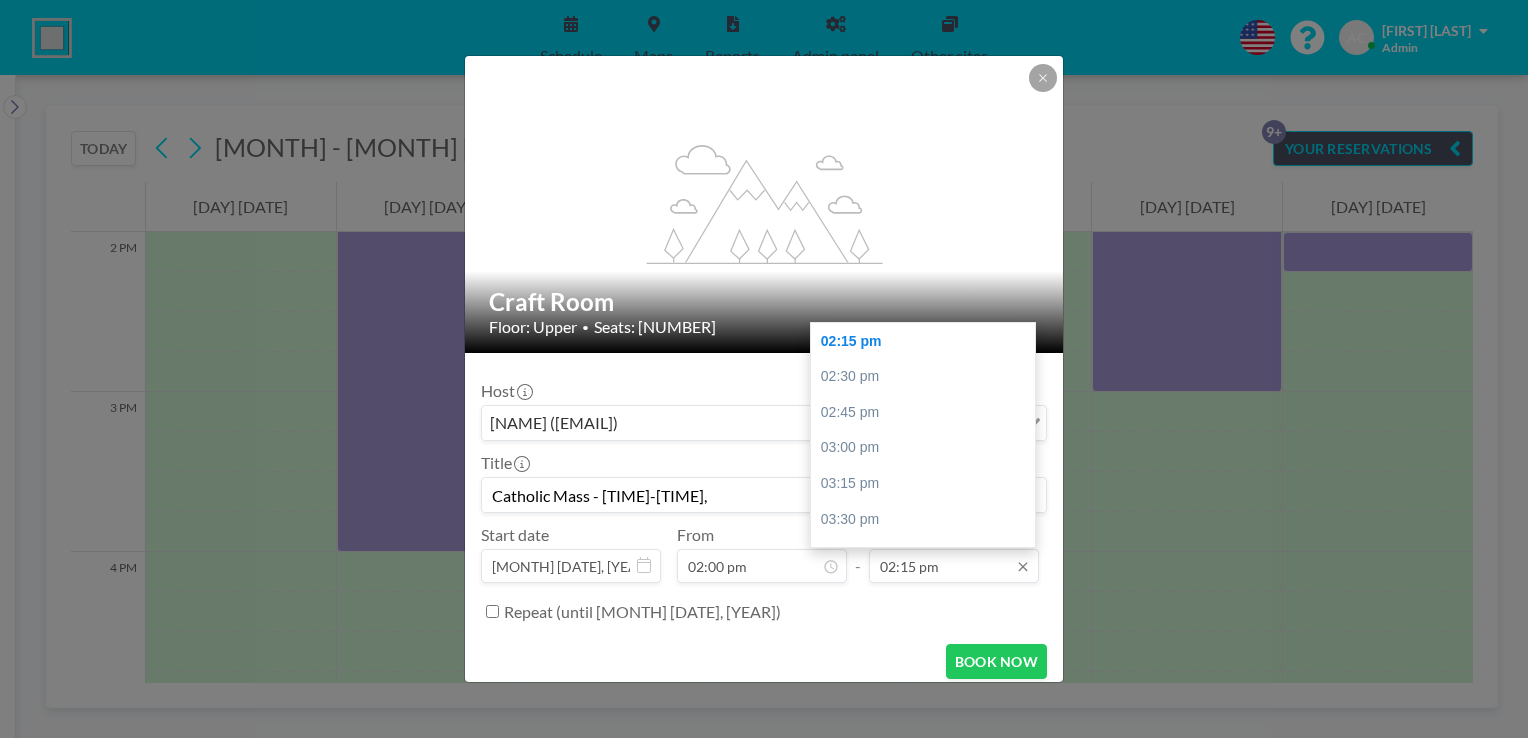 type on "Catholic Mass - [TIME]-[TIME]," 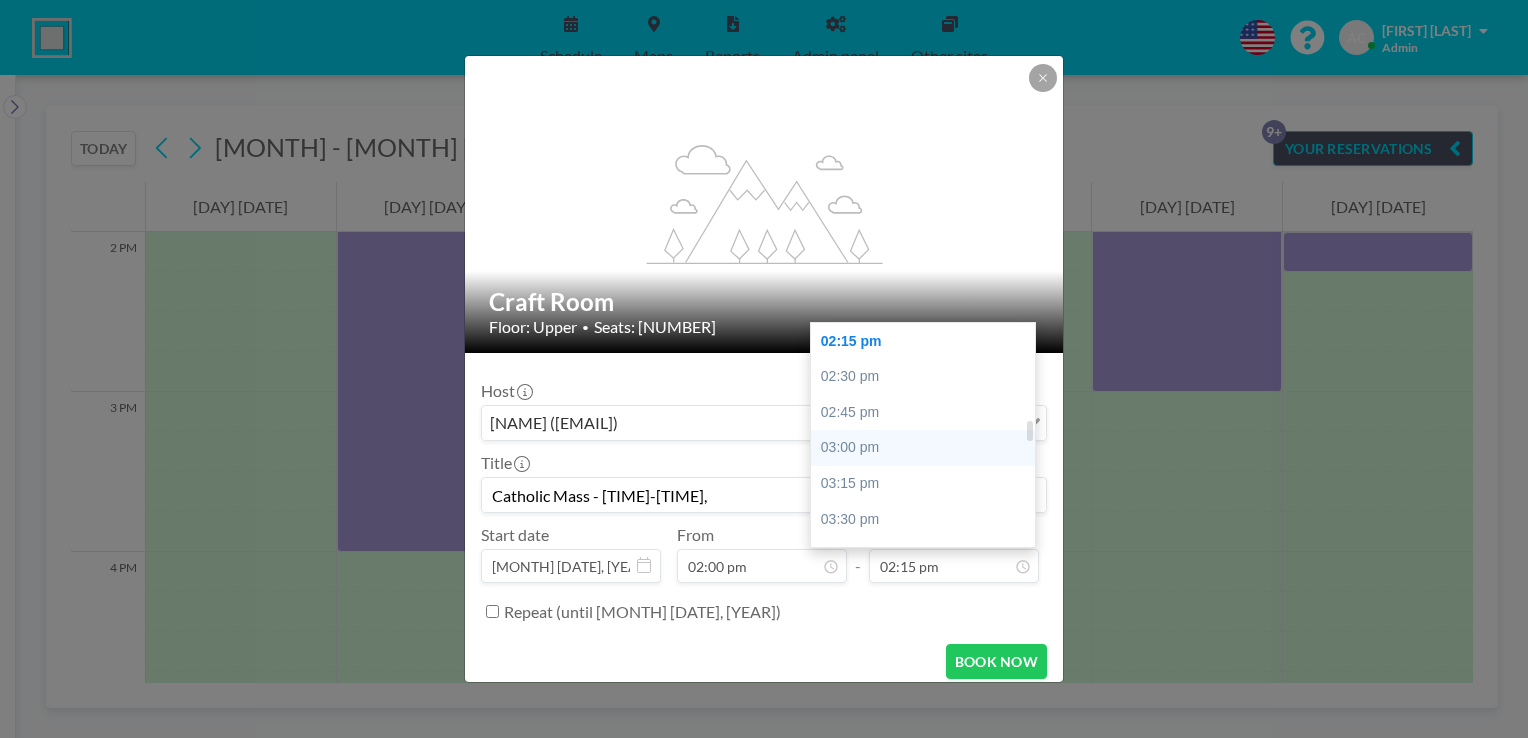 click on "03:00 pm" at bounding box center (928, 448) 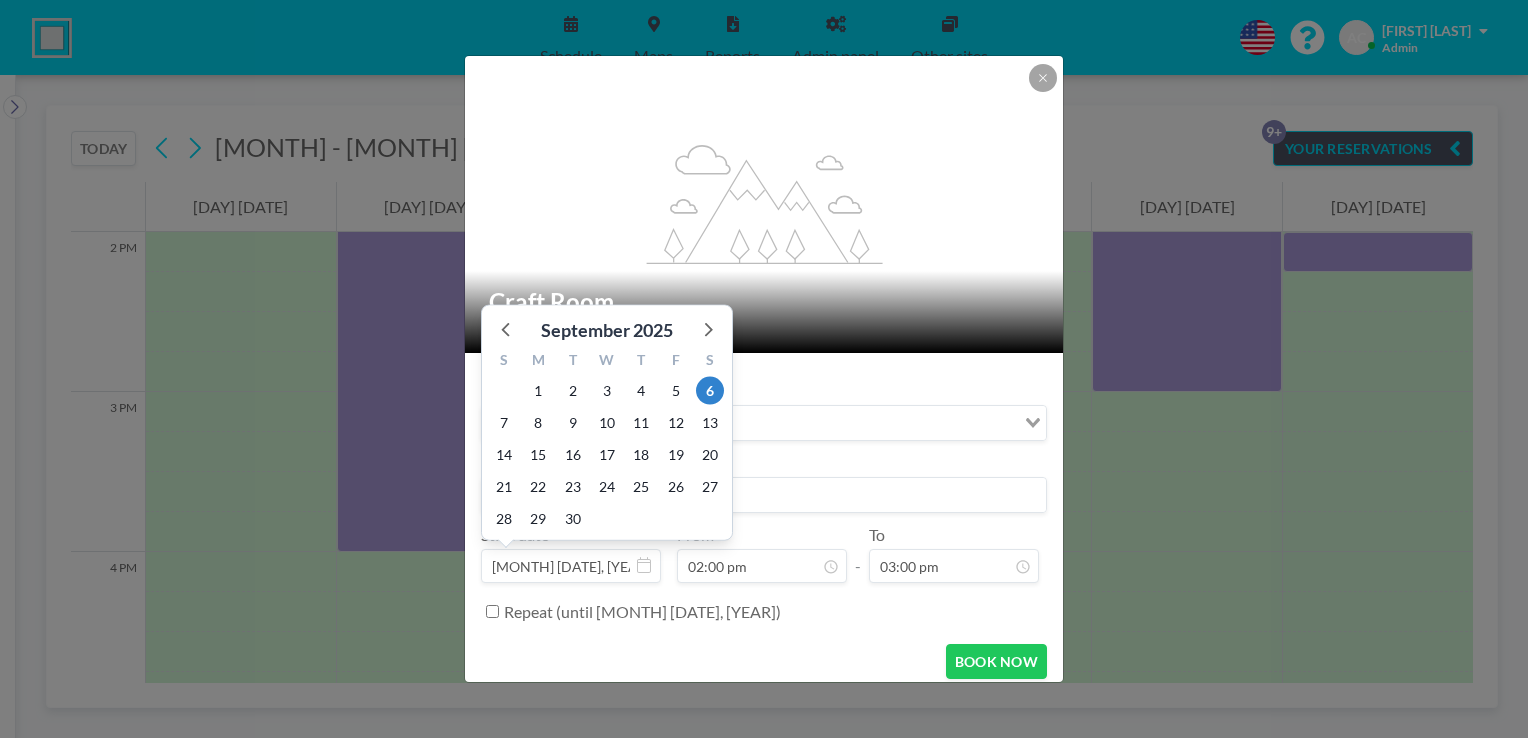 scroll, scrollTop: 996, scrollLeft: 0, axis: vertical 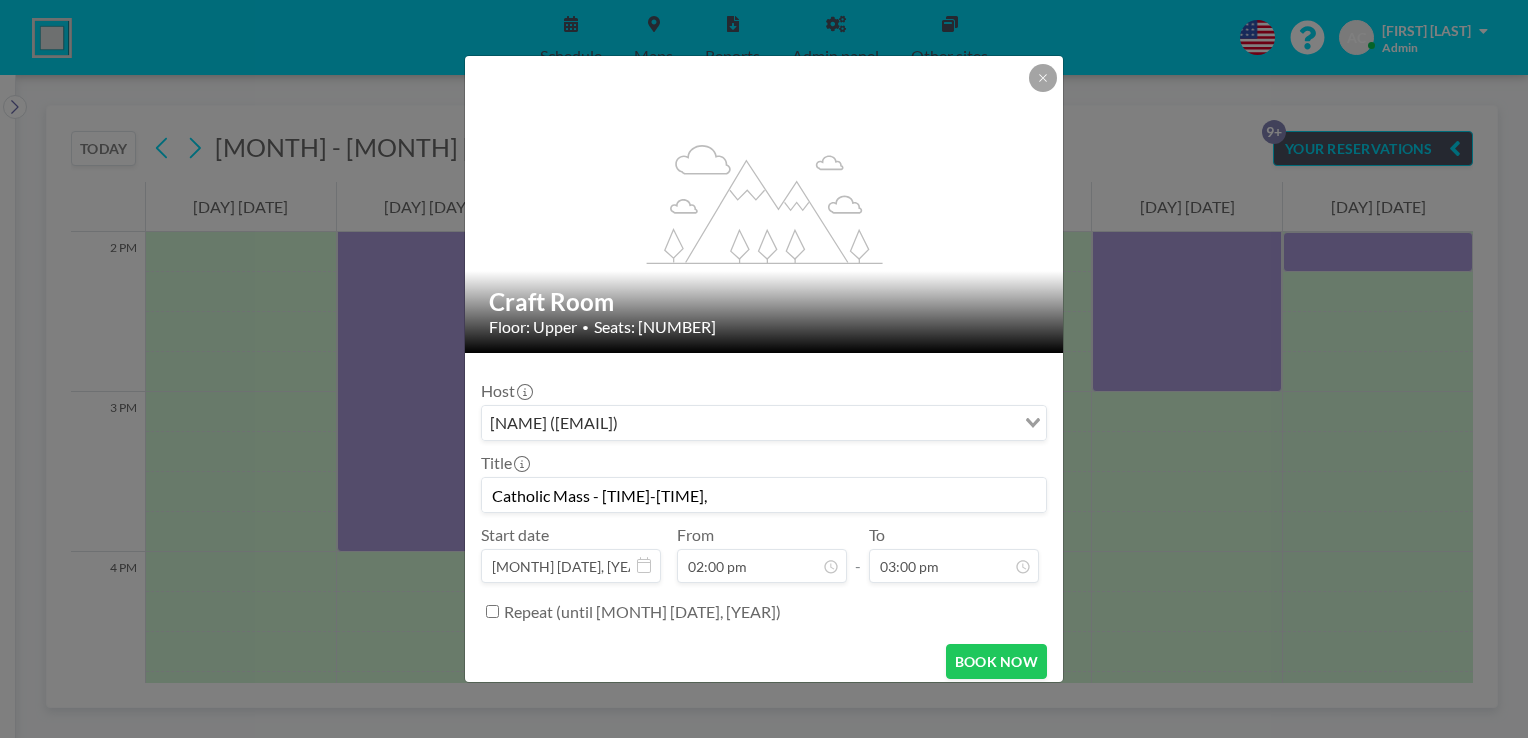 click on "Repeat (until [MONTH] [DATE], [YEAR])" at bounding box center (492, 611) 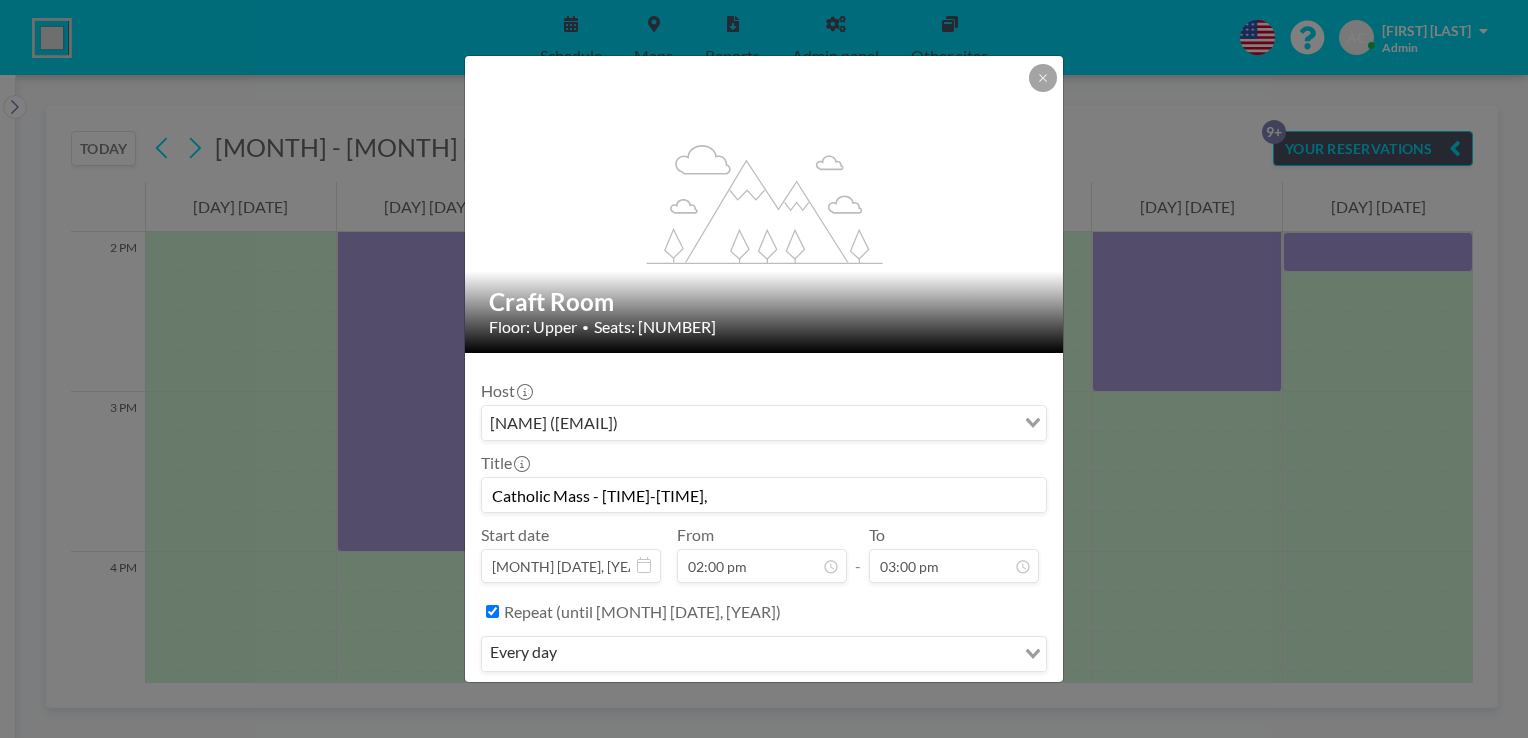 scroll, scrollTop: 62, scrollLeft: 0, axis: vertical 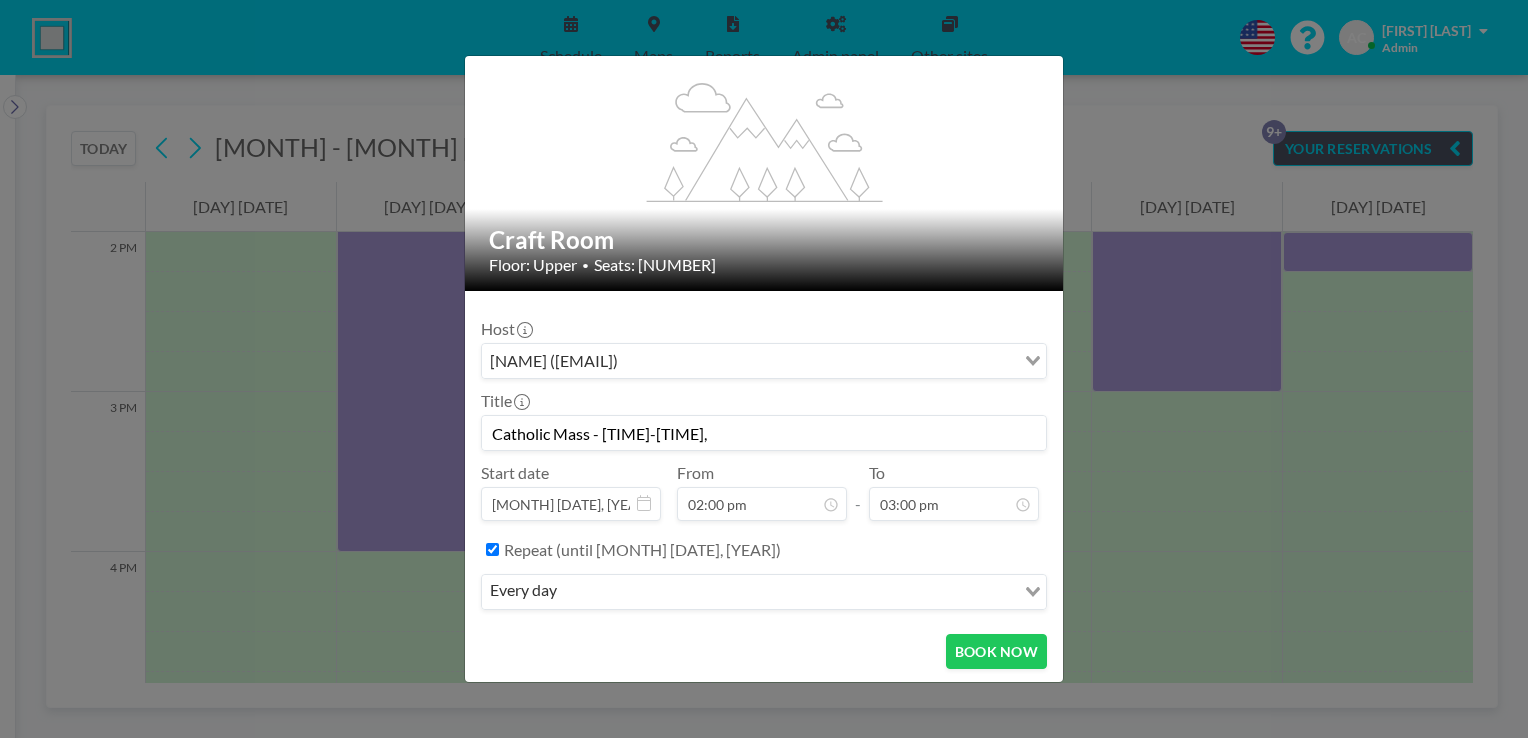 click 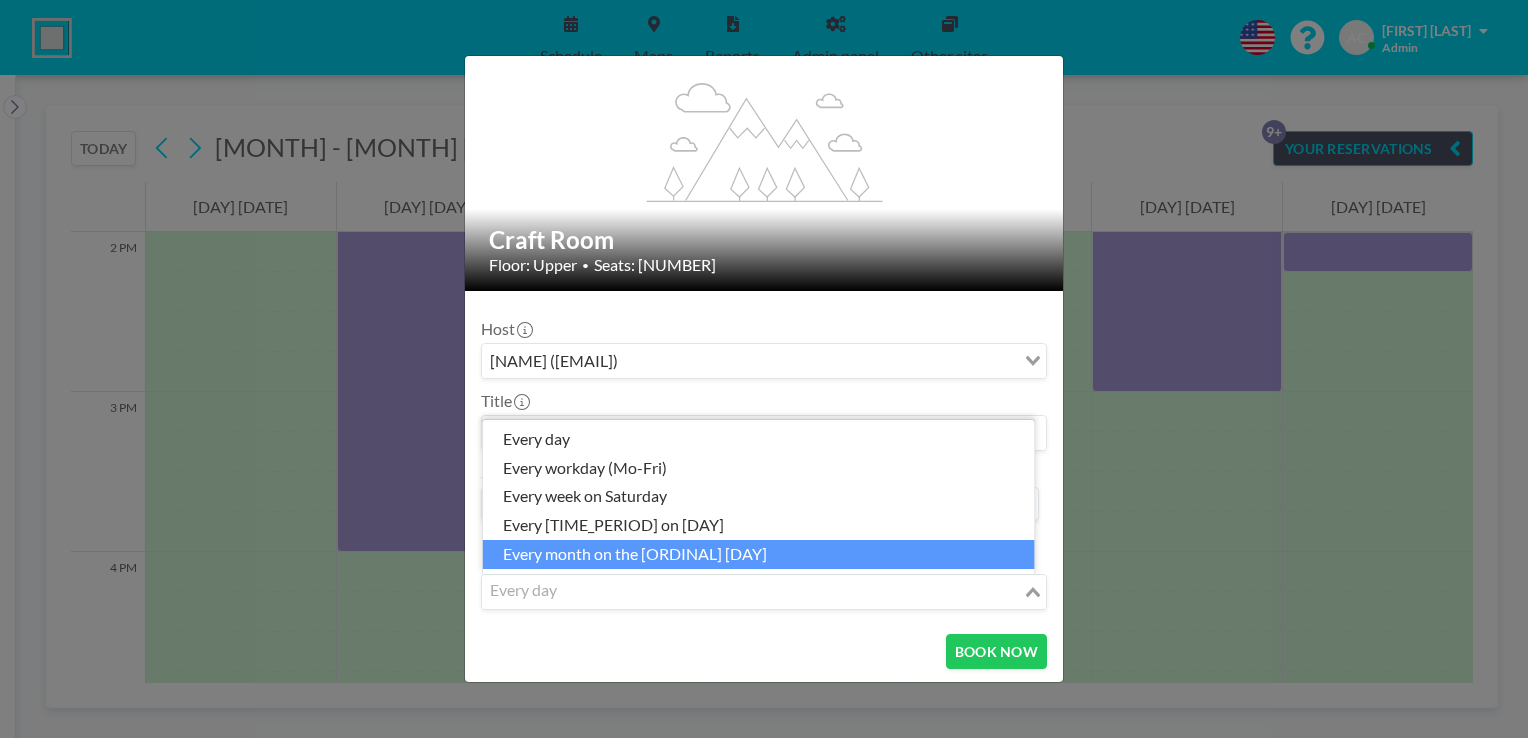 click on "every month on the [ORDINAL] [DAY]" at bounding box center (759, 554) 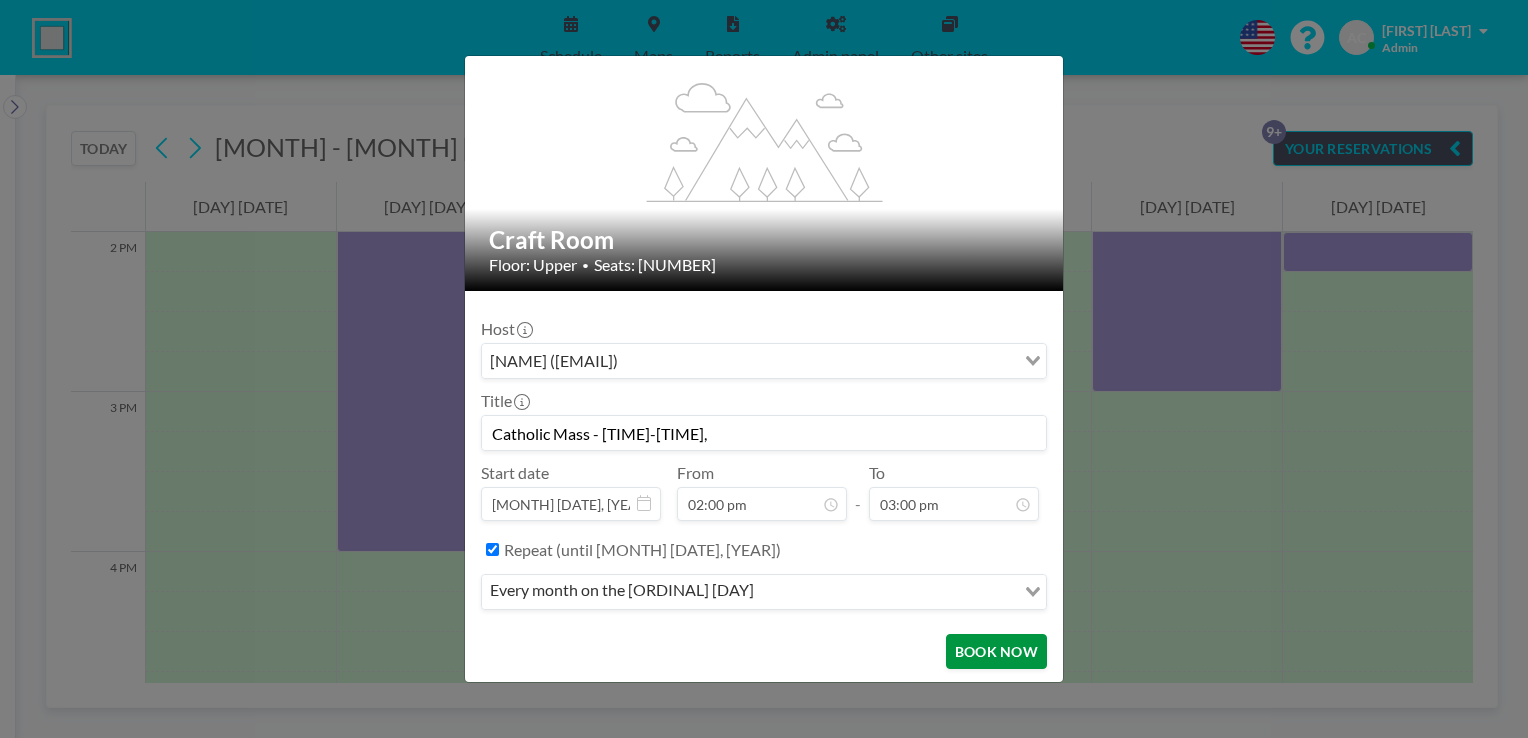 click on "BOOK NOW" at bounding box center [996, 651] 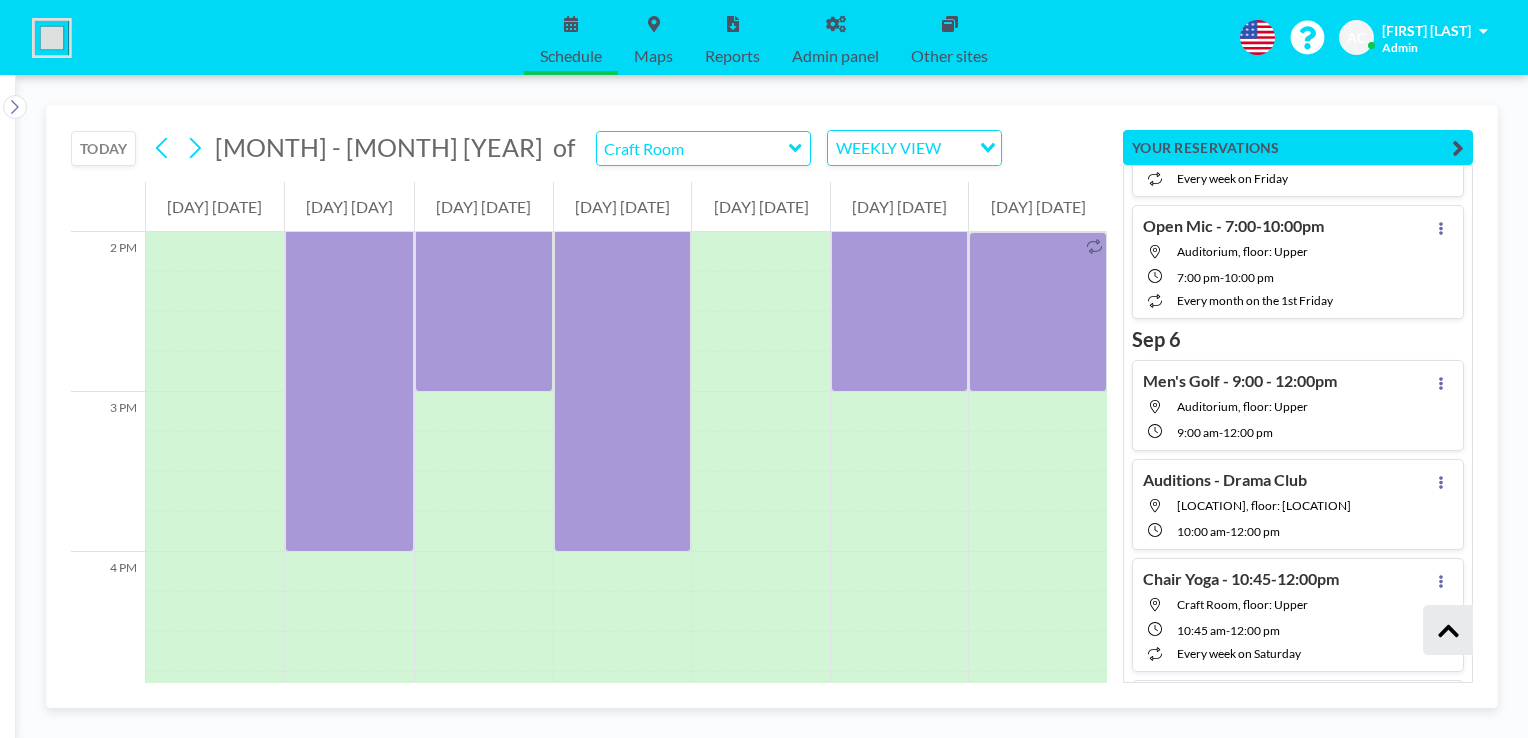 scroll, scrollTop: 30753, scrollLeft: 0, axis: vertical 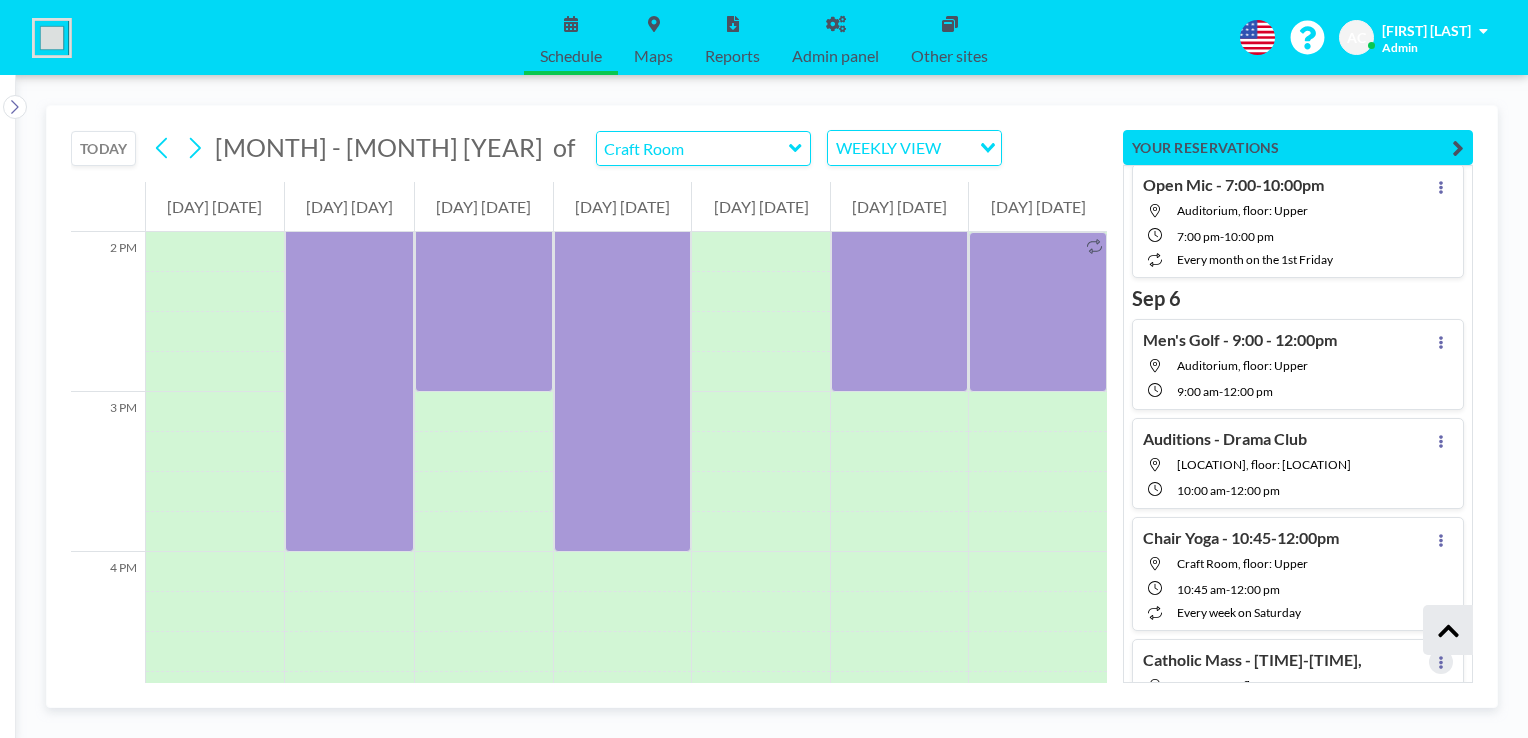 click at bounding box center [1441, 662] 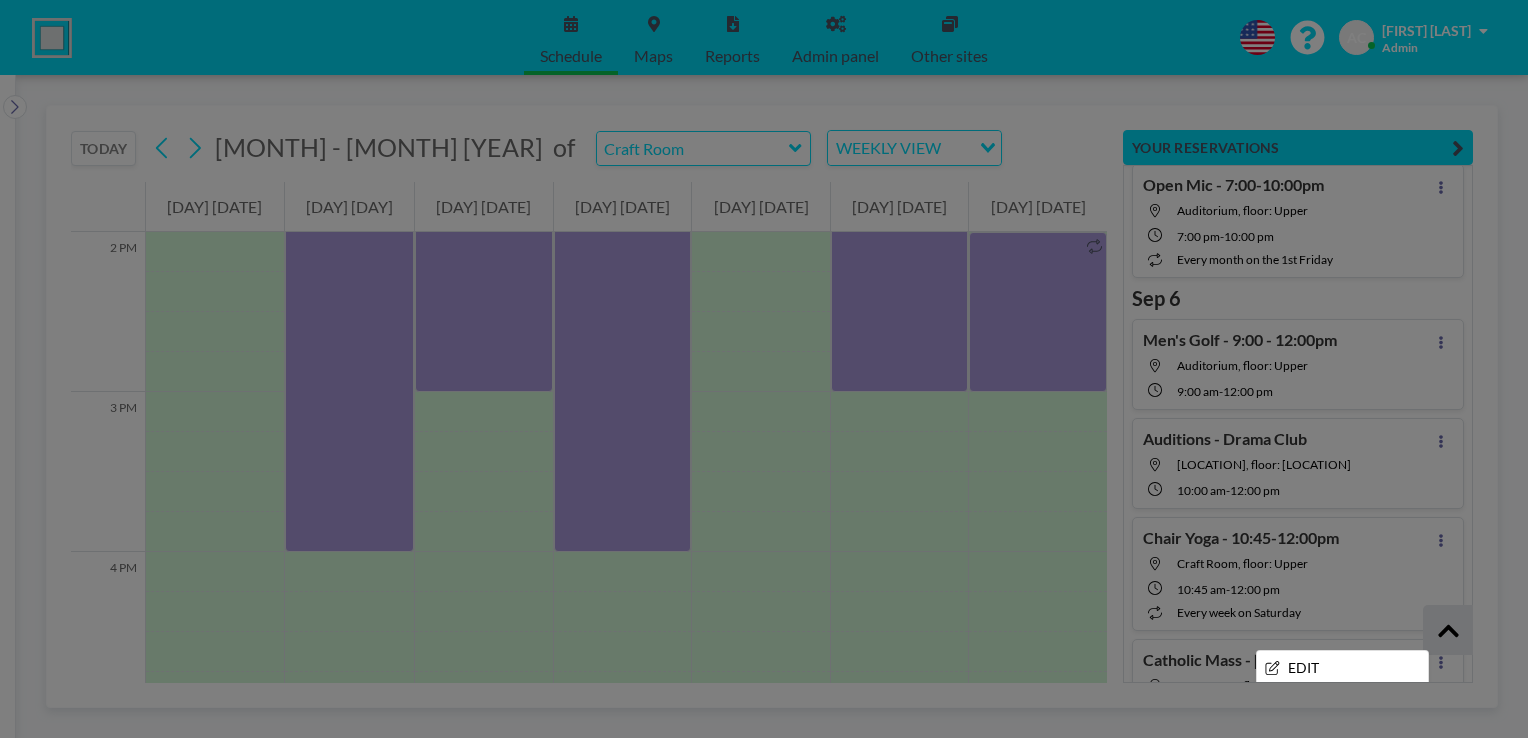 click on "ADD TO CALENDAR" at bounding box center [1342, 703] 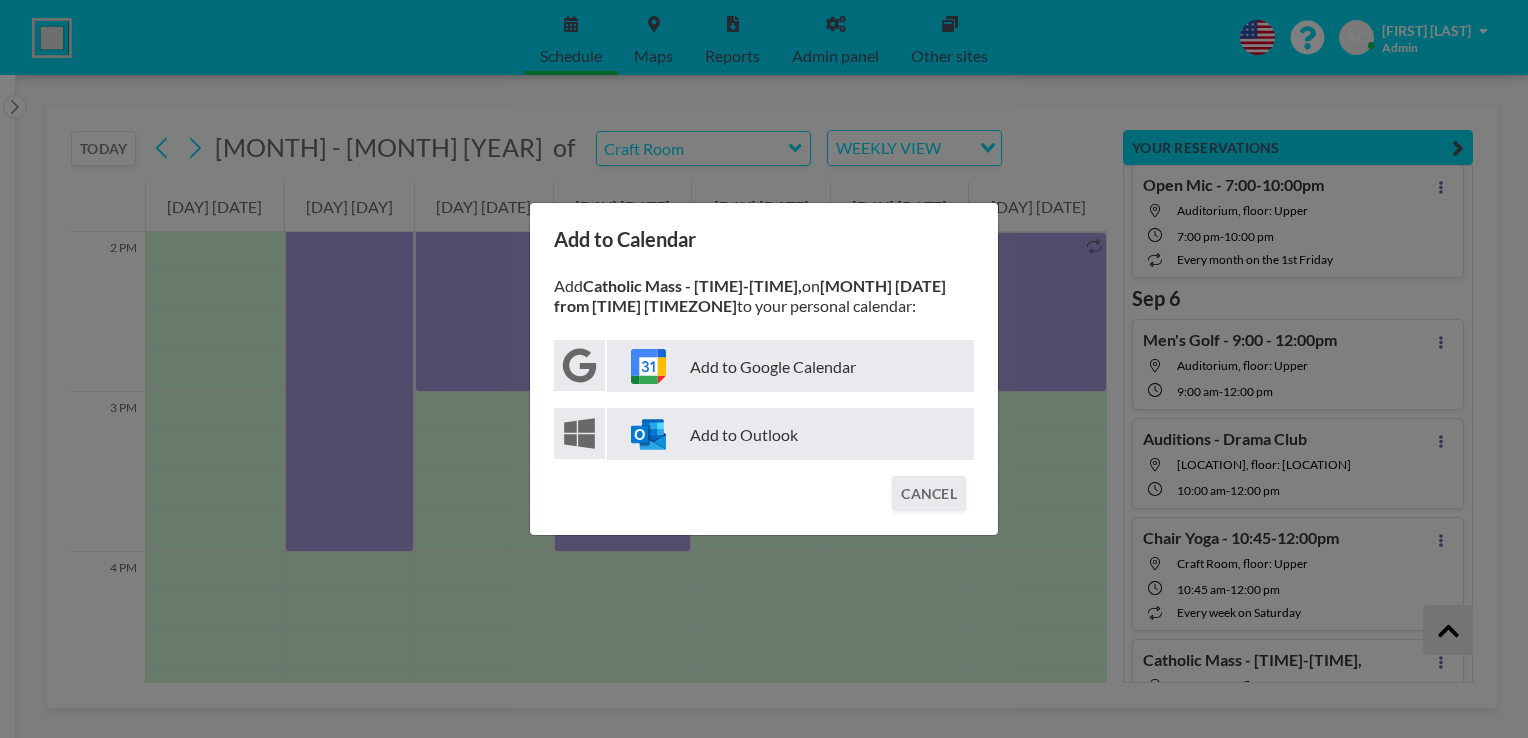 click on "Add to Google Calendar" at bounding box center [790, 366] 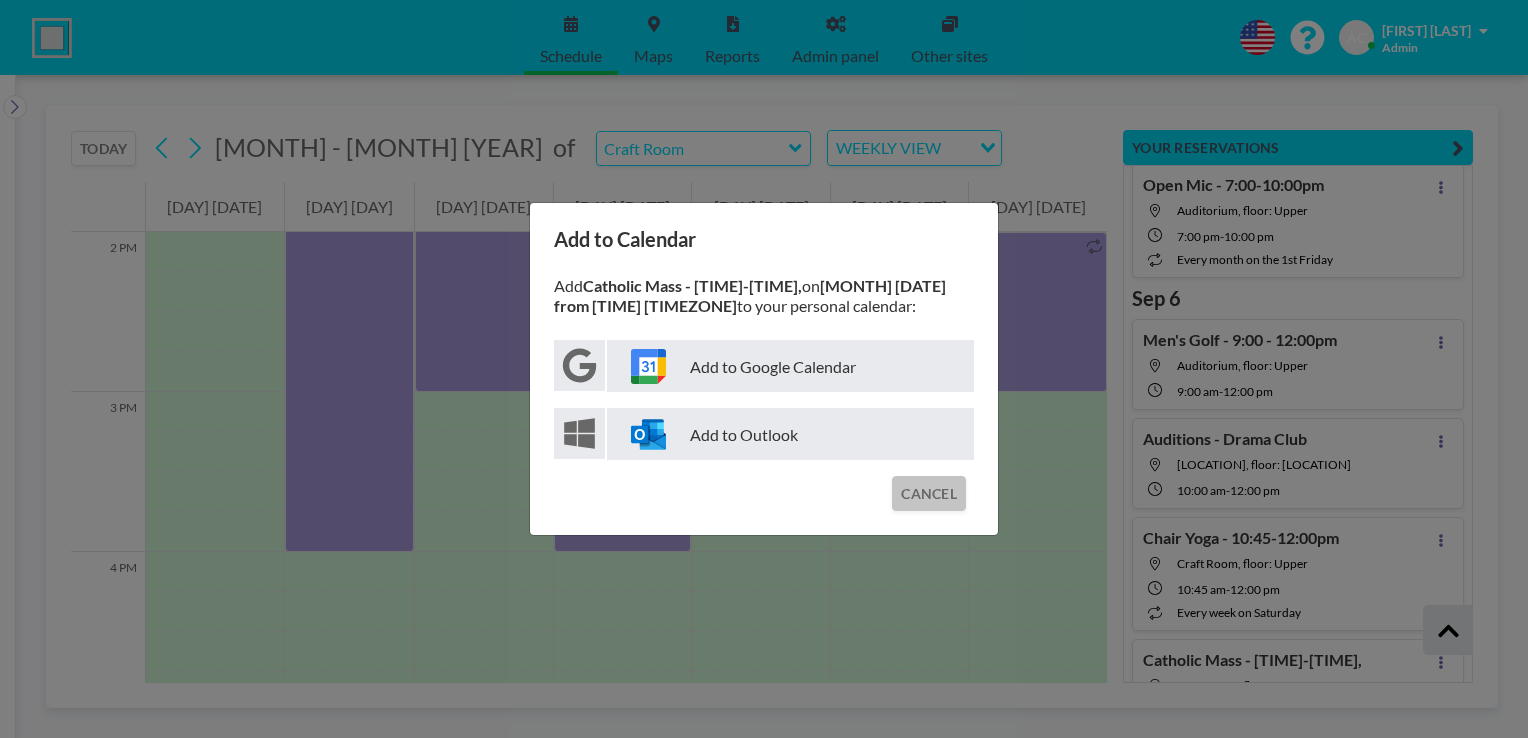 click on "CANCEL" at bounding box center (929, 493) 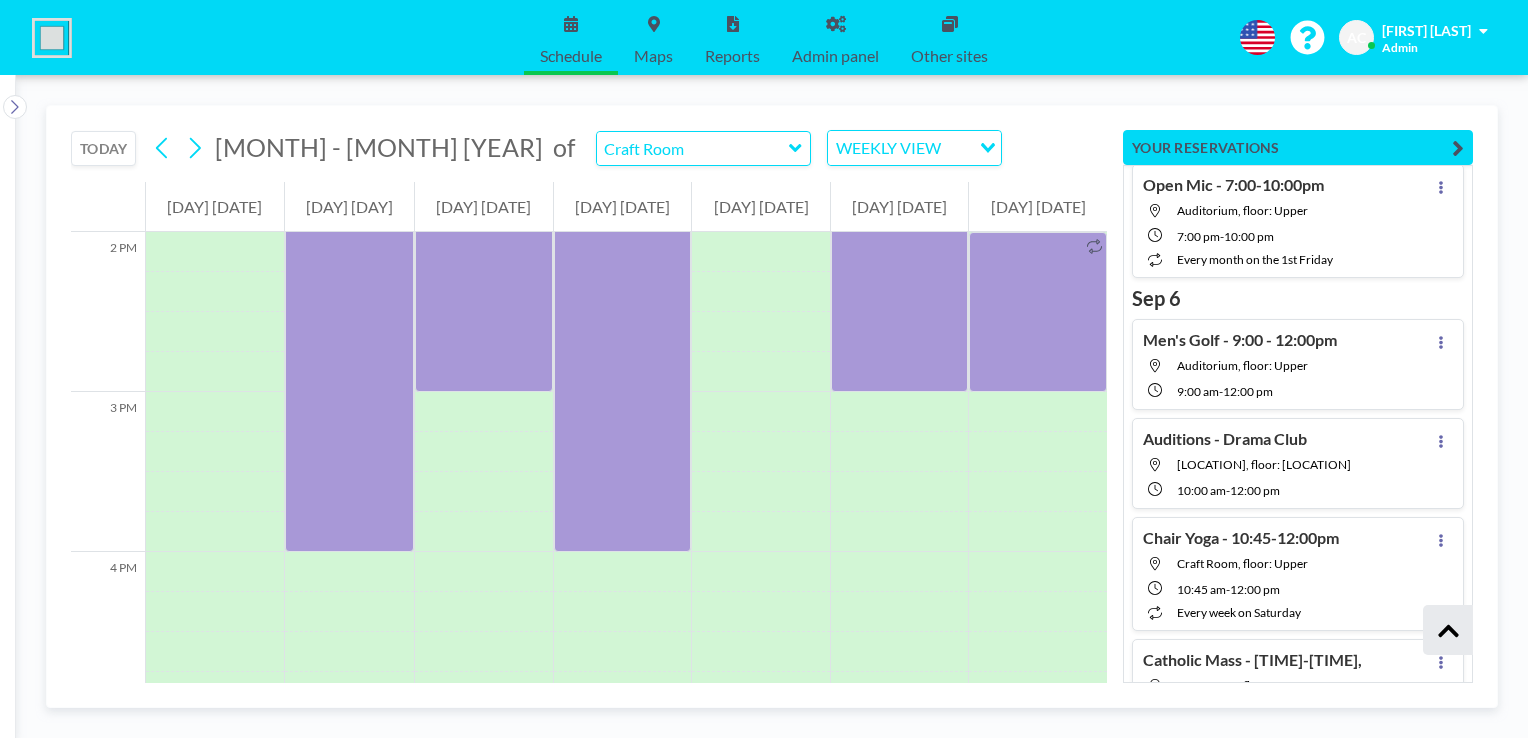 click 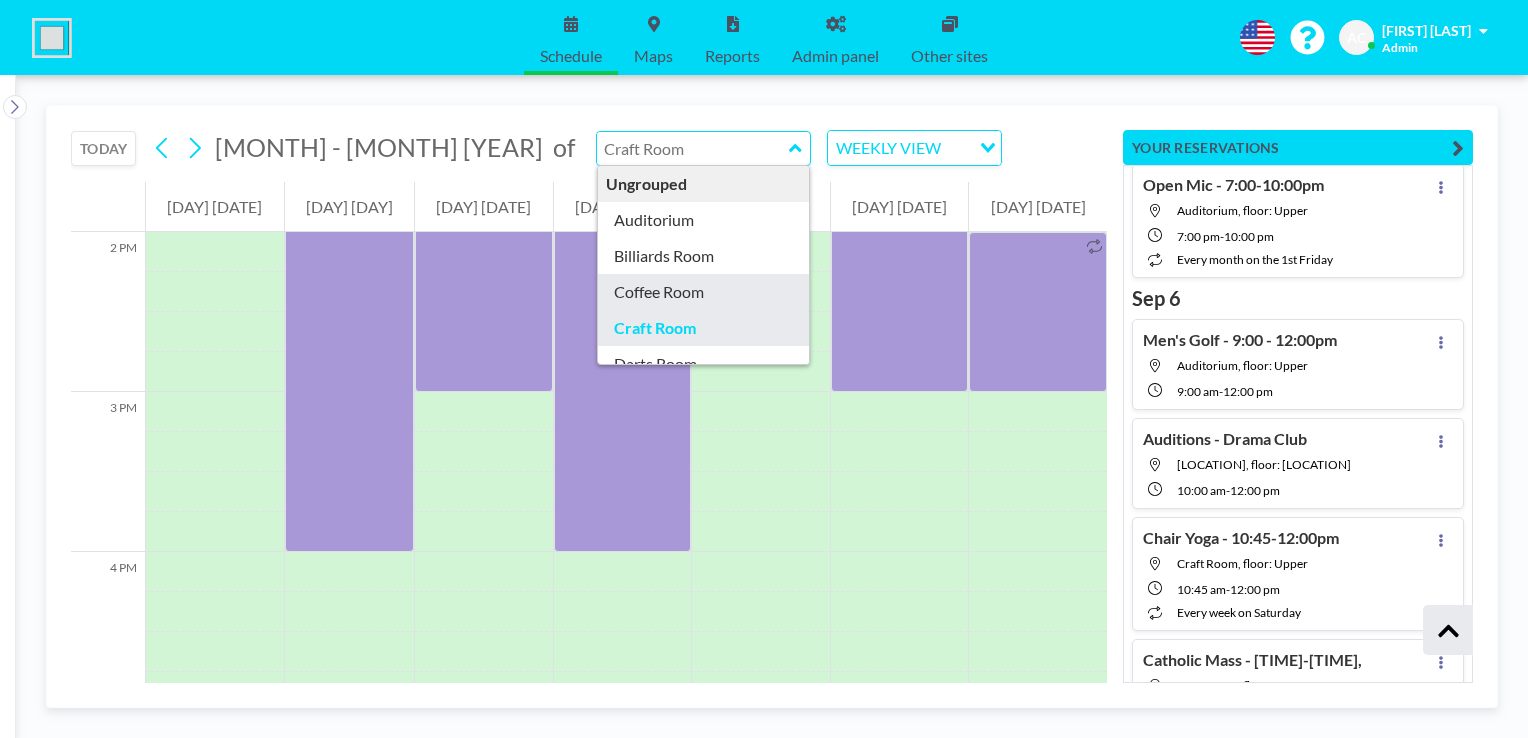 scroll, scrollTop: 100, scrollLeft: 0, axis: vertical 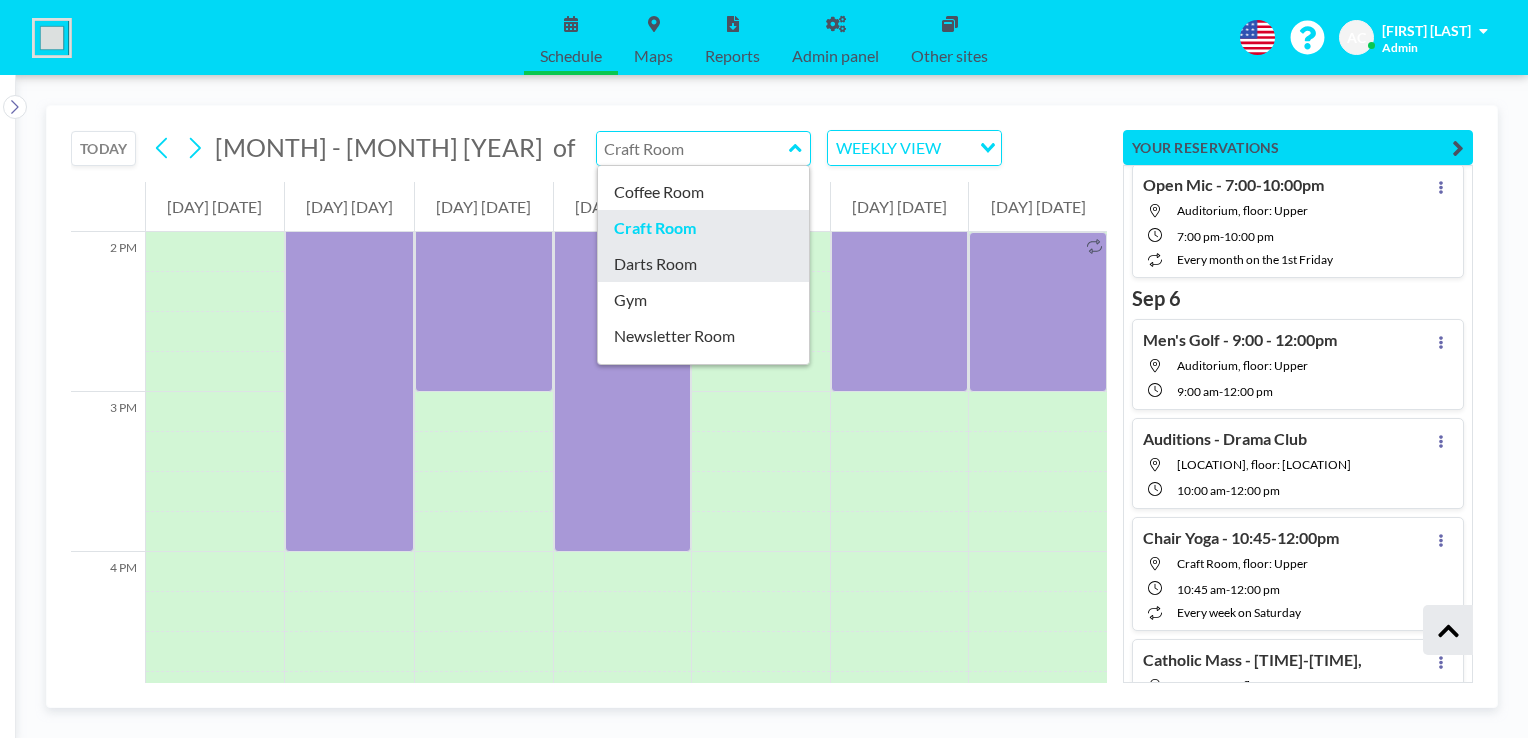 type on "Darts Room" 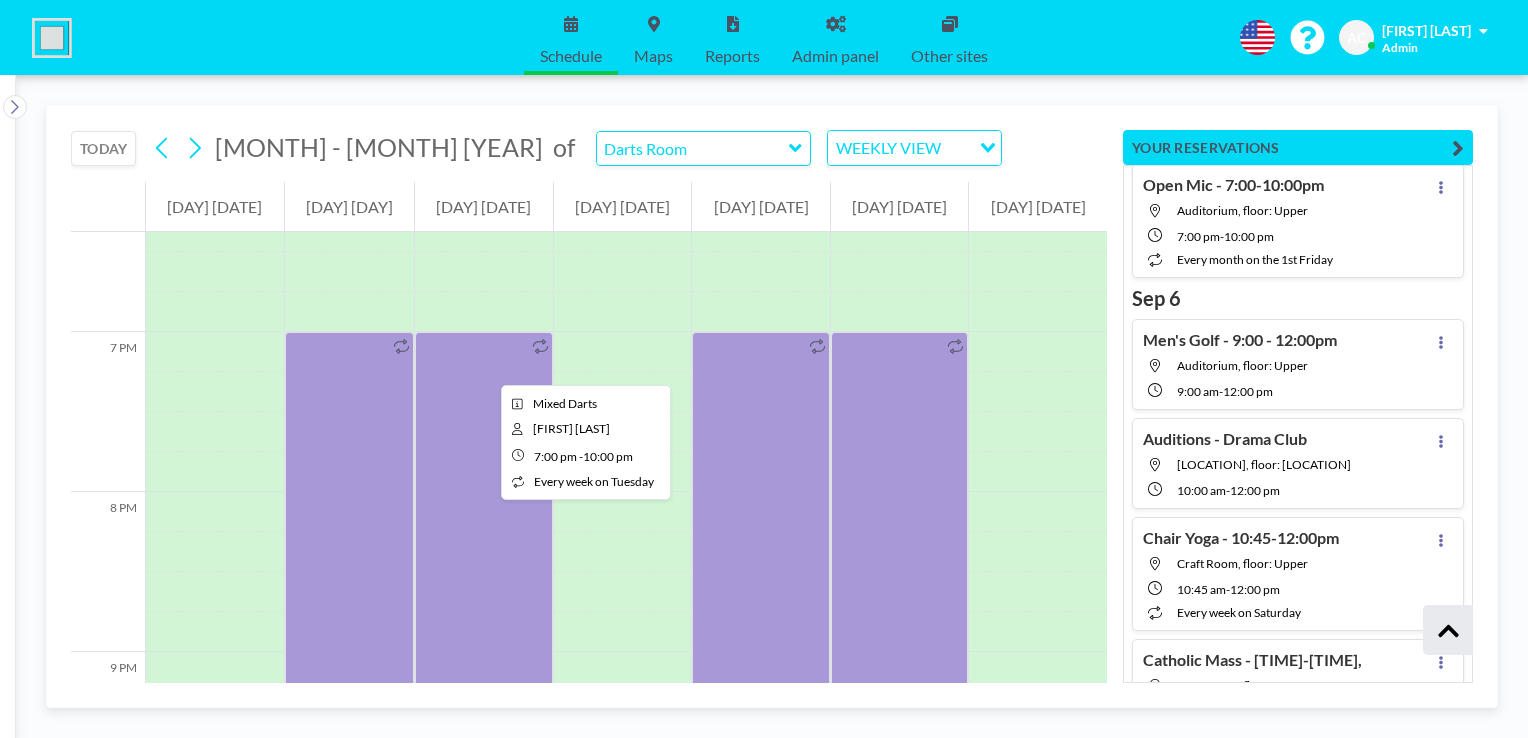 scroll, scrollTop: 3040, scrollLeft: 0, axis: vertical 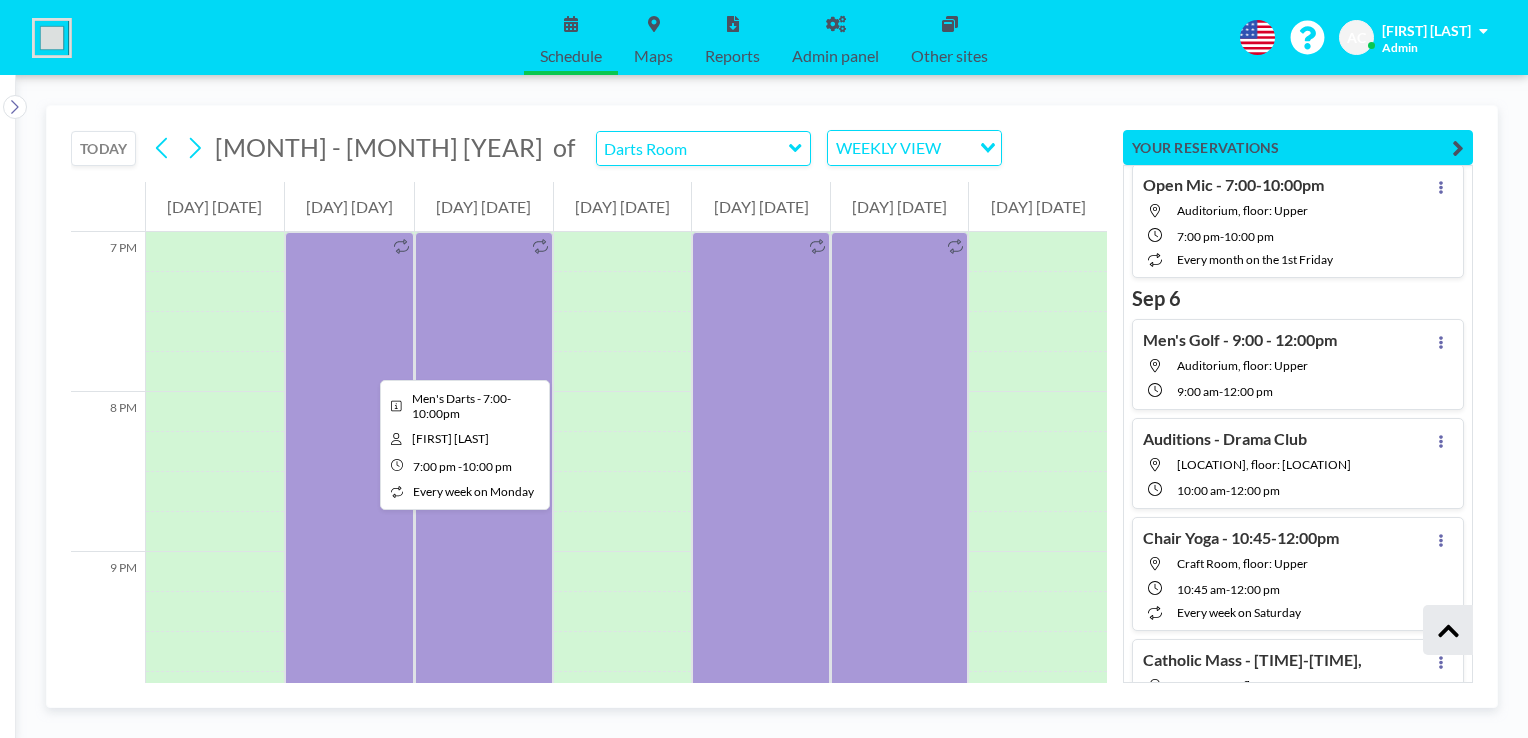 click at bounding box center [350, 472] 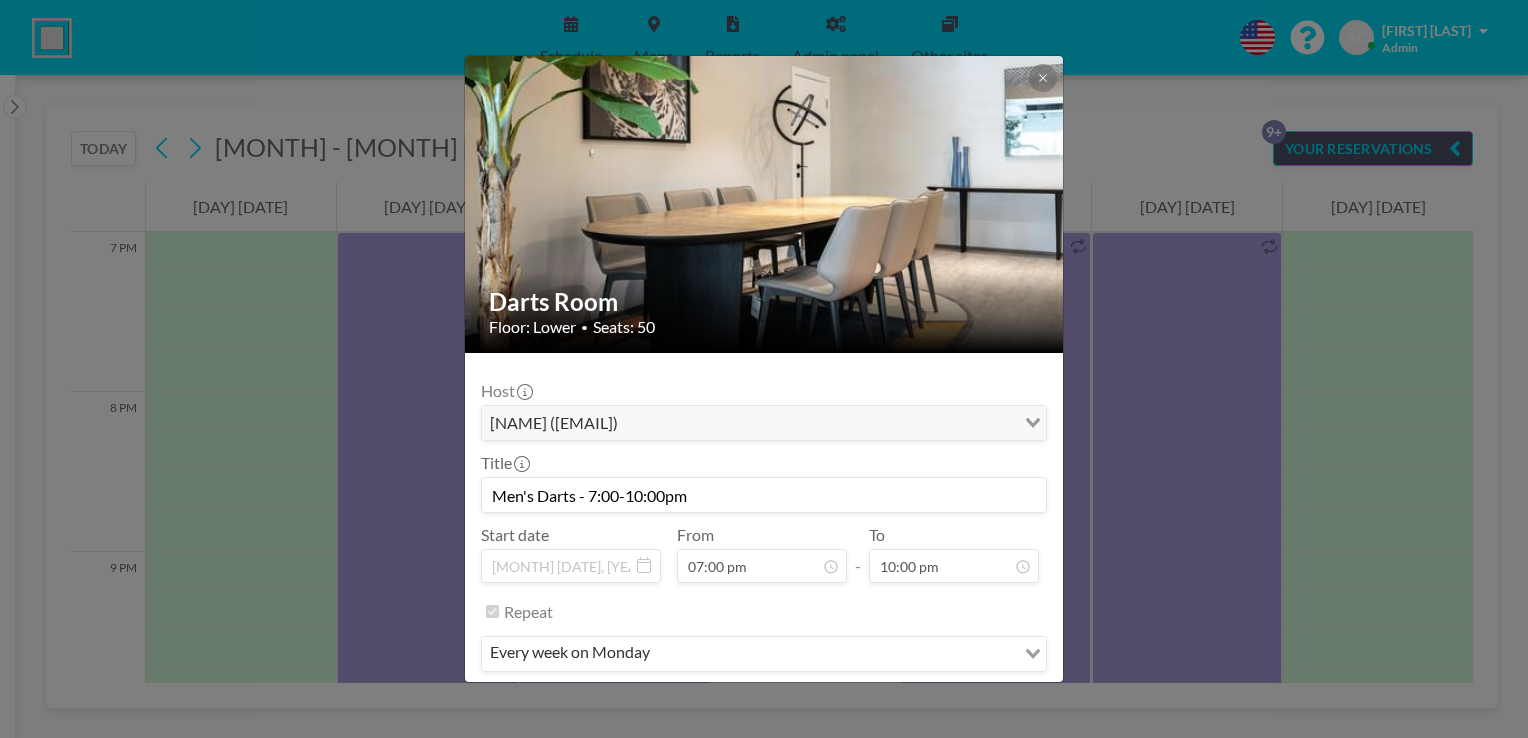 scroll, scrollTop: 62, scrollLeft: 0, axis: vertical 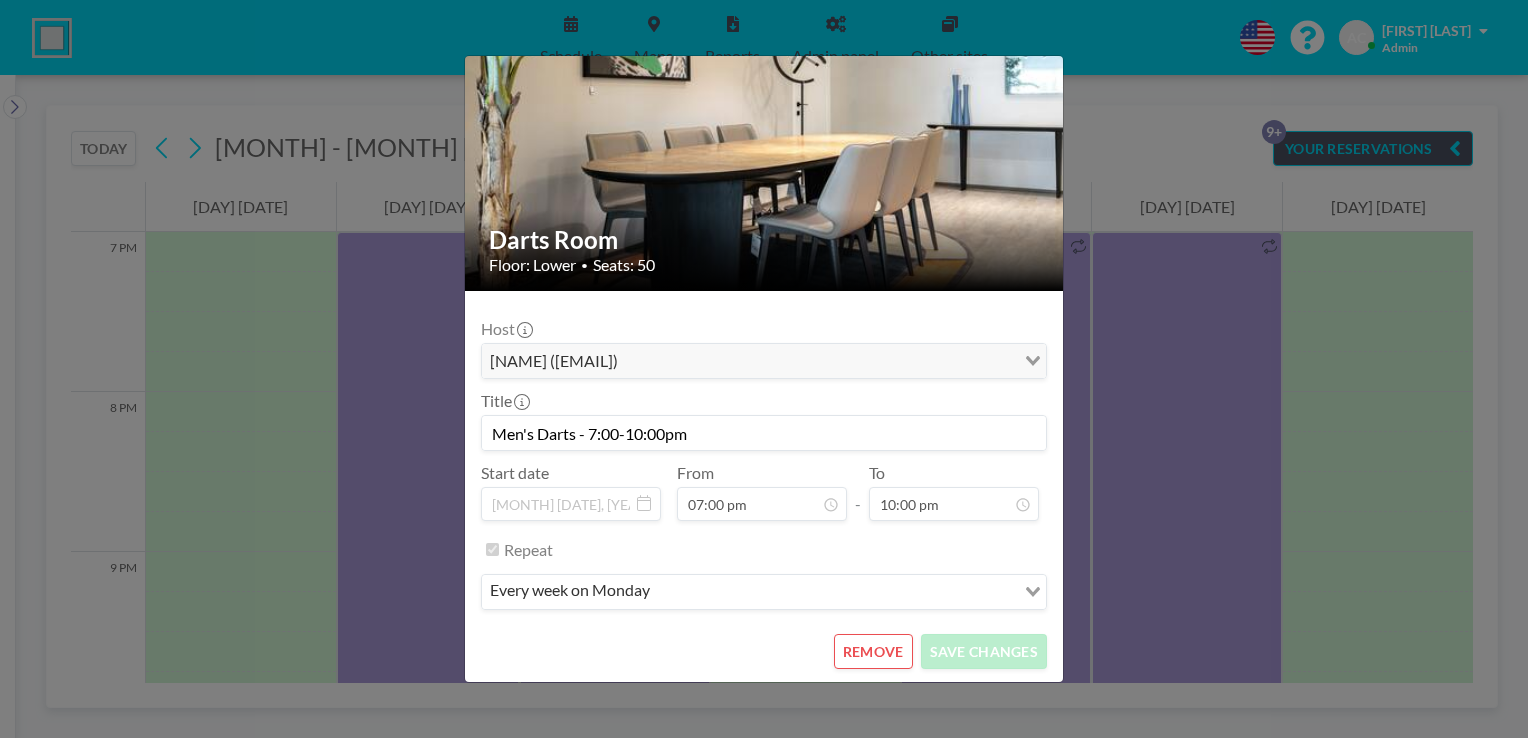 click on "REMOVE" at bounding box center (873, 651) 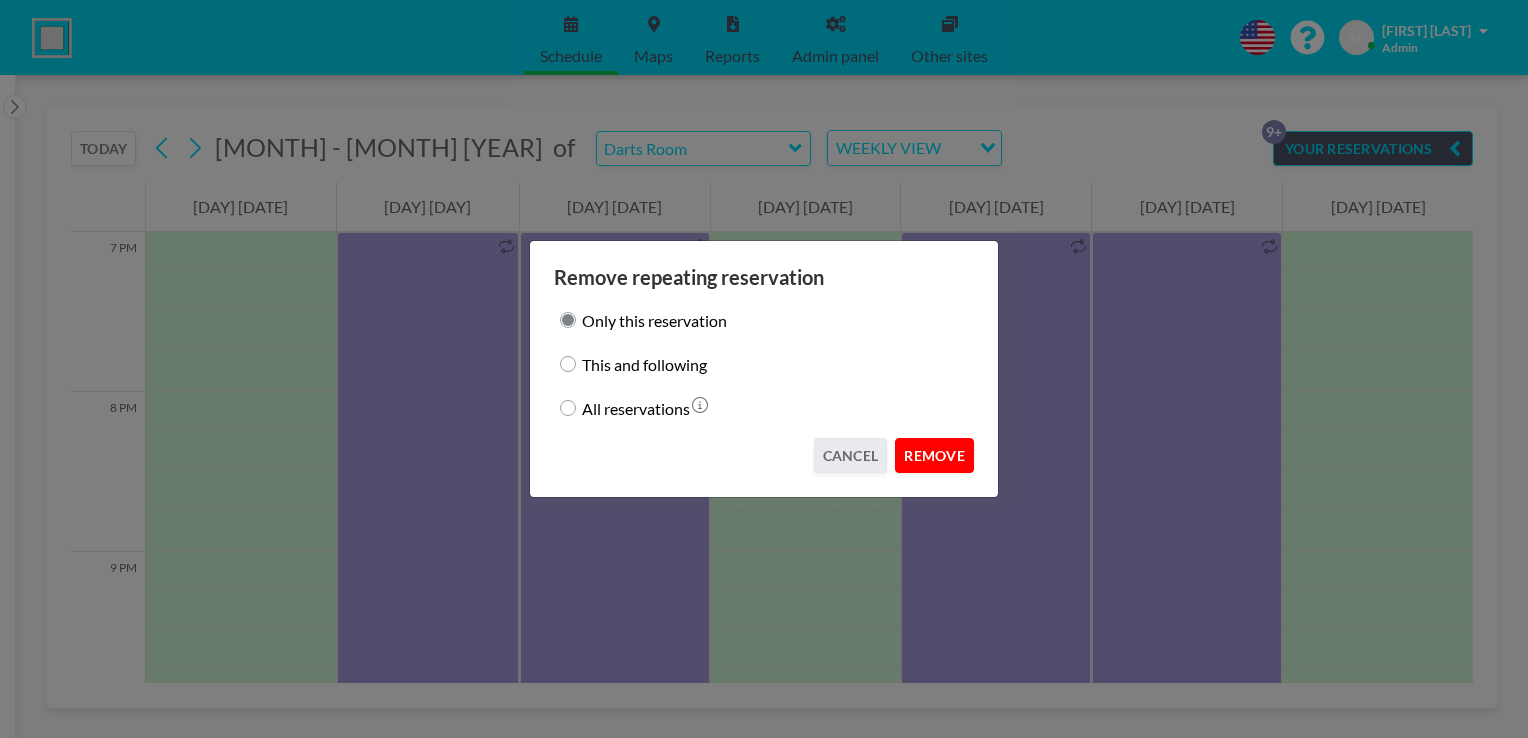 click on "REMOVE" at bounding box center [934, 455] 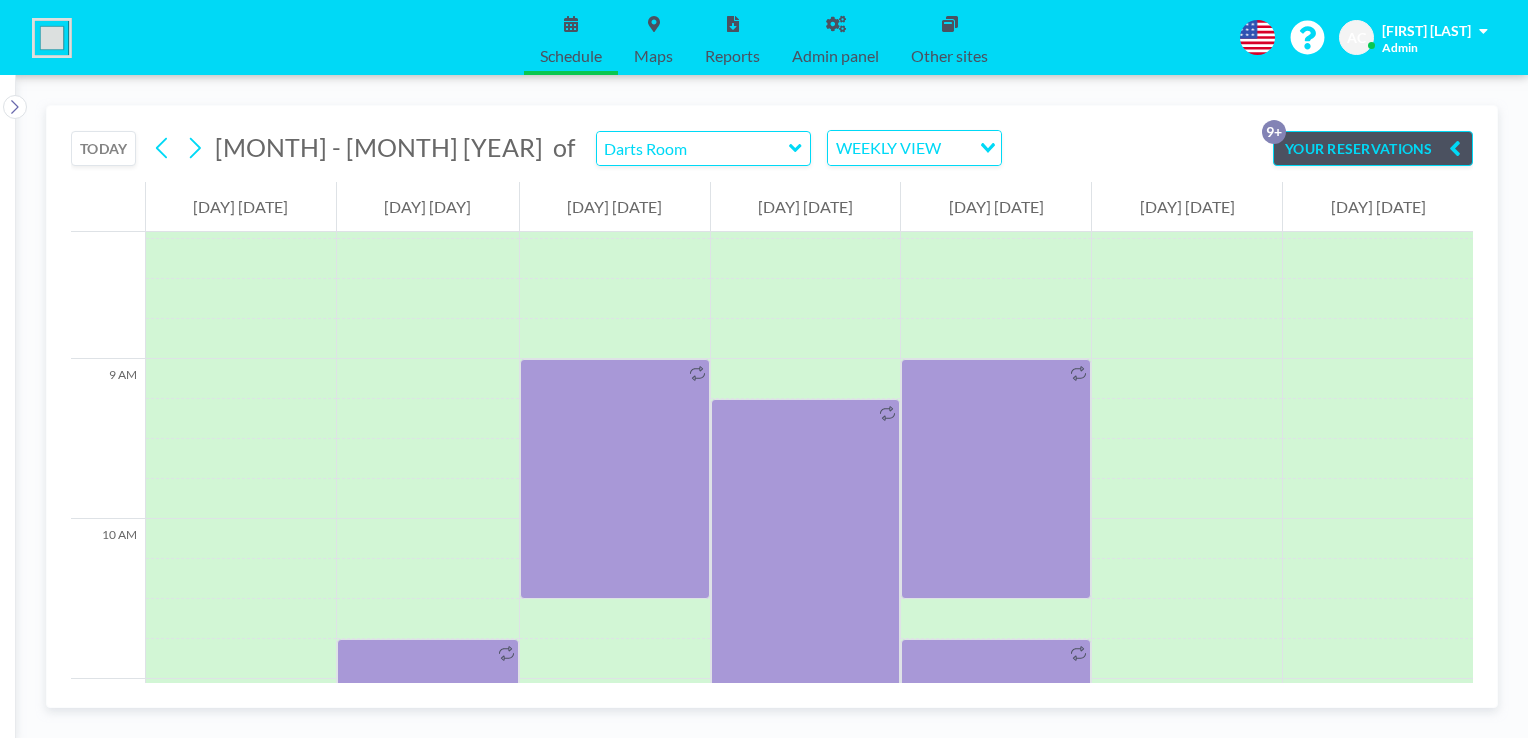 scroll, scrollTop: 1340, scrollLeft: 0, axis: vertical 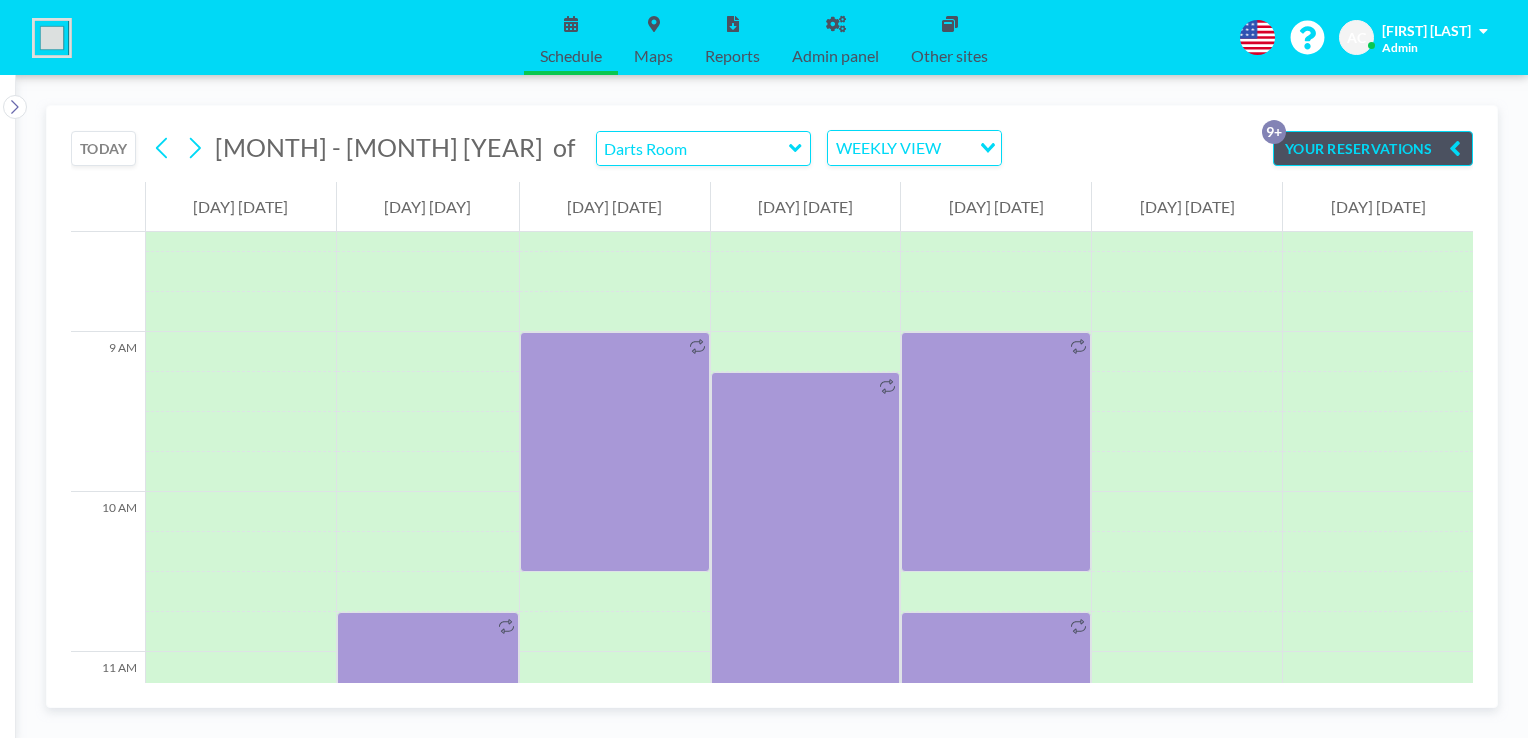 click 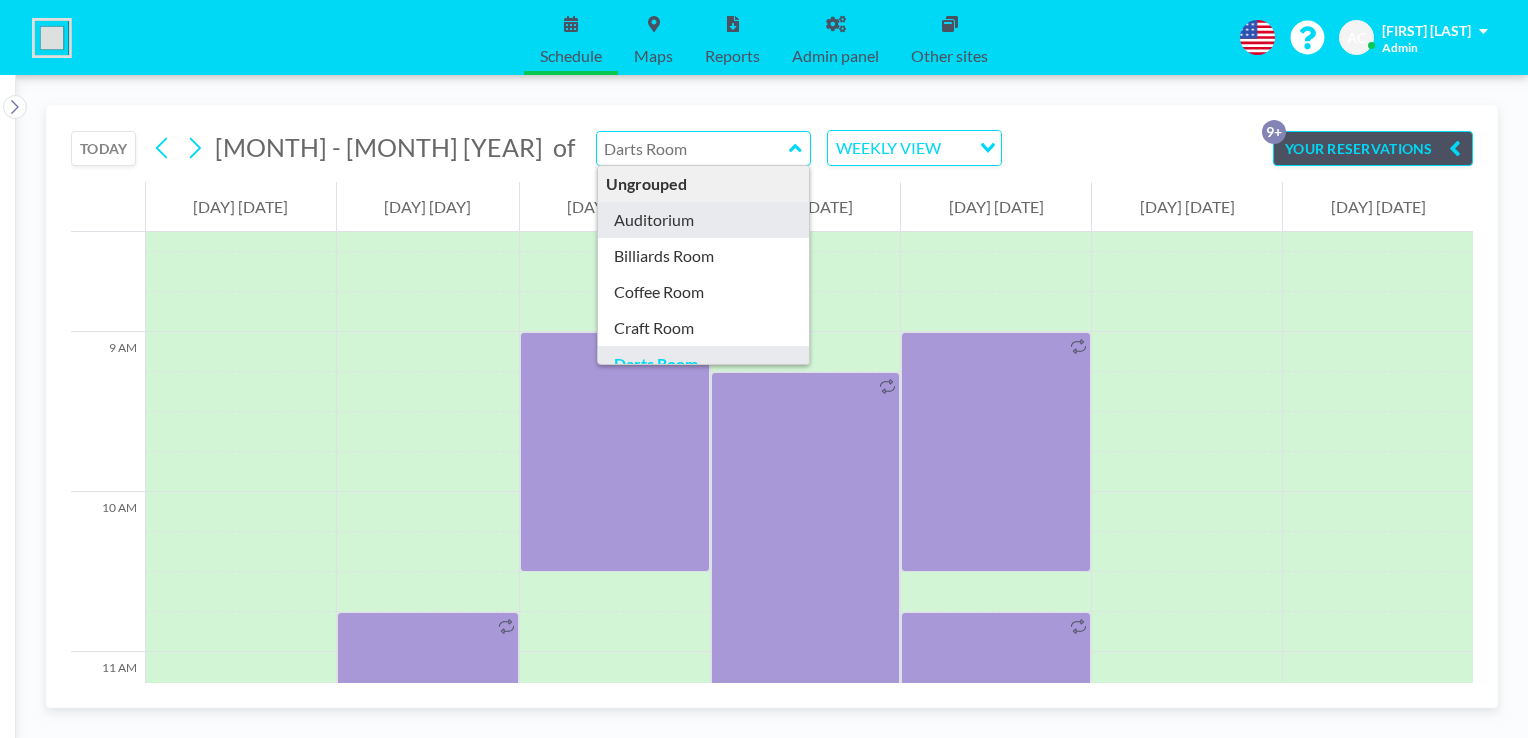 type on "Auditorium" 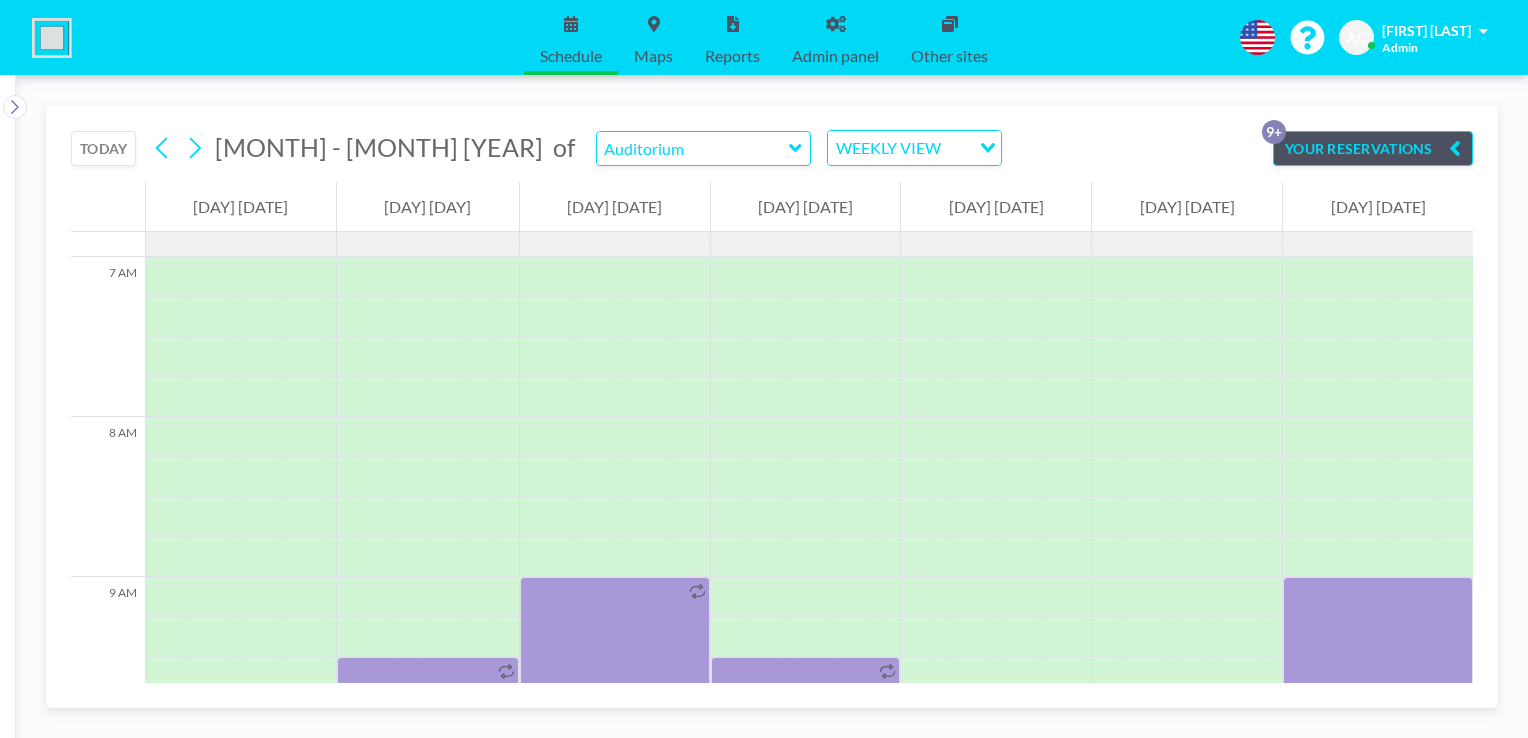 scroll, scrollTop: 1240, scrollLeft: 0, axis: vertical 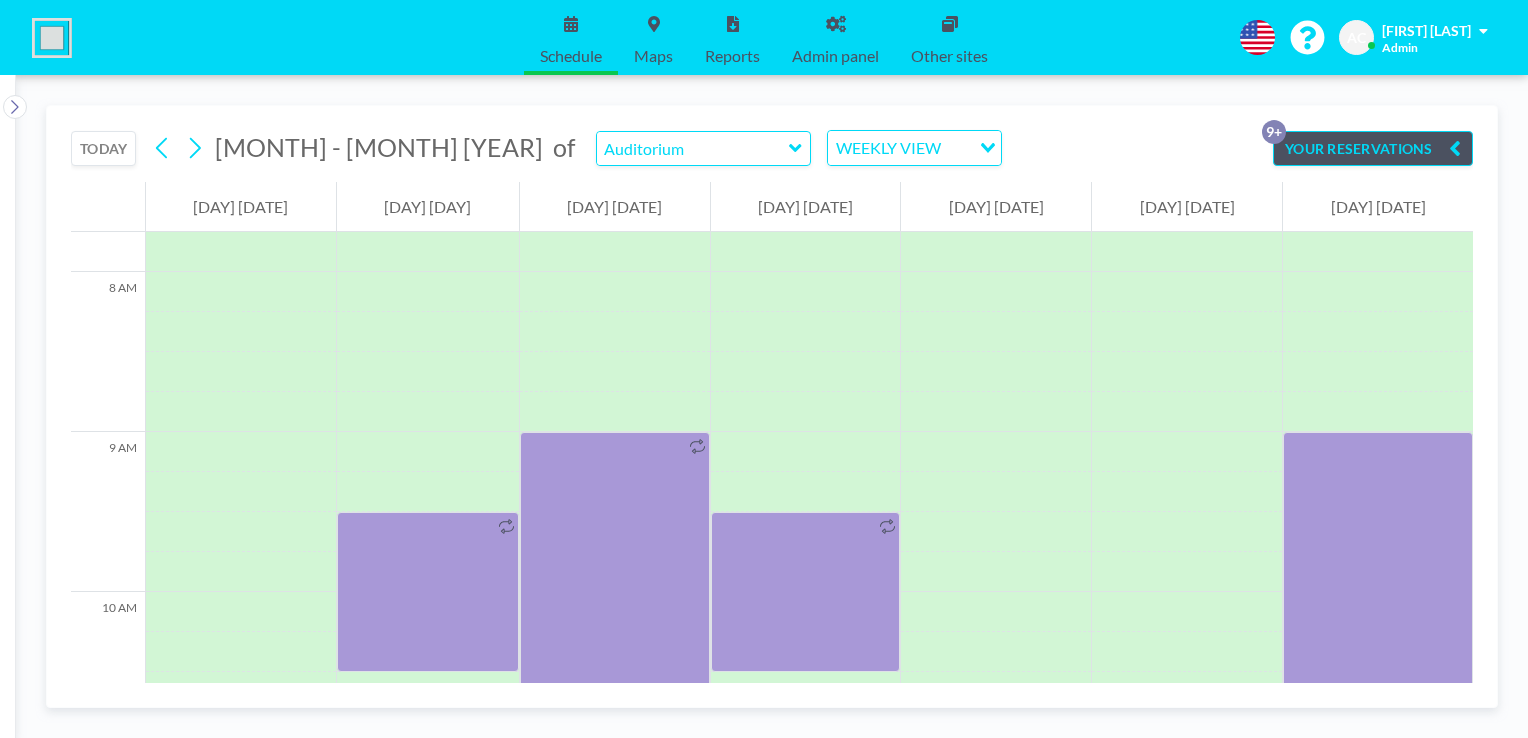 click on "TODAY" at bounding box center (103, 148) 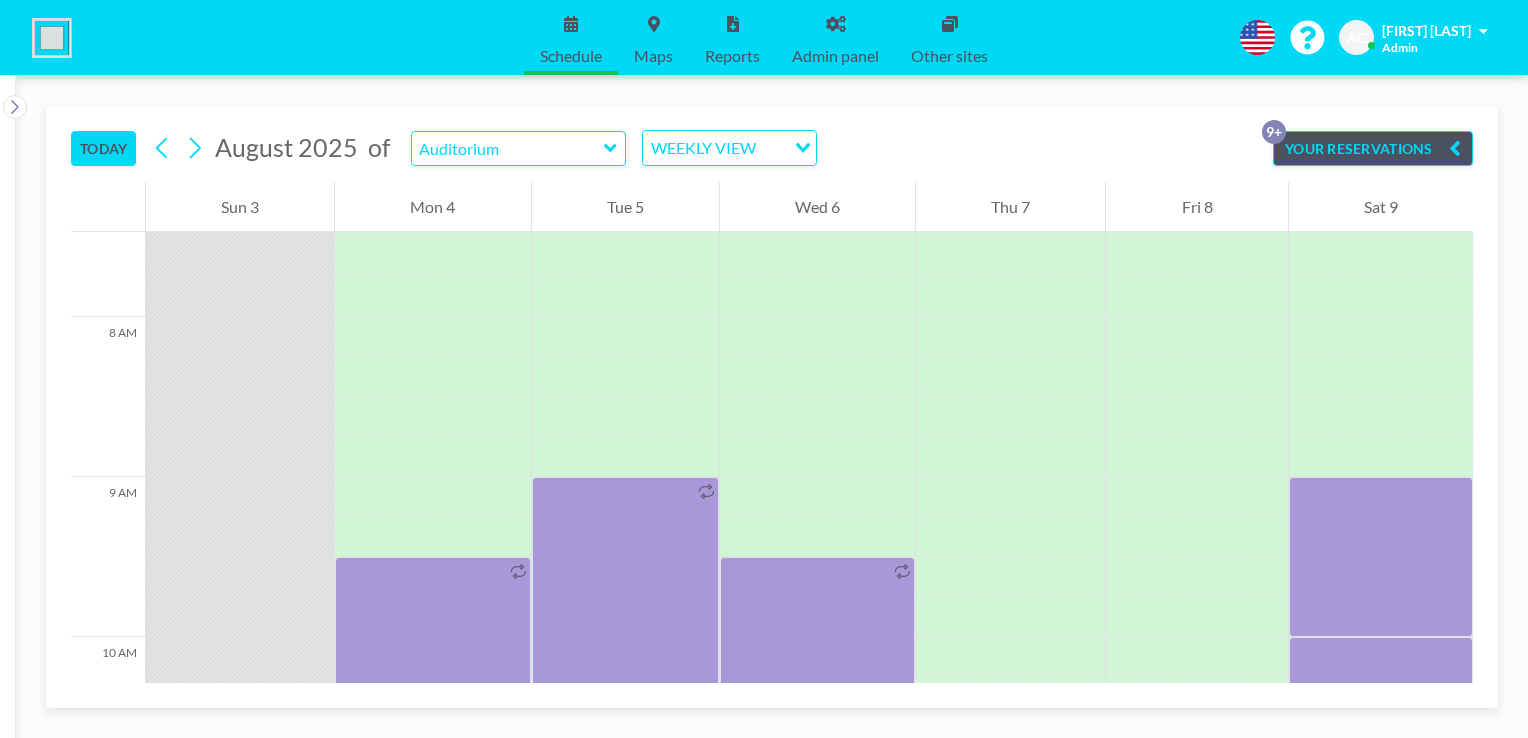 scroll, scrollTop: 1200, scrollLeft: 0, axis: vertical 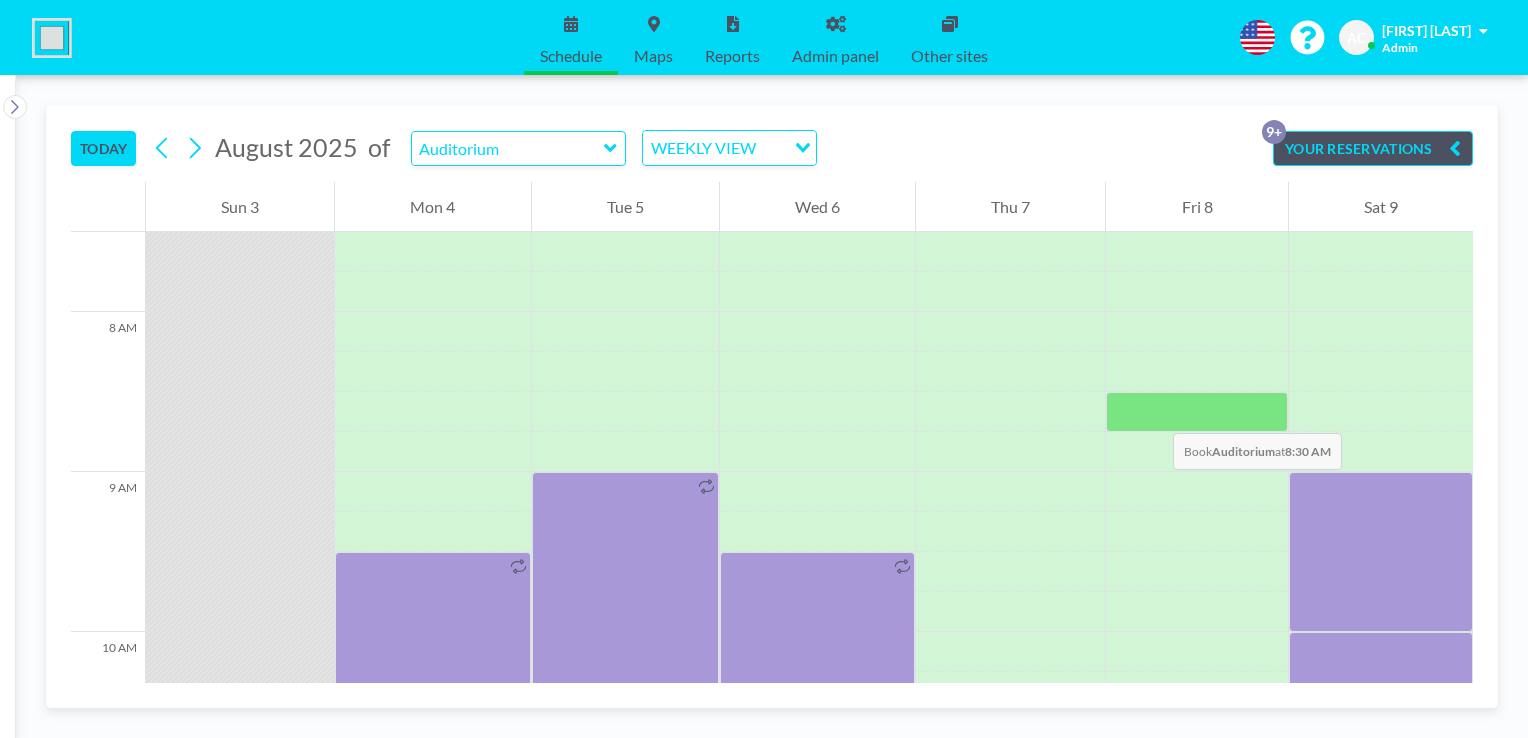 click at bounding box center (1196, 412) 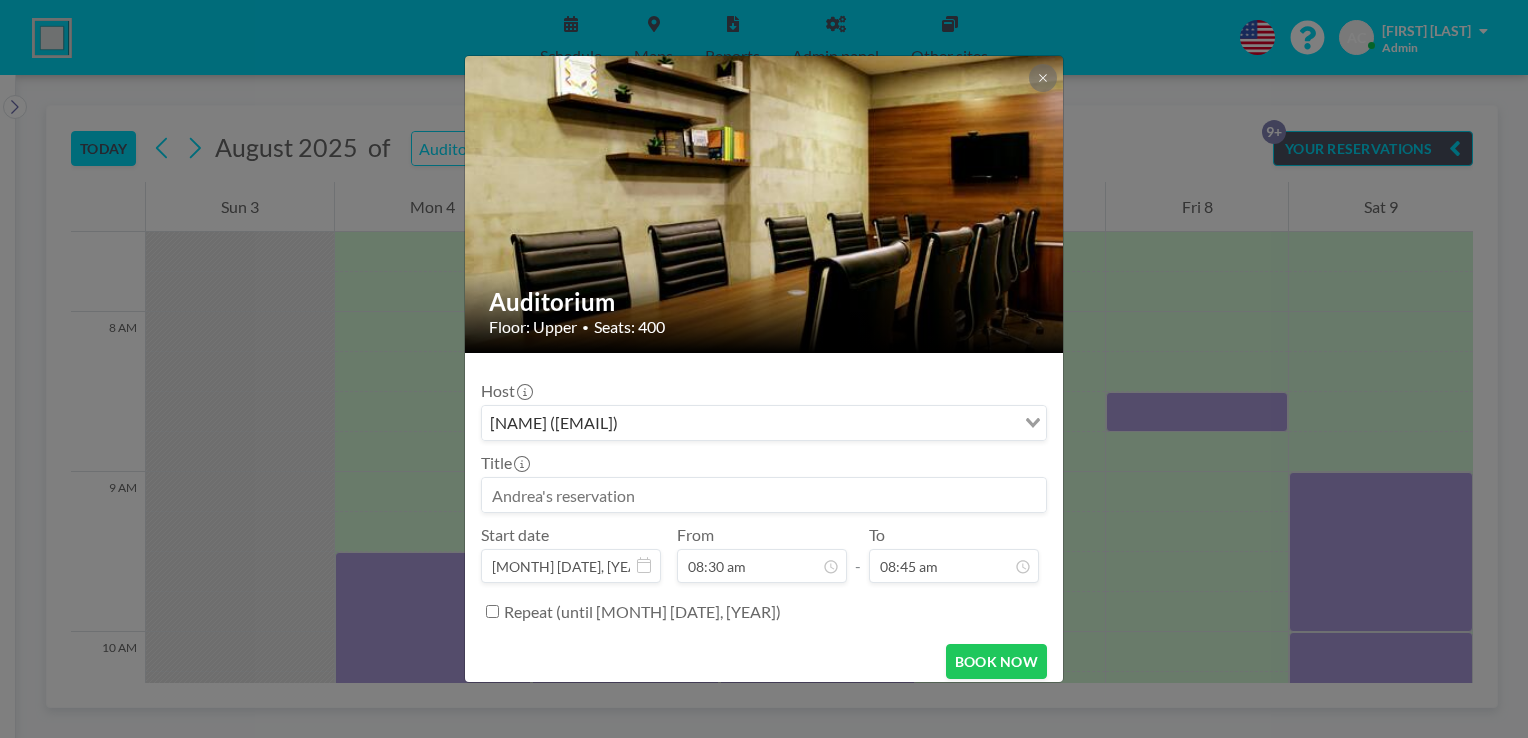 click at bounding box center [764, 495] 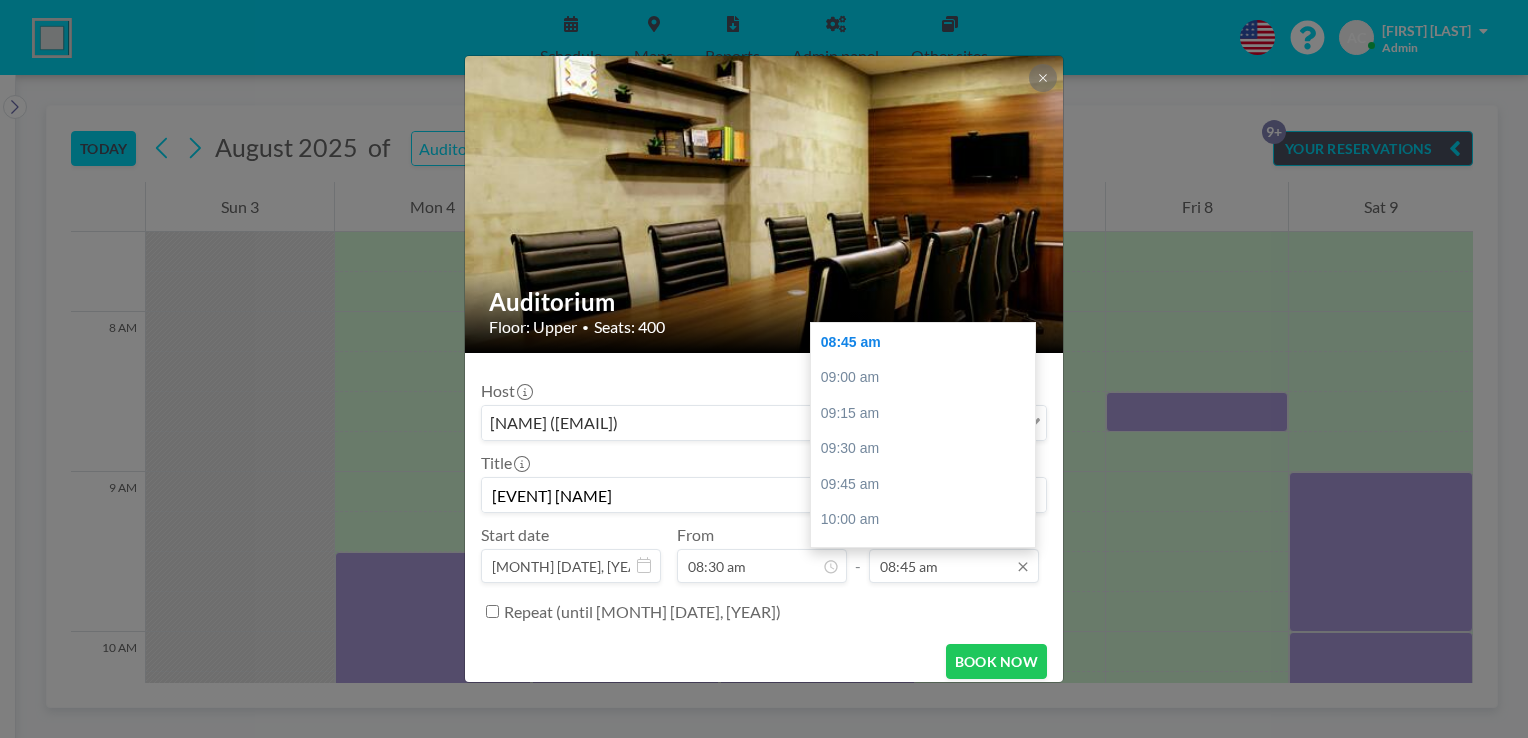 type on "[EVENT] [NAME]" 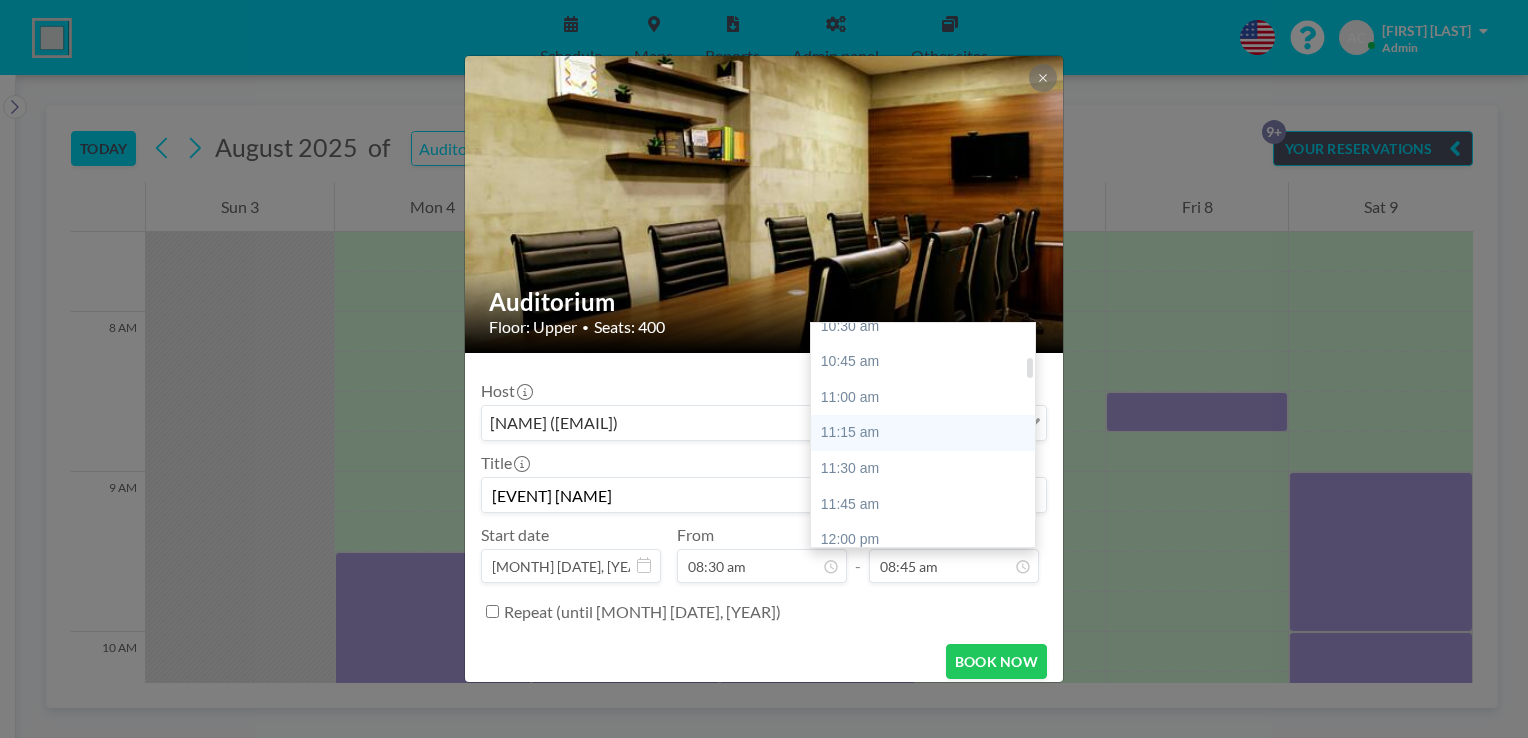 scroll, scrollTop: 548, scrollLeft: 0, axis: vertical 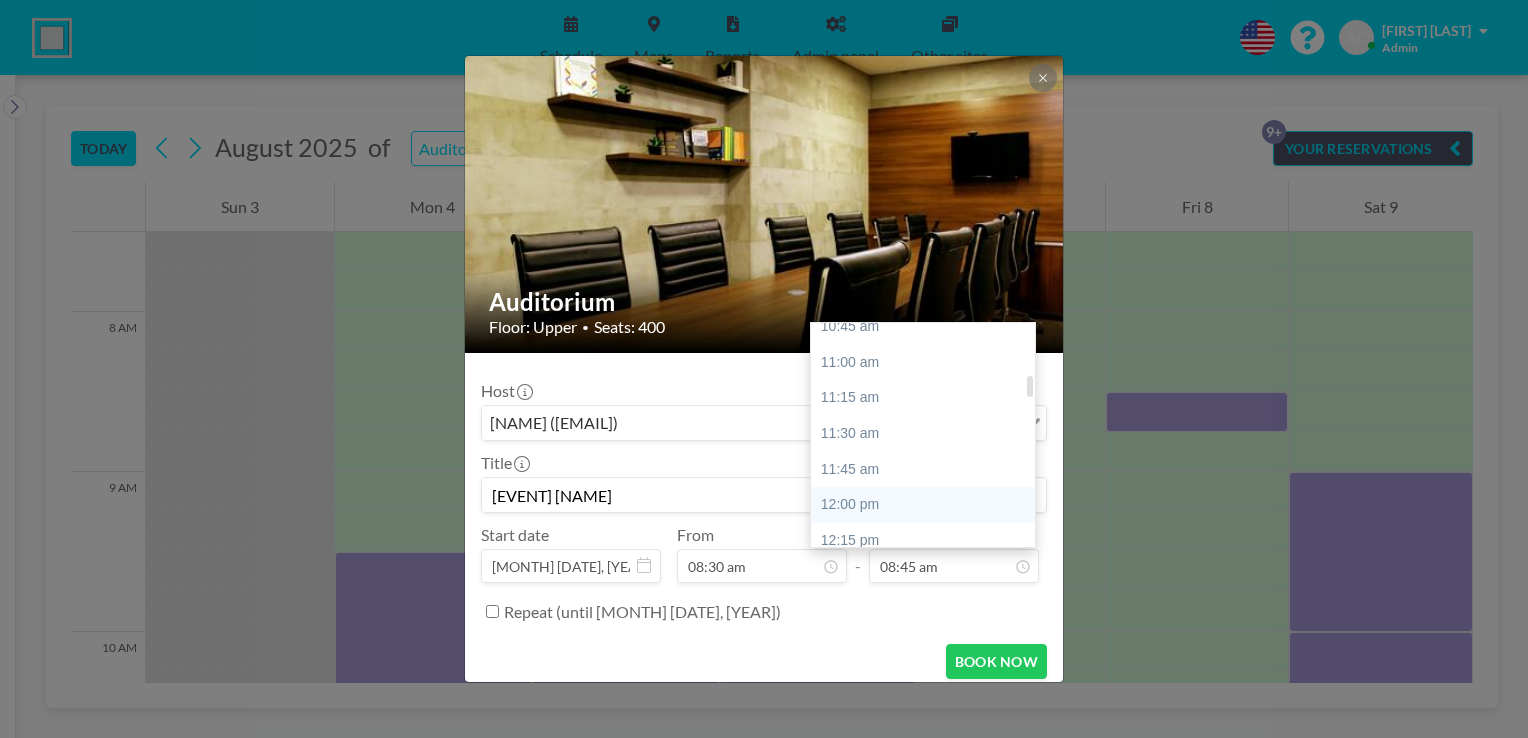 click on "12:00 pm" at bounding box center (928, 505) 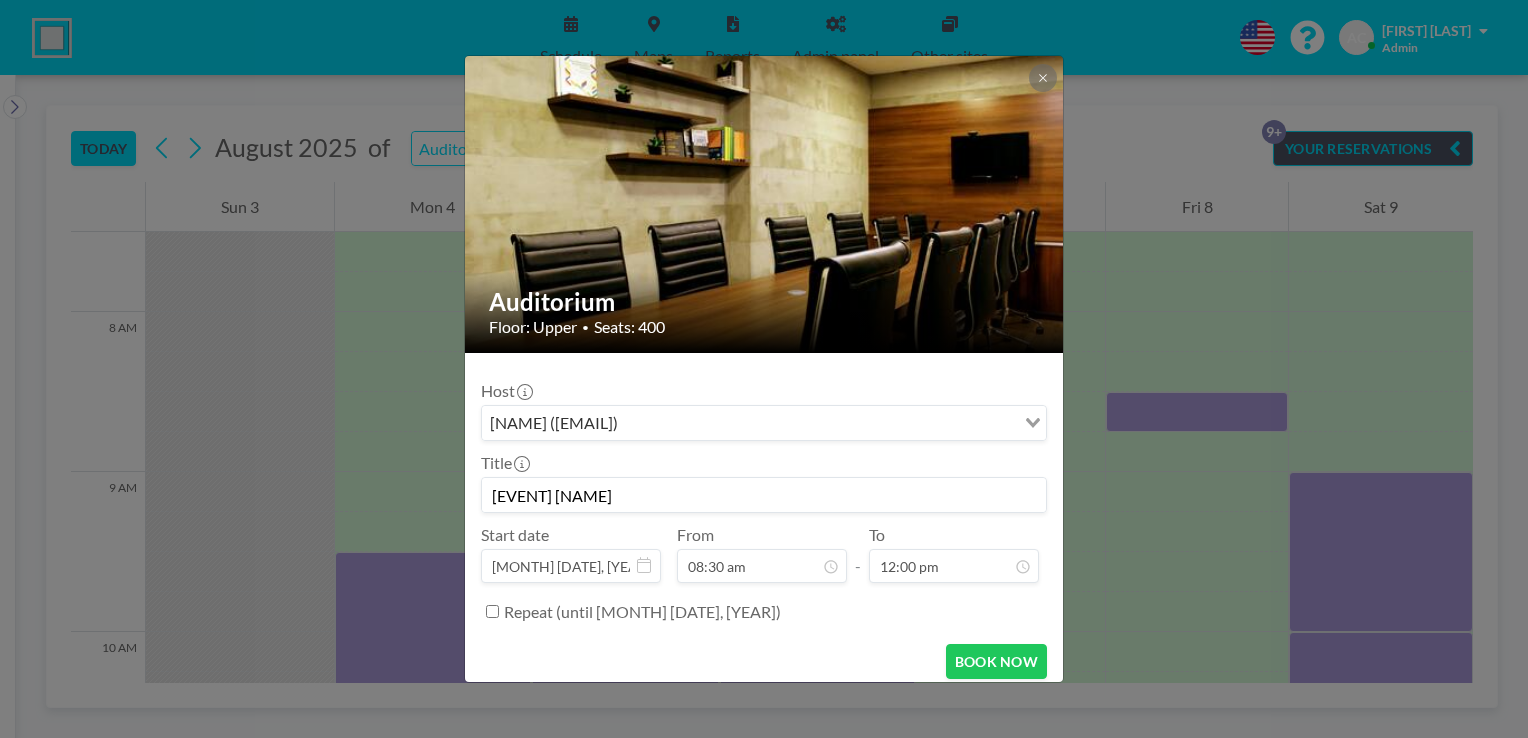 scroll, scrollTop: 214, scrollLeft: 0, axis: vertical 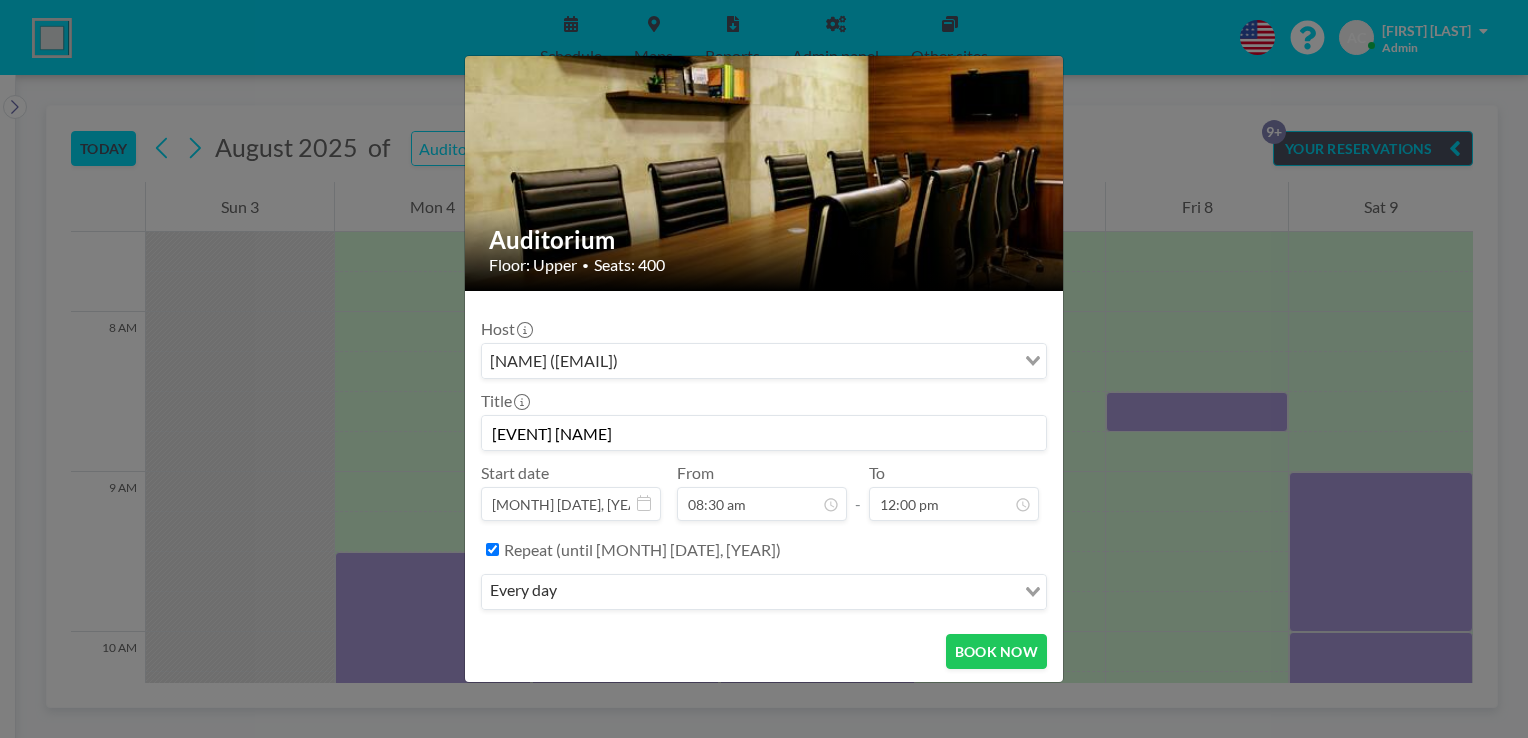 click on "Loading..." at bounding box center (1030, 590) 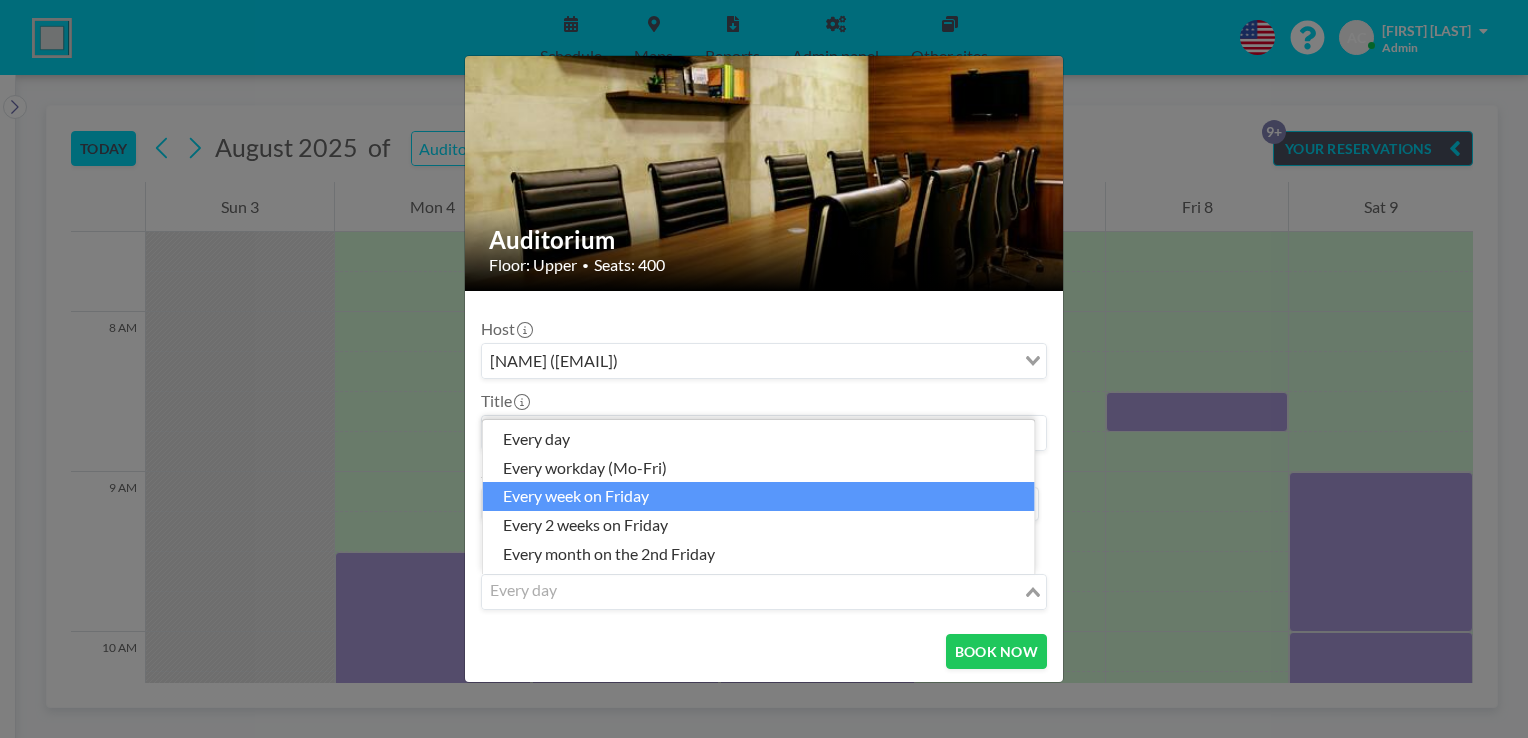 click on "every week on Friday" at bounding box center [759, 496] 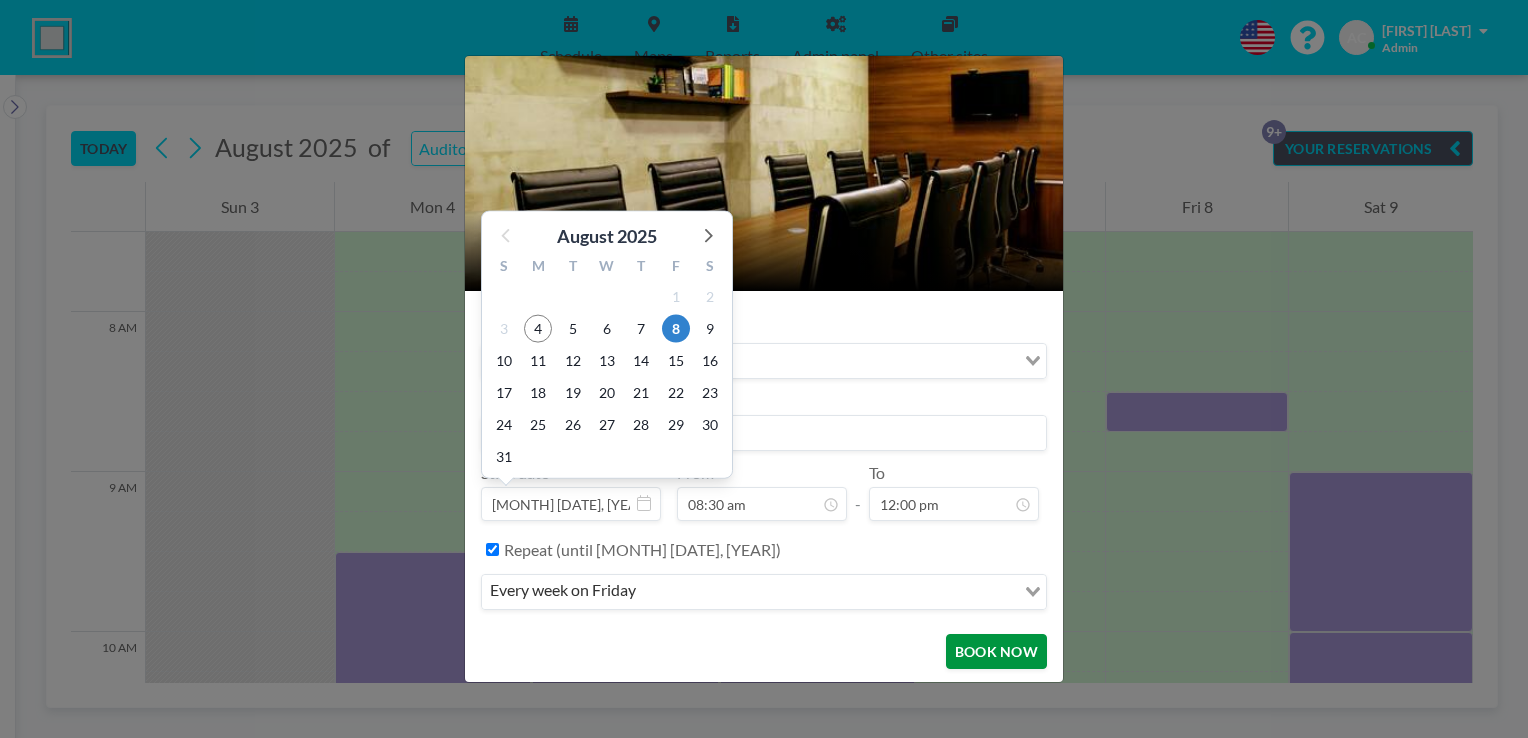 scroll, scrollTop: 214, scrollLeft: 0, axis: vertical 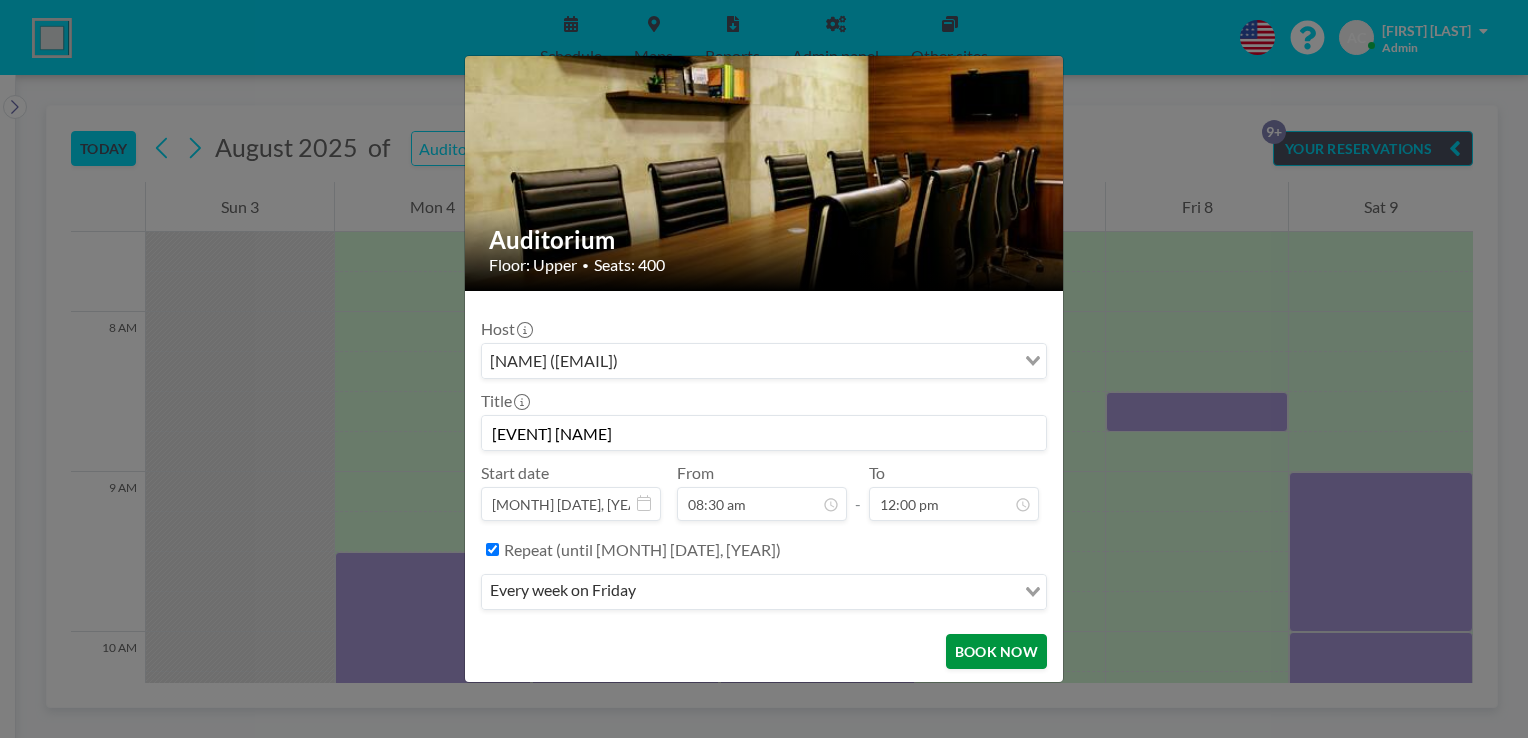 click on "BOOK NOW" at bounding box center [996, 651] 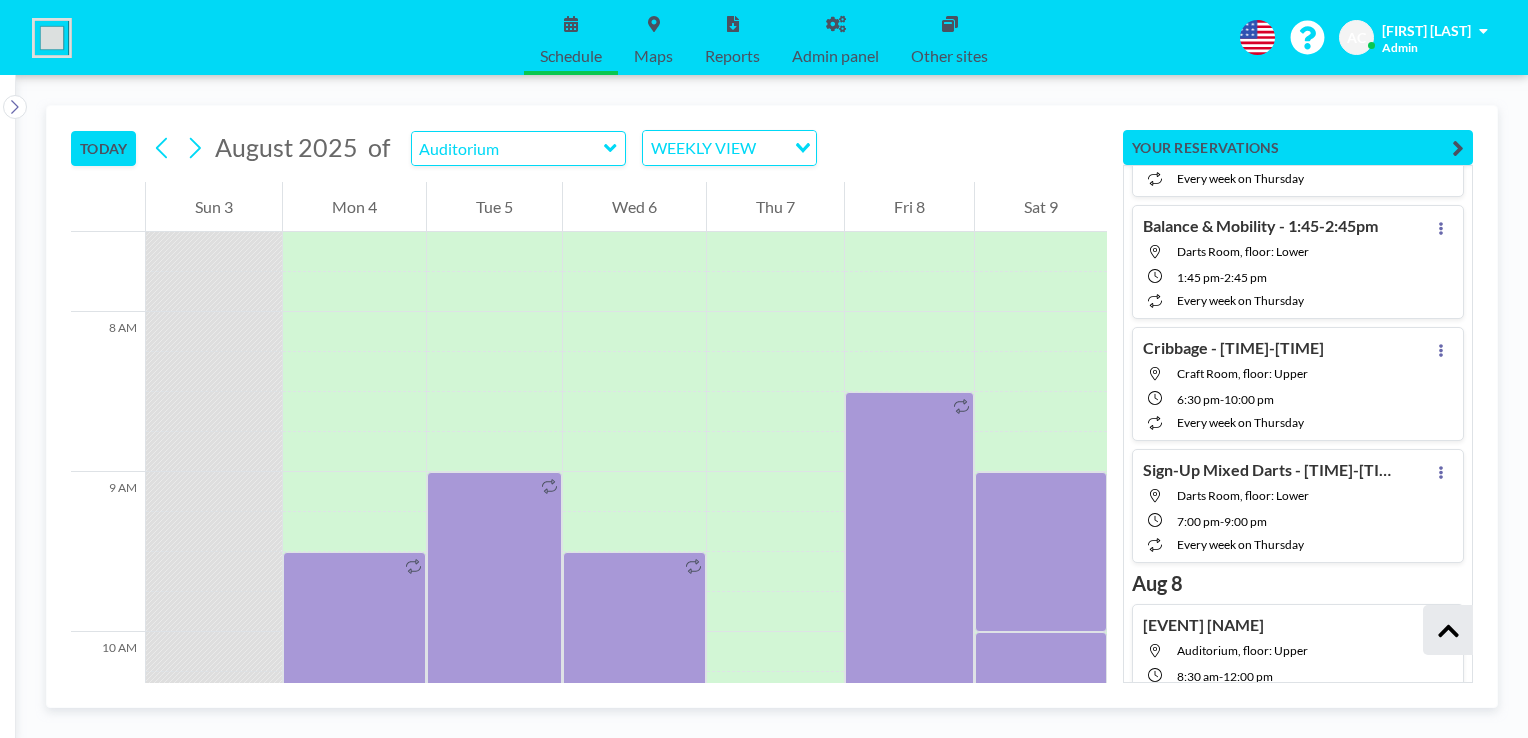 scroll, scrollTop: 4692, scrollLeft: 0, axis: vertical 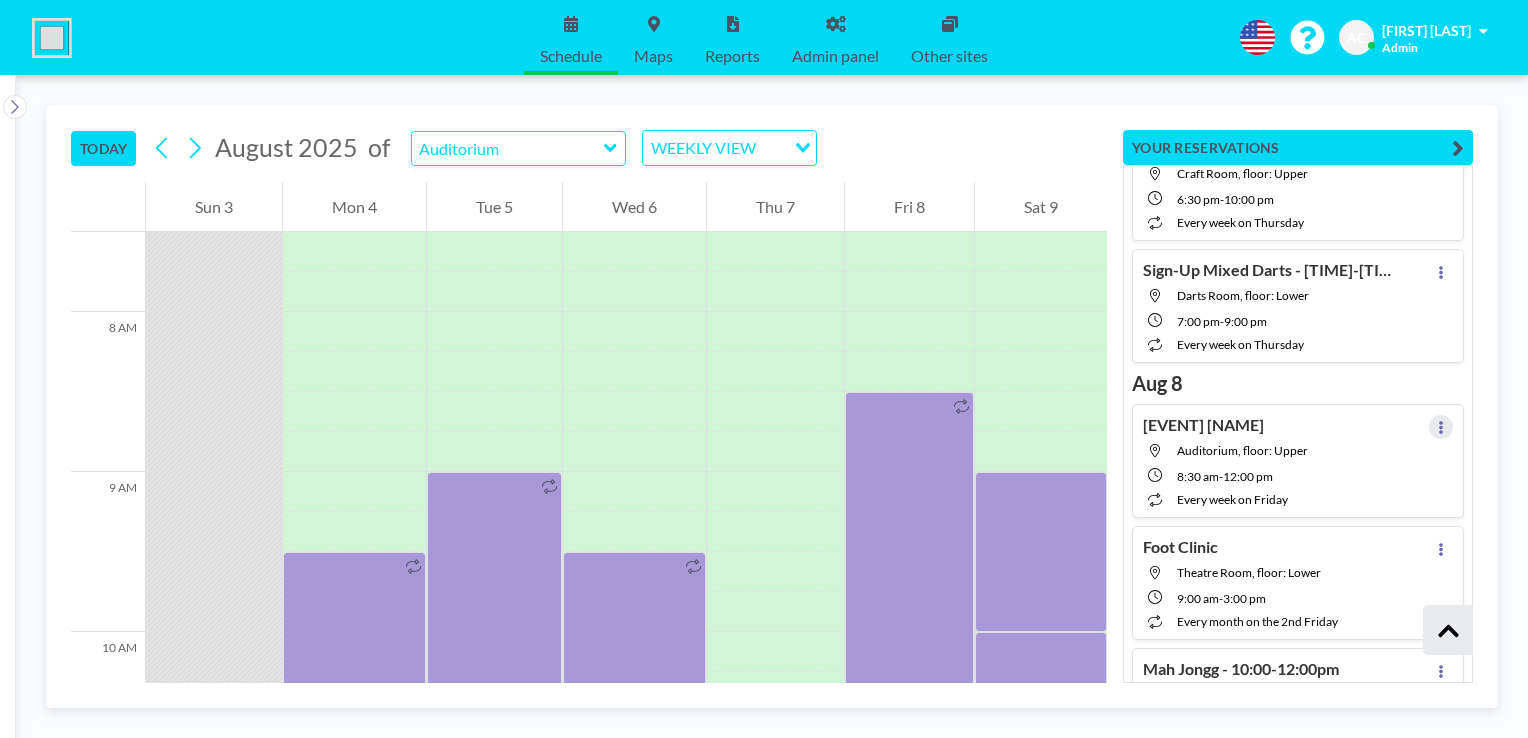 click 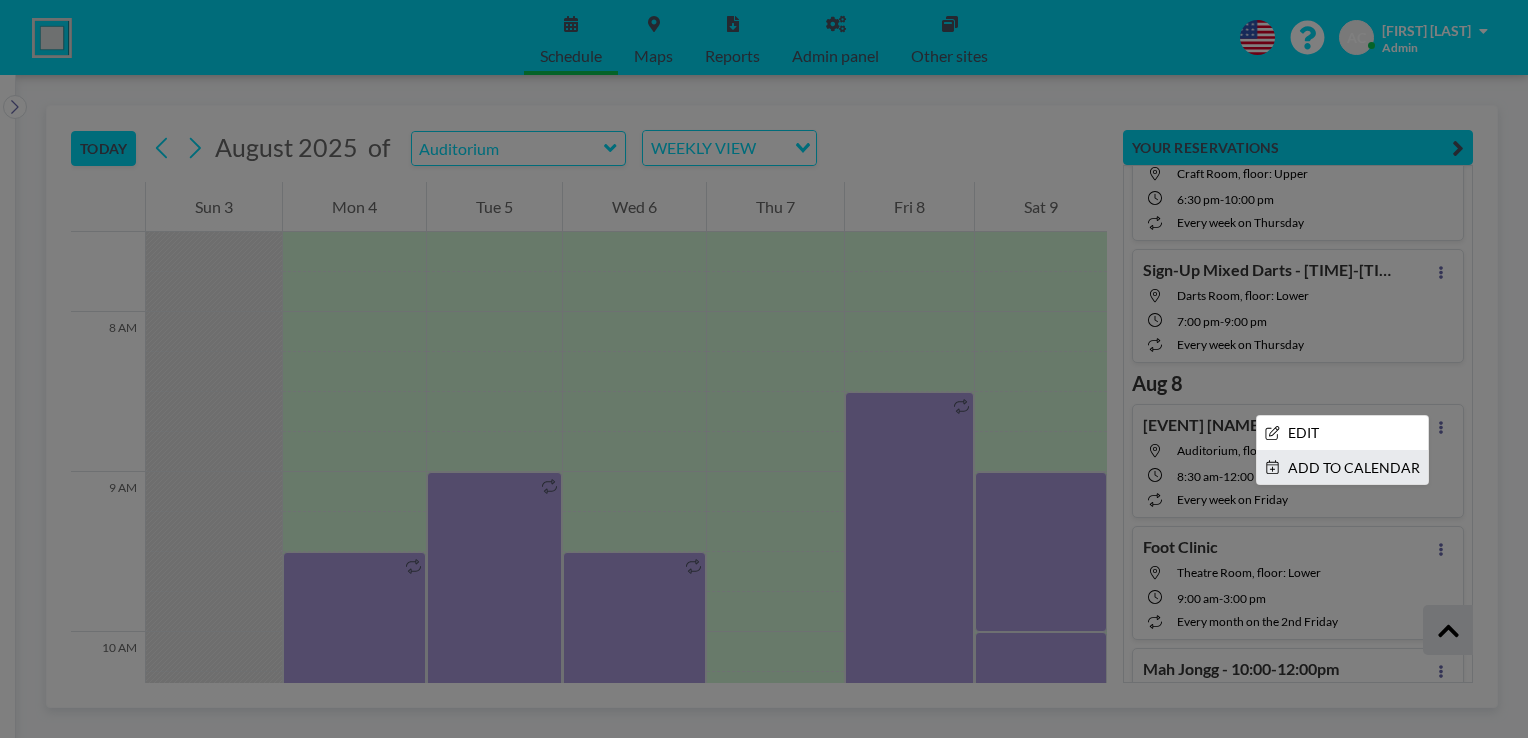 click on "ADD TO CALENDAR" at bounding box center [1342, 468] 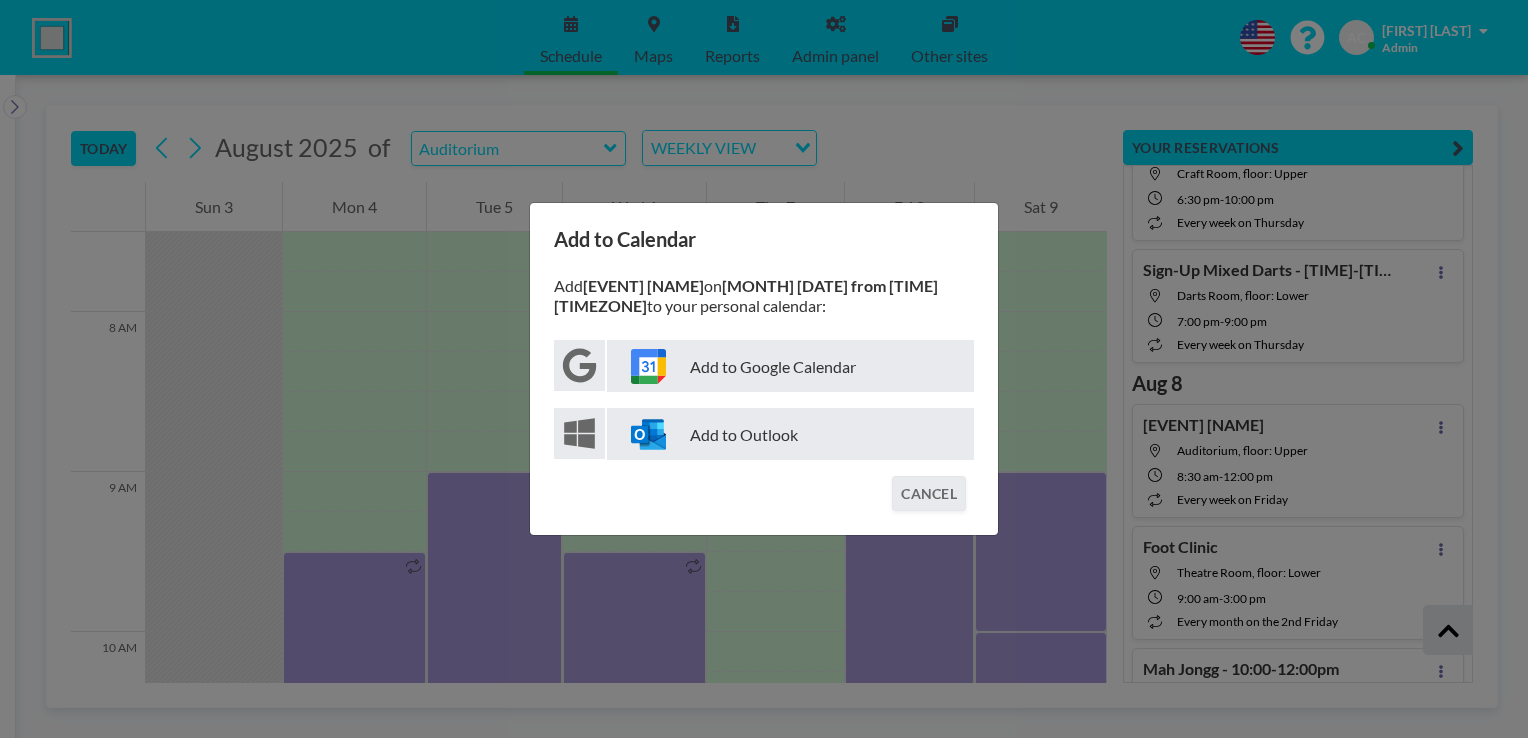 click on "Add to Google Calendar" at bounding box center (790, 366) 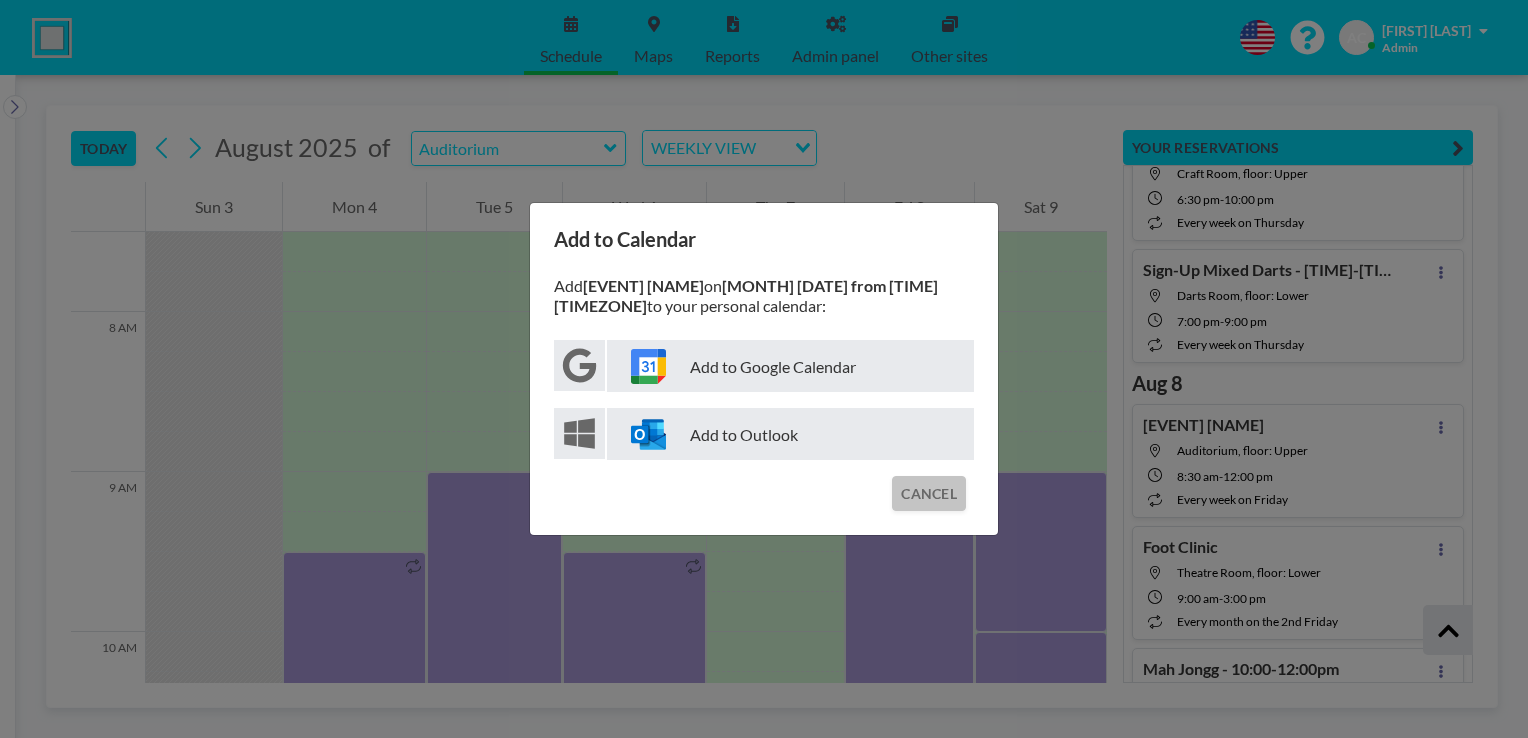 click on "CANCEL" at bounding box center (929, 493) 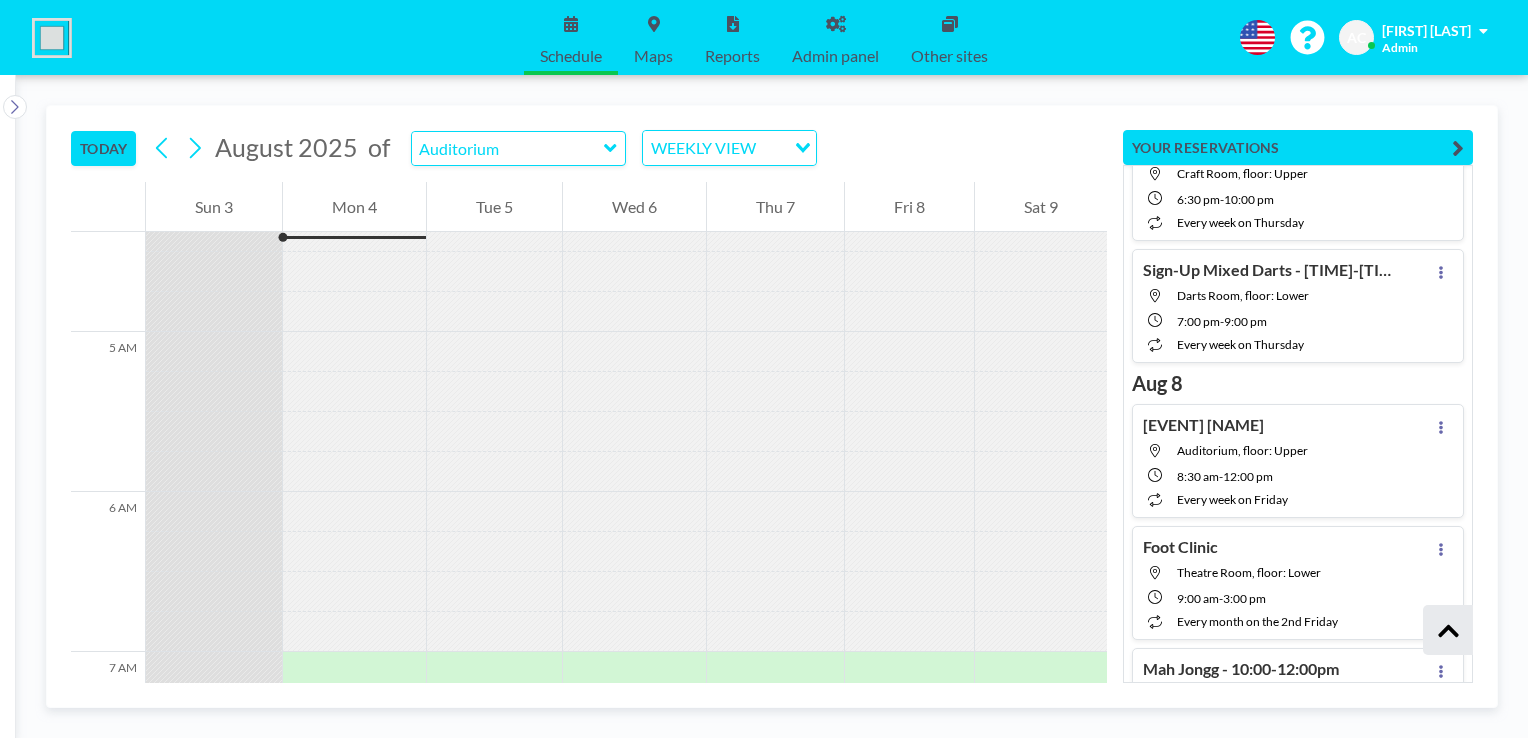 scroll, scrollTop: 700, scrollLeft: 0, axis: vertical 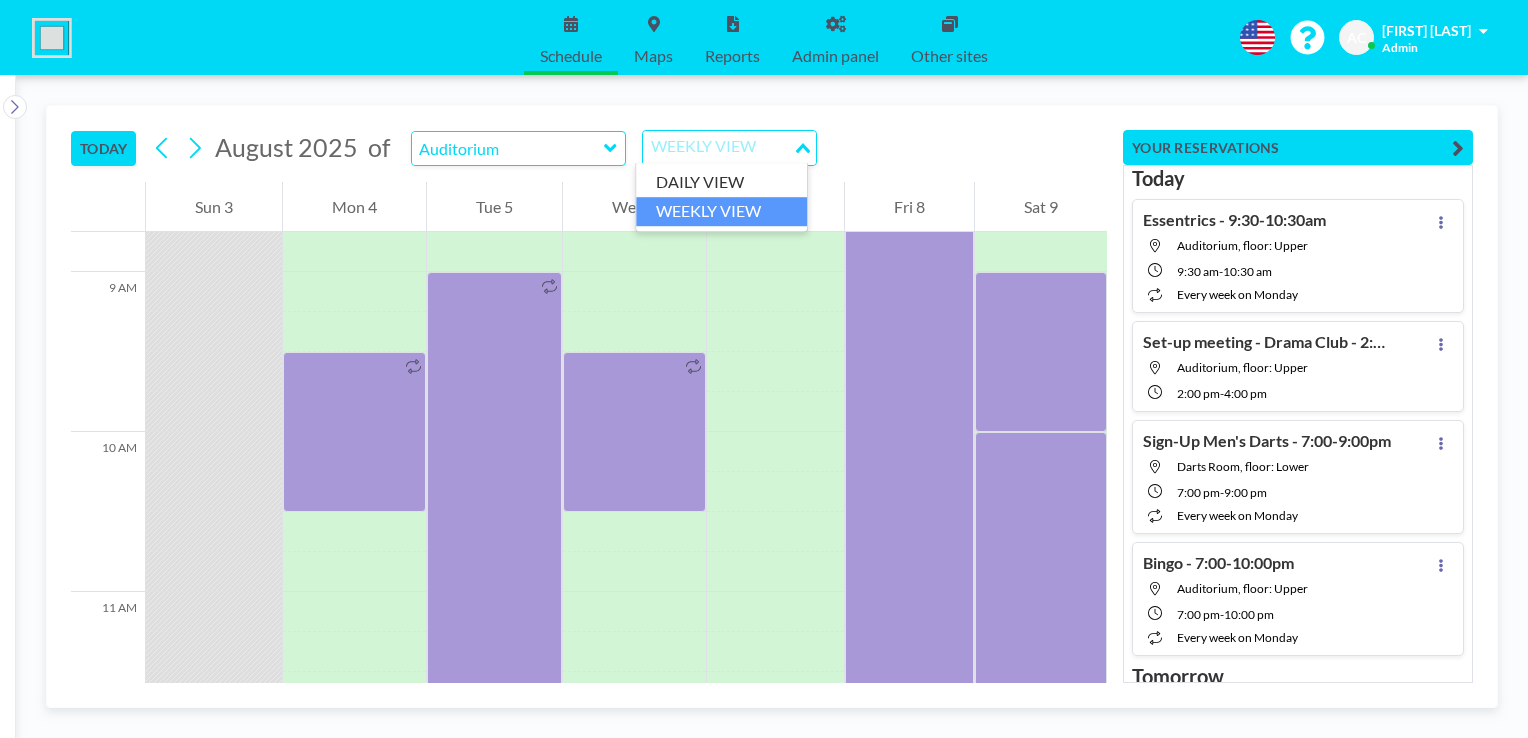 click on "WEEKLY VIEW" at bounding box center [718, 146] 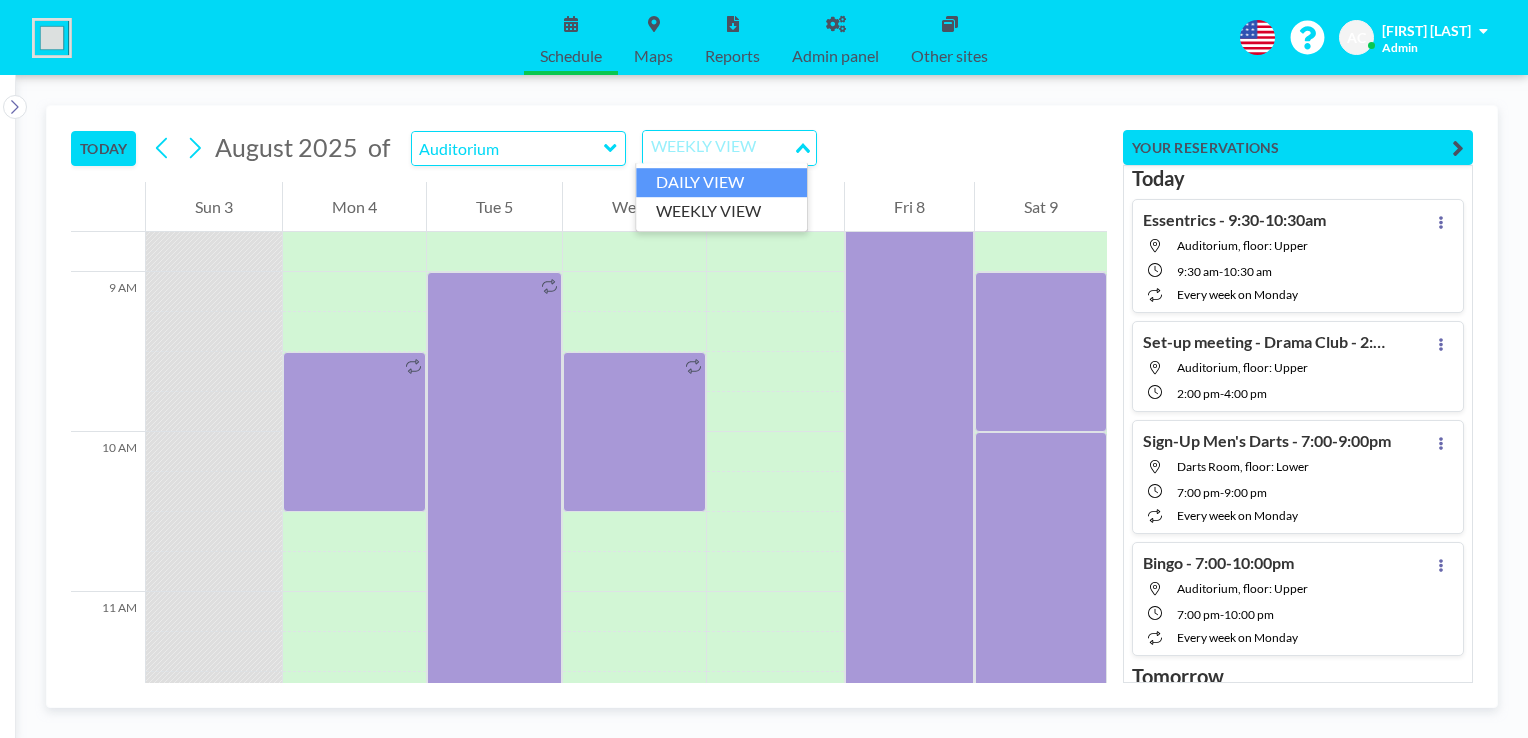 click on "DAILY VIEW" at bounding box center [721, 182] 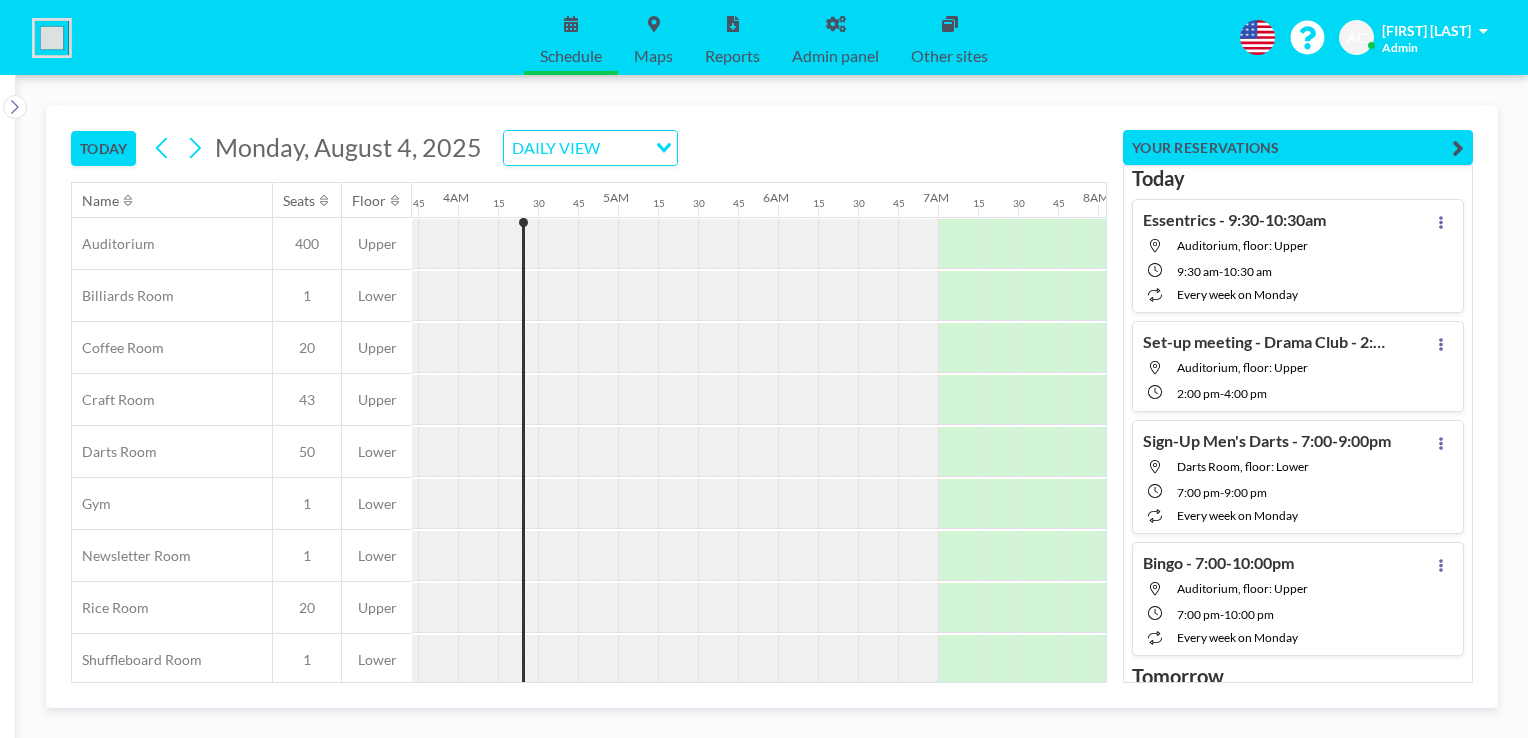 scroll, scrollTop: 0, scrollLeft: 640, axis: horizontal 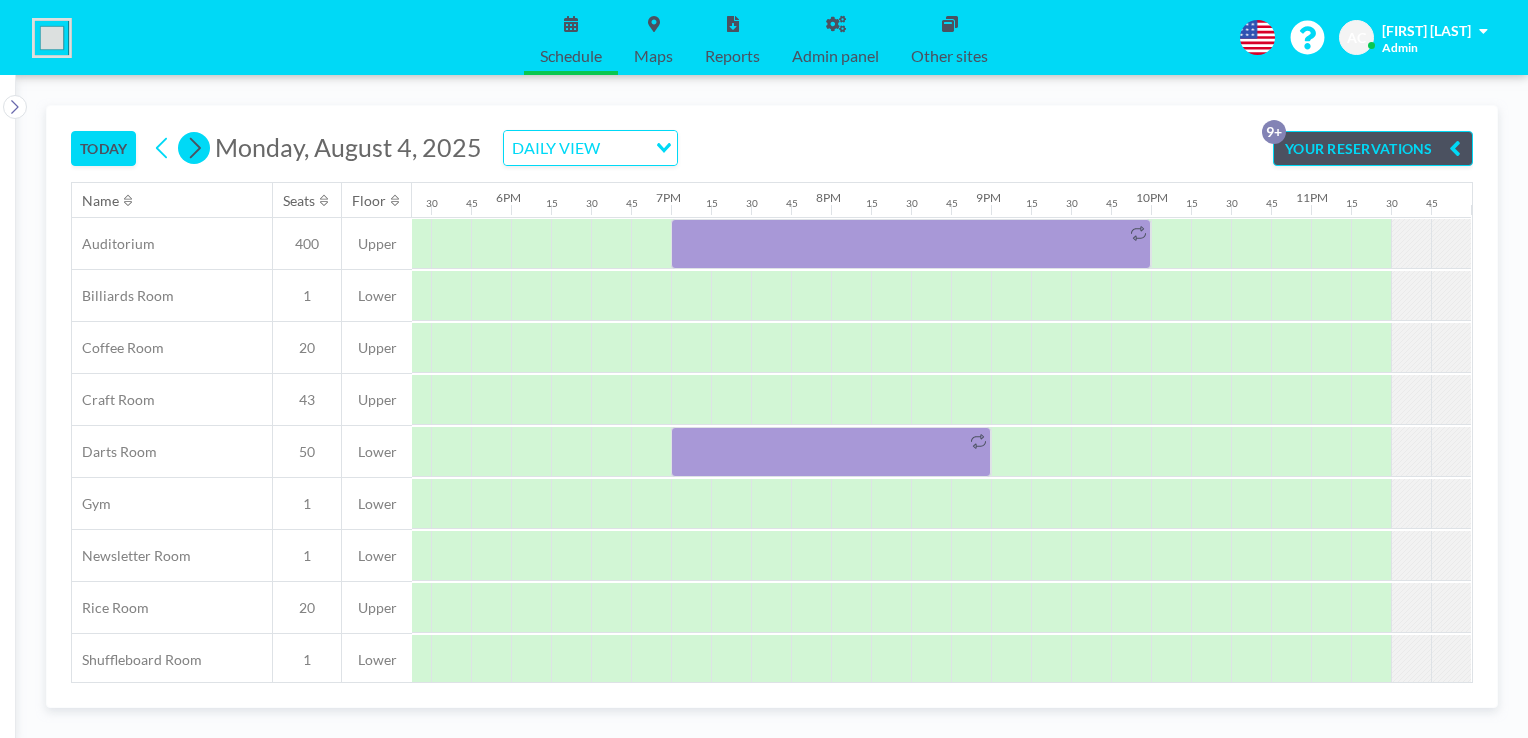 click 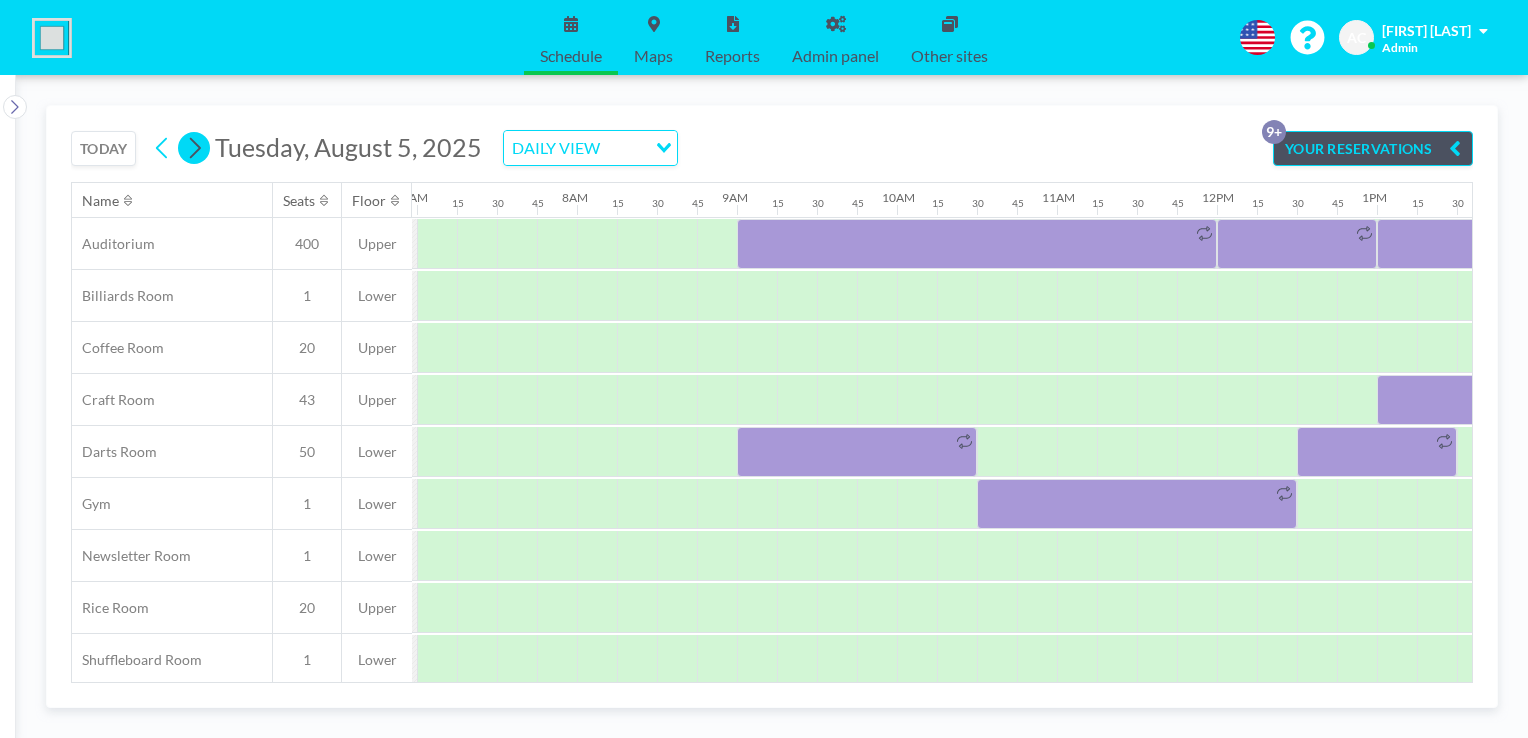 scroll, scrollTop: 0, scrollLeft: 1280, axis: horizontal 